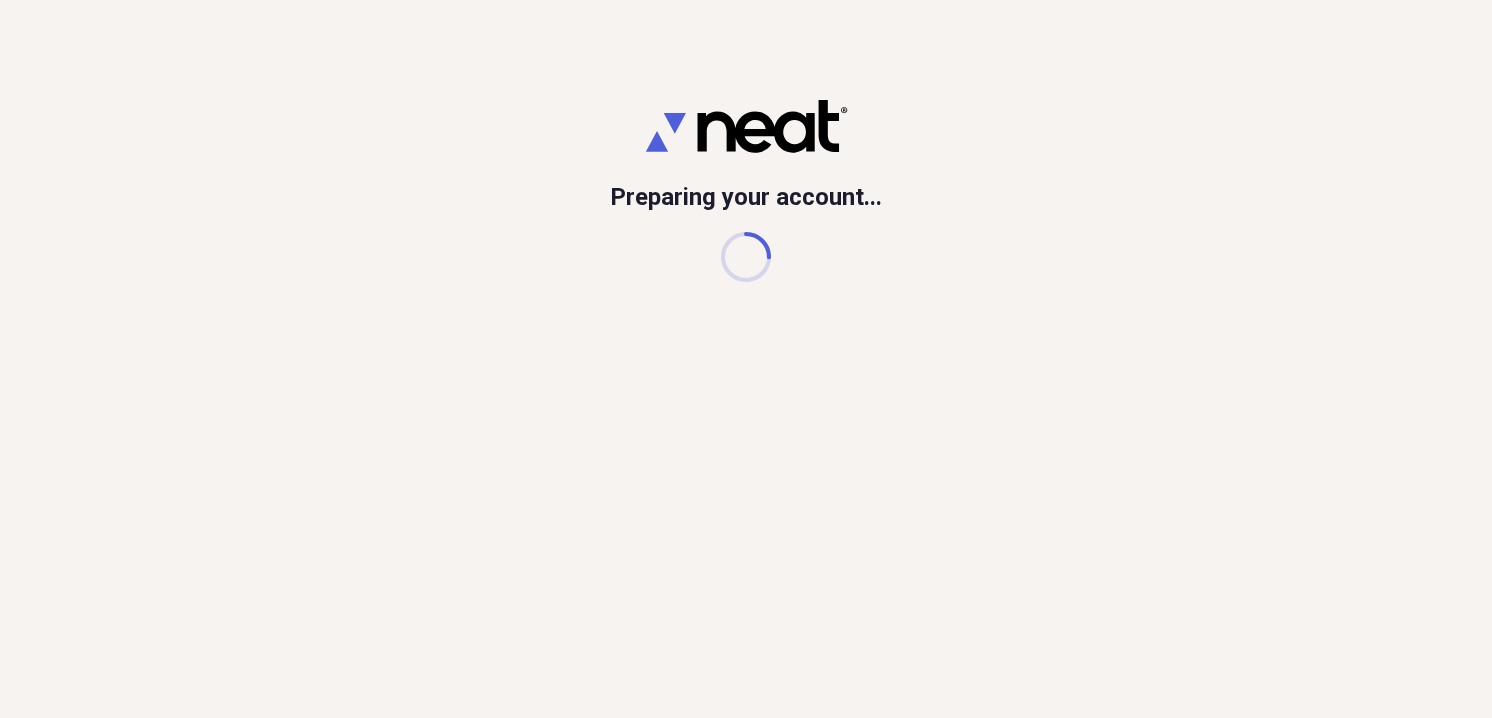 scroll, scrollTop: 0, scrollLeft: 0, axis: both 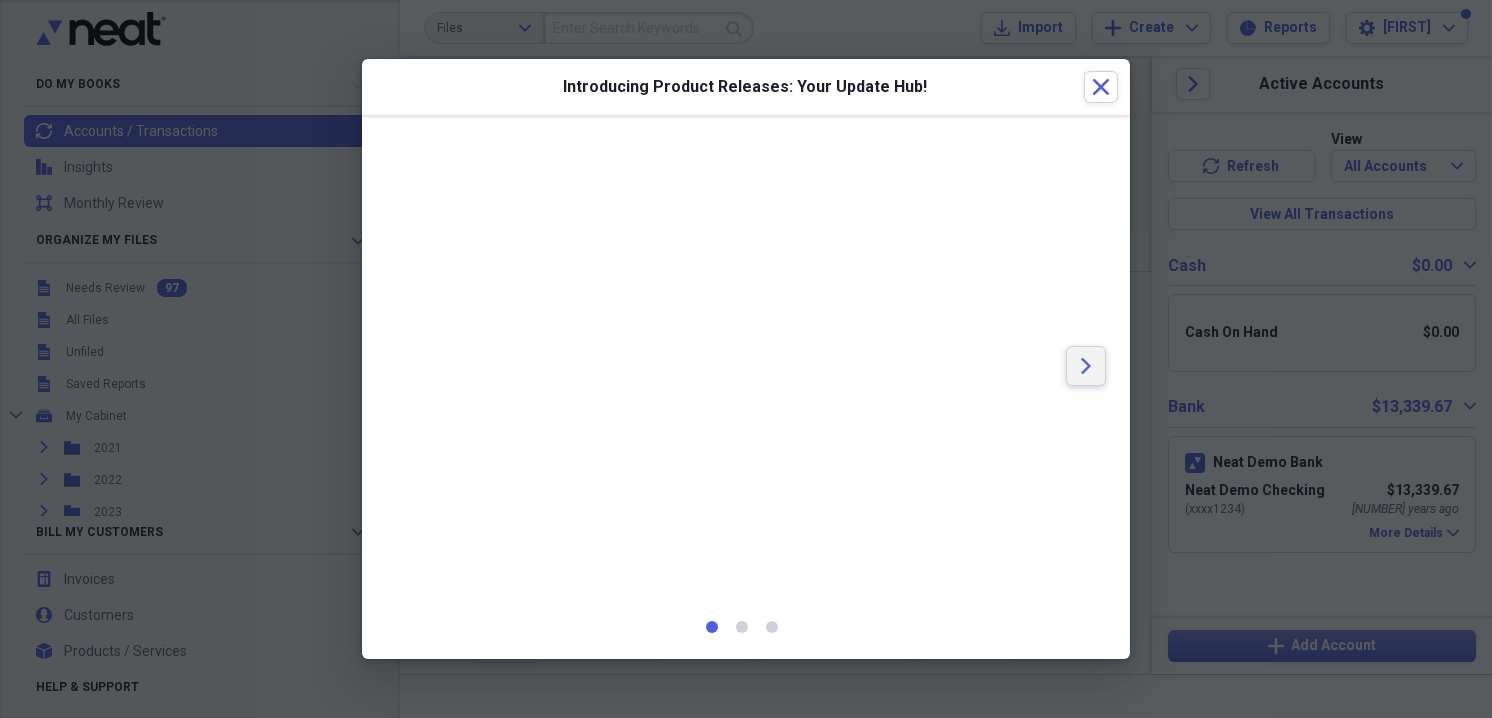 click 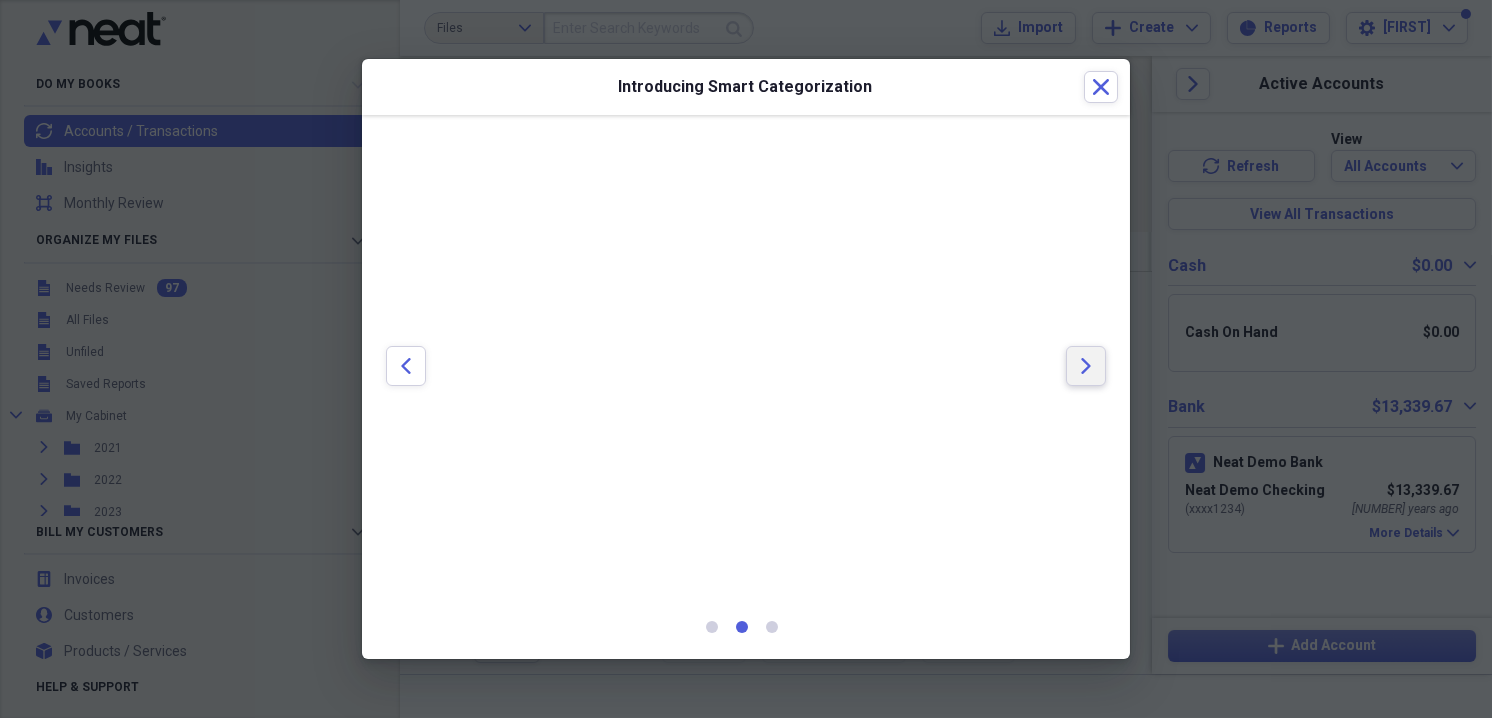 click on "Arrow" 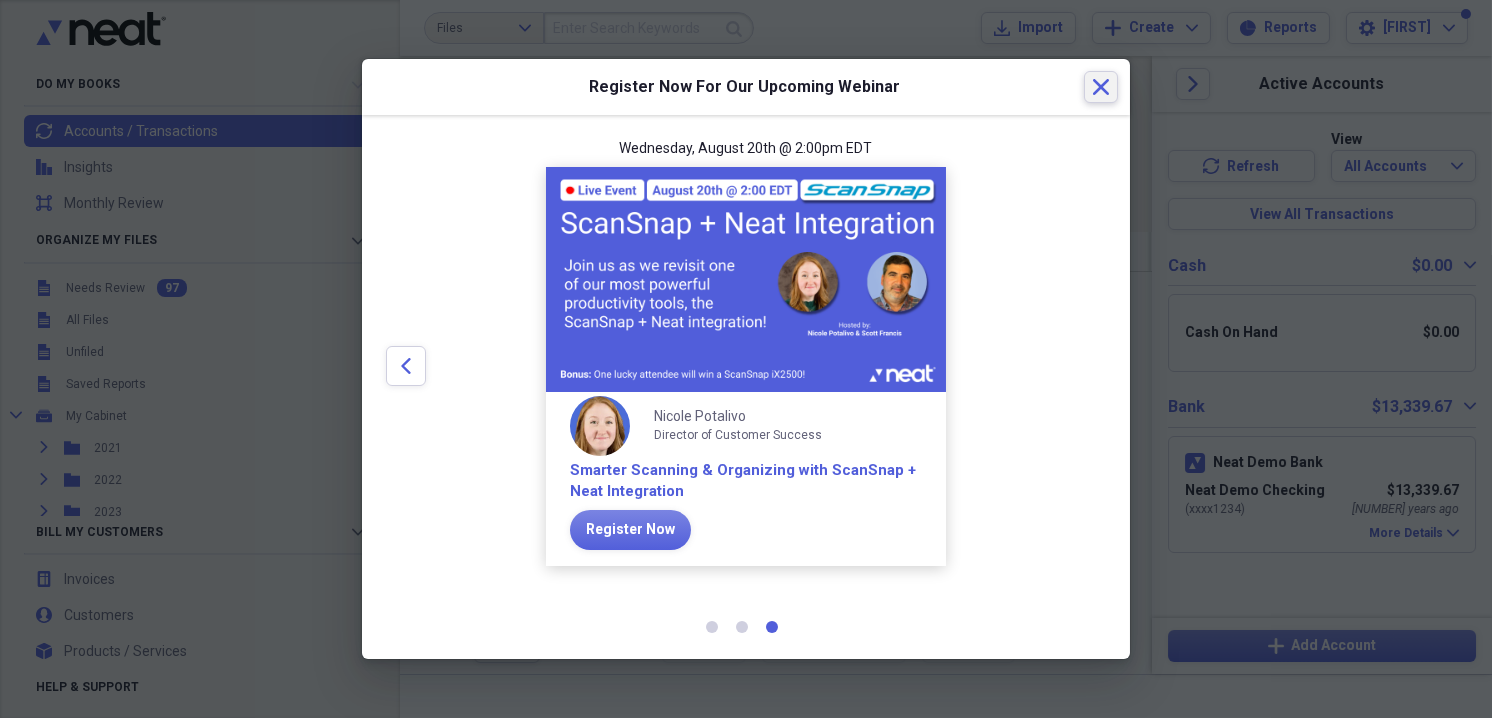 click 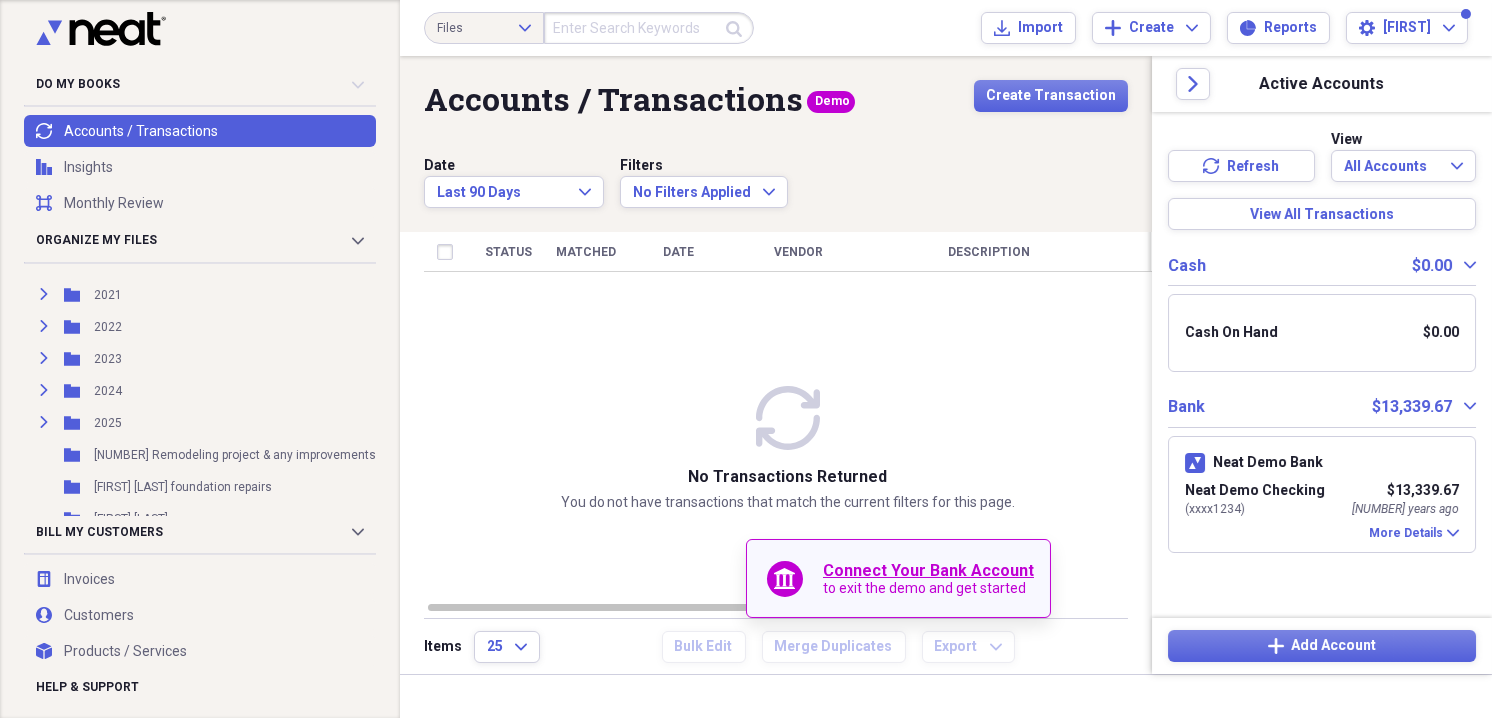 scroll, scrollTop: 199, scrollLeft: 0, axis: vertical 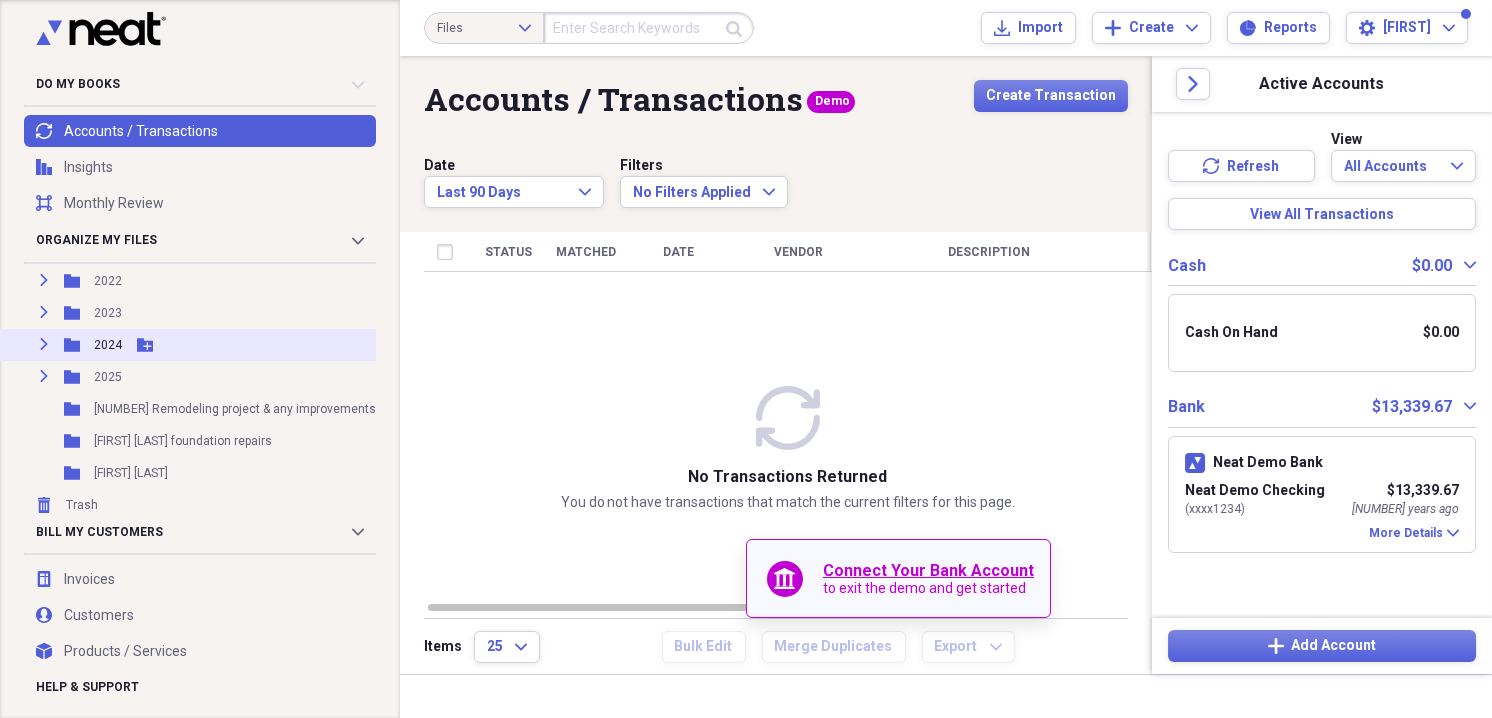 click on "Expand Folder 2024 Add Folder" at bounding box center (218, 345) 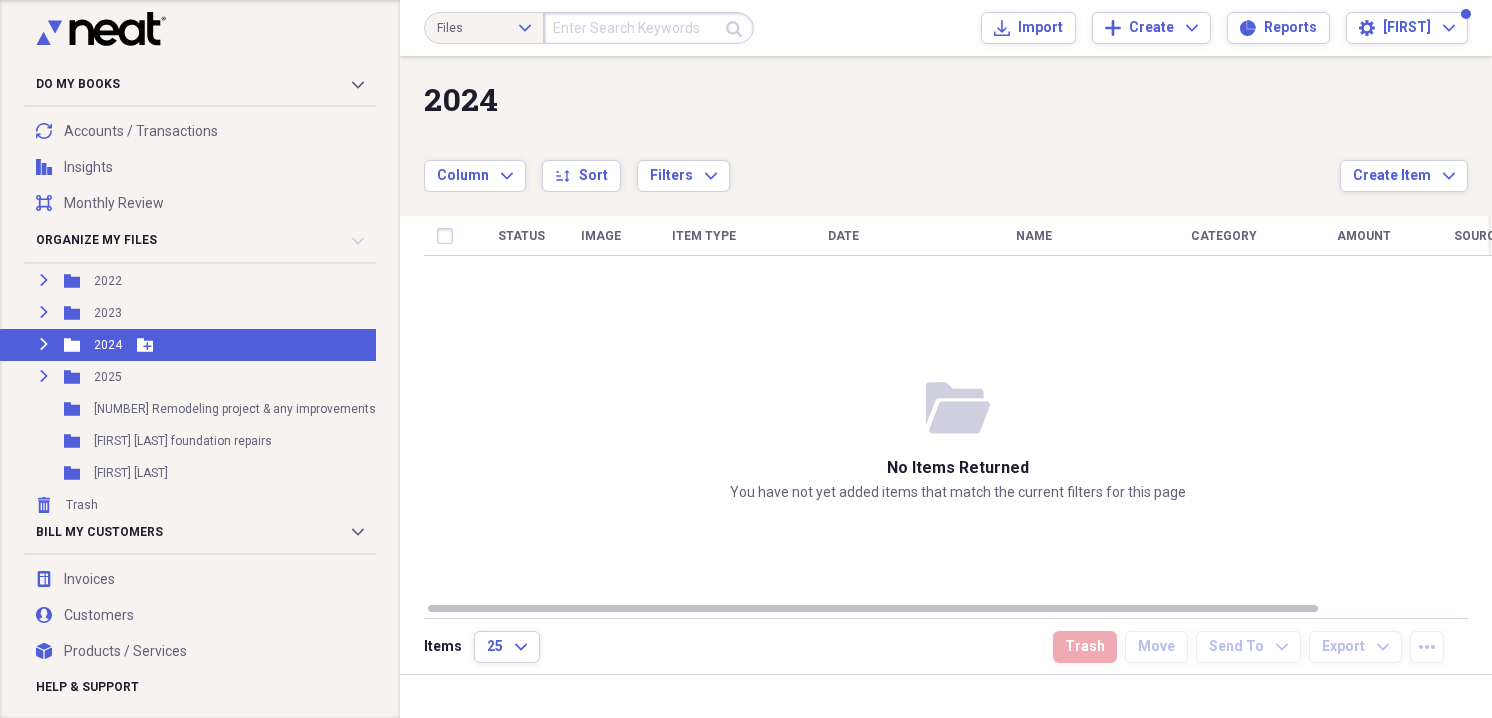 click 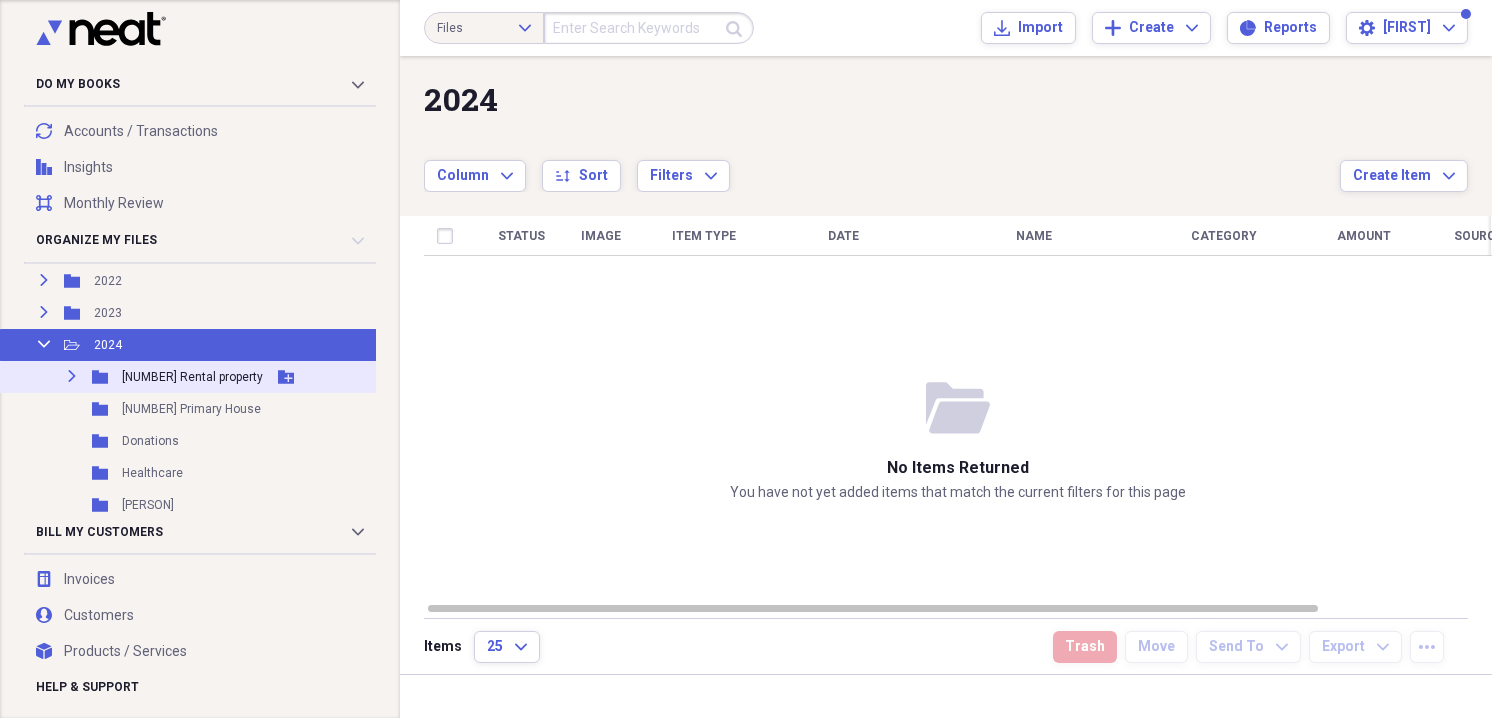 click on "[NUMBER] Rental property" at bounding box center [192, 377] 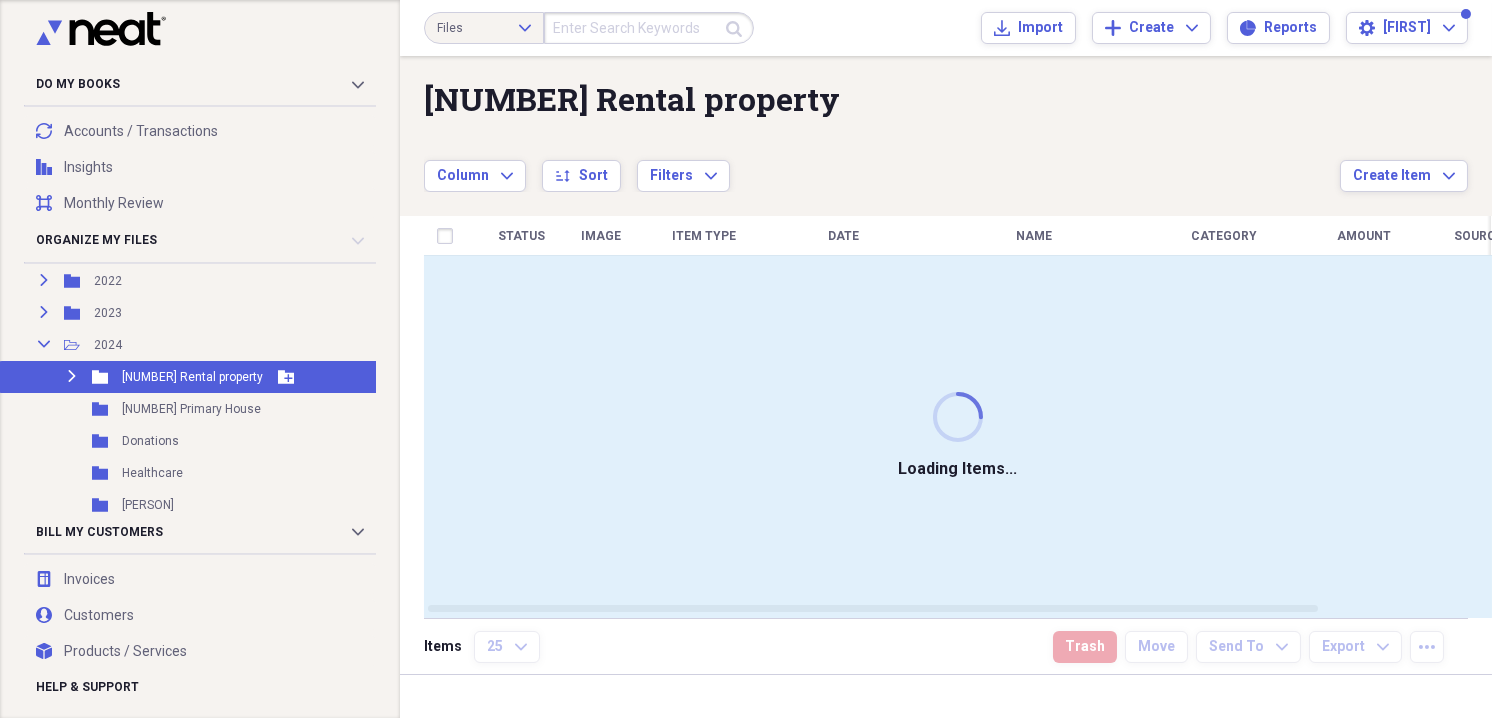 click on "[NUMBER] Rental property" at bounding box center (192, 377) 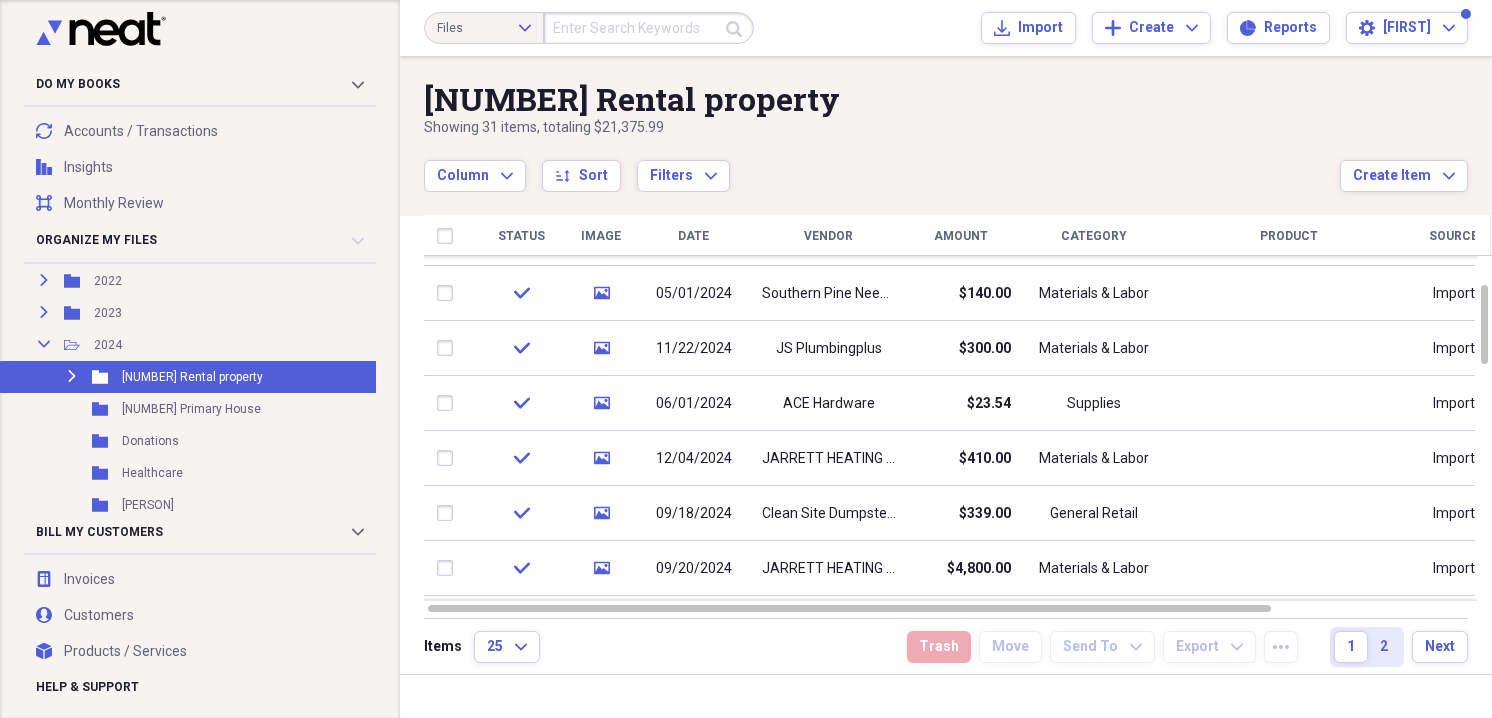 click on "Vendor" at bounding box center (829, 236) 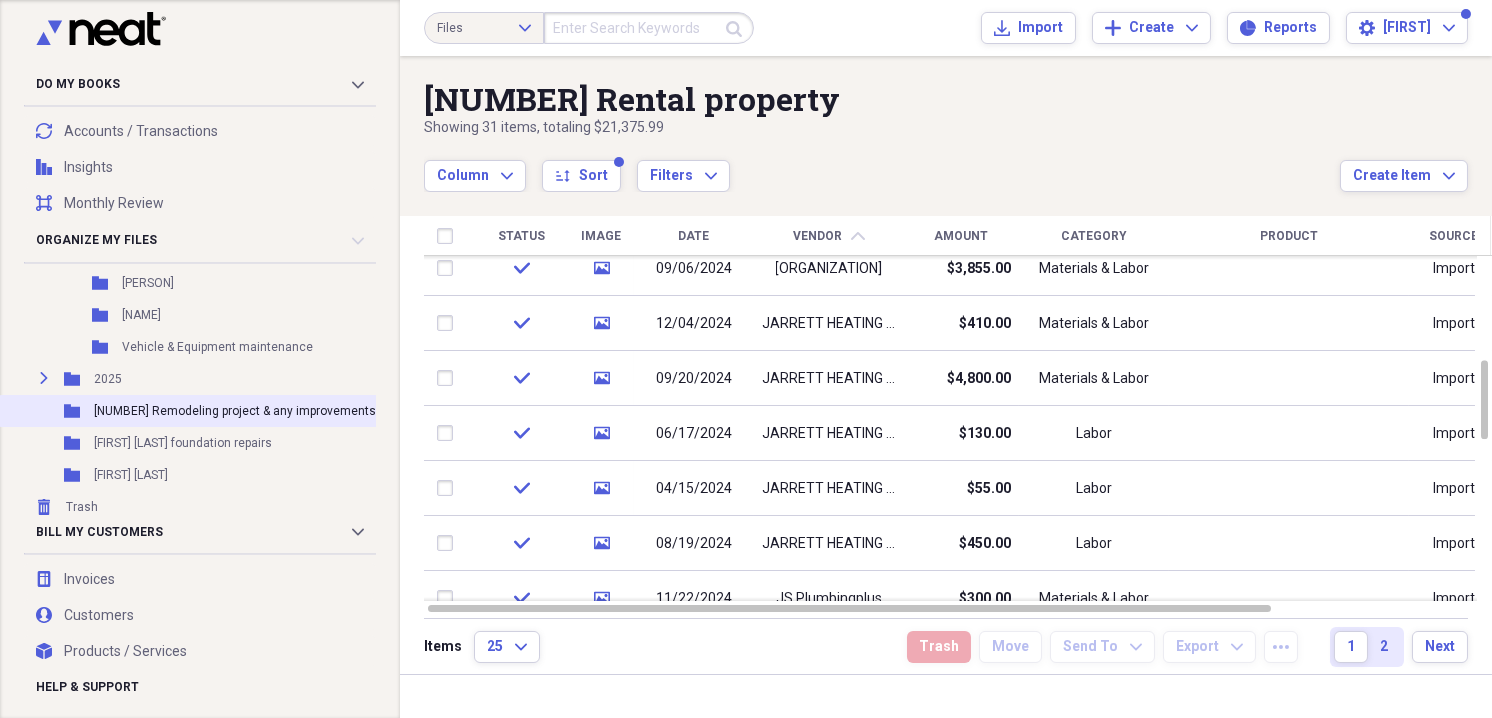 scroll, scrollTop: 440, scrollLeft: 0, axis: vertical 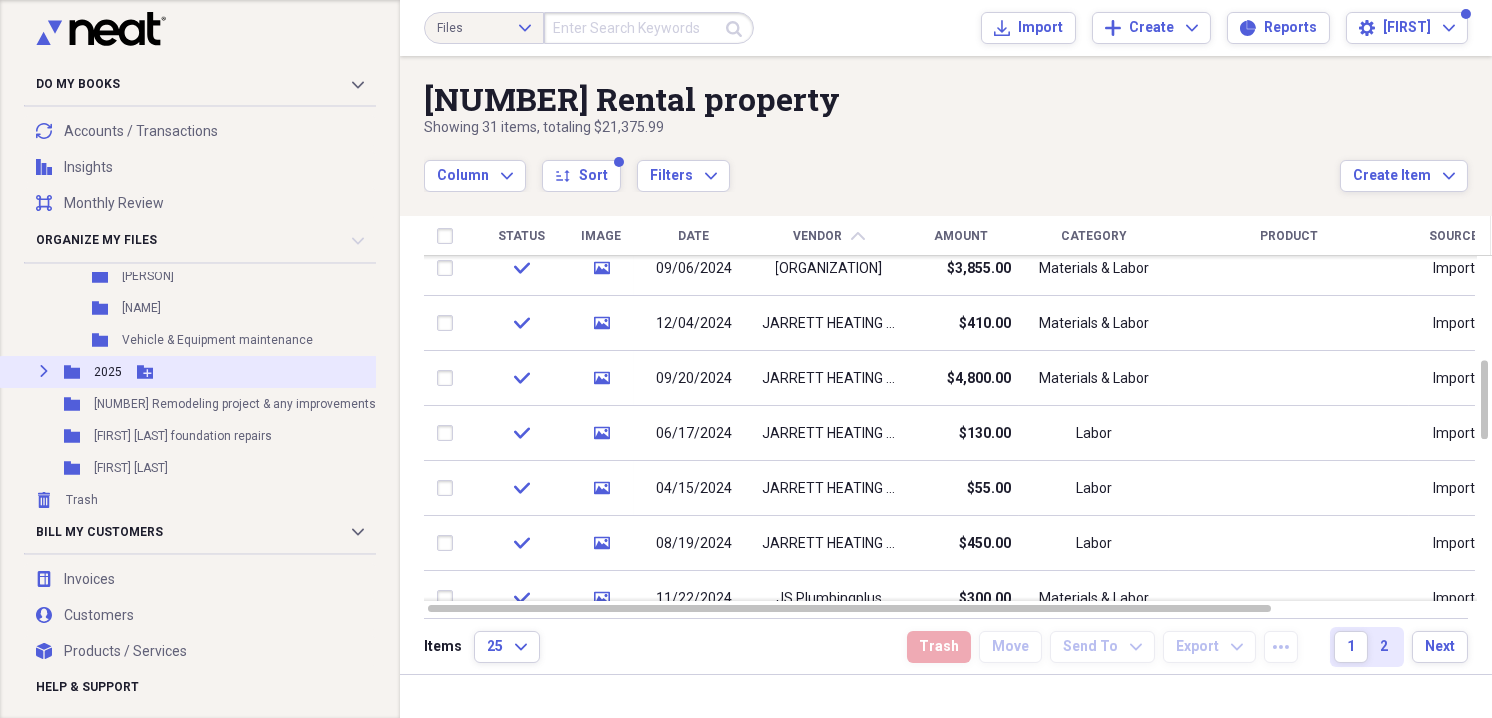 click 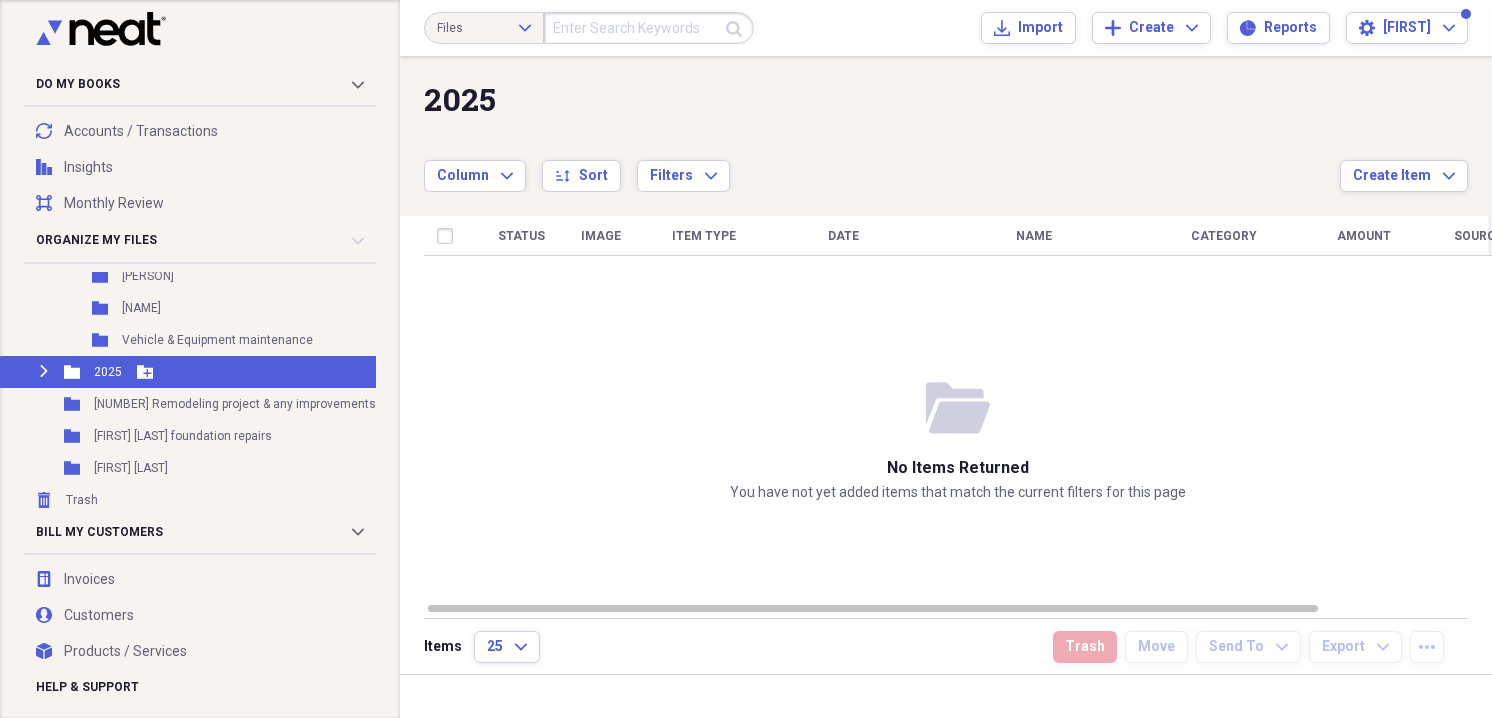 click 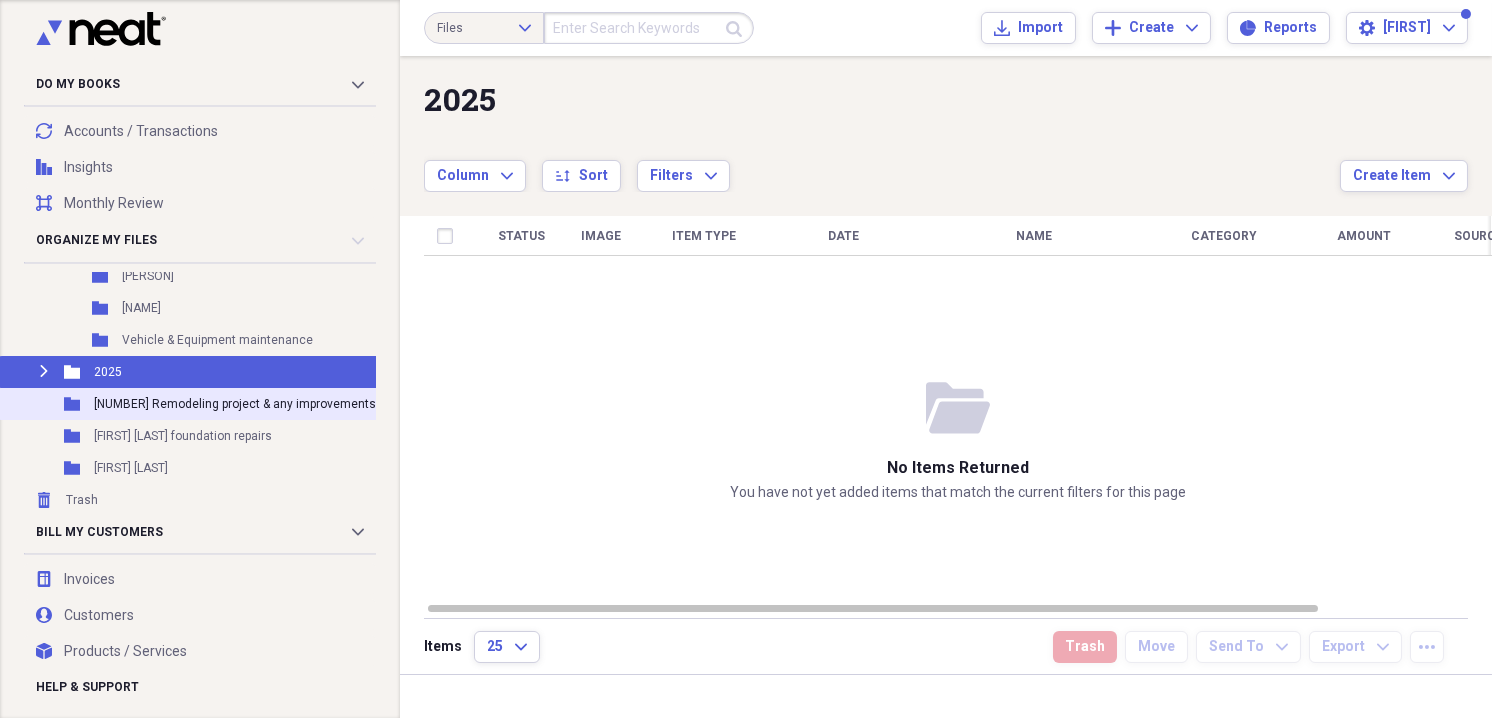 click on "[NUMBER] Remodeling project & any improvements" at bounding box center (235, 404) 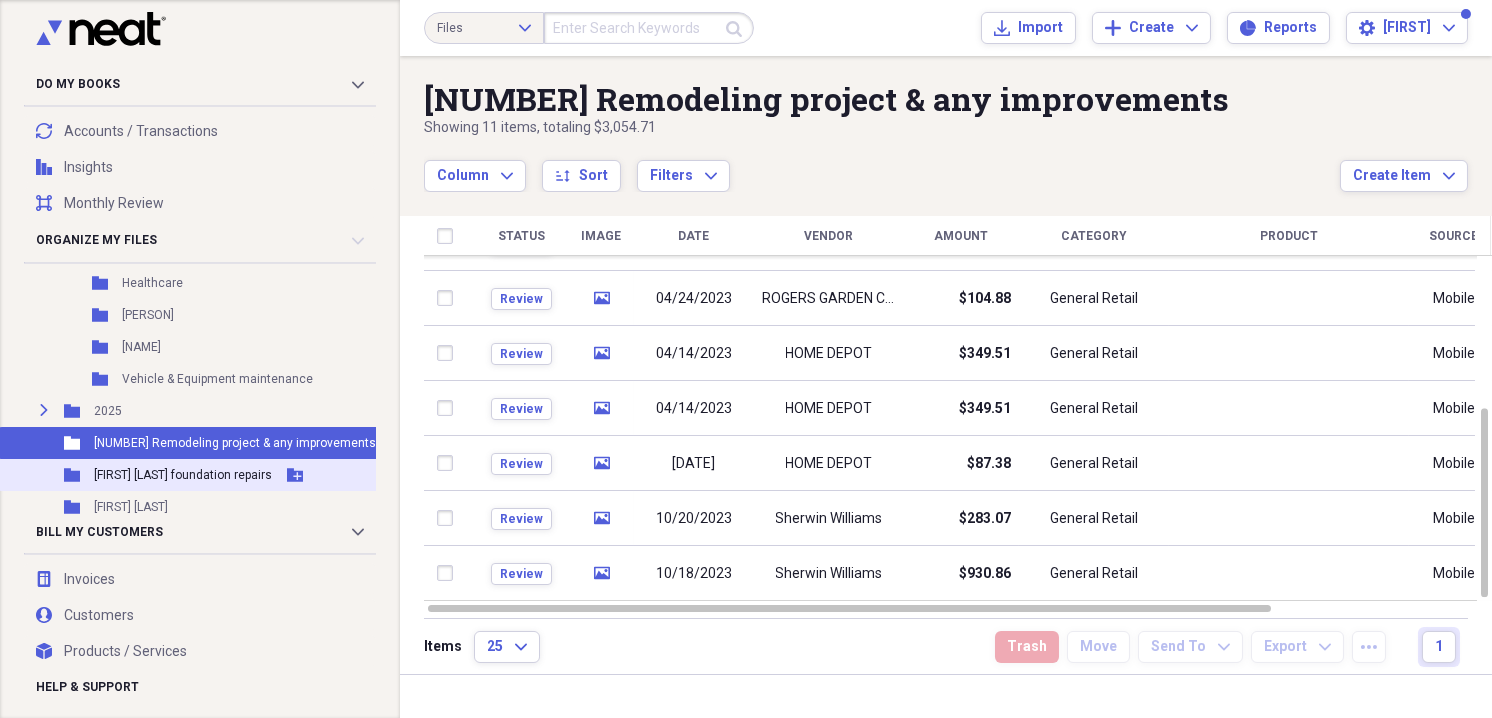 scroll, scrollTop: 440, scrollLeft: 0, axis: vertical 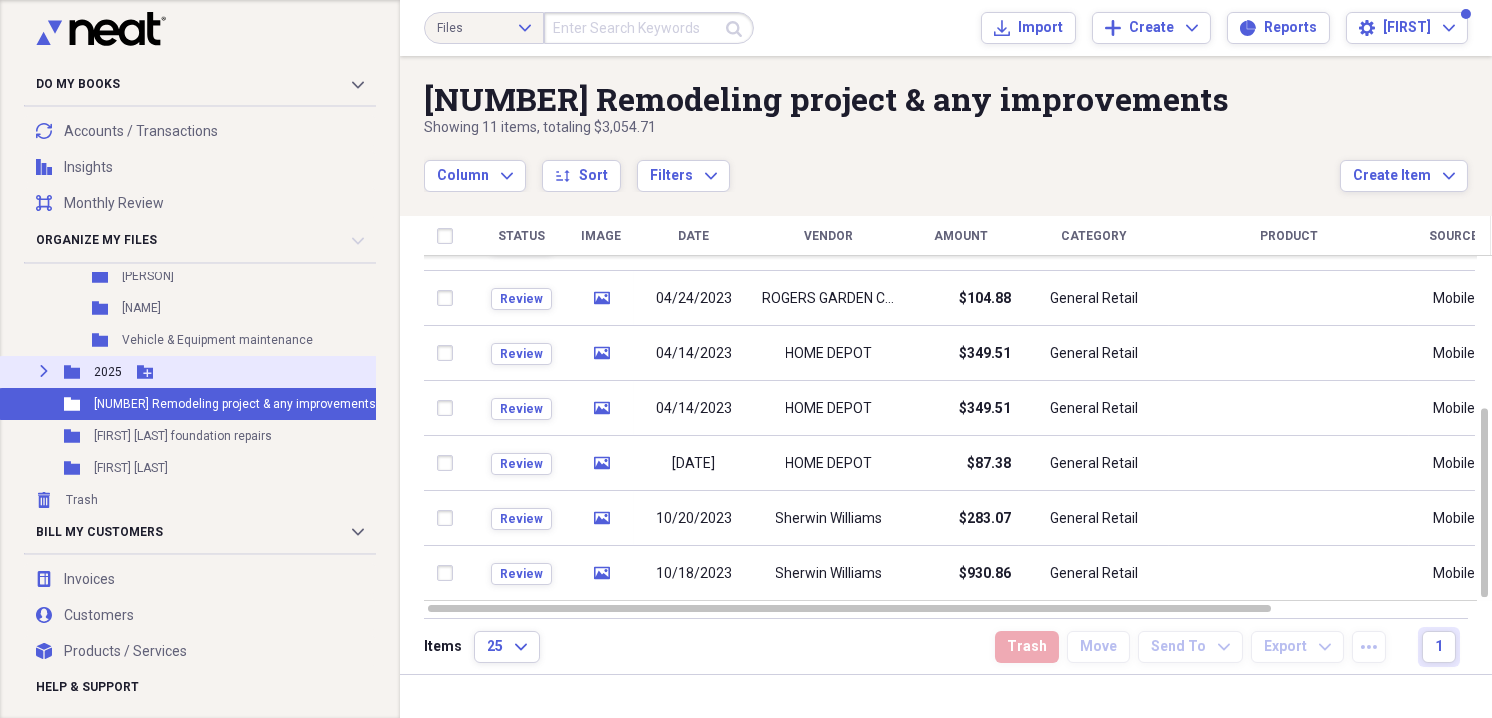 click 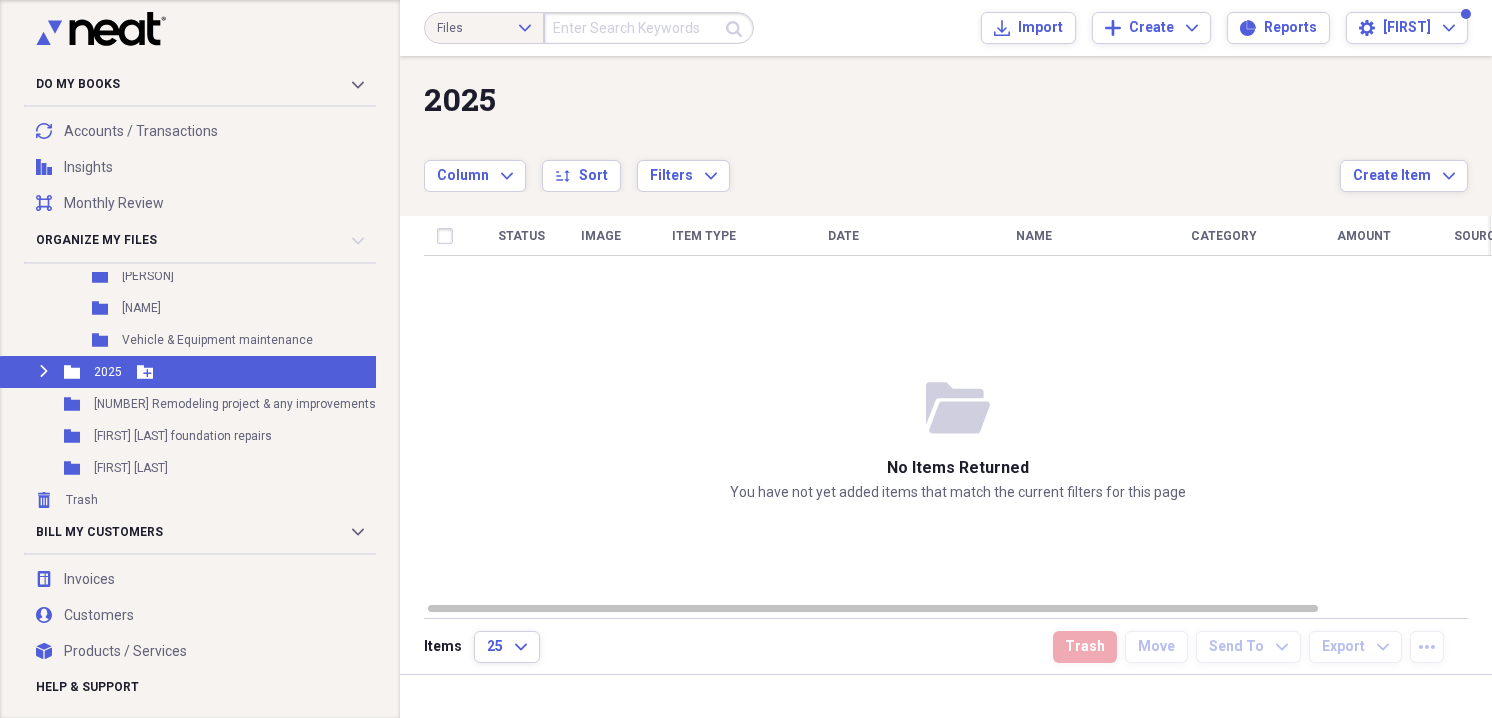 click 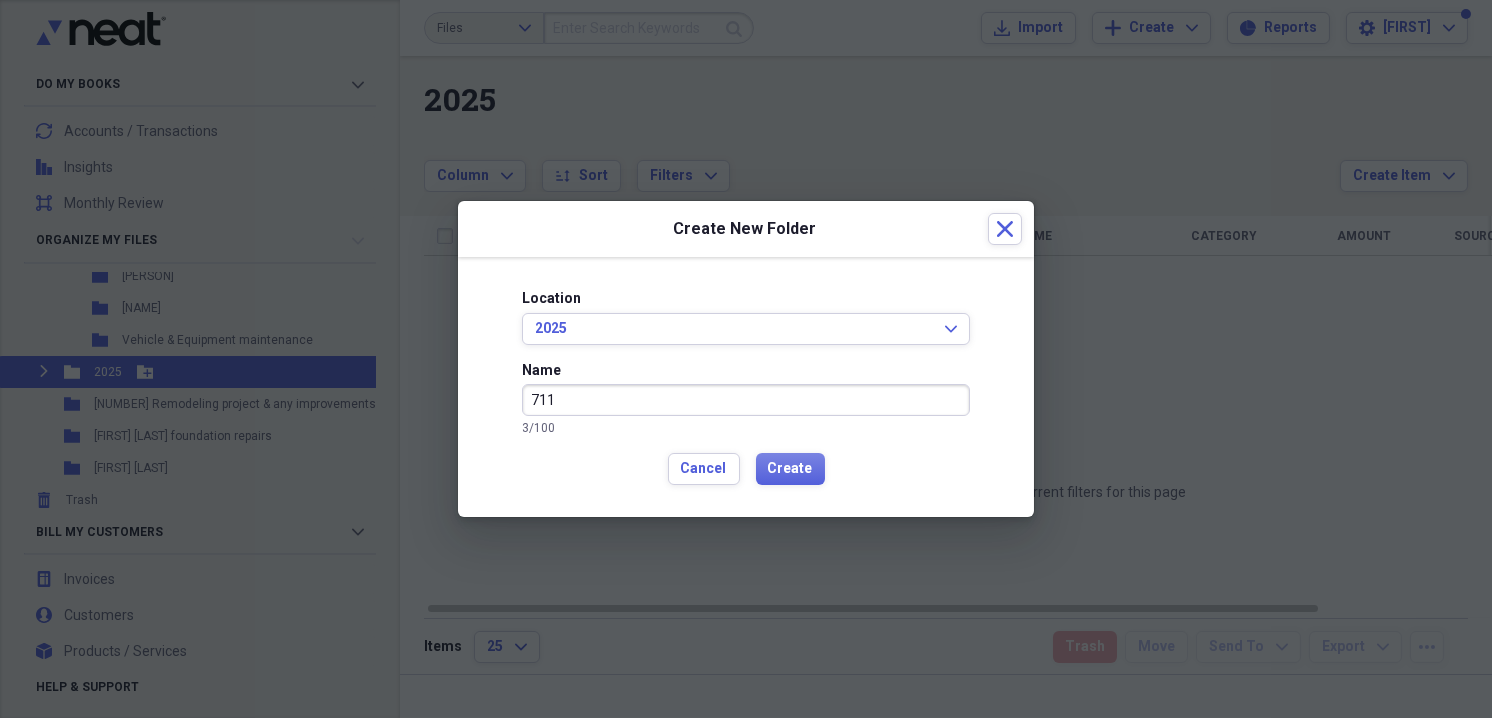 drag, startPoint x: 363, startPoint y: 440, endPoint x: 367, endPoint y: 414, distance: 26.305893 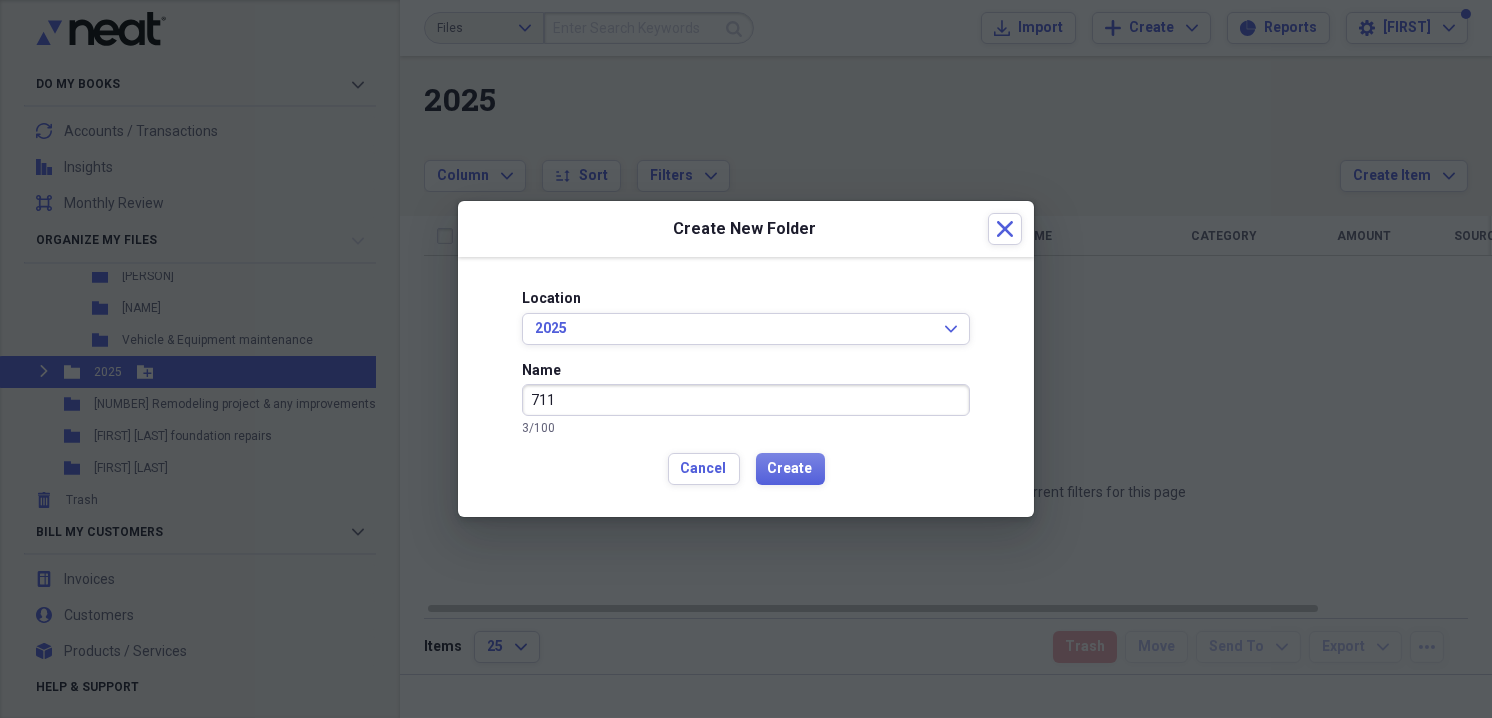 click on "711" at bounding box center (746, 400) 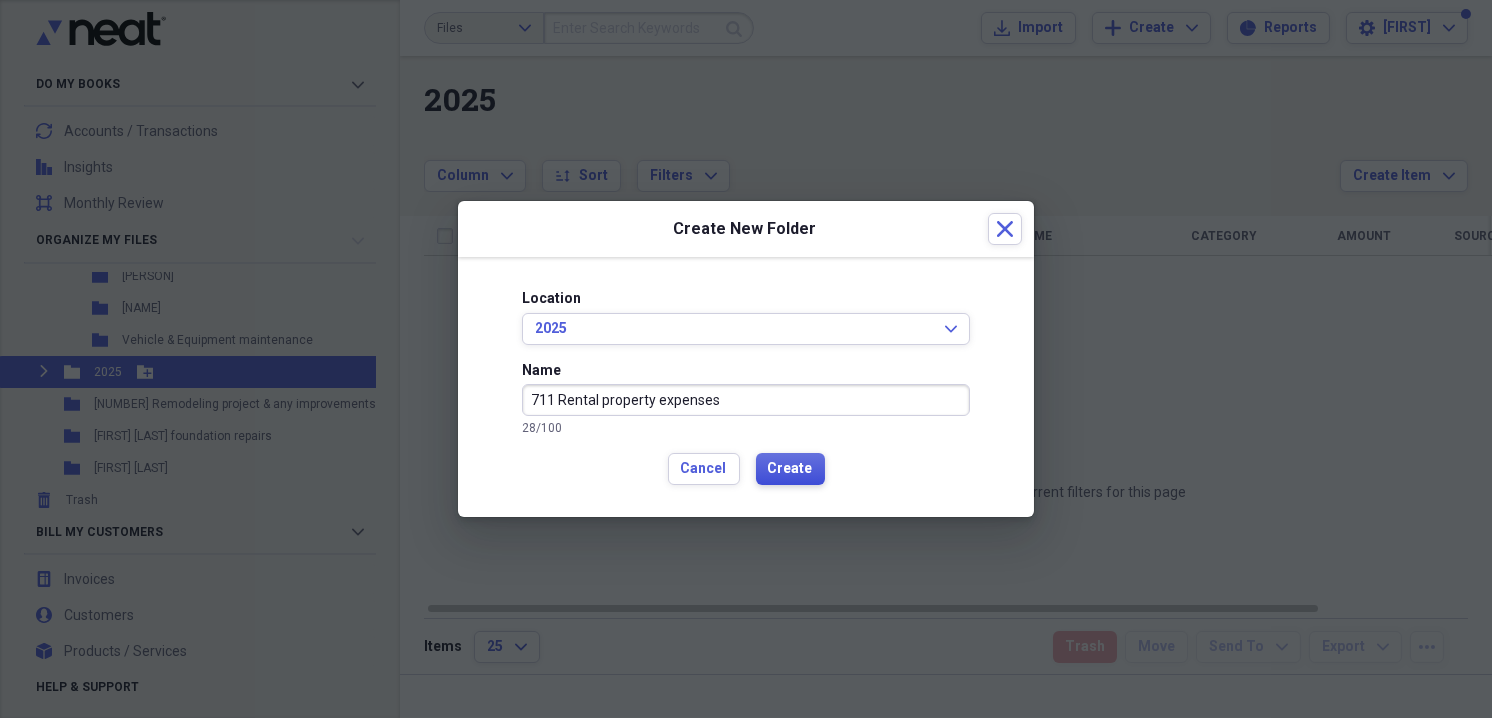 type on "711 Rental property expenses" 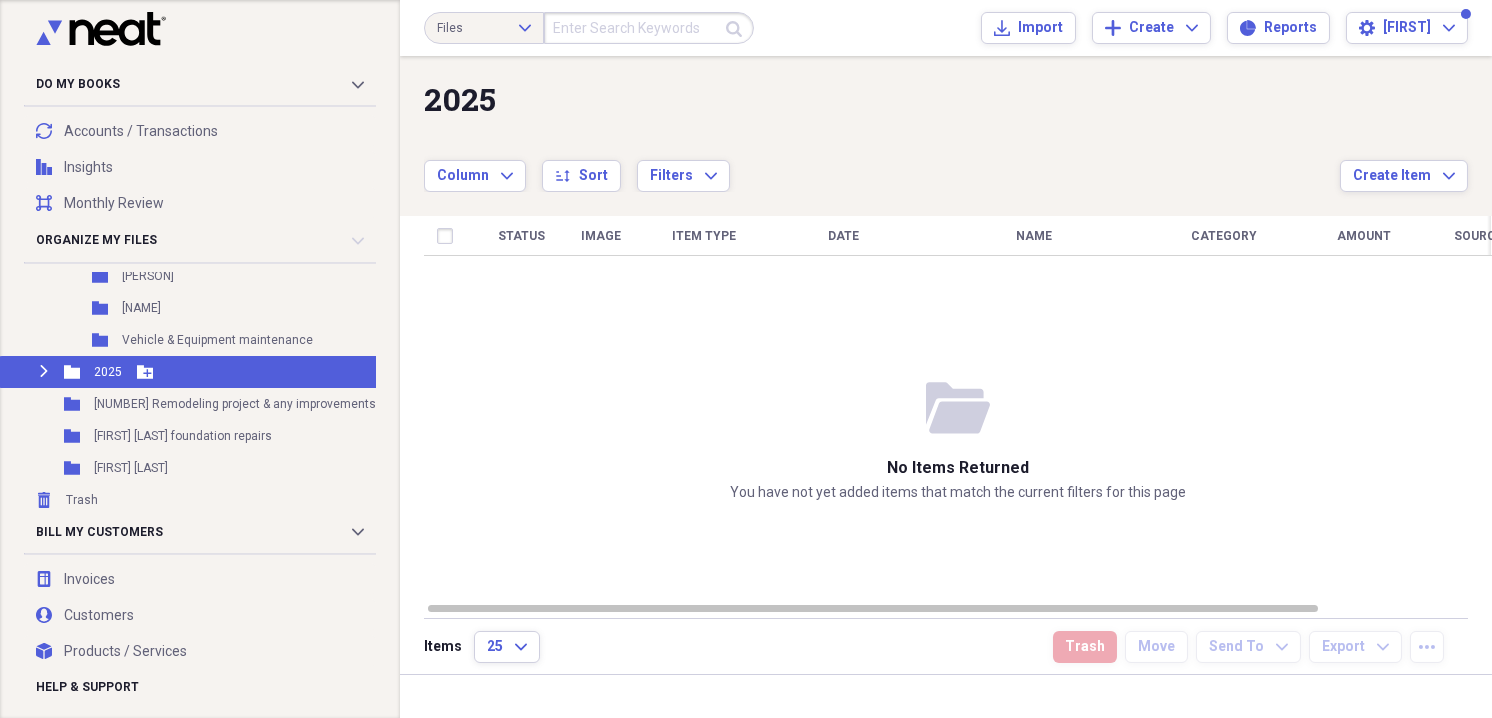 click 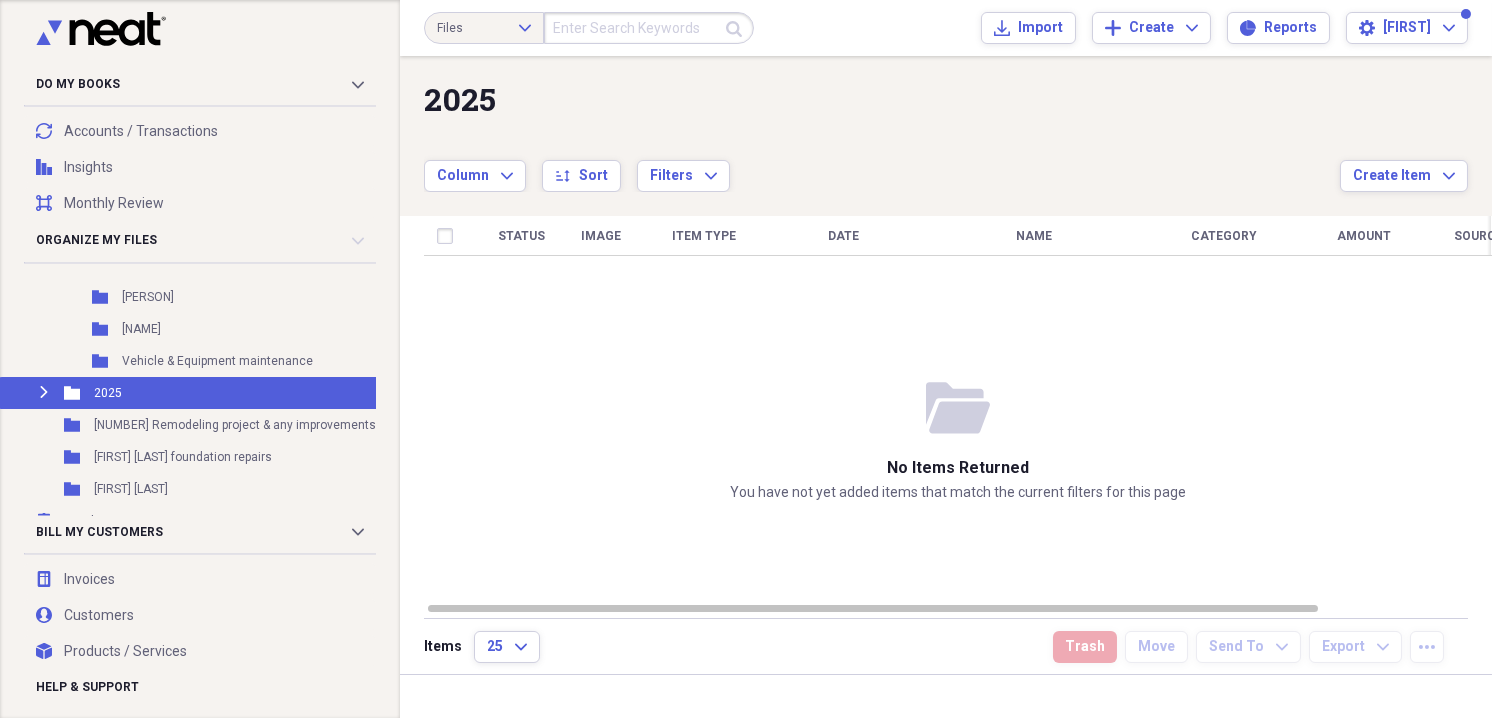 scroll, scrollTop: 440, scrollLeft: 0, axis: vertical 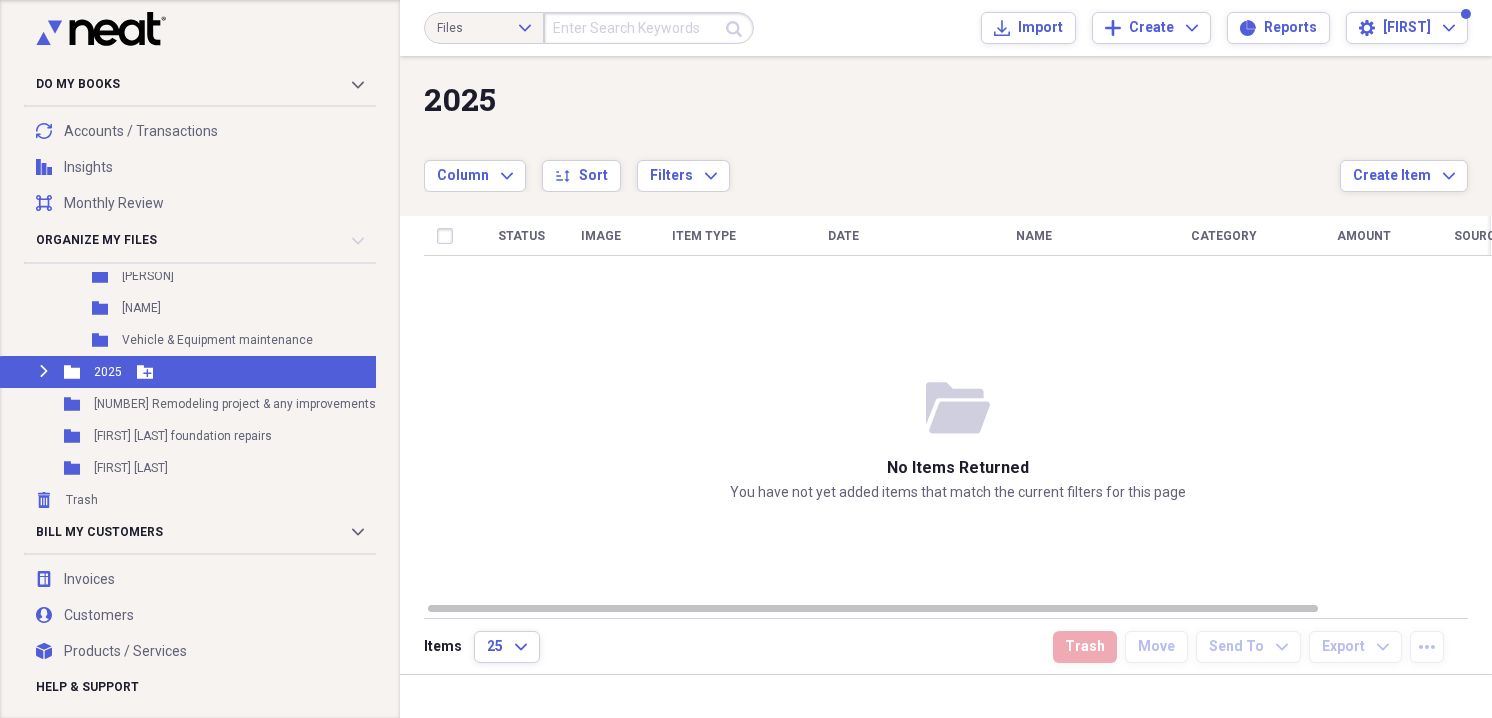 click 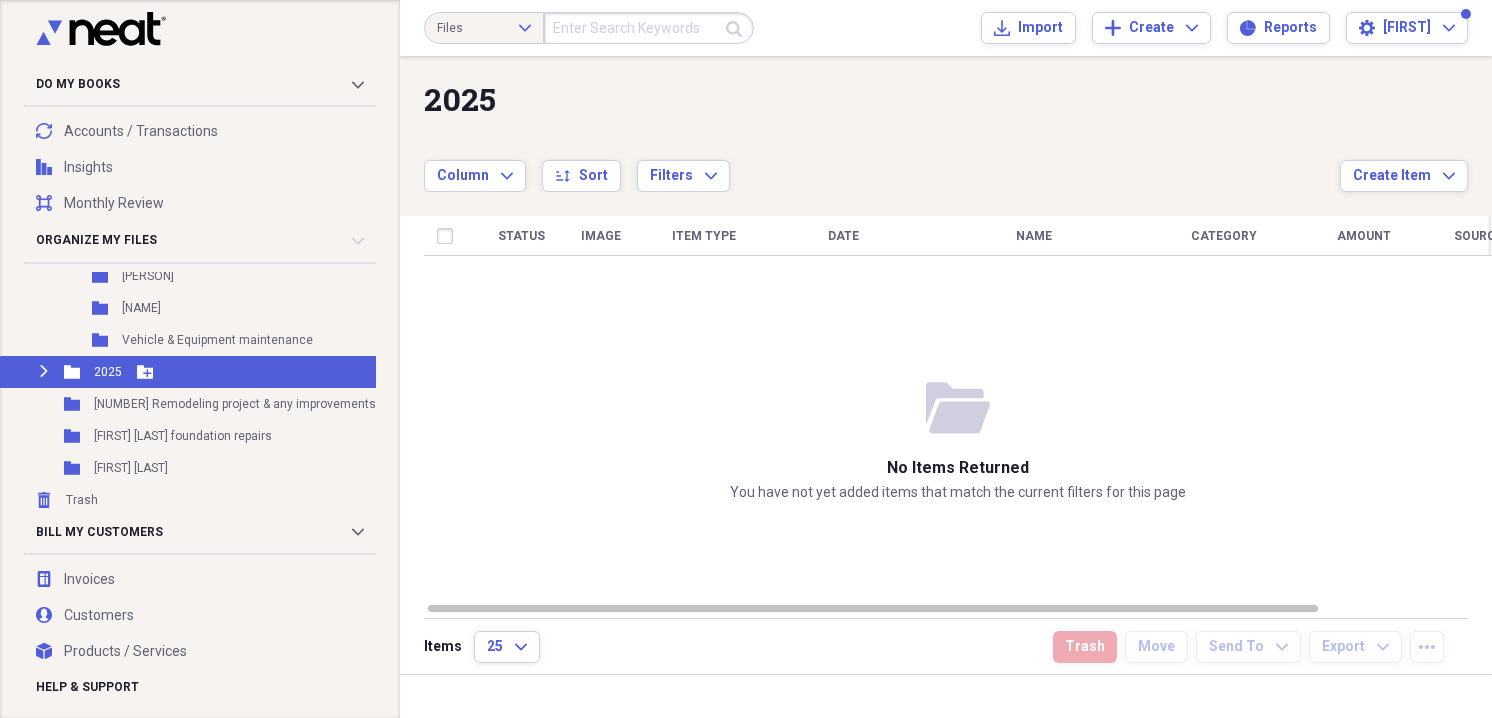 click on "Expand Folder 2025 Add Folder" at bounding box center (218, 372) 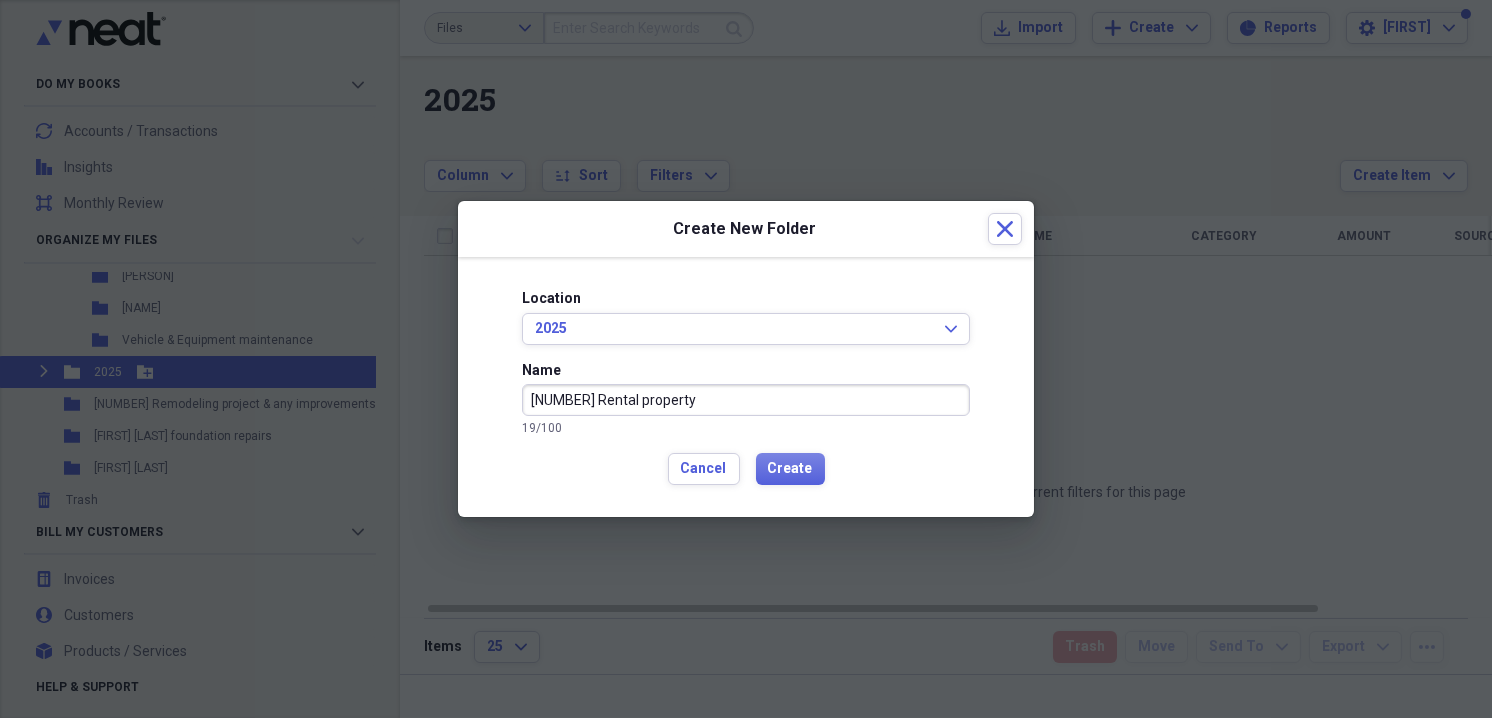 type on "[NUMBER] Rental property" 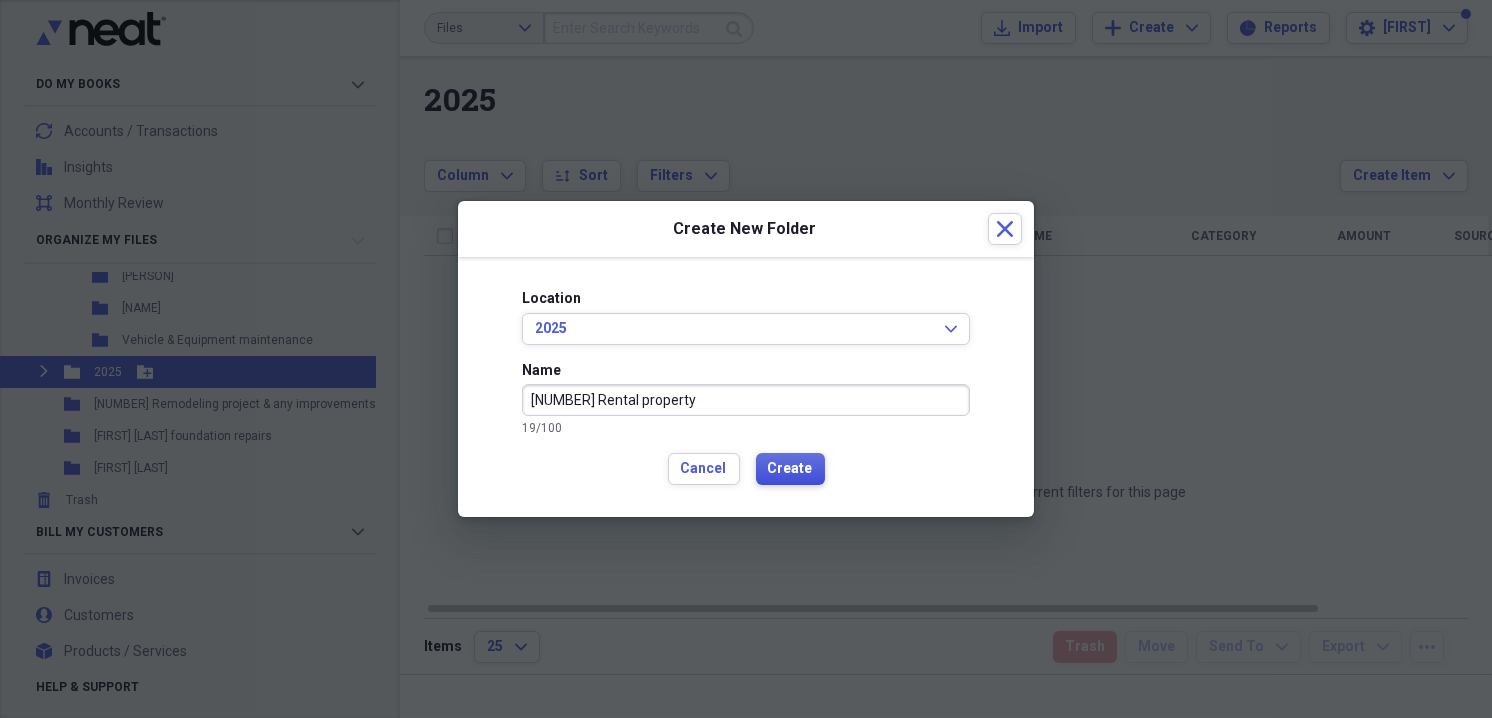 click on "Create" at bounding box center (790, 469) 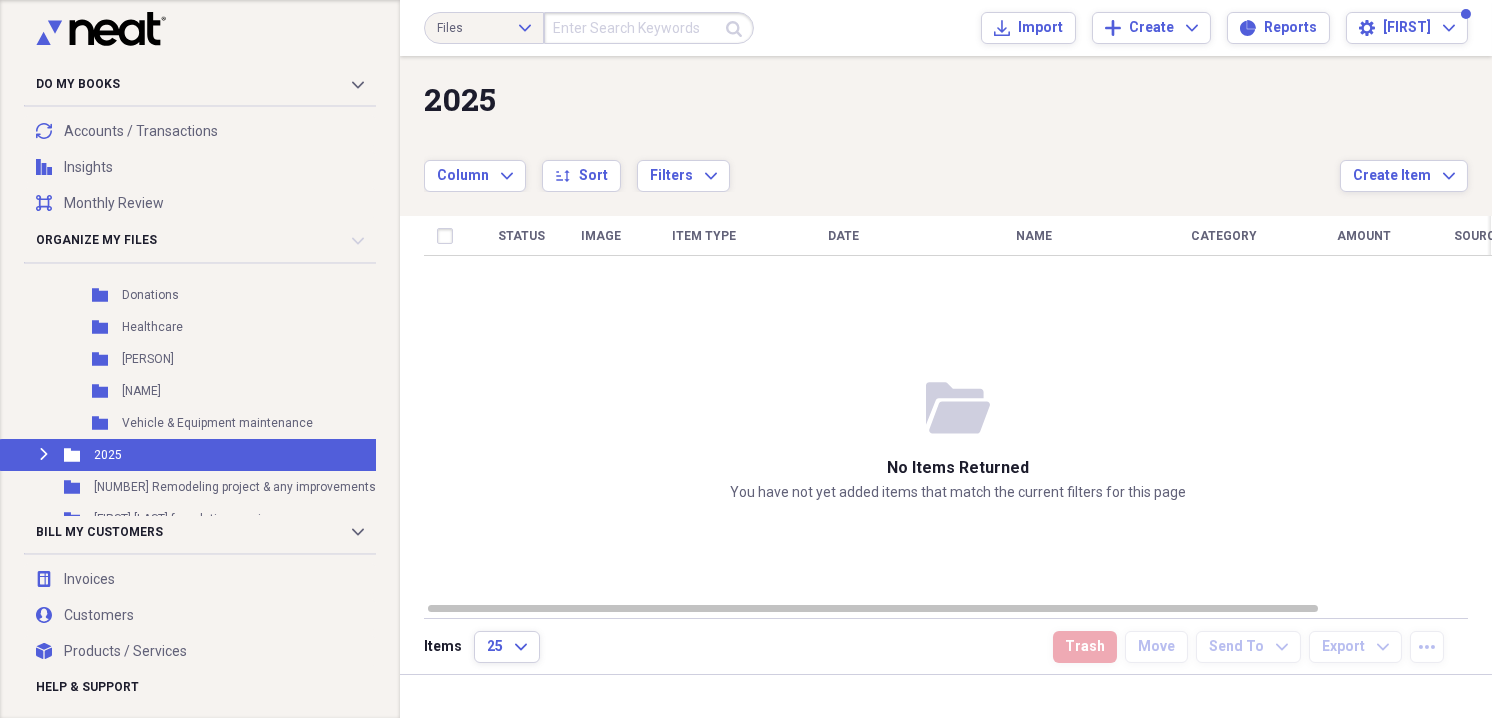scroll, scrollTop: 440, scrollLeft: 0, axis: vertical 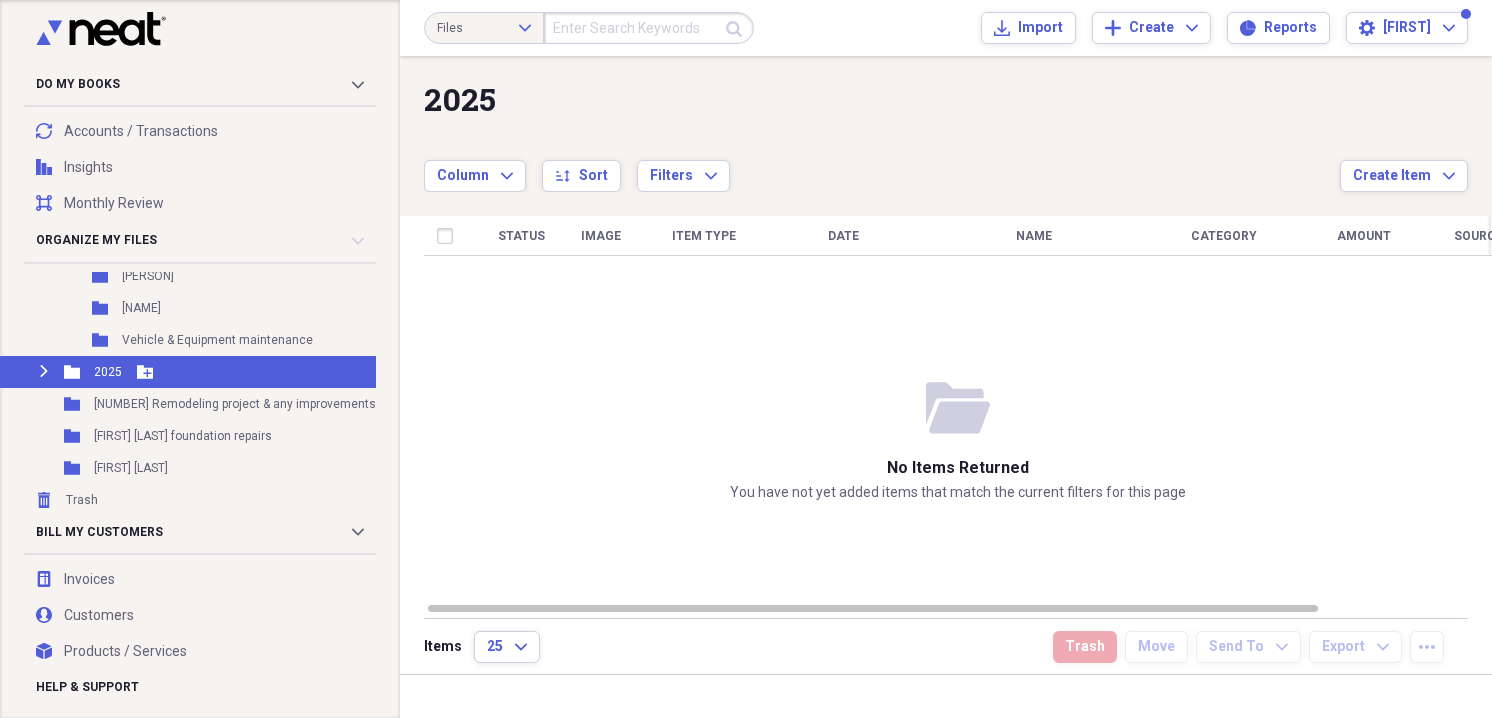 click on "Folder" 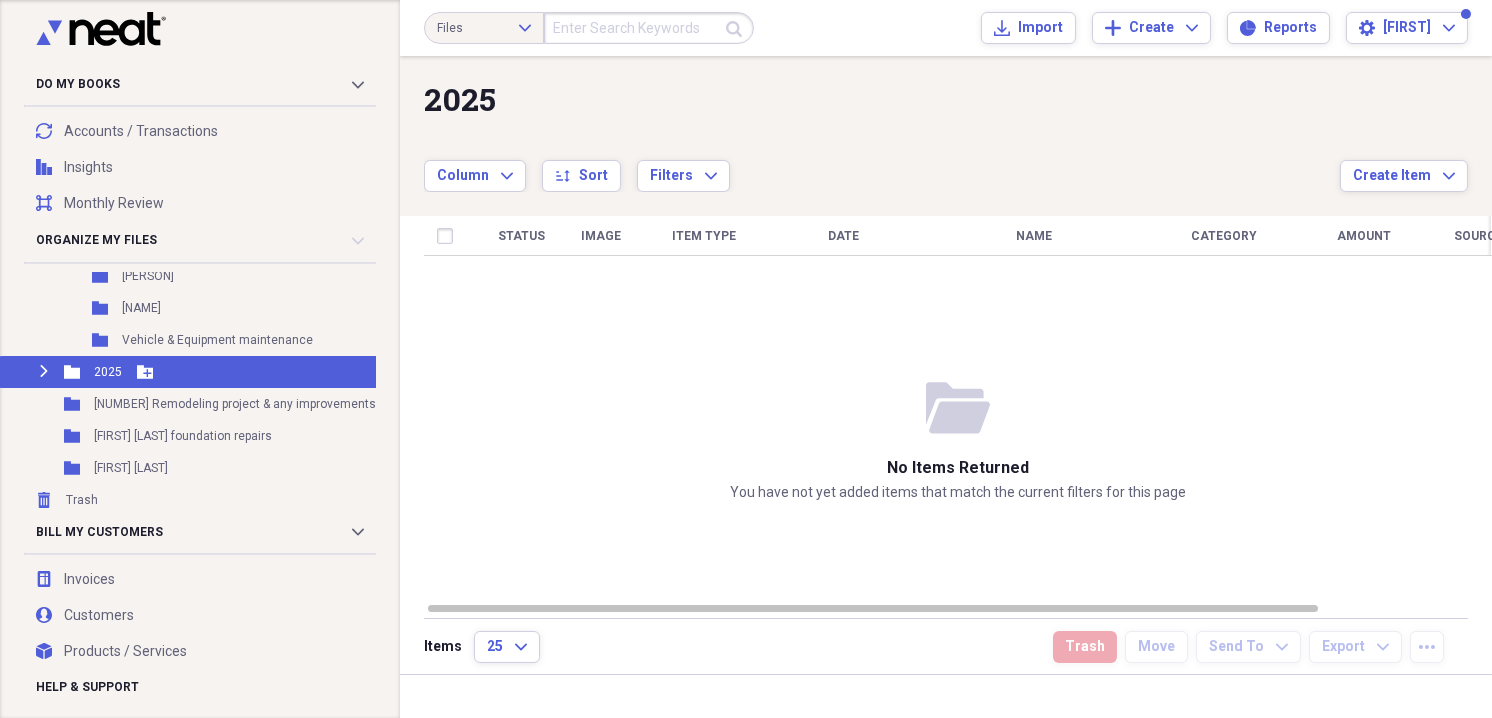 click on "Expand" 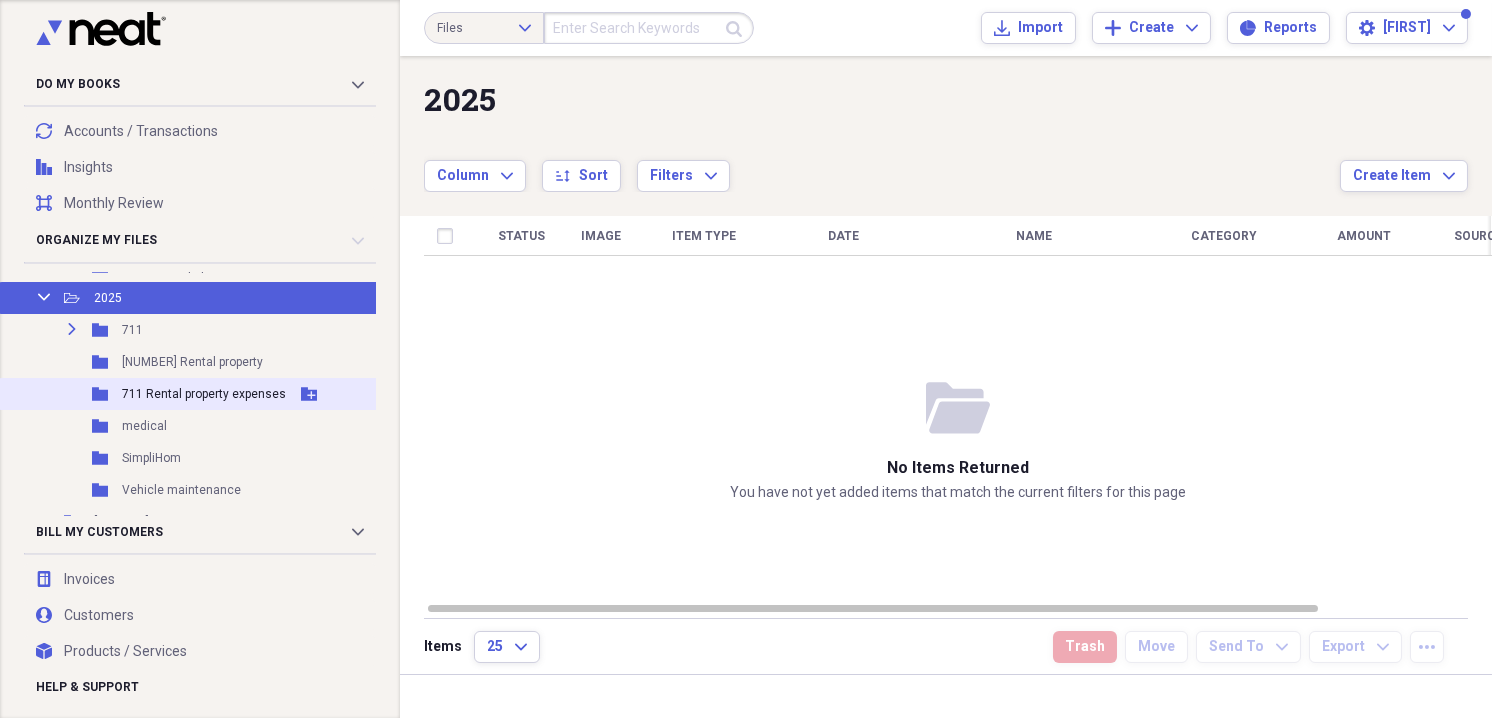 scroll, scrollTop: 432, scrollLeft: 0, axis: vertical 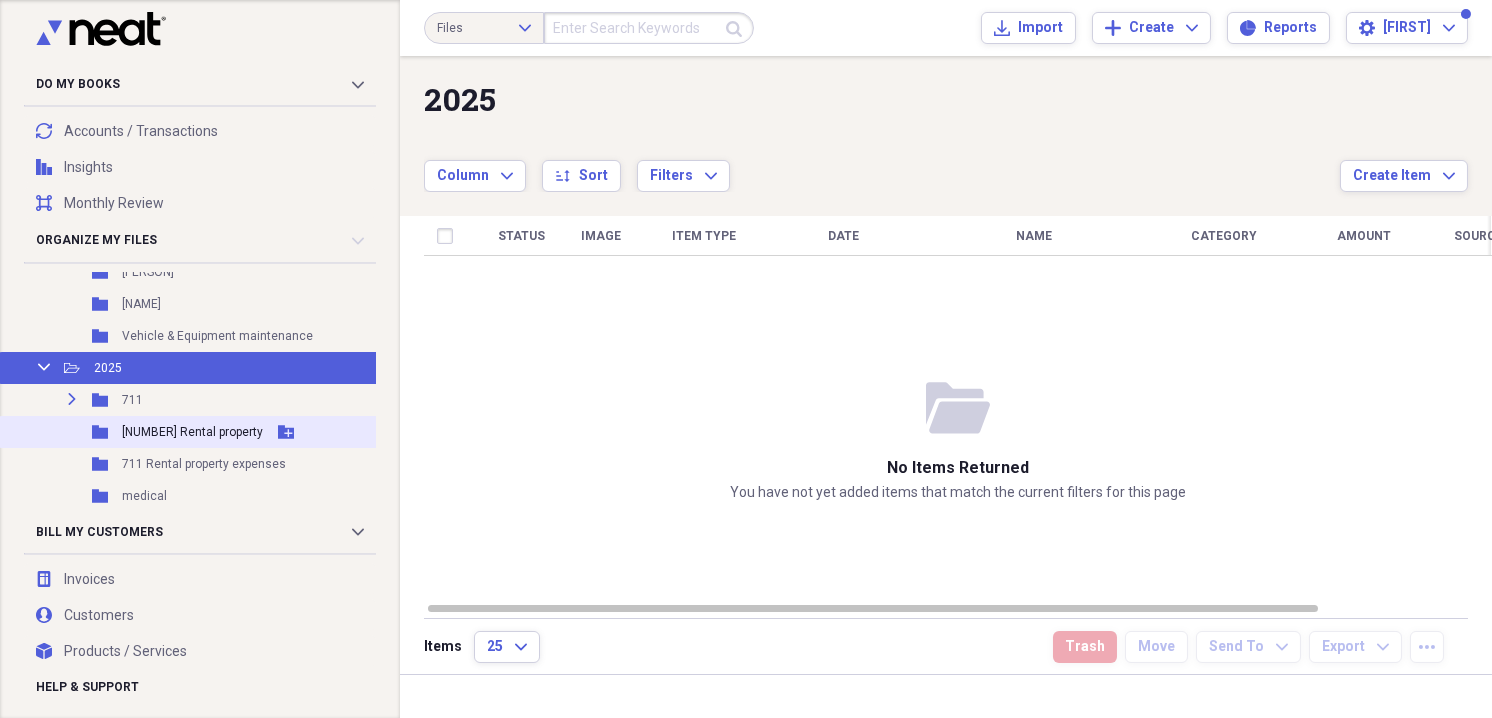 click on "[NUMBER] Rental property" at bounding box center (192, 432) 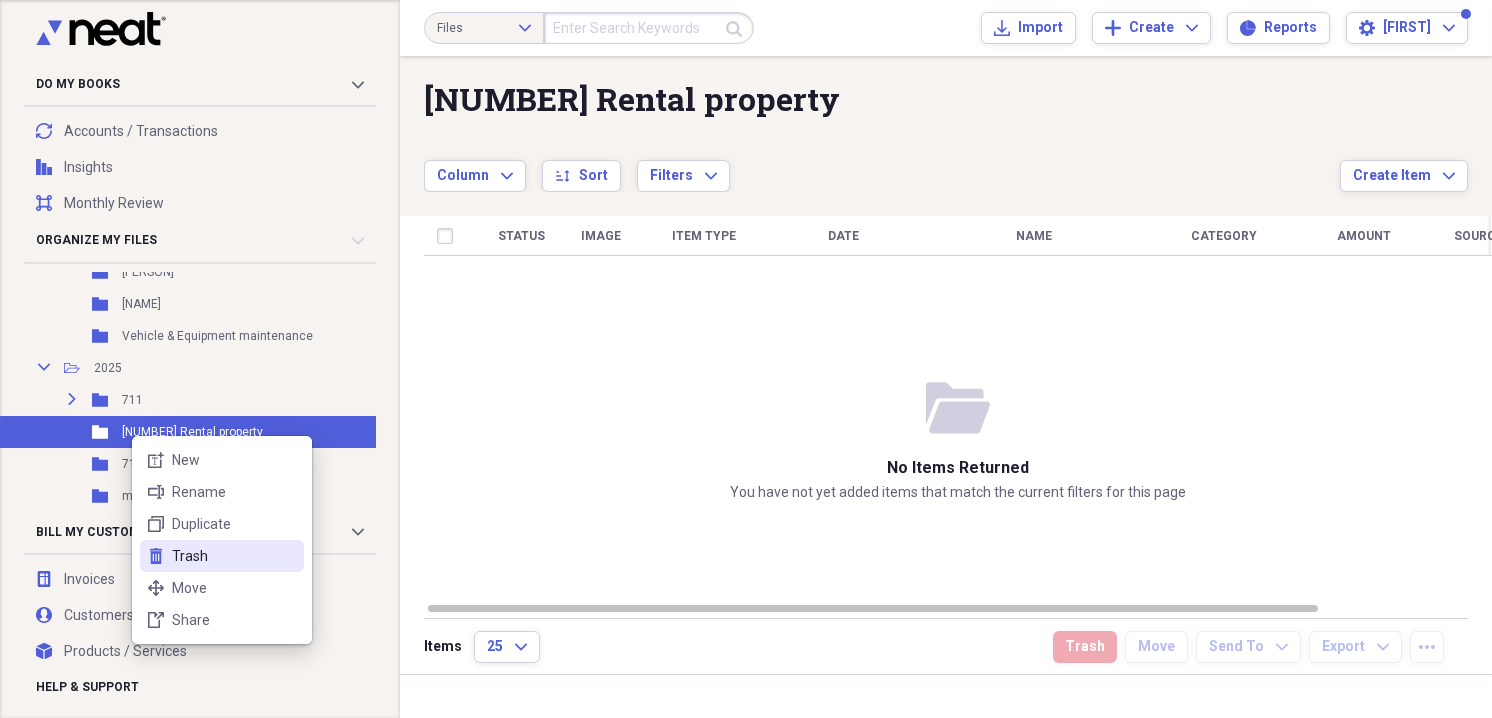click on "Trash" at bounding box center [234, 556] 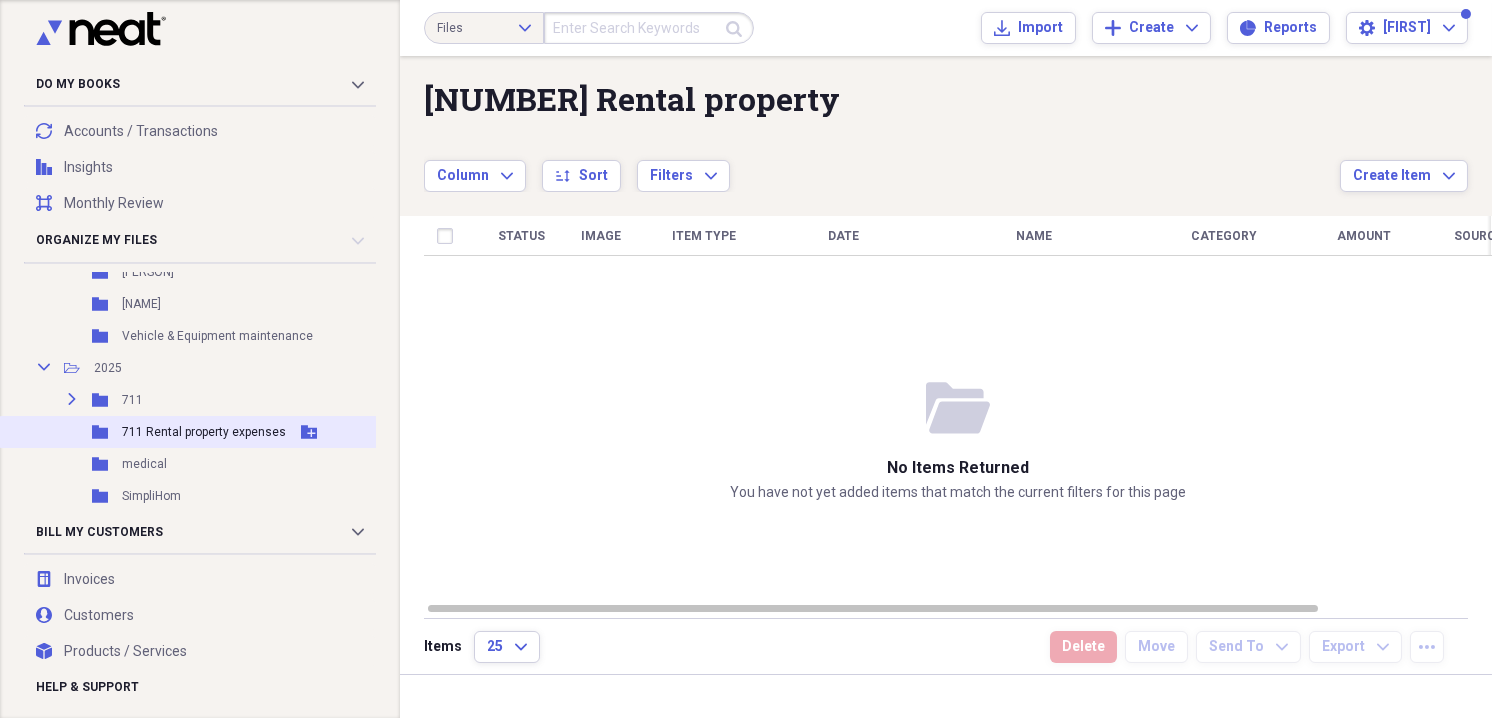 click on "711 Rental property expenses" at bounding box center (204, 432) 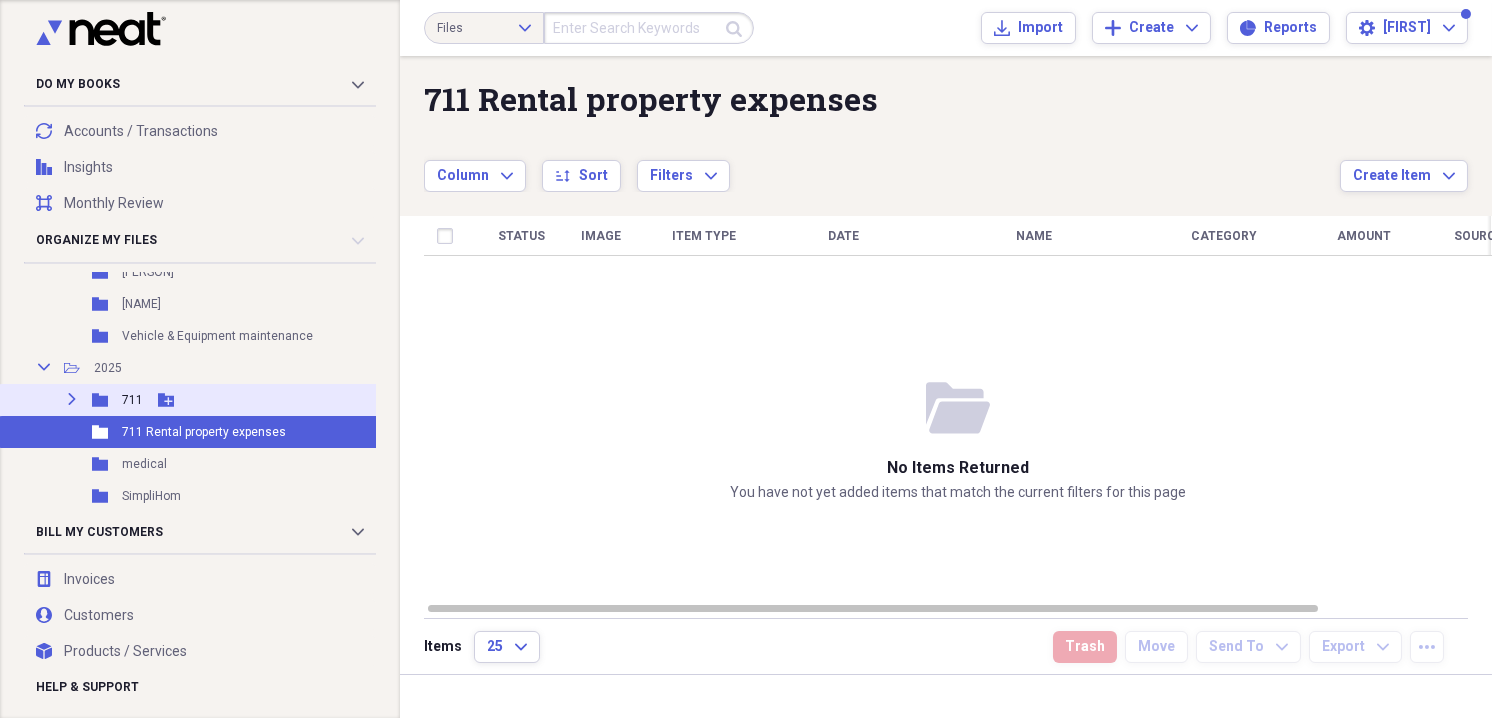 click 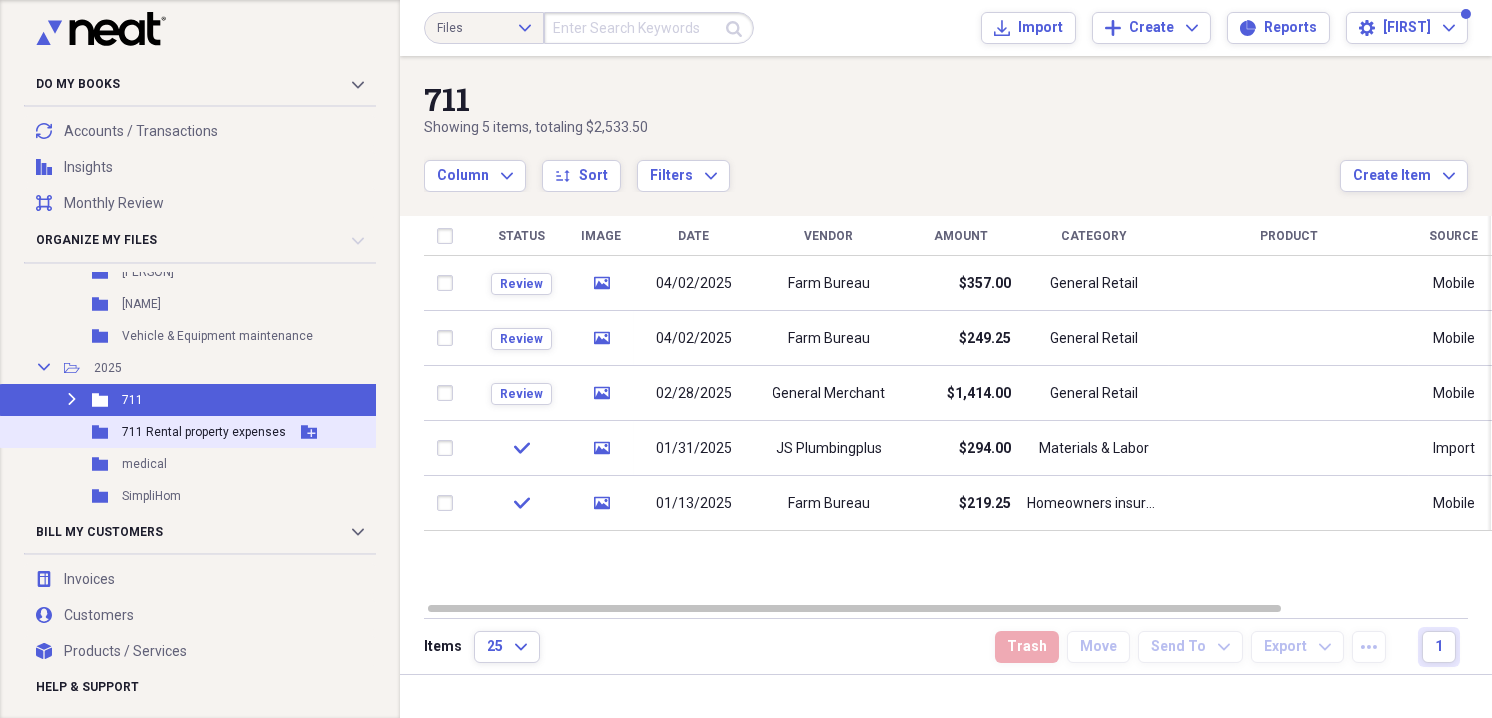 click on "711 Rental property expenses" at bounding box center [204, 432] 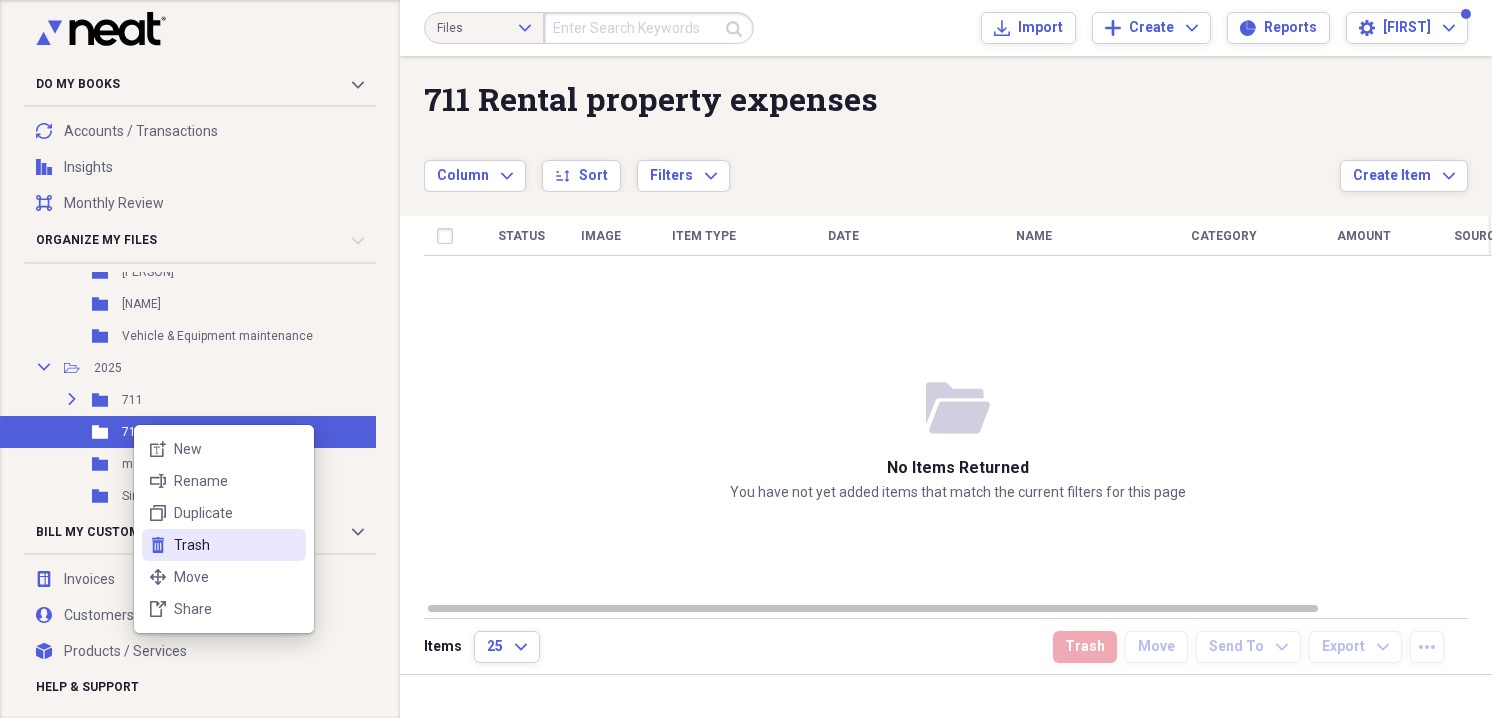 click on "Trash" at bounding box center (236, 545) 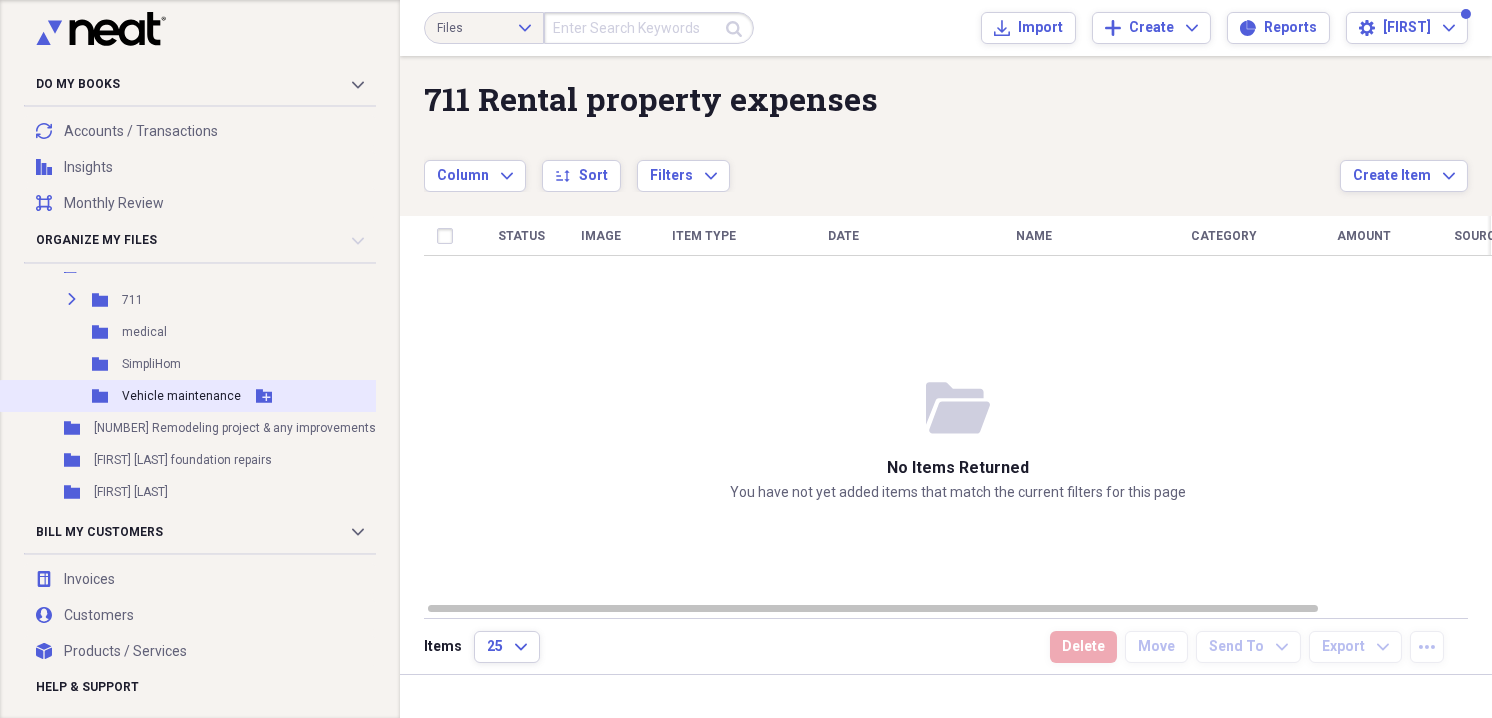 scroll, scrollTop: 432, scrollLeft: 0, axis: vertical 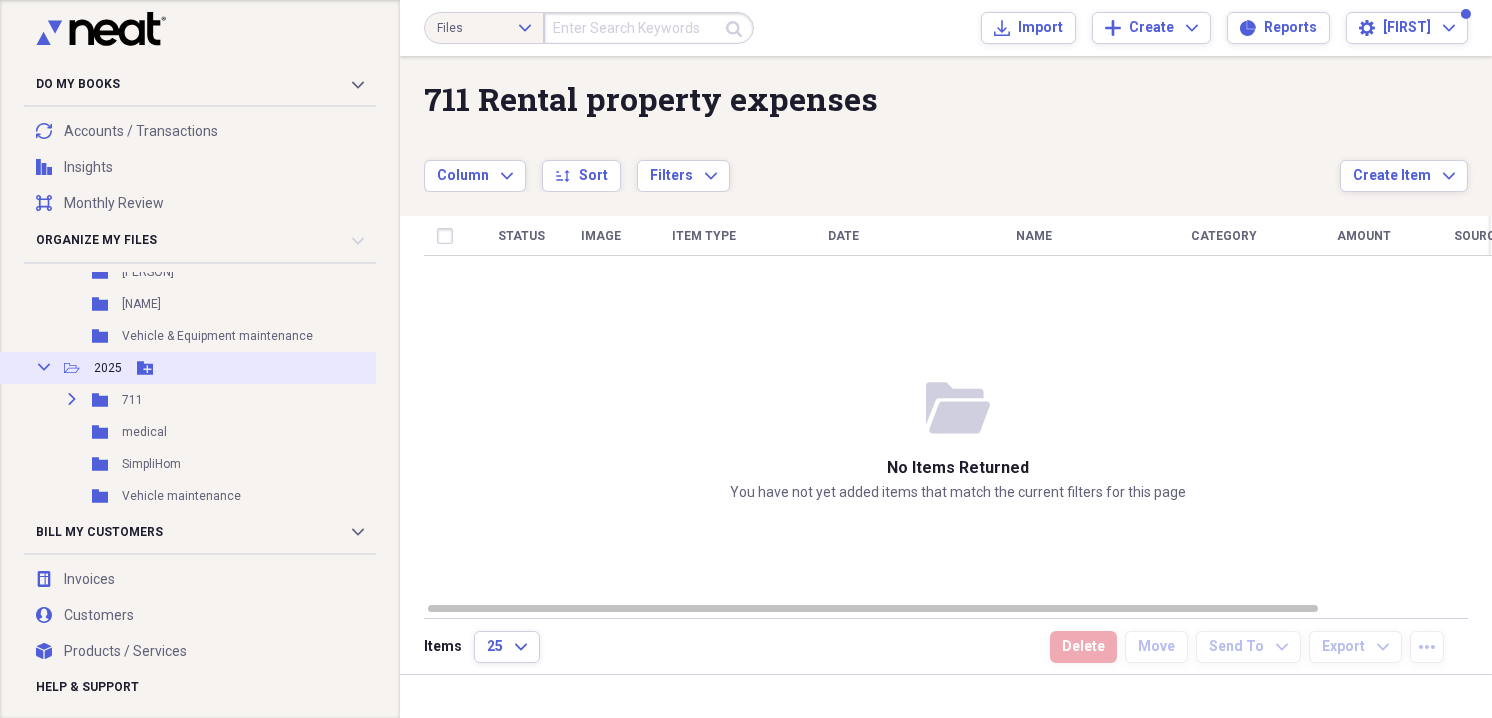 click 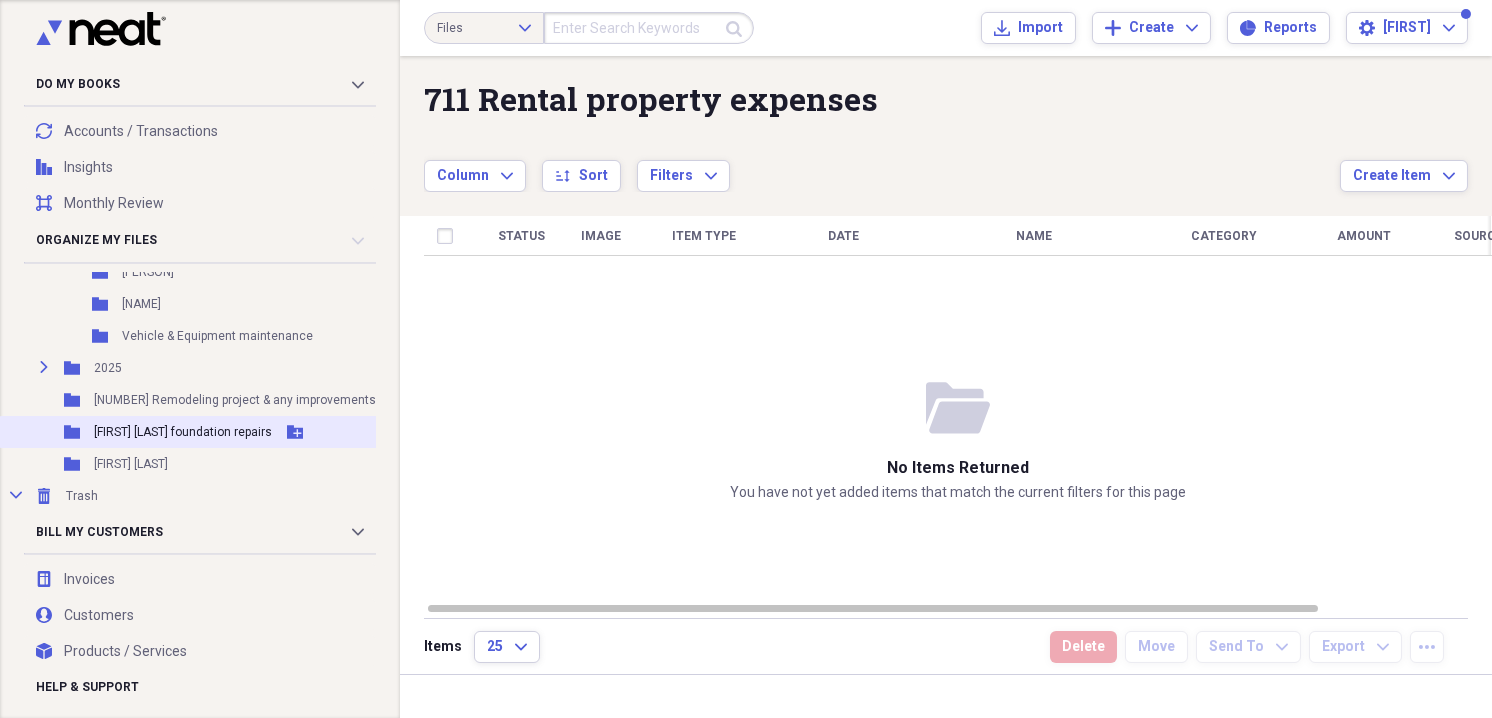 scroll, scrollTop: 504, scrollLeft: 0, axis: vertical 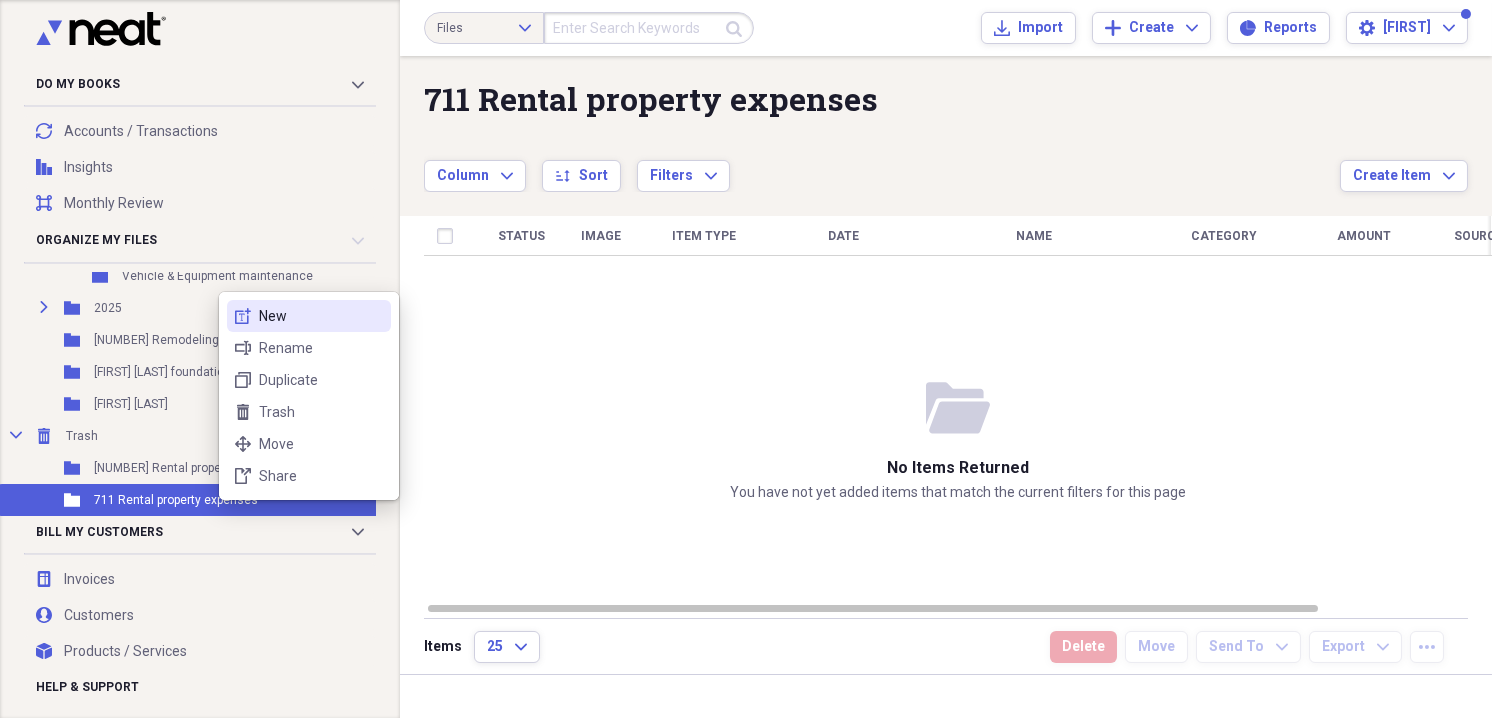 click on "New" at bounding box center (321, 316) 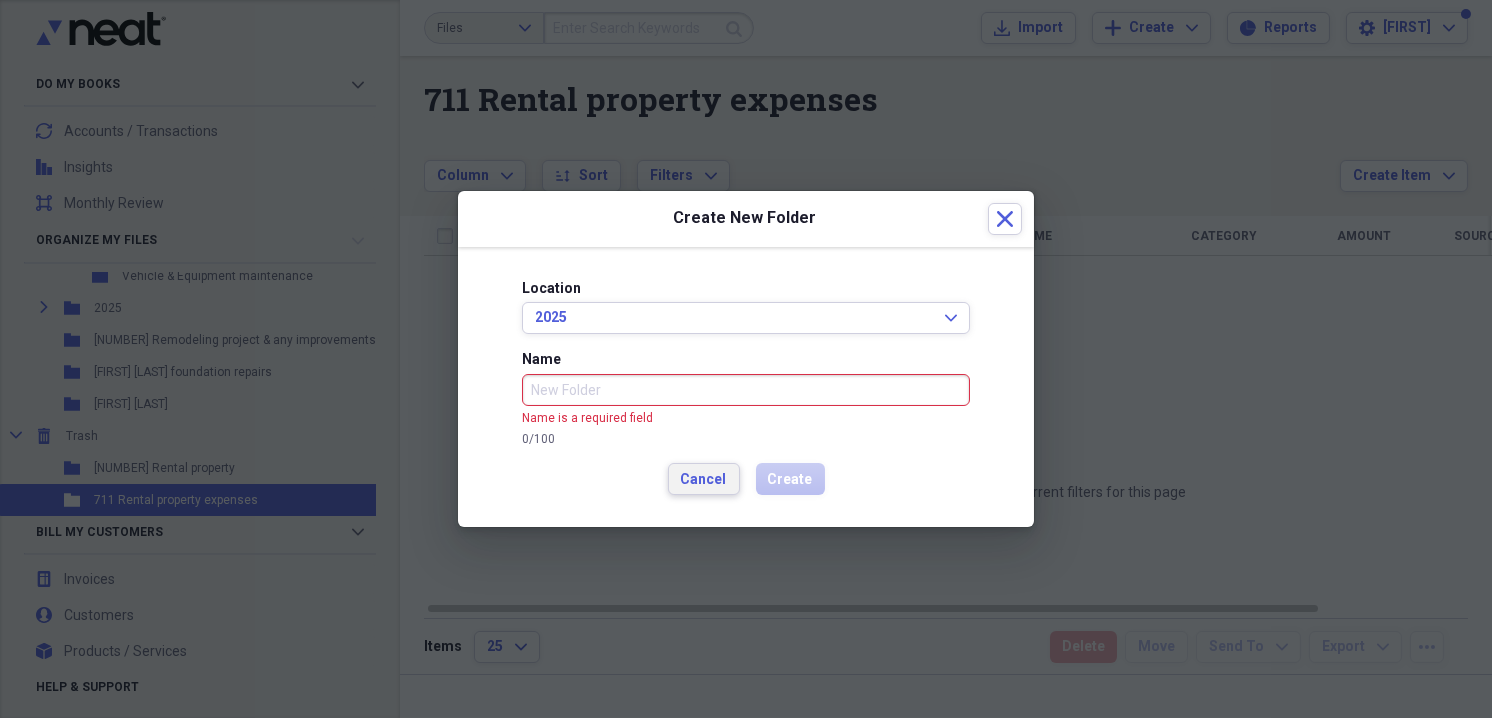 click on "Cancel" at bounding box center [704, 479] 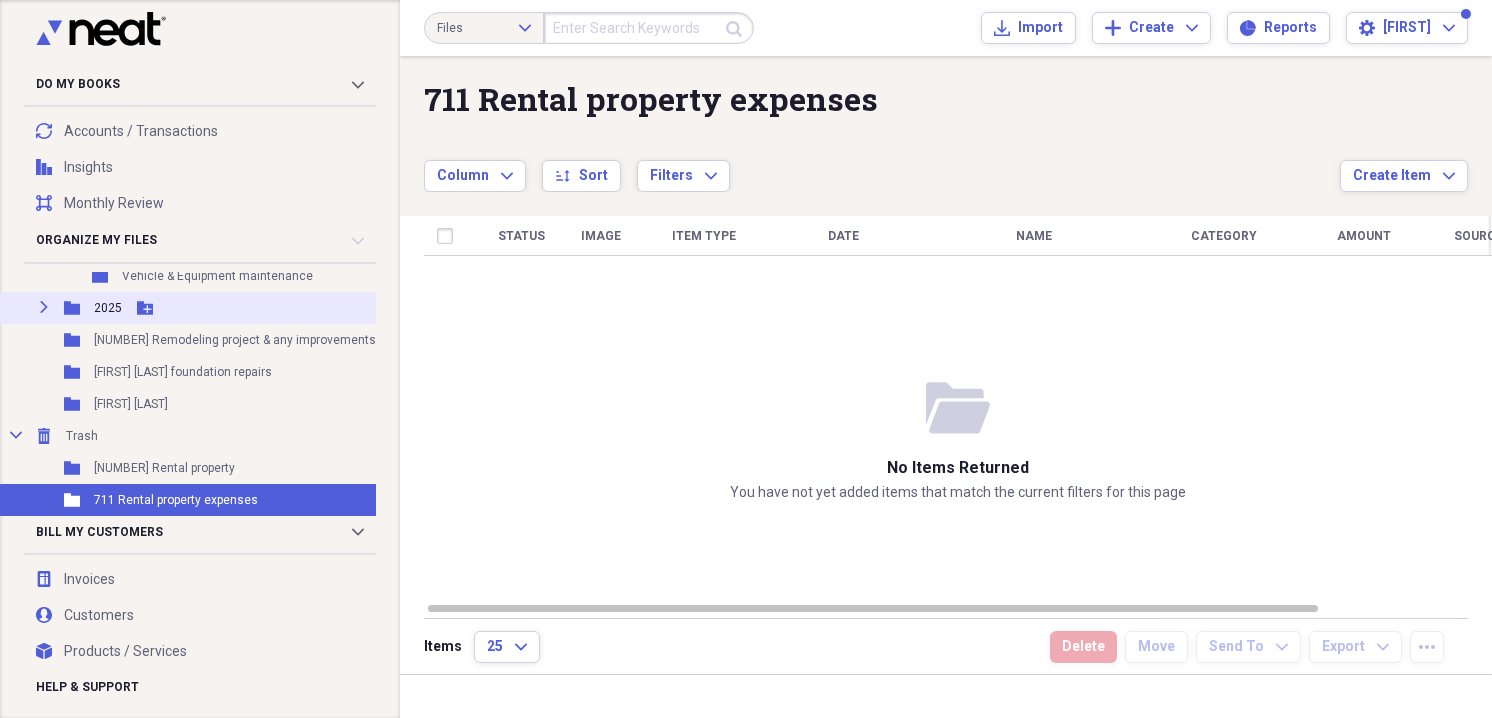 click on "Expand" 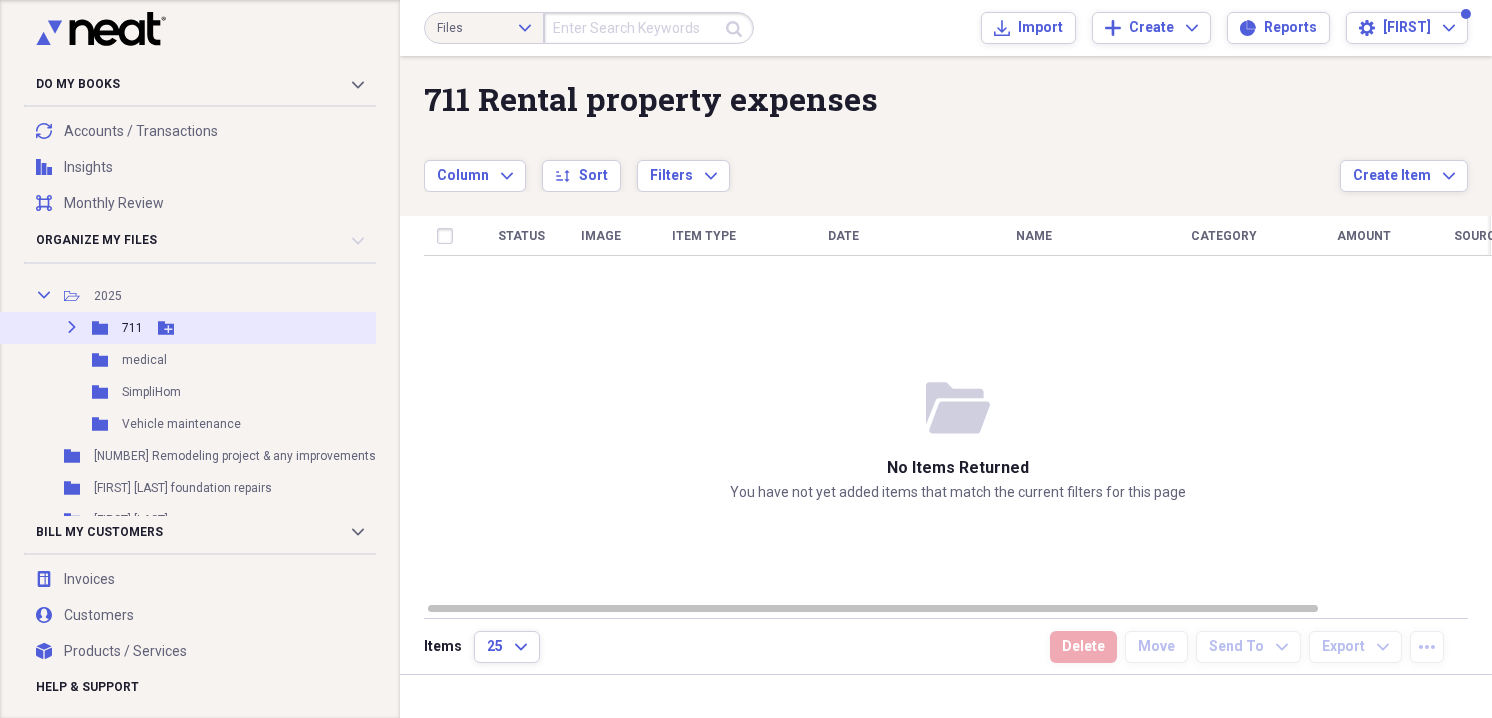 click on "Expand Folder [NUMBER] Add Folder" at bounding box center [218, 328] 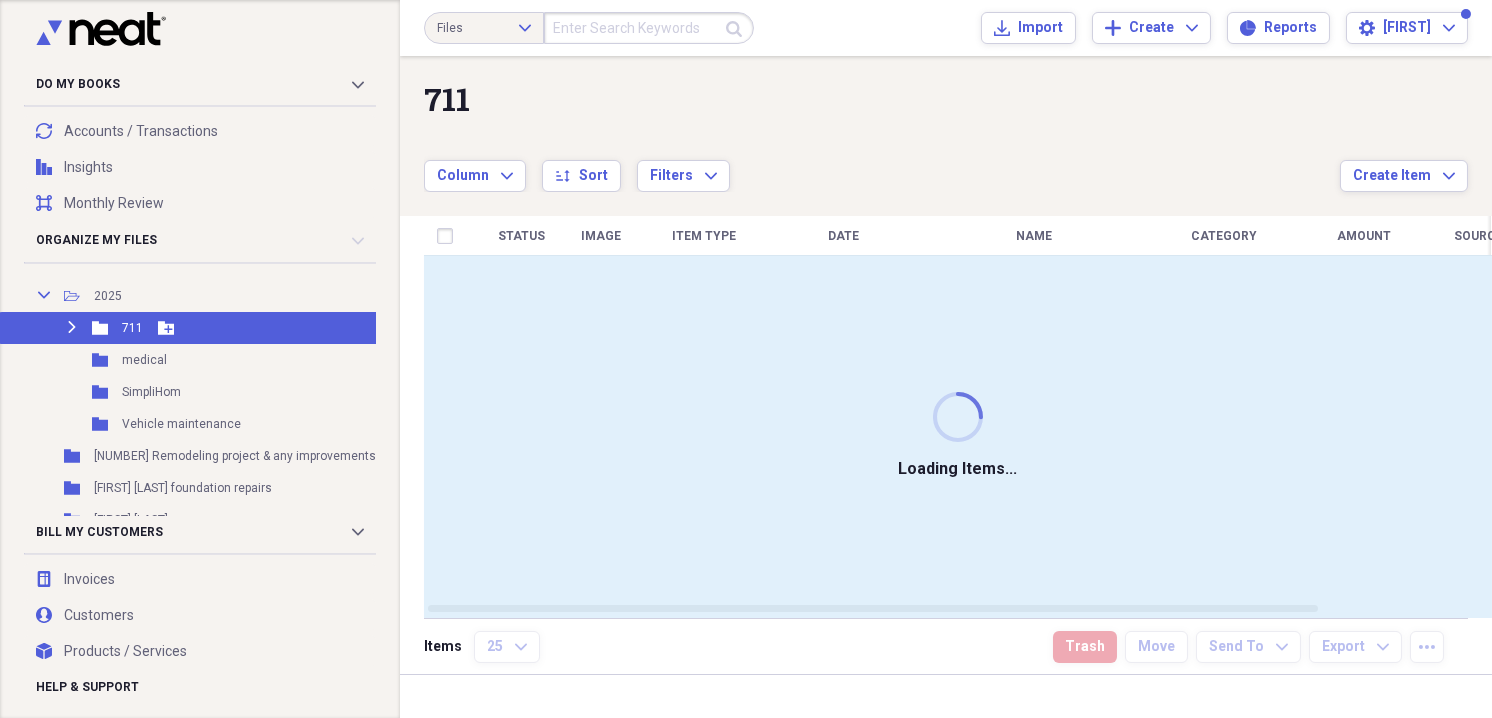 click on "Expand Folder [NUMBER] Add Folder" at bounding box center [218, 328] 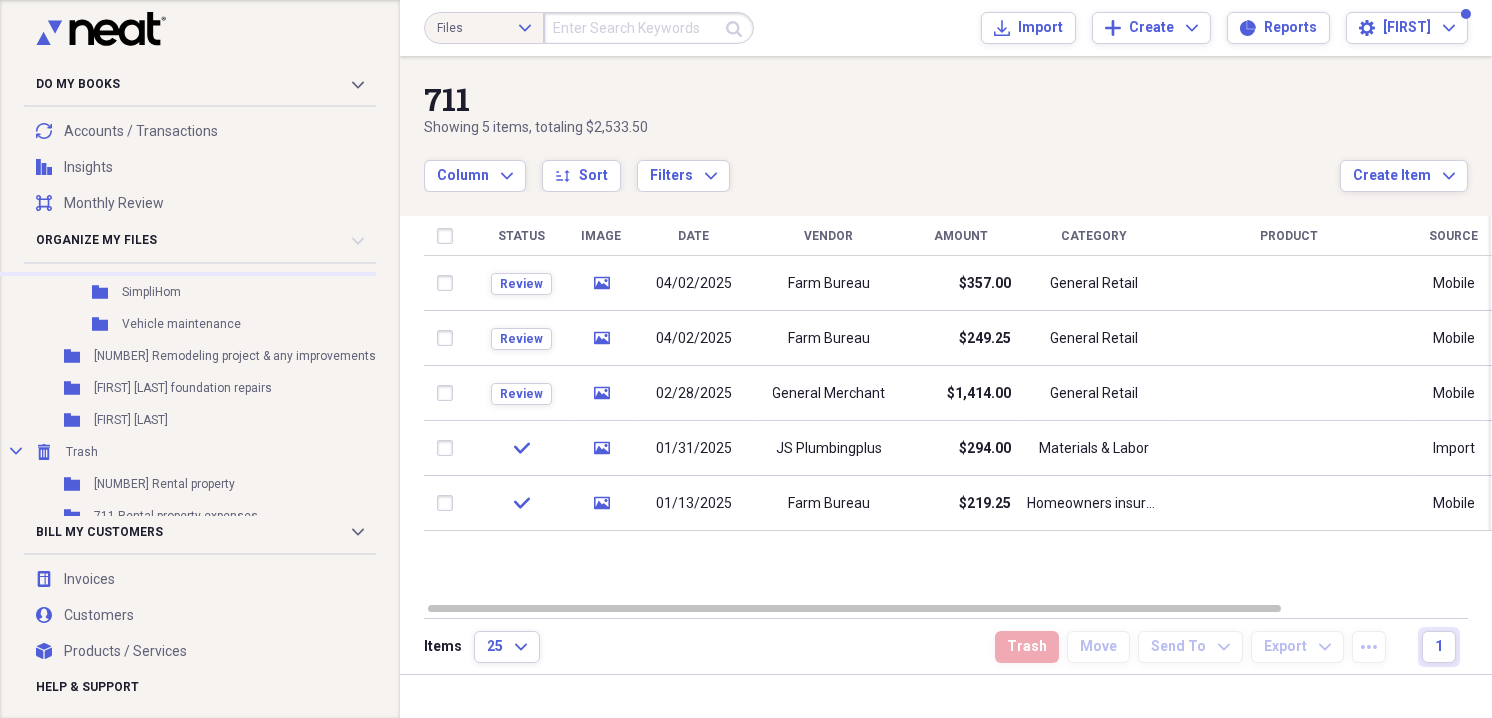 scroll, scrollTop: 632, scrollLeft: 0, axis: vertical 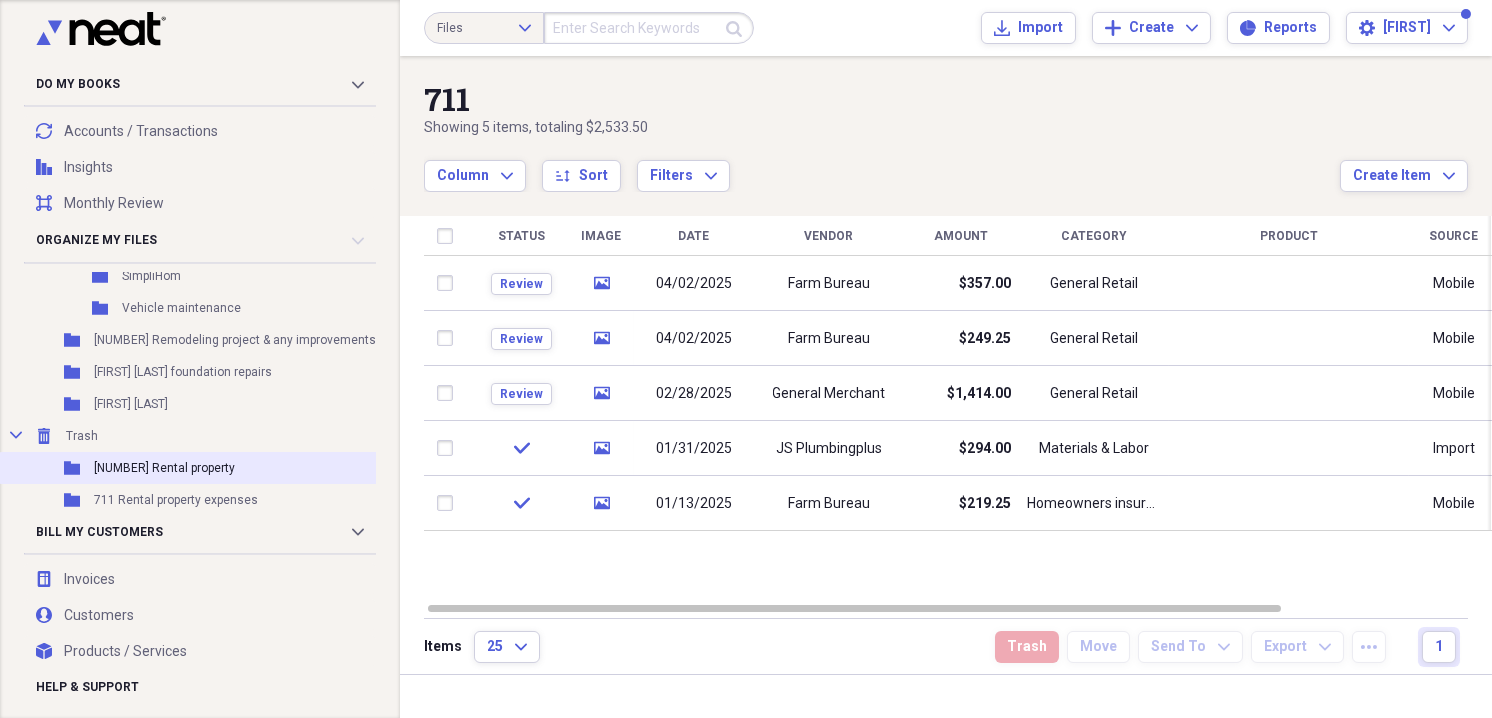 click on "[NUMBER] Rental property" at bounding box center (164, 468) 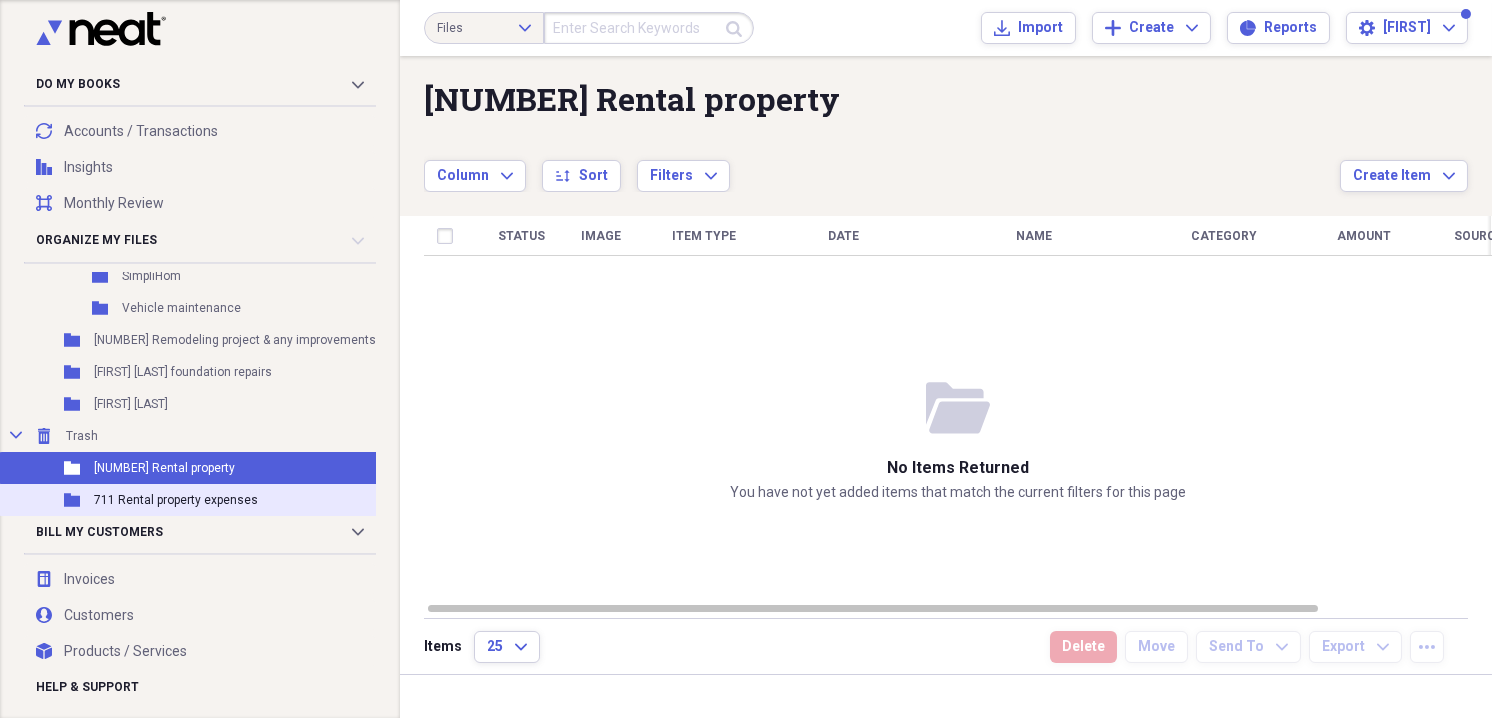 click on "711 Rental property expenses" at bounding box center [176, 500] 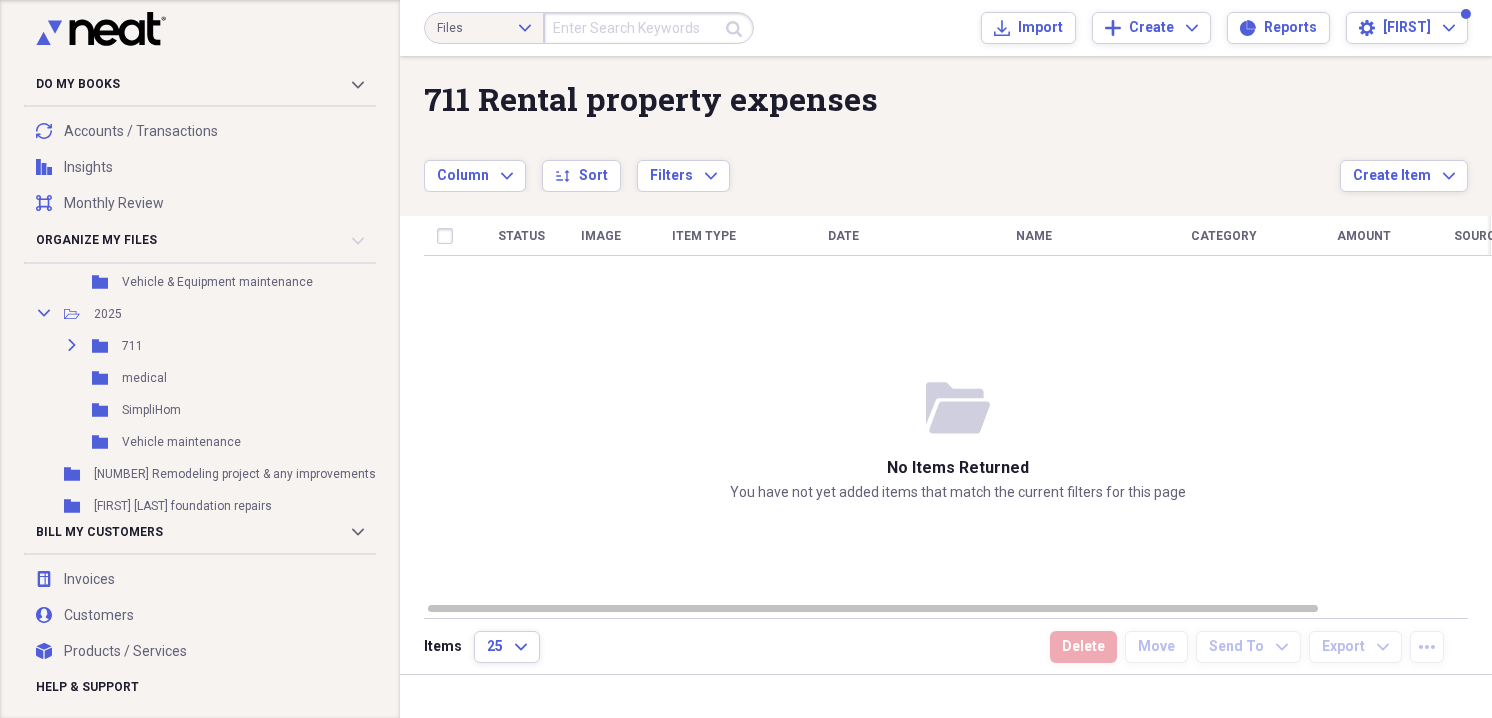 scroll, scrollTop: 435, scrollLeft: 0, axis: vertical 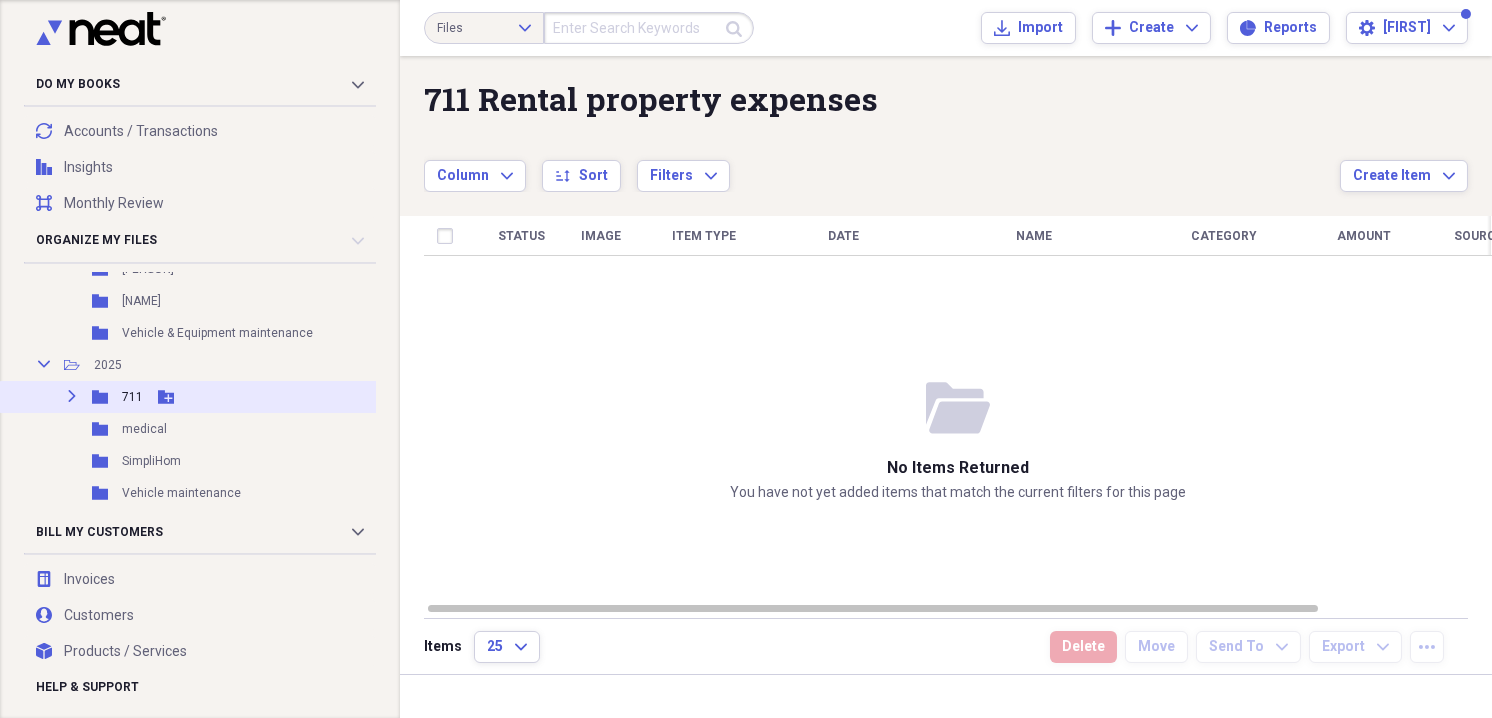 click 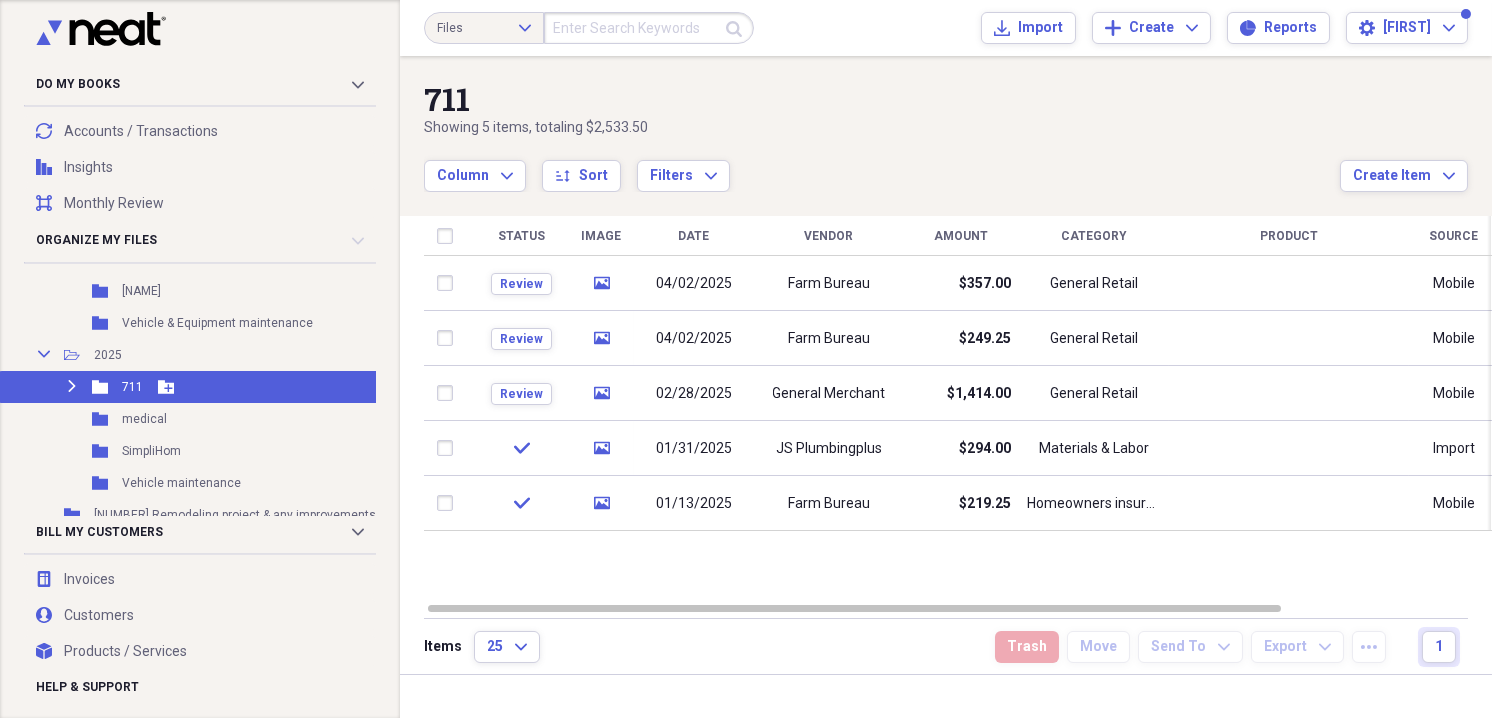 scroll, scrollTop: 432, scrollLeft: 0, axis: vertical 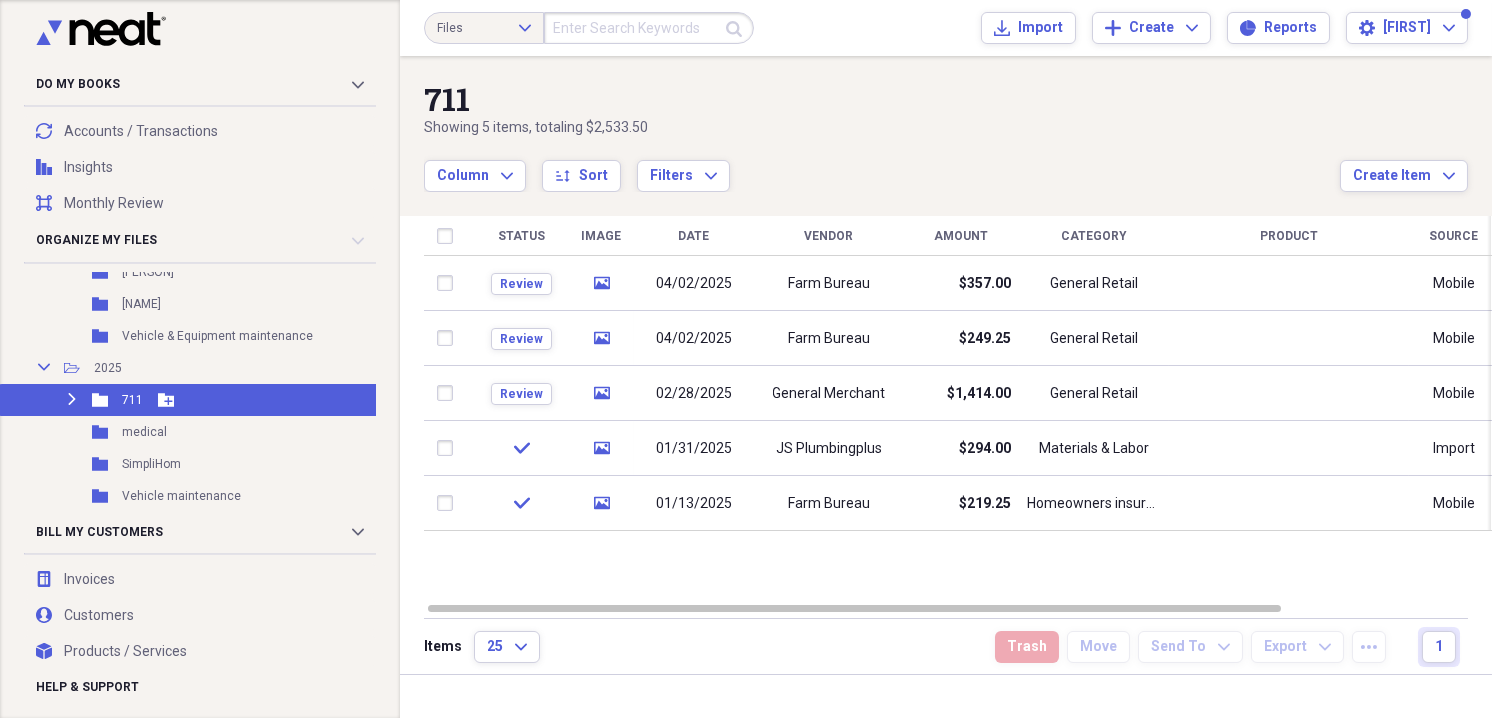 click on "Expand" 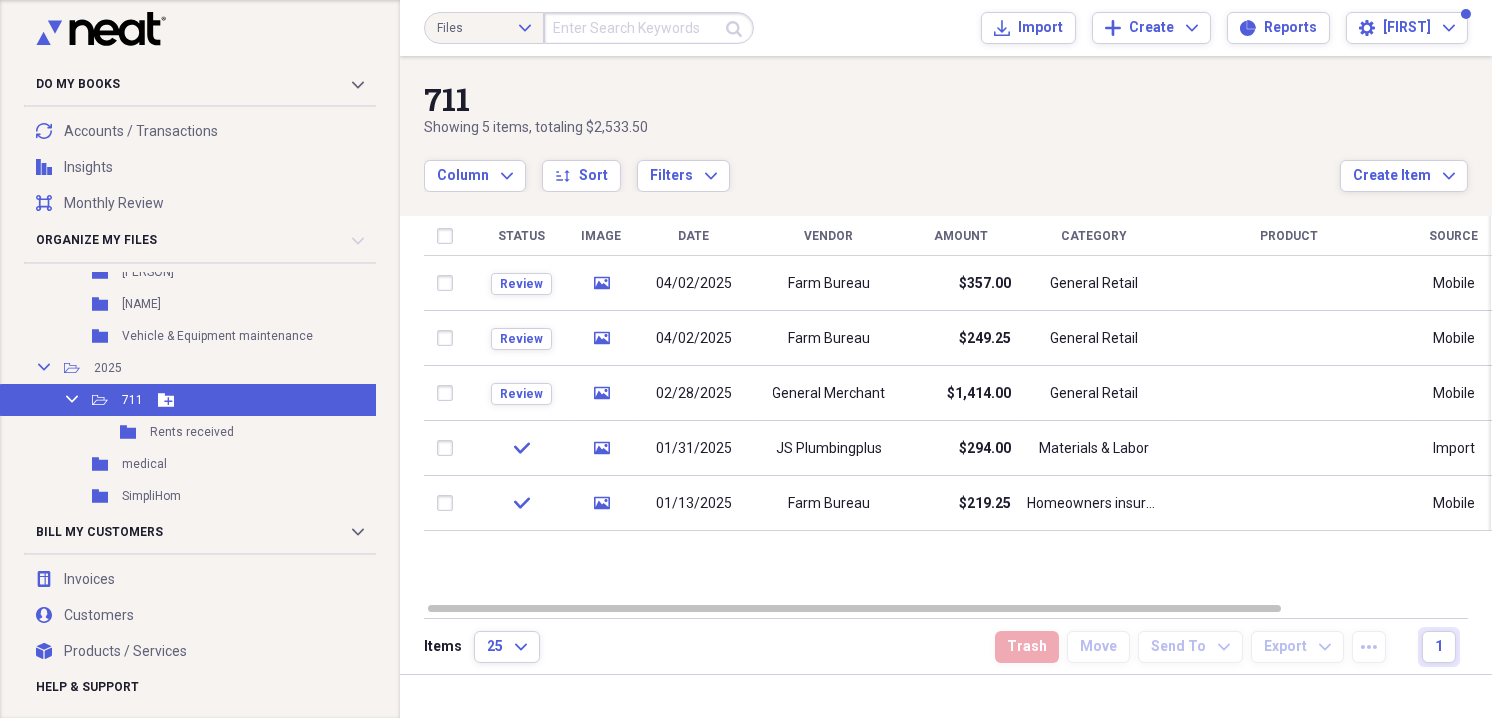 click 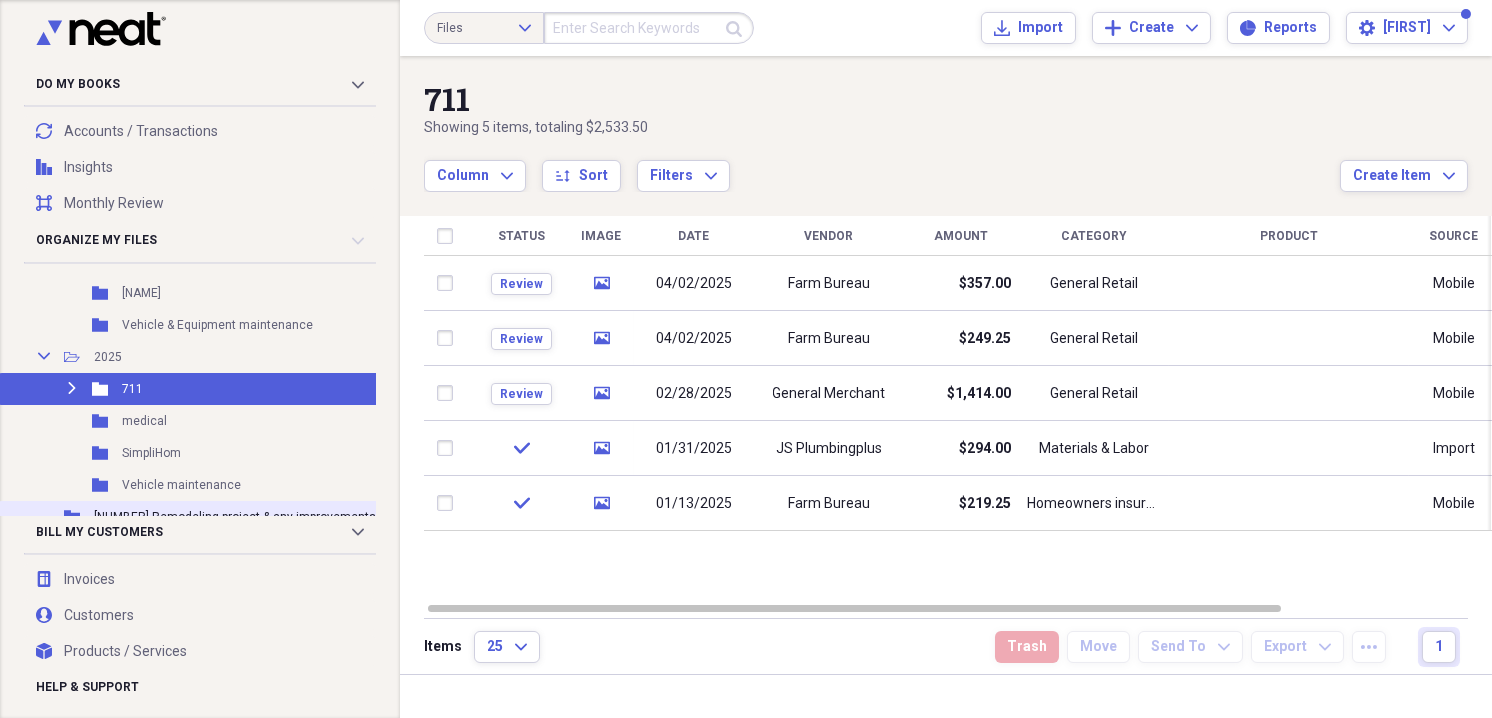scroll, scrollTop: 432, scrollLeft: 0, axis: vertical 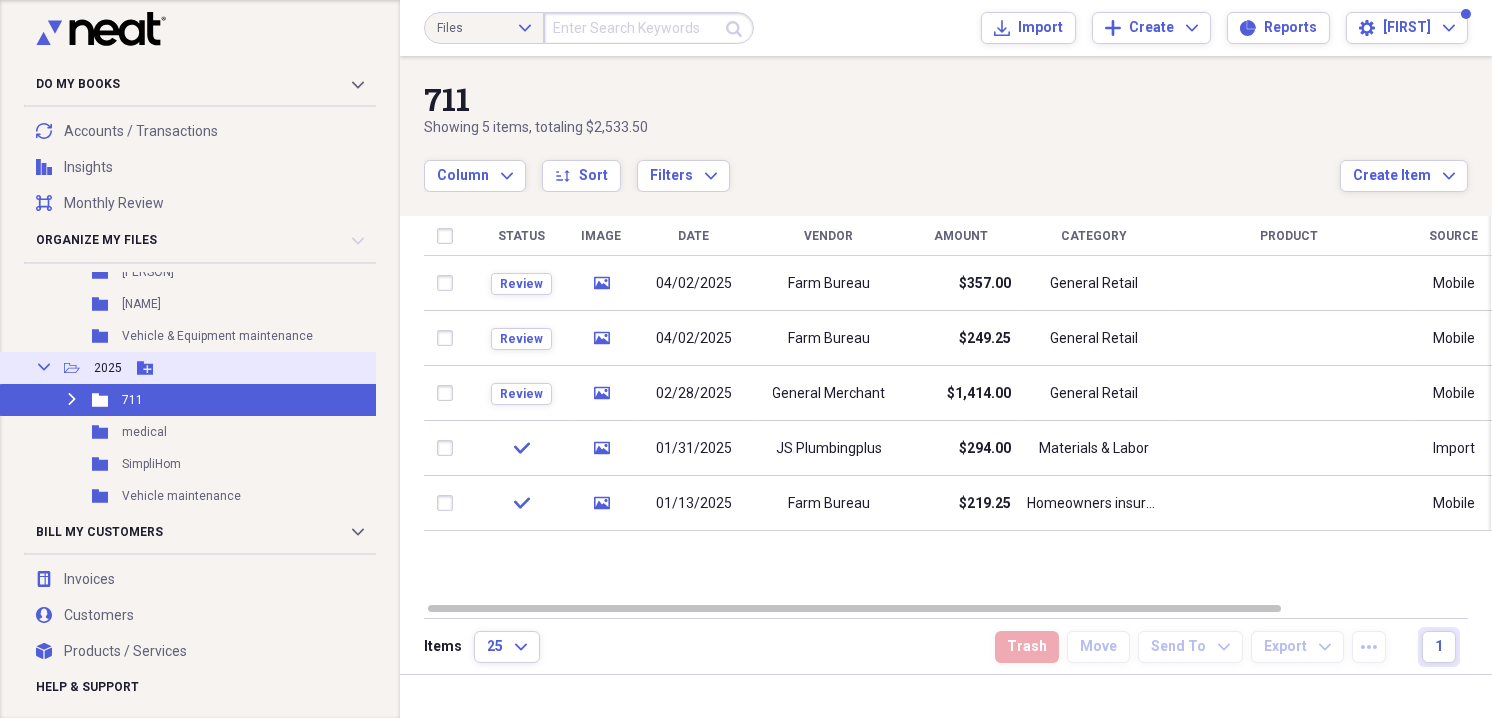 click on "Collapse" 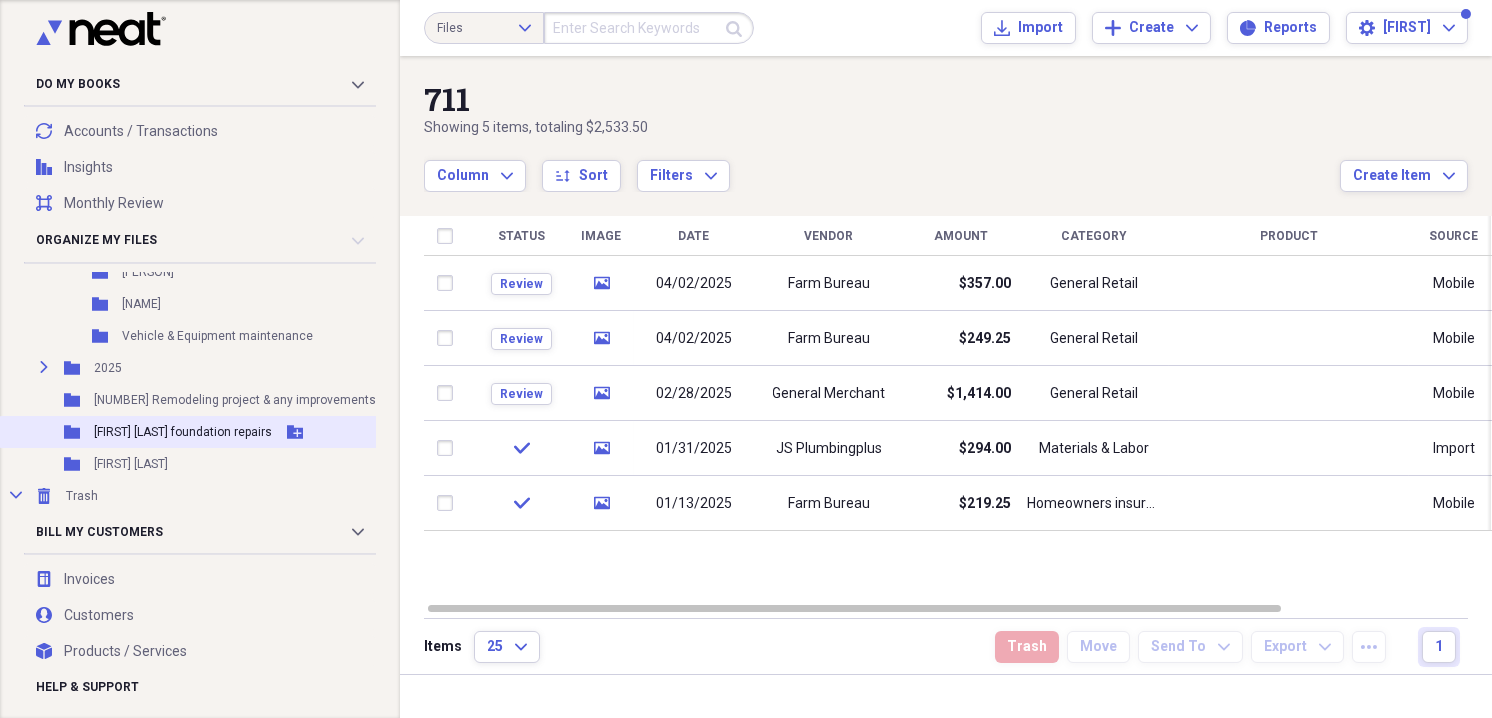 click on "[FIRST] [LAST] foundation repairs" at bounding box center (183, 432) 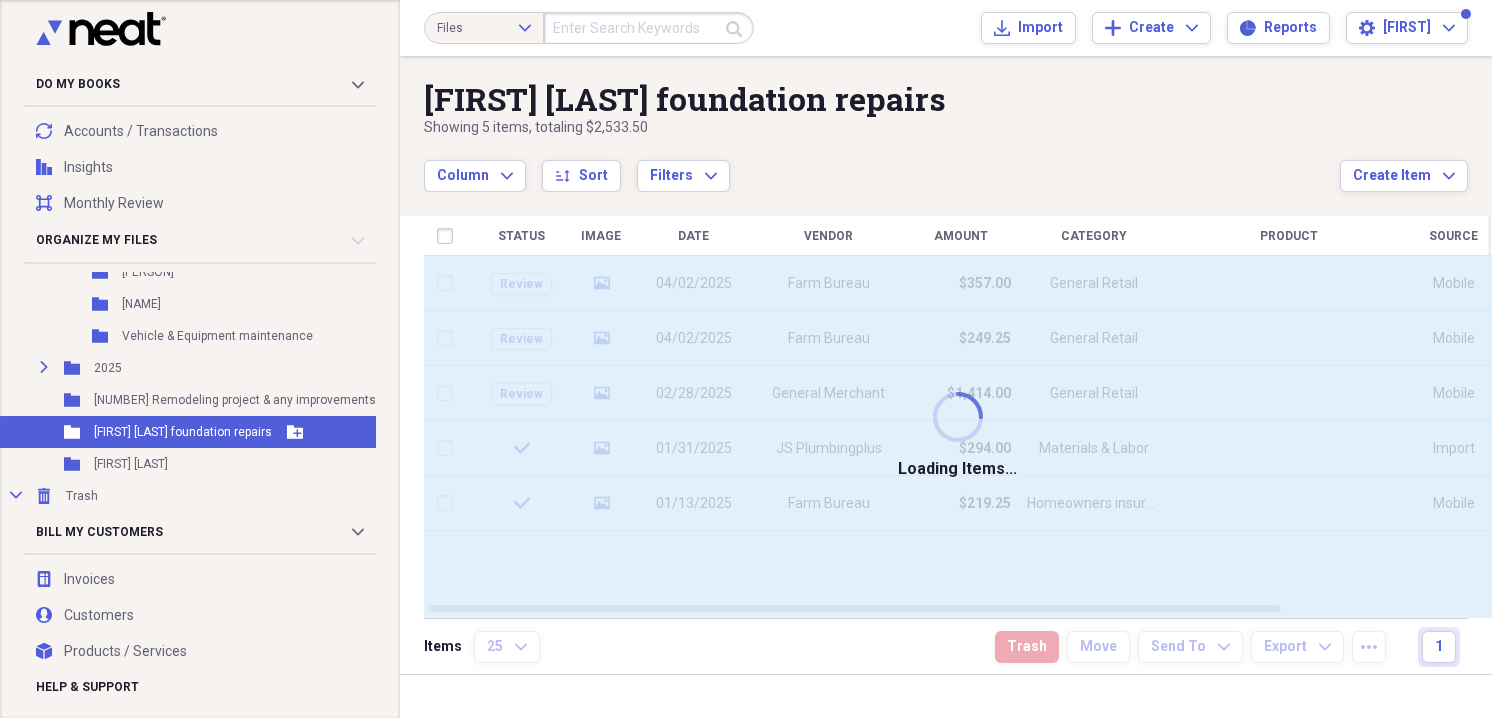 click on "[FIRST] [LAST] foundation repairs" at bounding box center (183, 432) 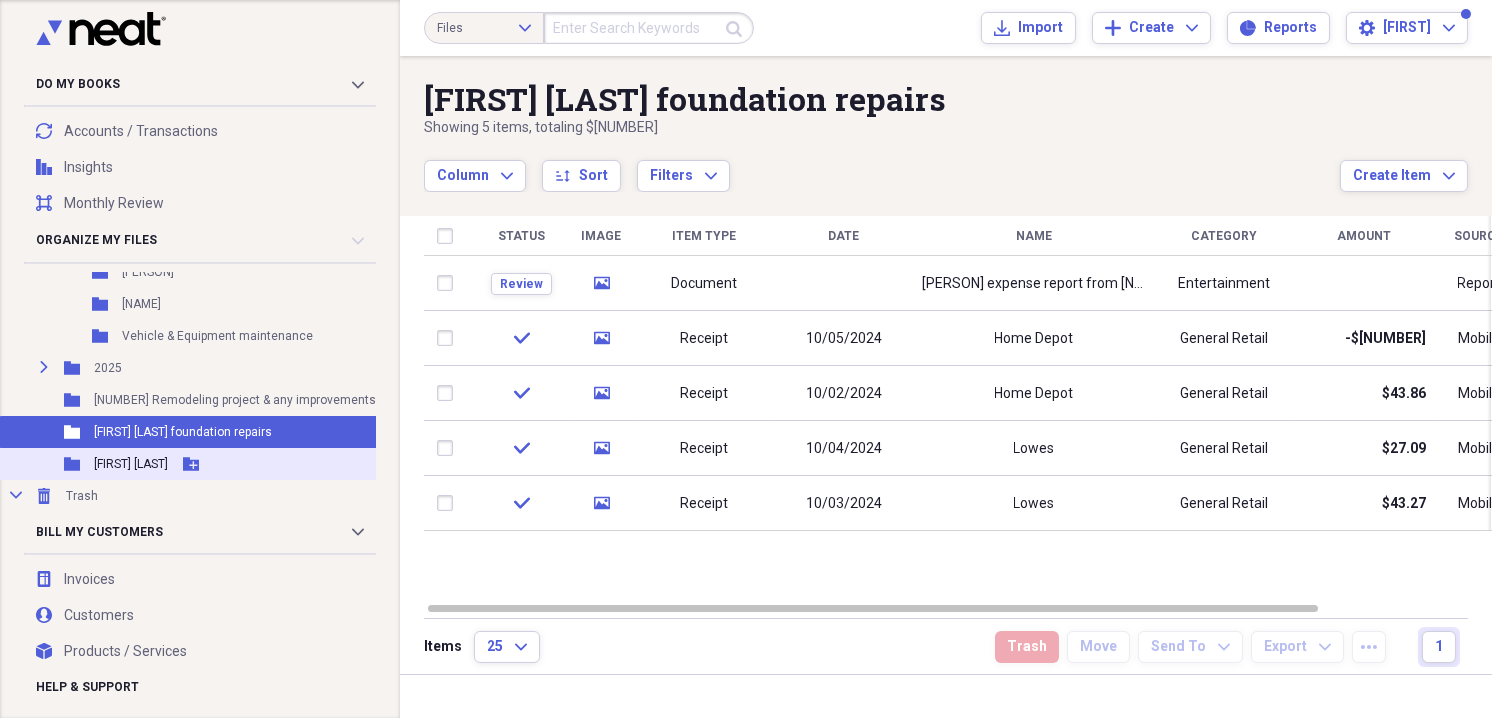 click on "[FIRST] [LAST]" at bounding box center (131, 464) 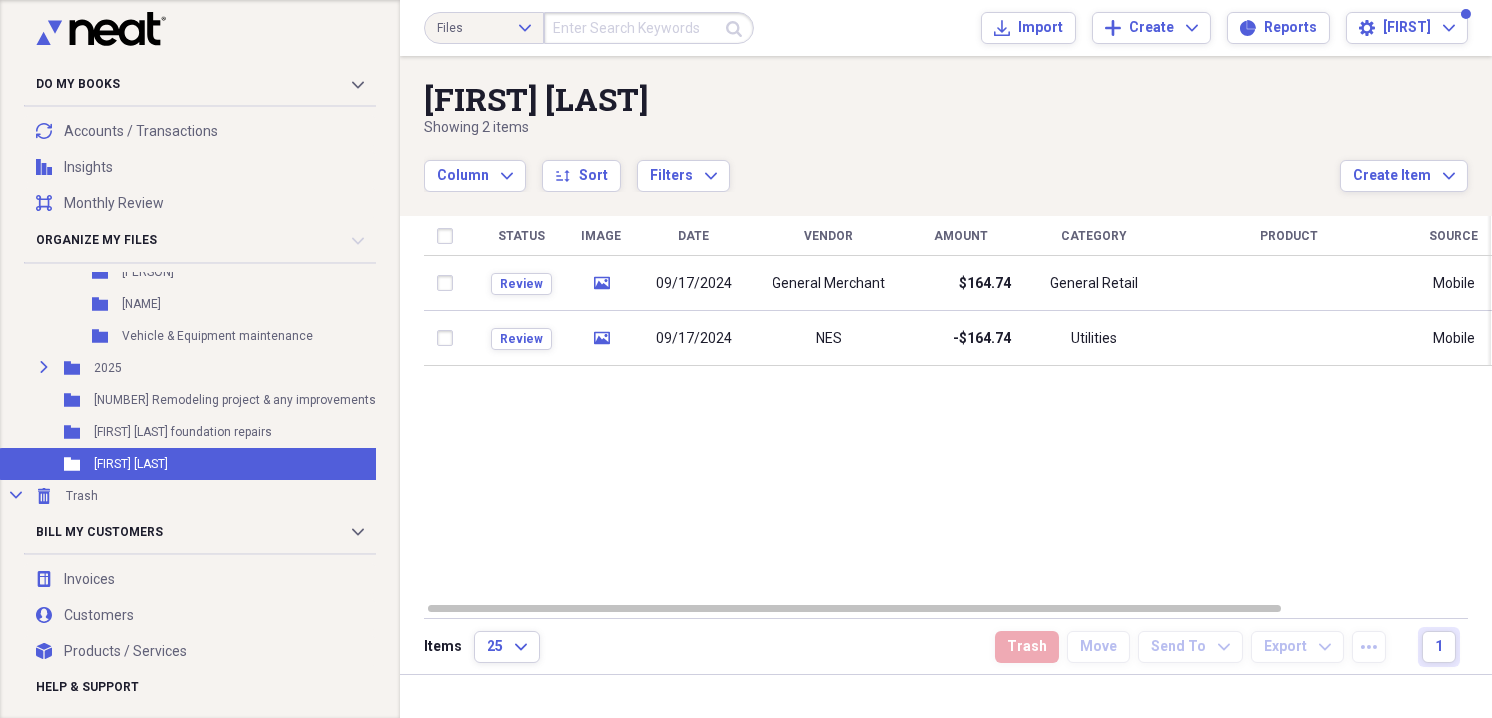 drag, startPoint x: 375, startPoint y: 441, endPoint x: 375, endPoint y: 418, distance: 23 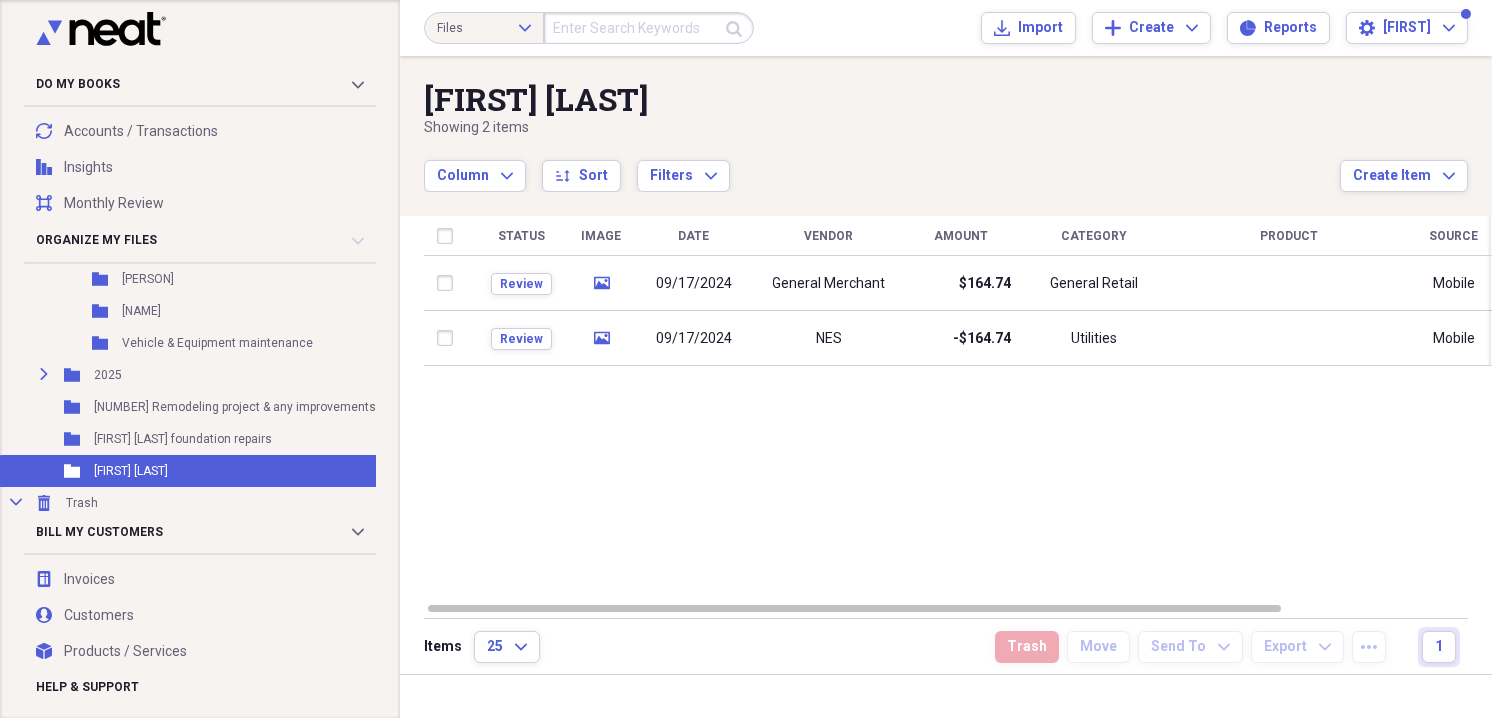scroll, scrollTop: 431, scrollLeft: 0, axis: vertical 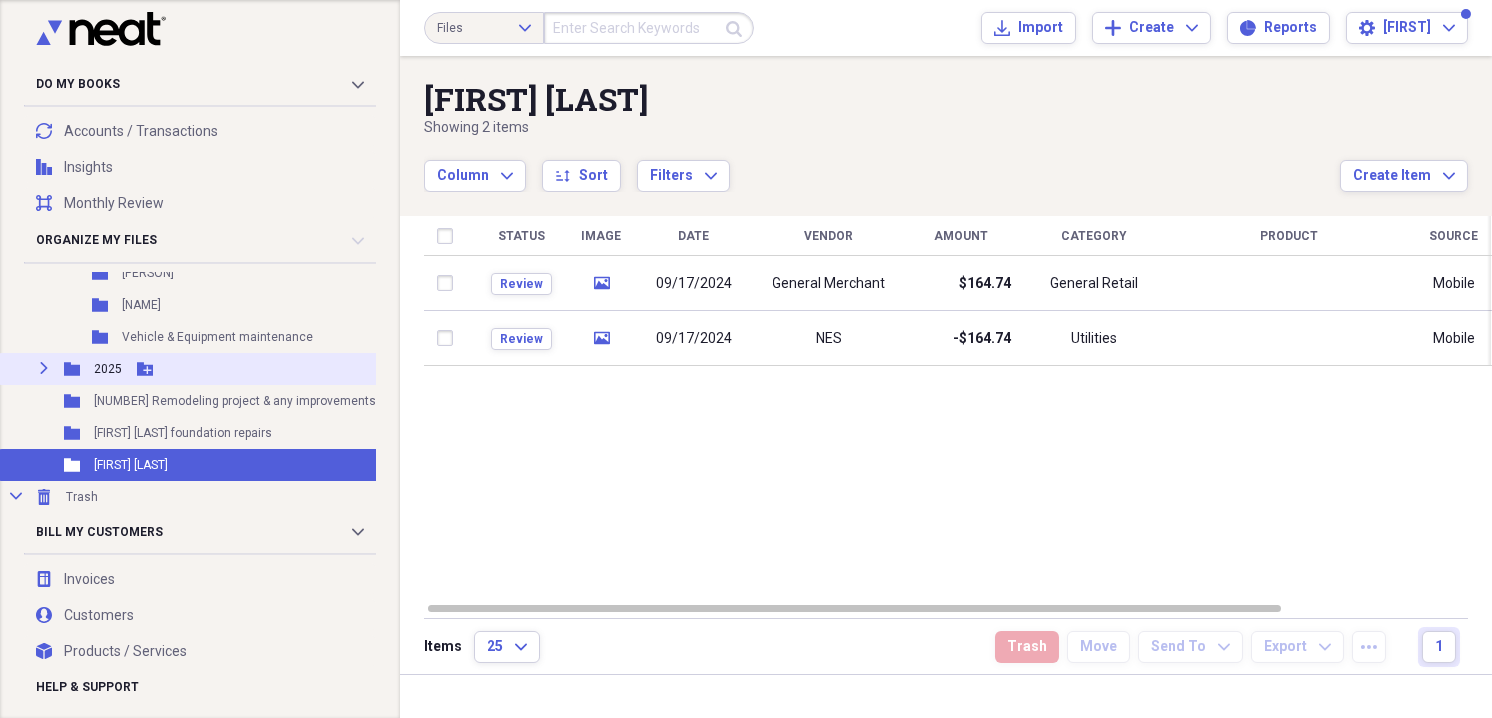click on "Expand" 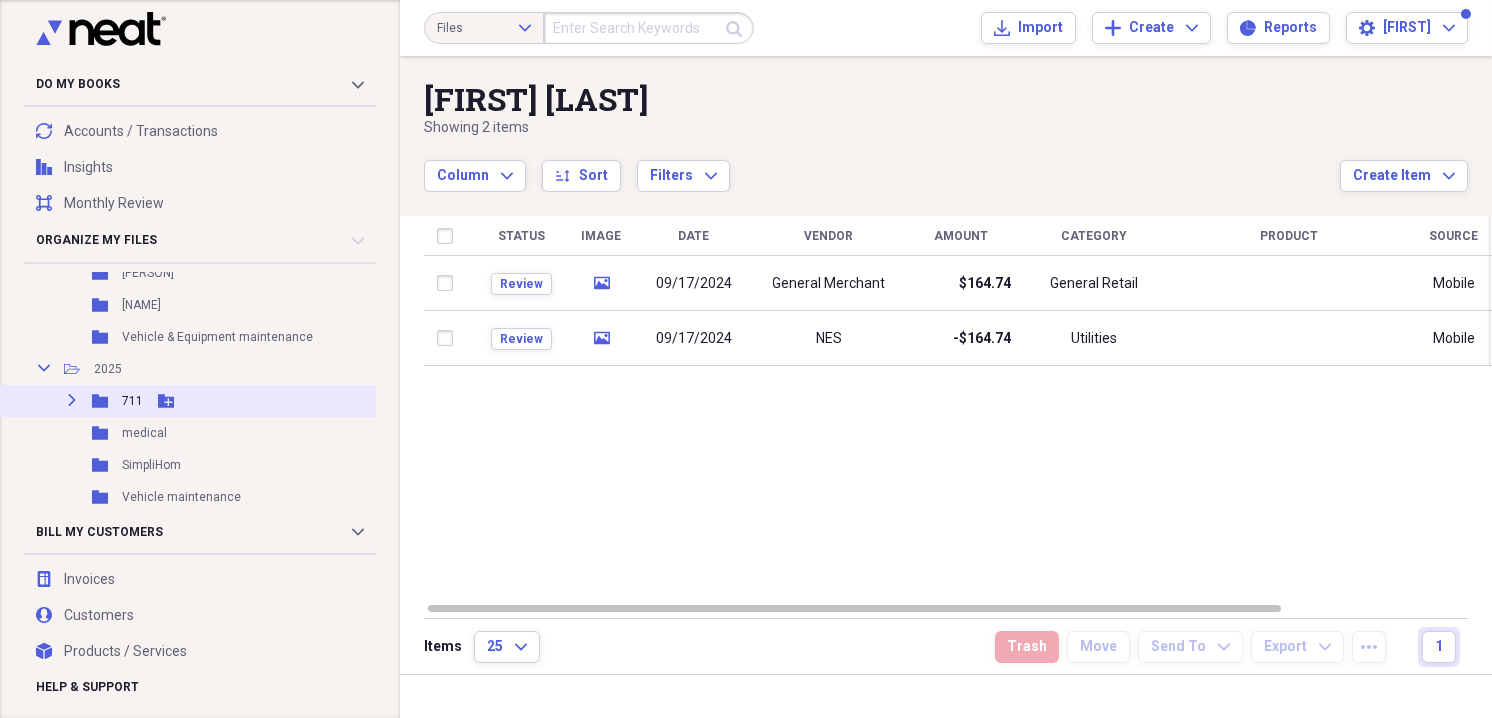 click on "711" at bounding box center (132, 401) 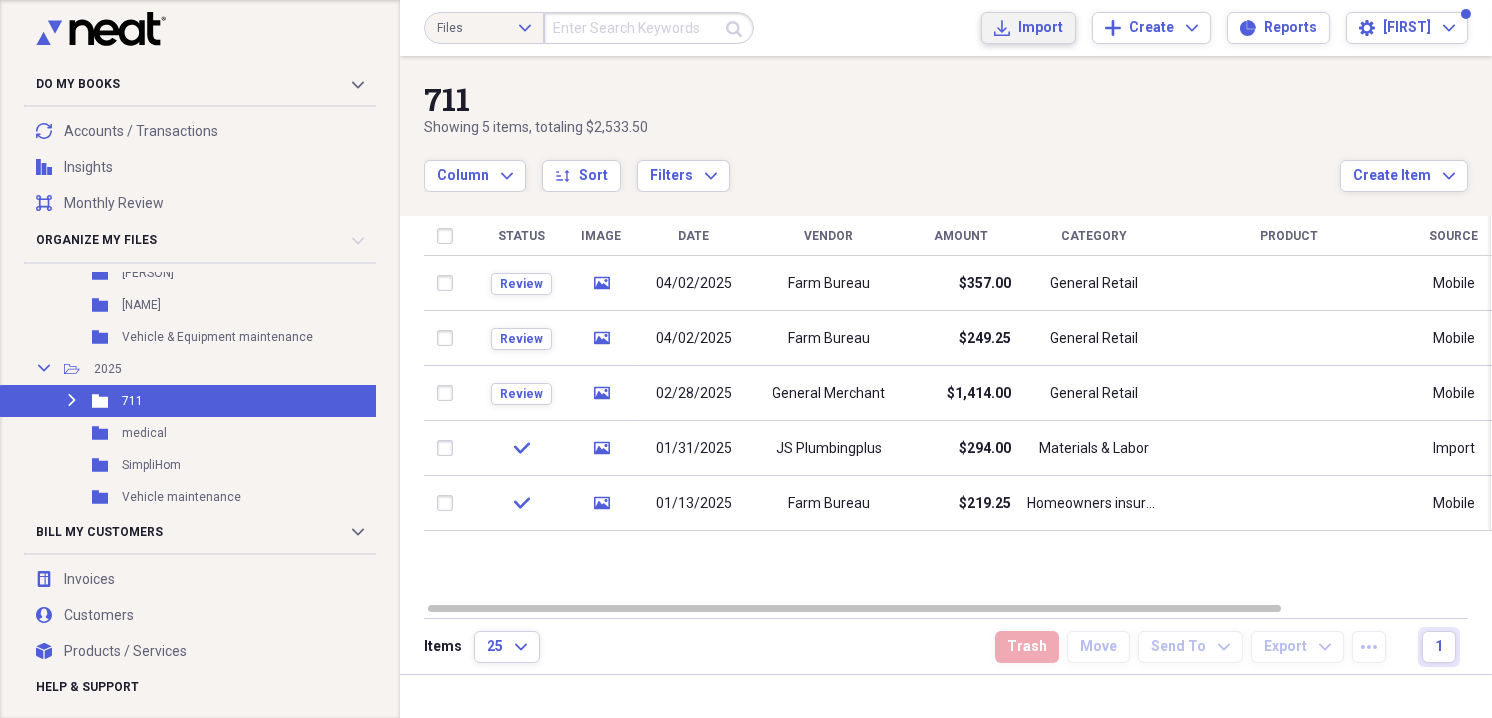 click on "Import" at bounding box center [1040, 28] 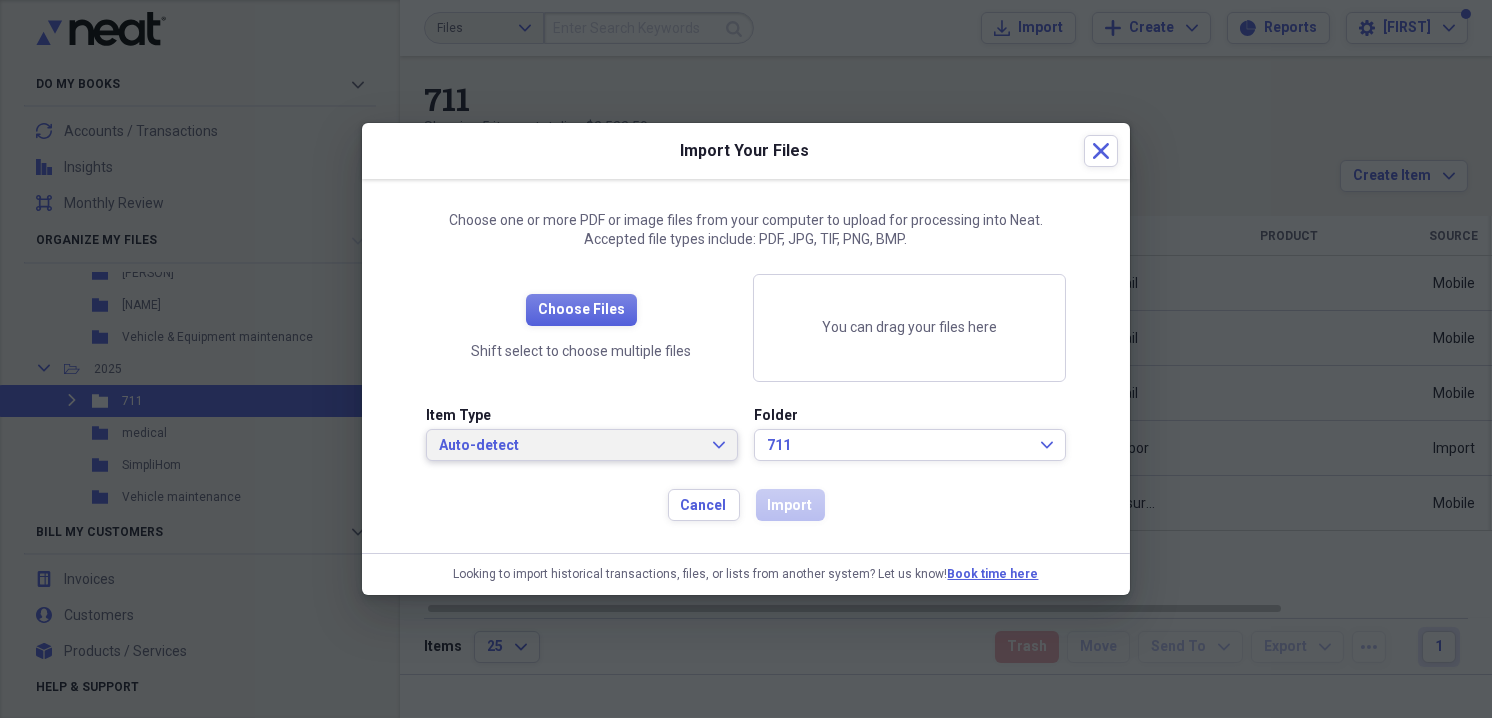 click 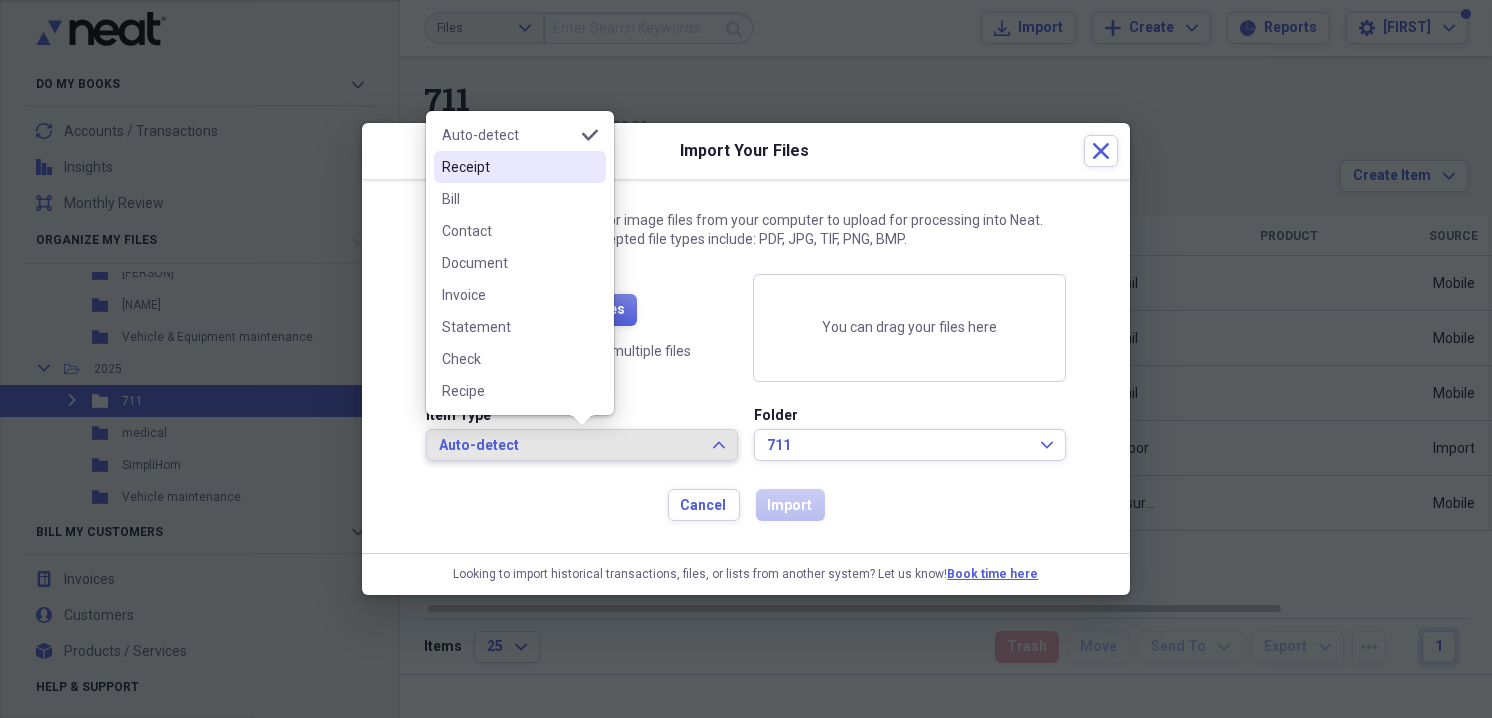 click on "Receipt" at bounding box center [508, 167] 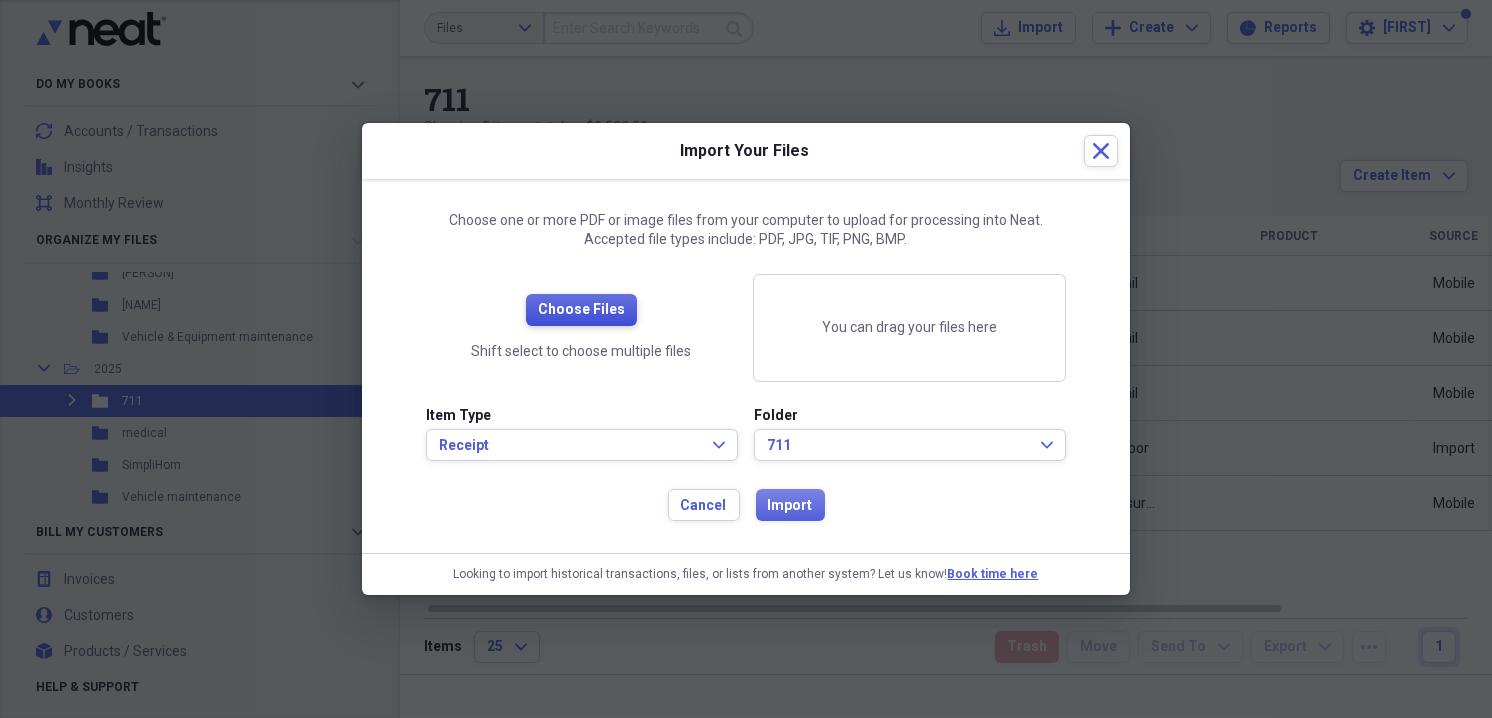 click on "Choose Files" at bounding box center (581, 310) 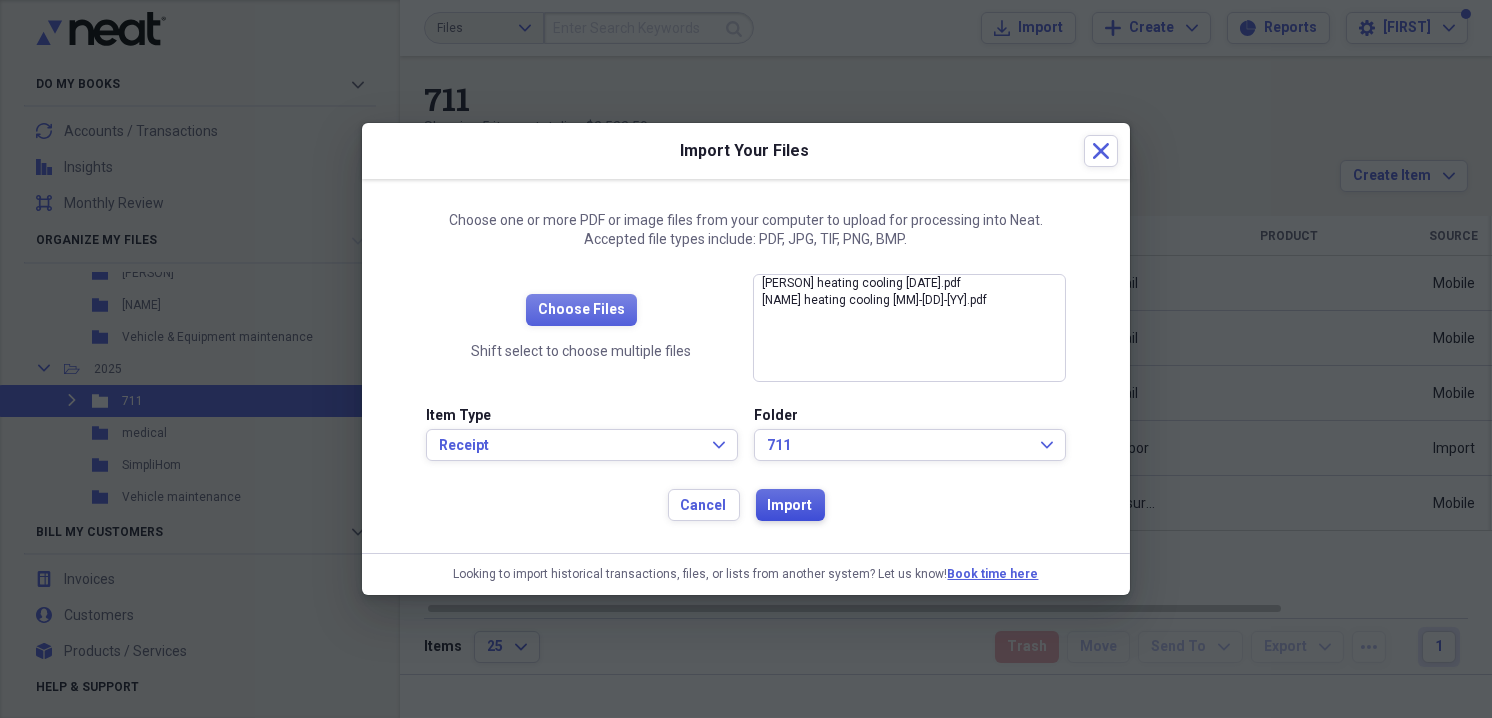 click on "Import" at bounding box center [790, 506] 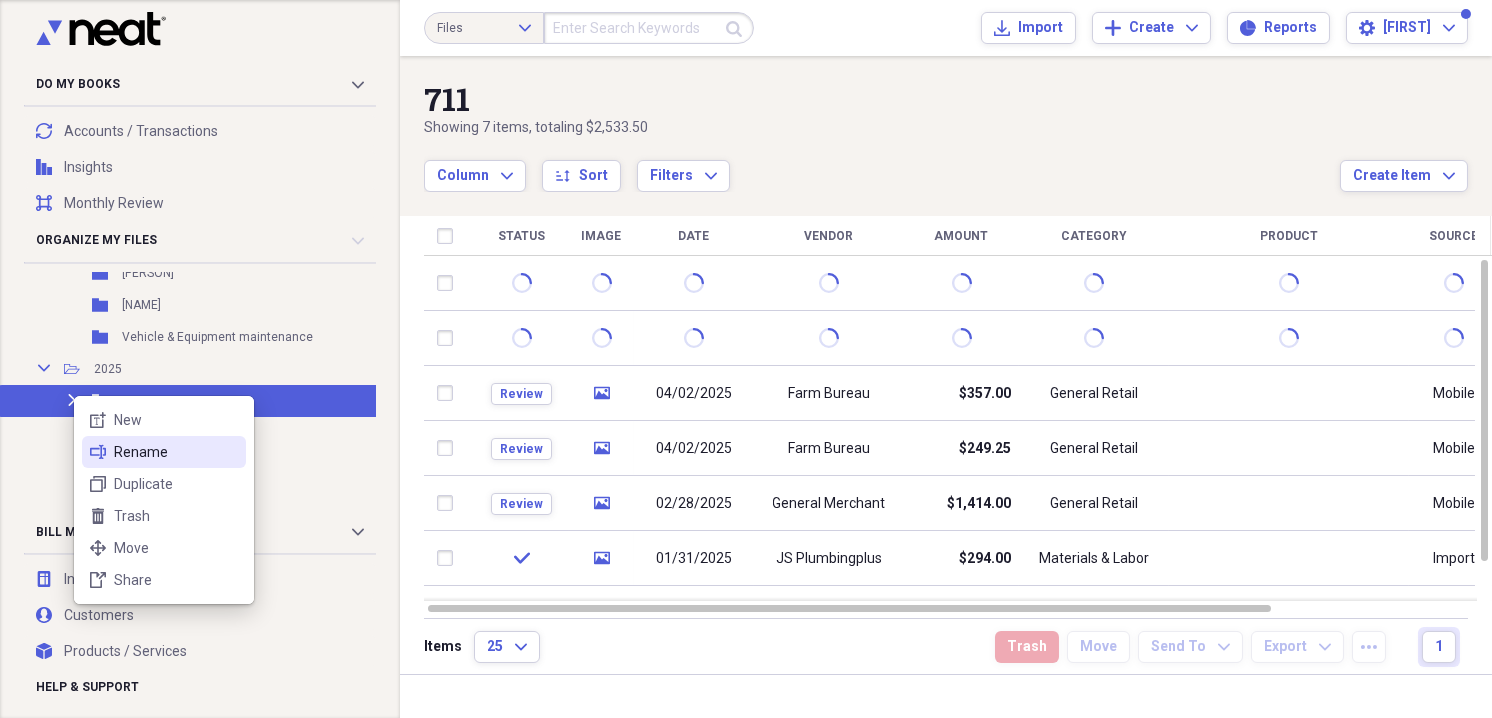 click on "Rename" at bounding box center [176, 452] 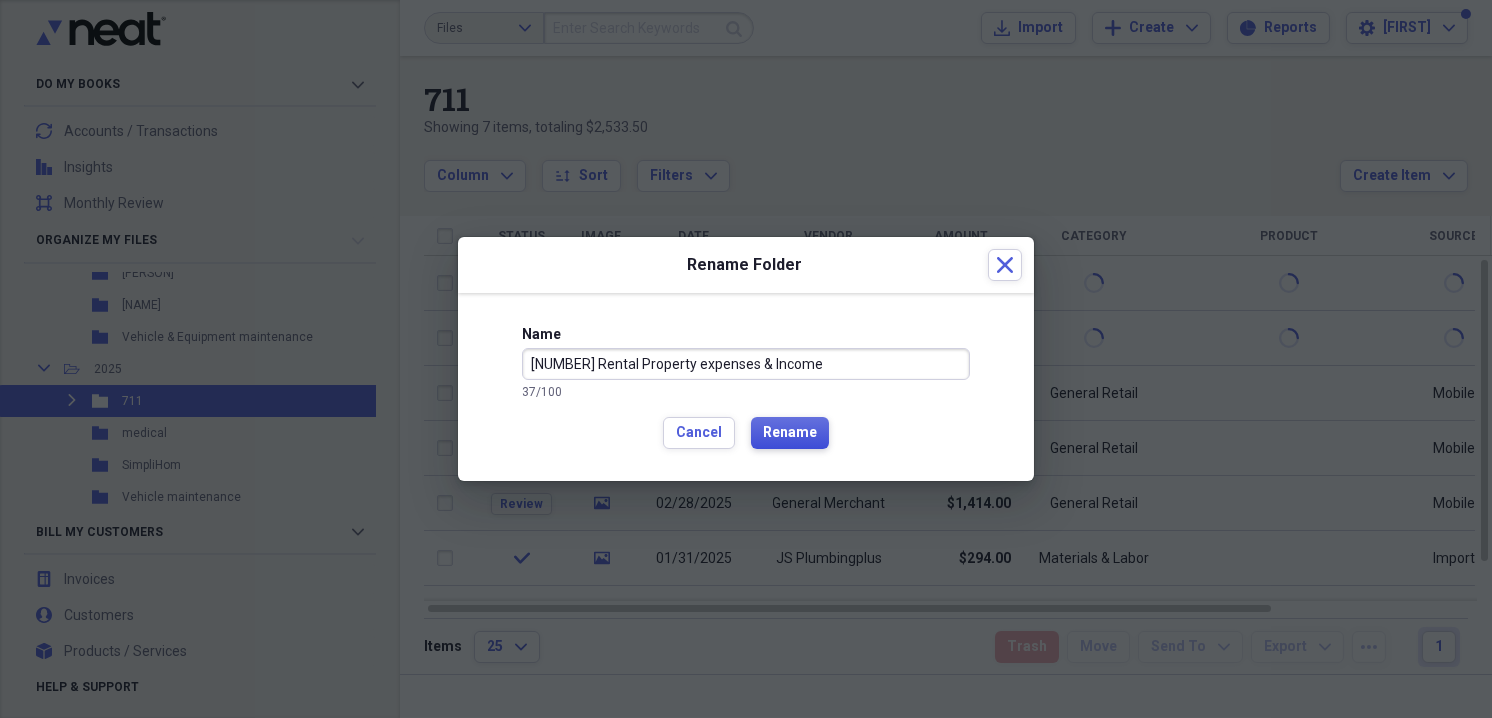 type on "[NUMBER] Rental Property expenses & Income" 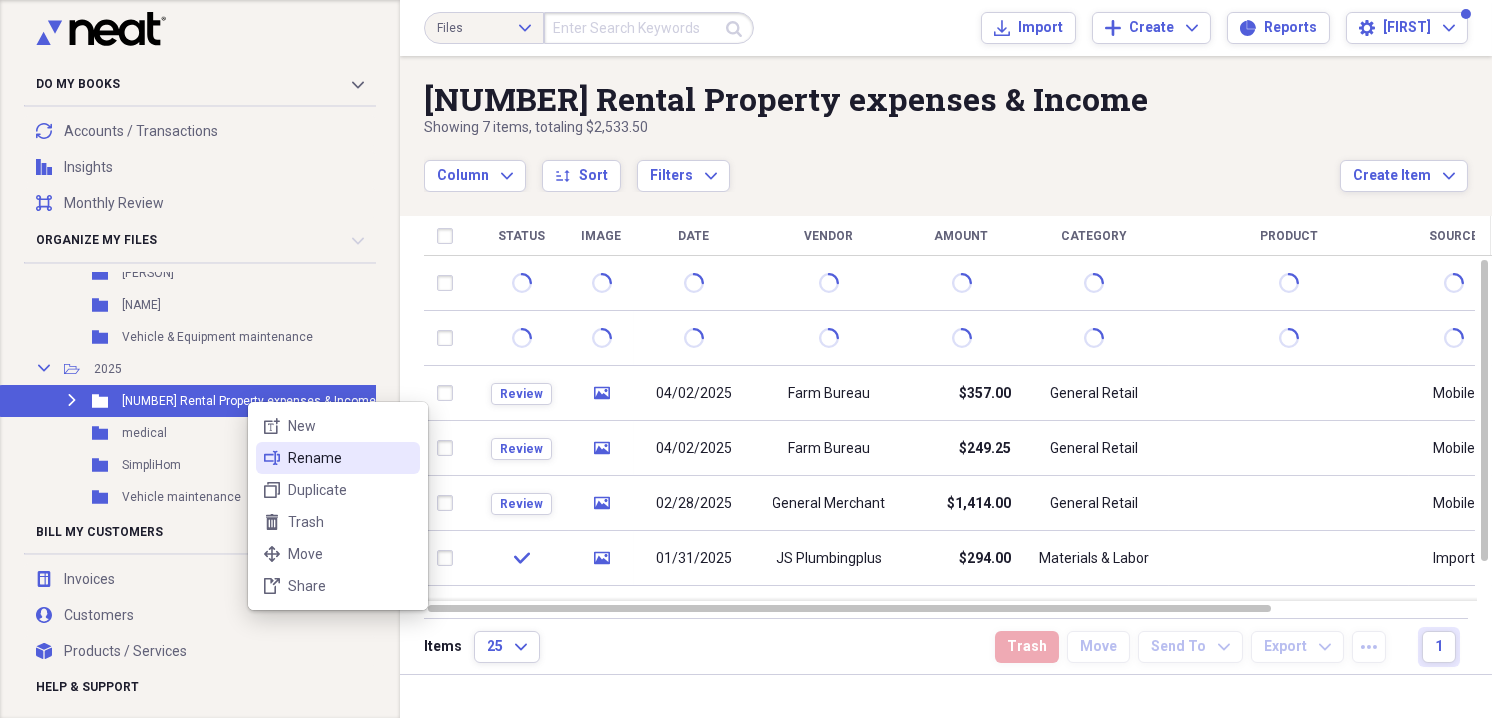 click on "Rename" at bounding box center (350, 458) 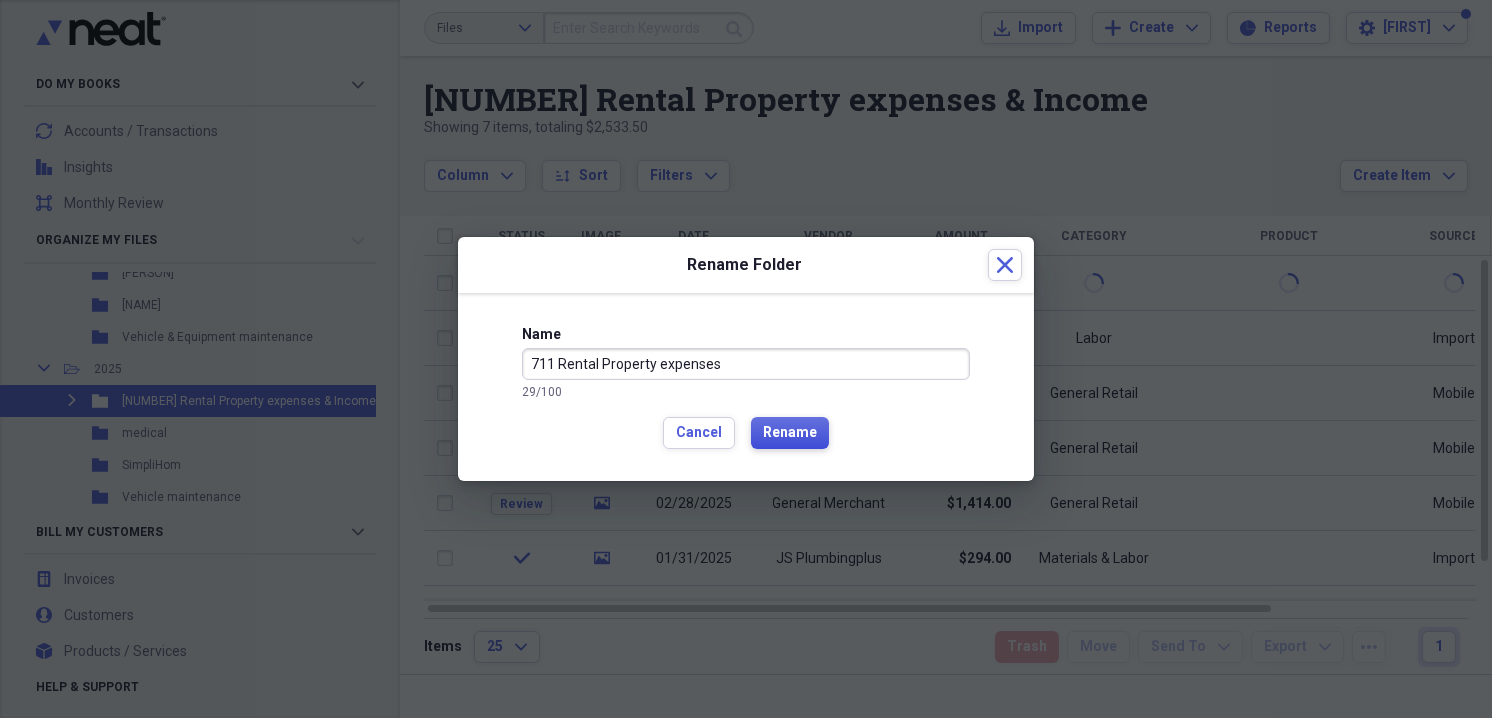 type on "711 Rental Property expenses" 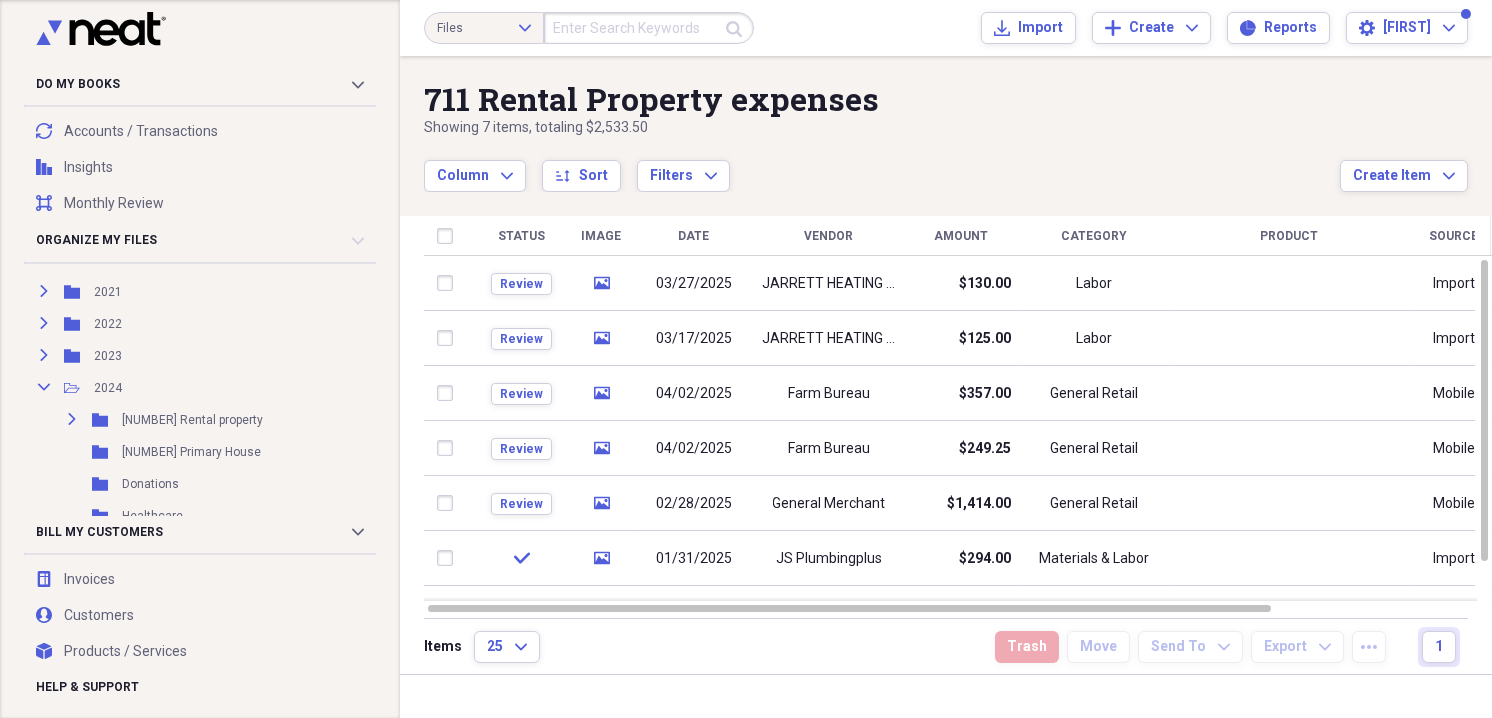 scroll, scrollTop: 131, scrollLeft: 0, axis: vertical 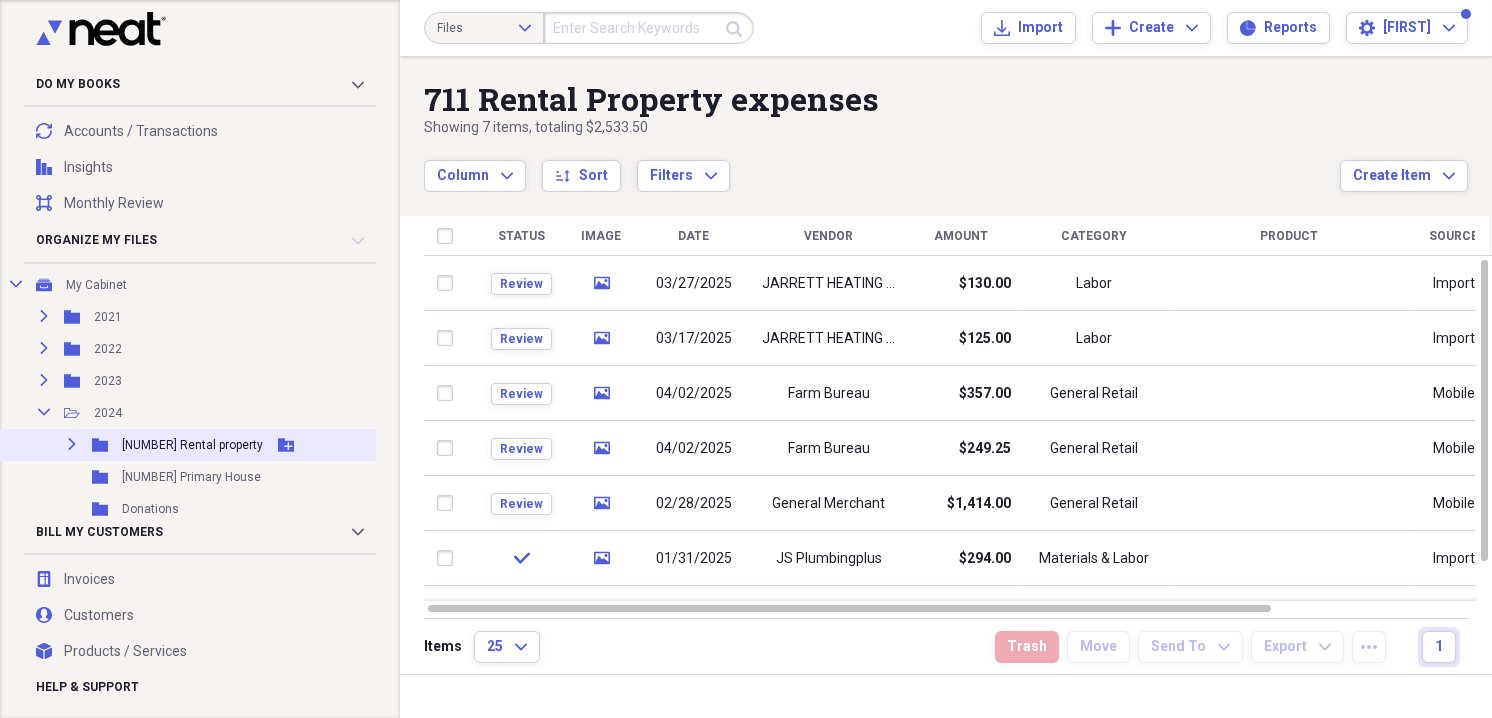 click on "[NUMBER] Rental property" at bounding box center [192, 445] 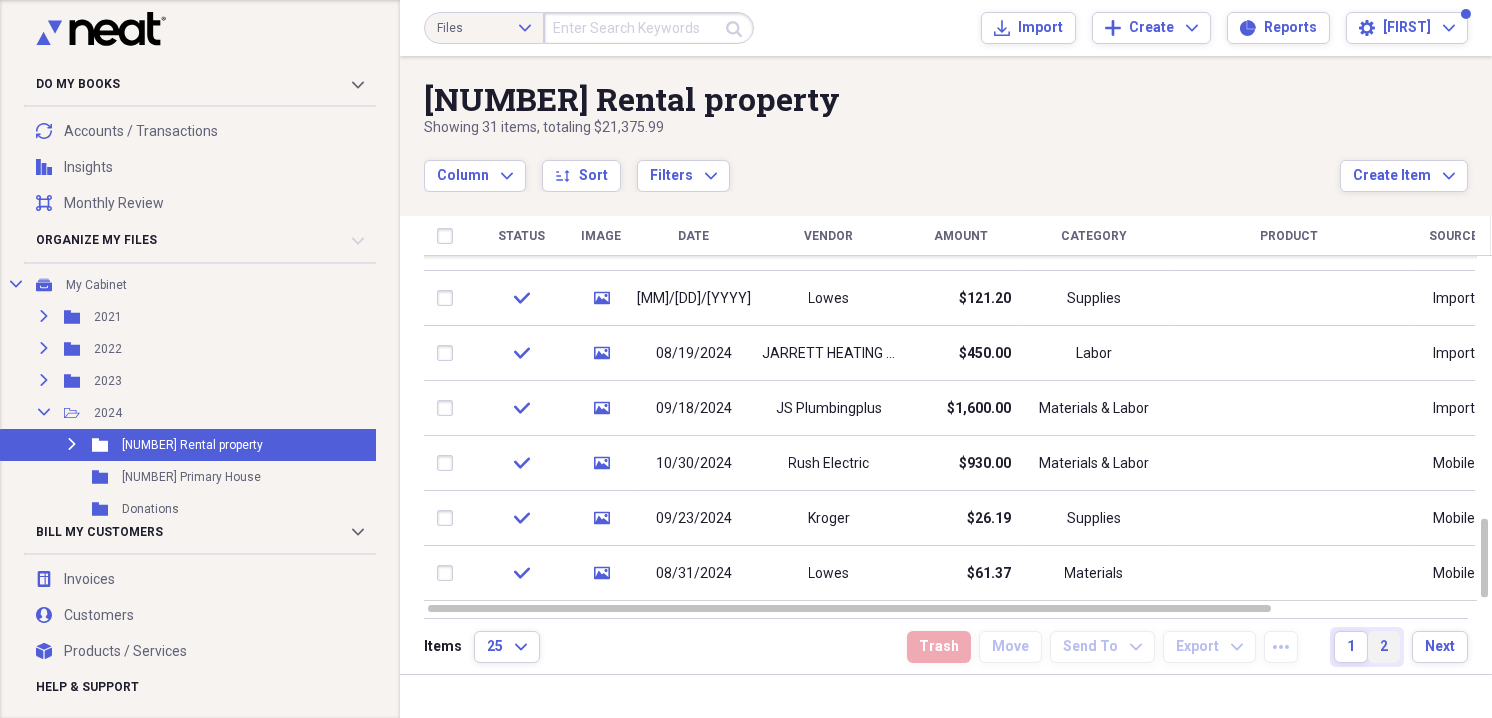 click on "2" at bounding box center [1384, 647] 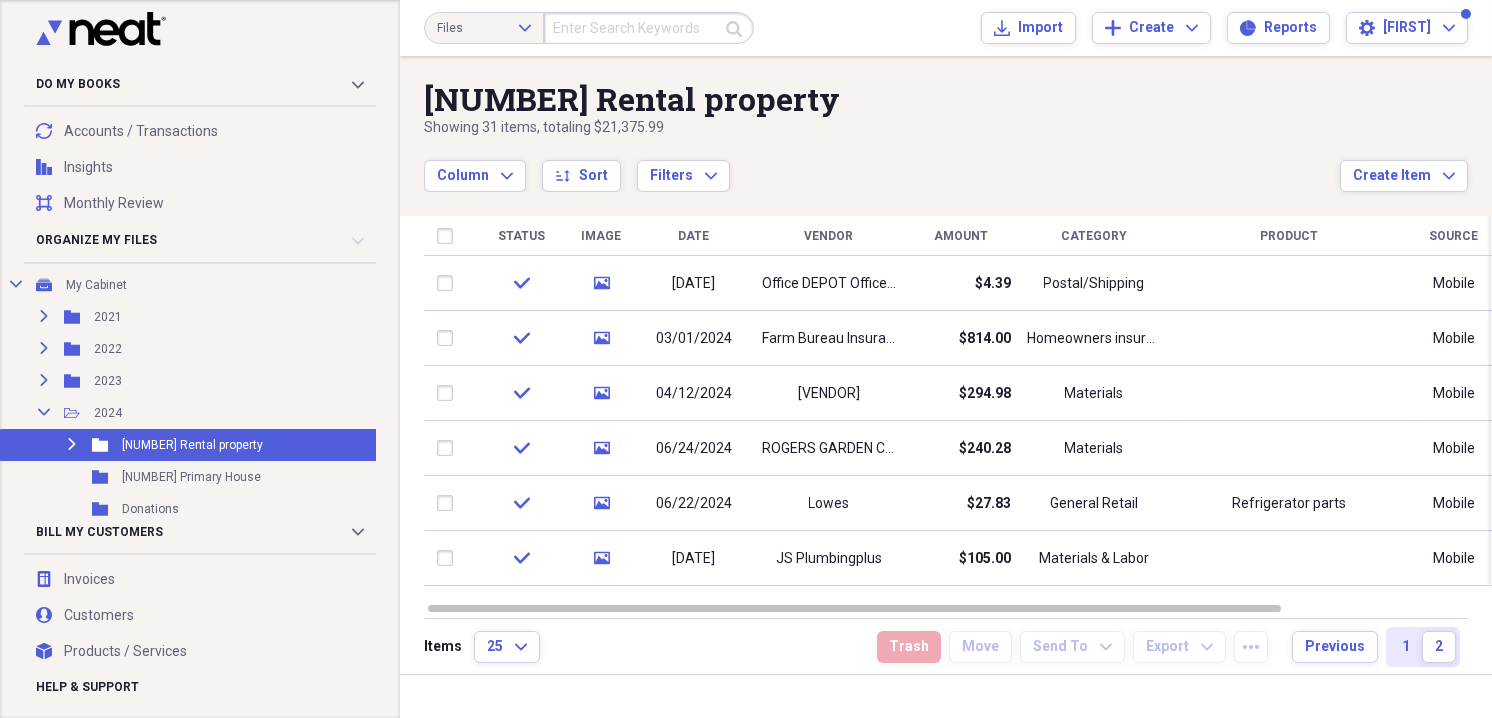 click on "Vendor" at bounding box center [829, 236] 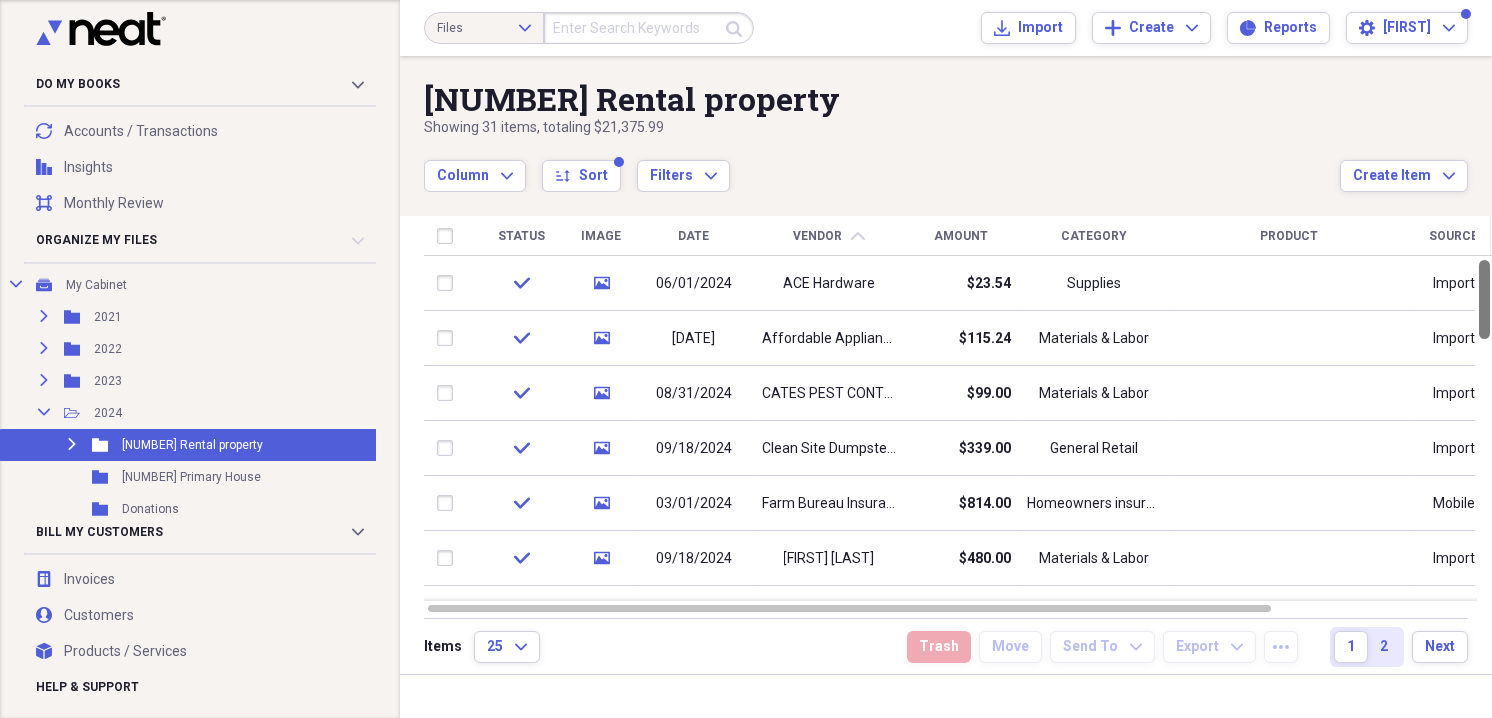 click at bounding box center [1484, 299] 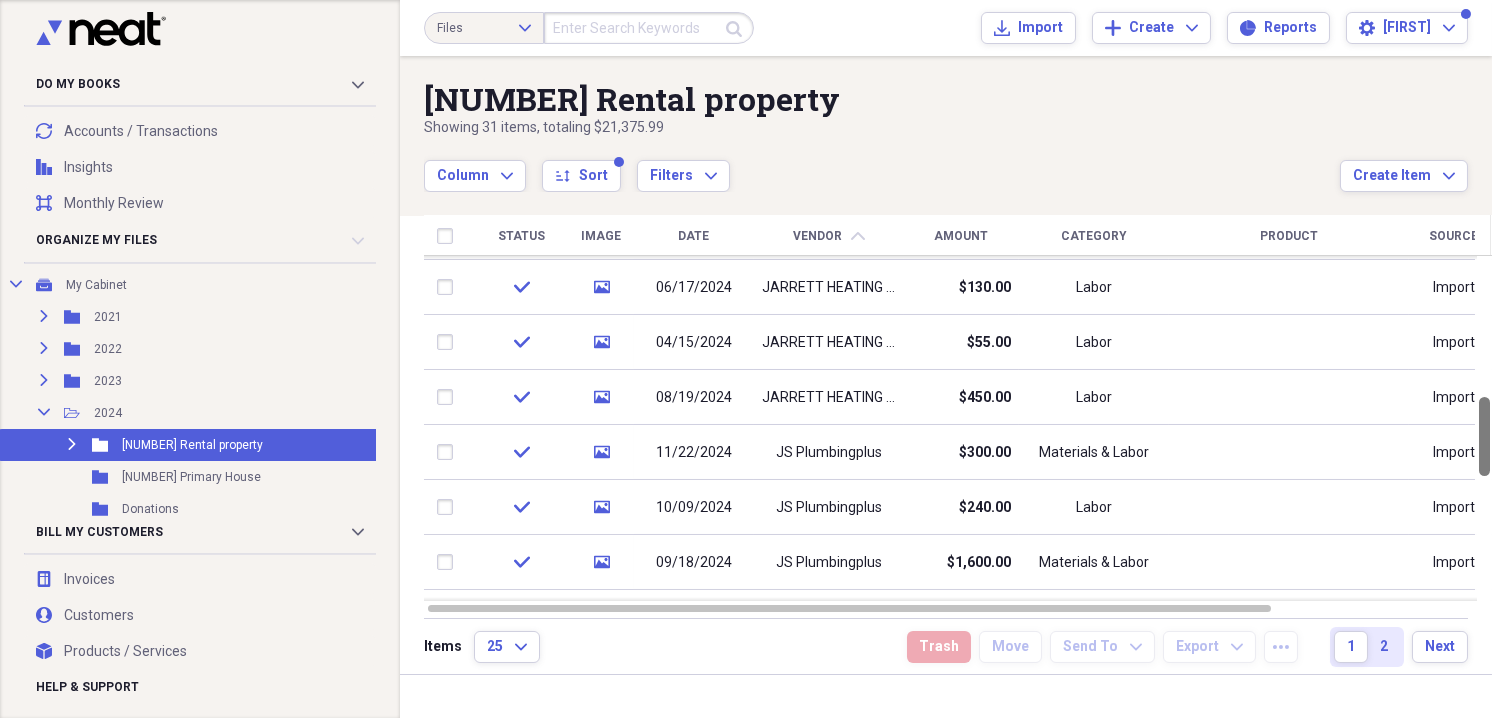 drag, startPoint x: 1485, startPoint y: 278, endPoint x: 1487, endPoint y: 416, distance: 138.0145 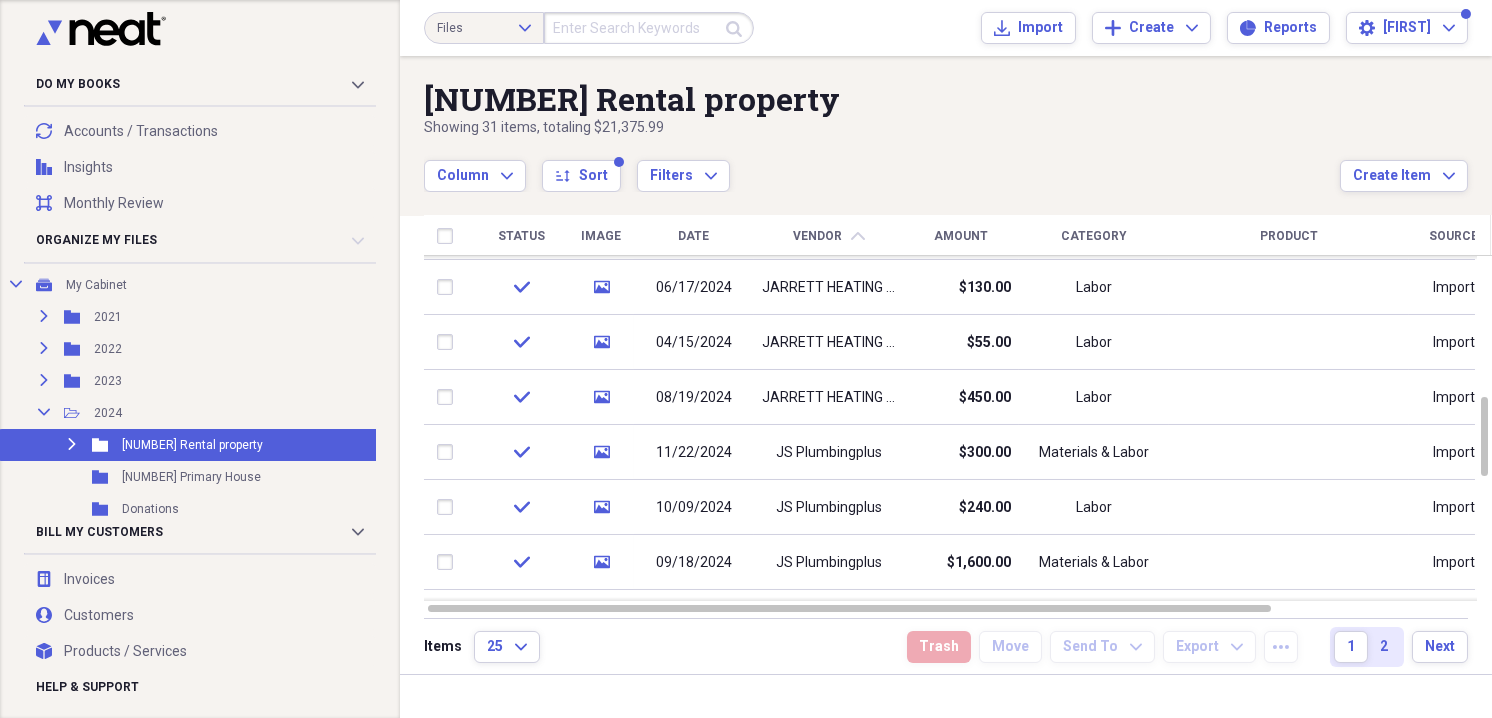 click on "Vendor" at bounding box center (818, 236) 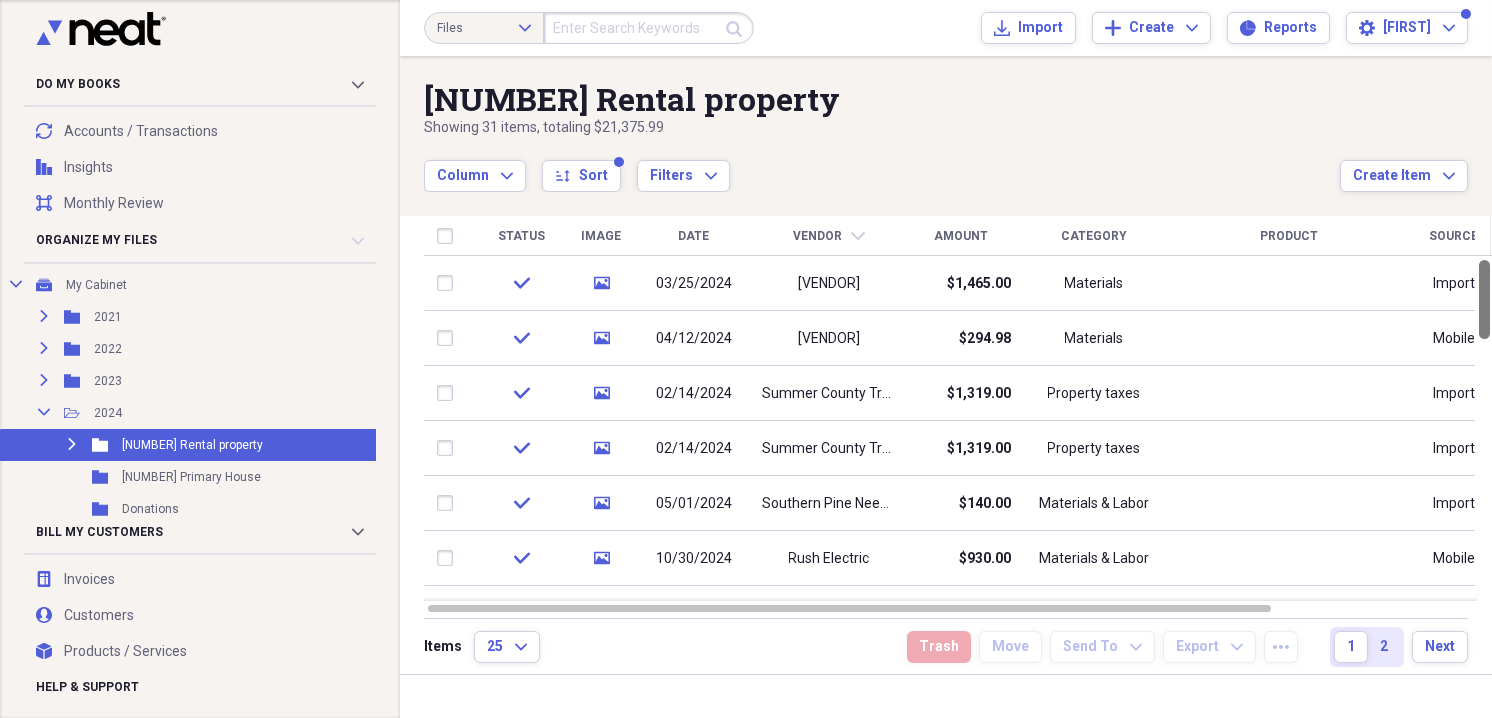 drag, startPoint x: 1485, startPoint y: 292, endPoint x: 1481, endPoint y: 250, distance: 42.190044 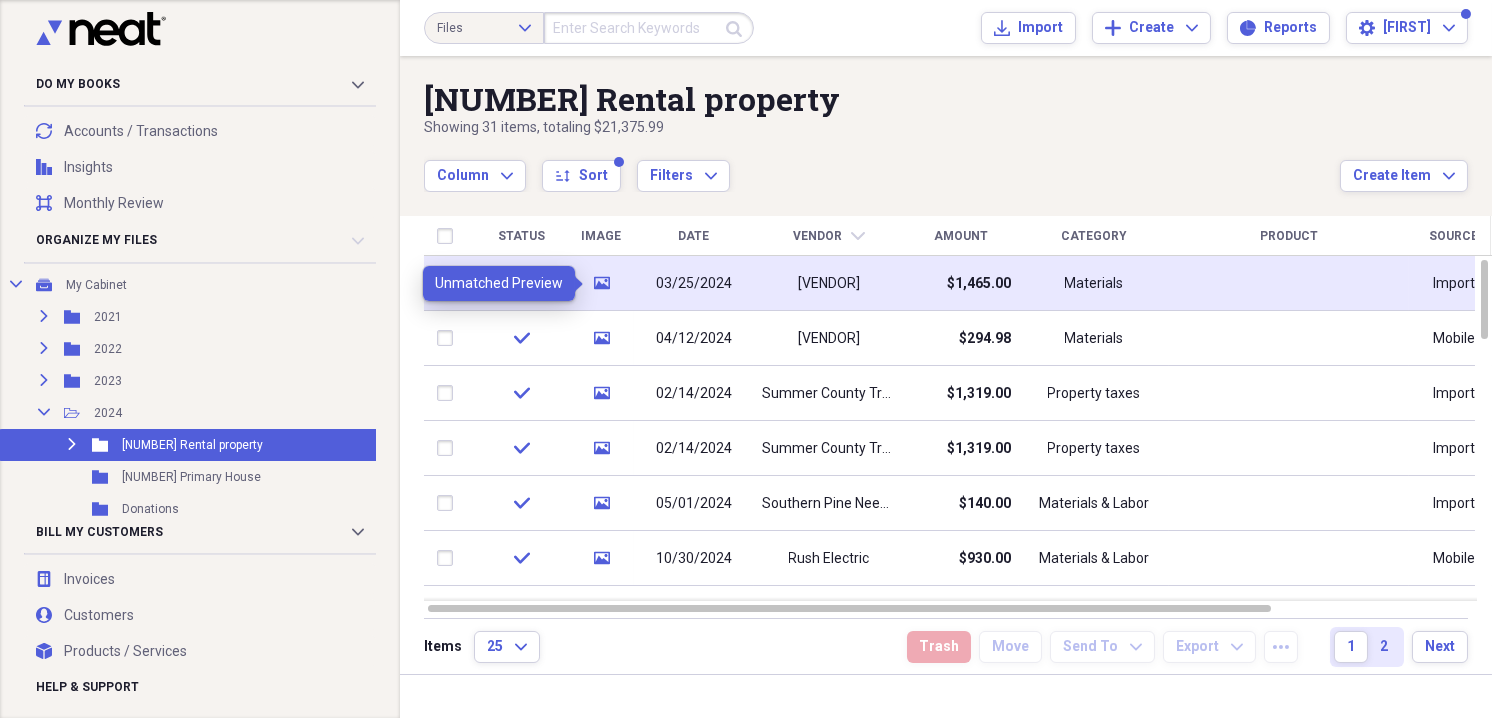 click 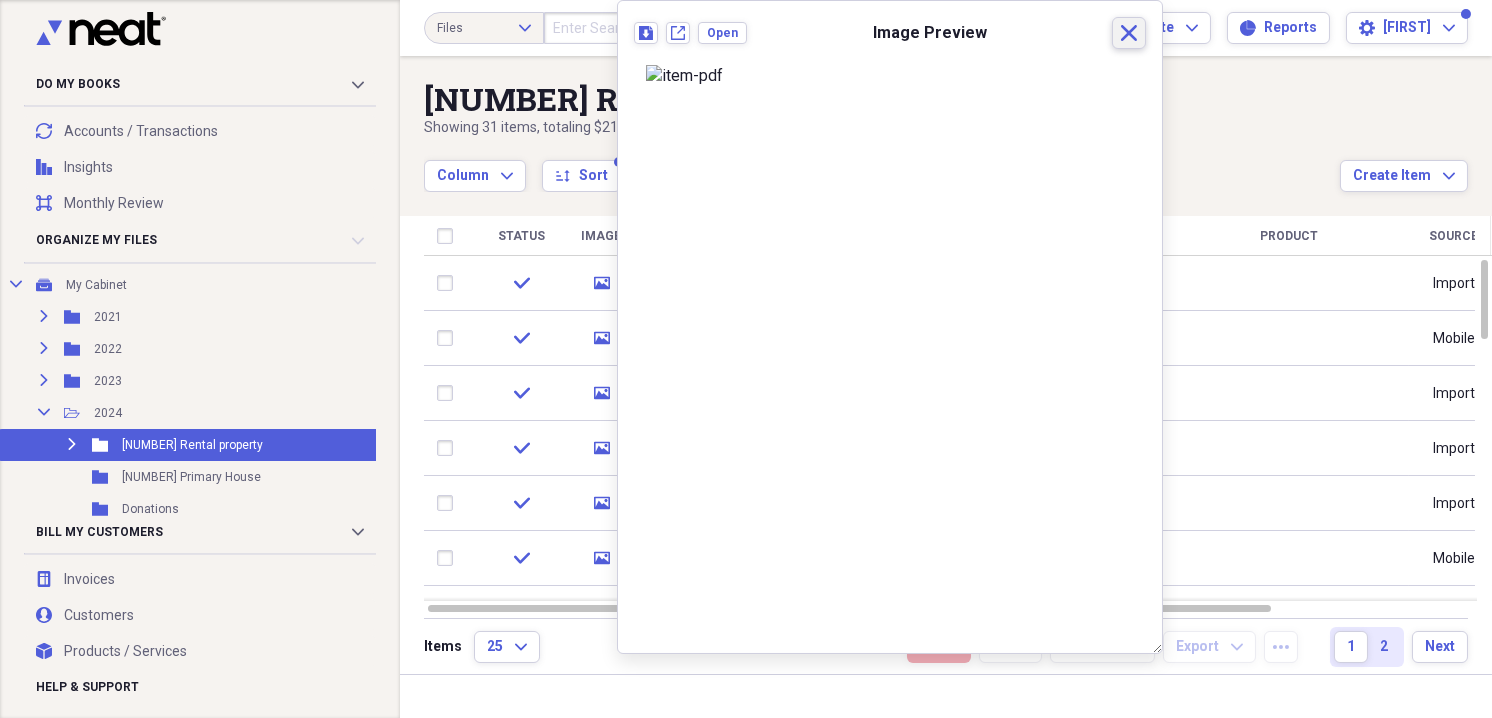 click 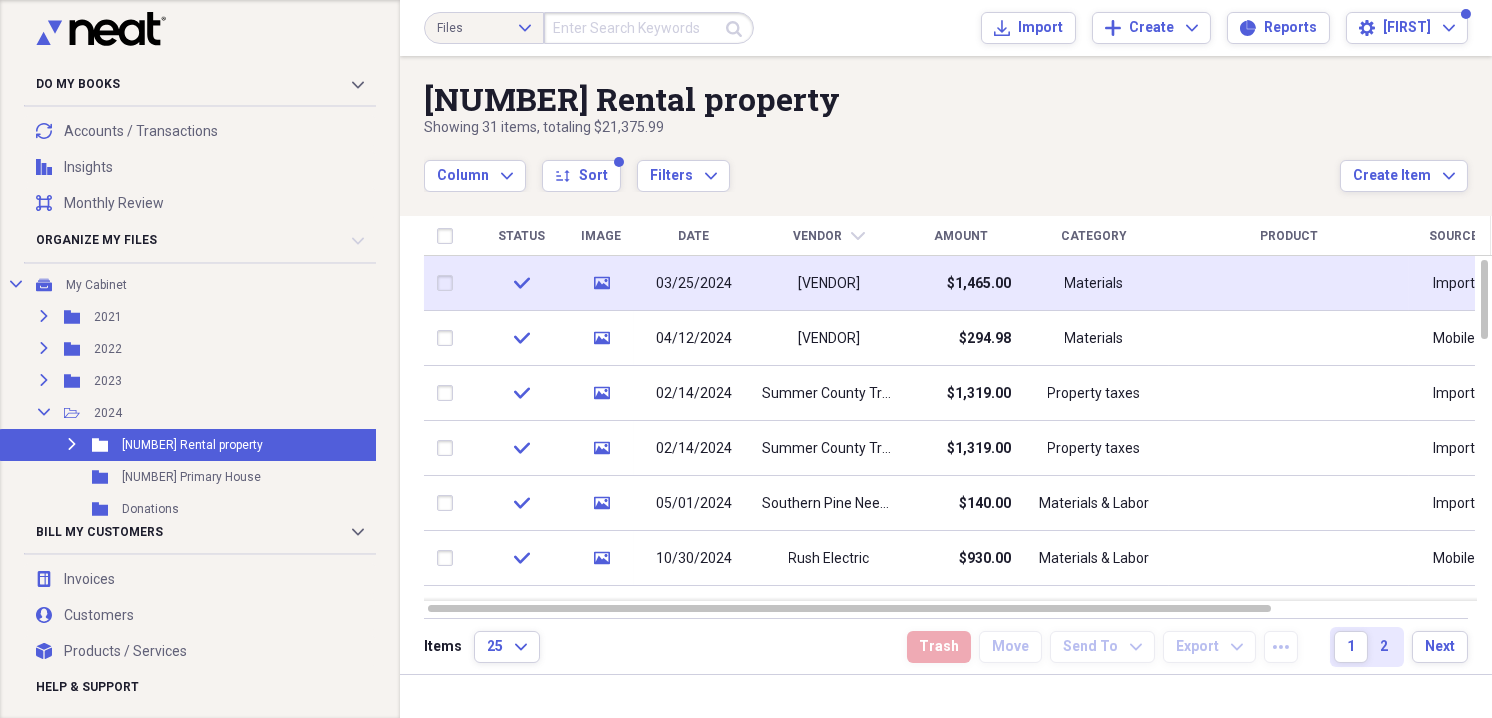 click on "media" 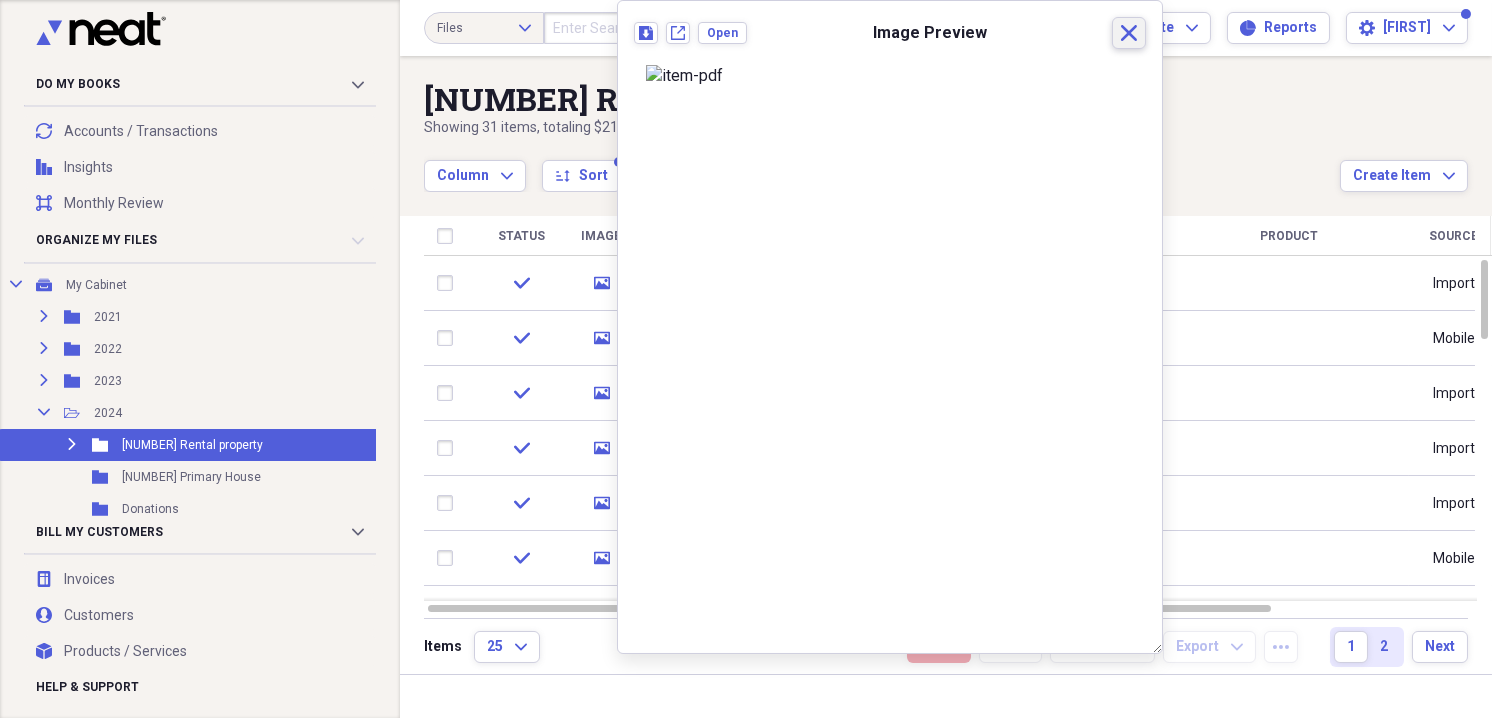 click 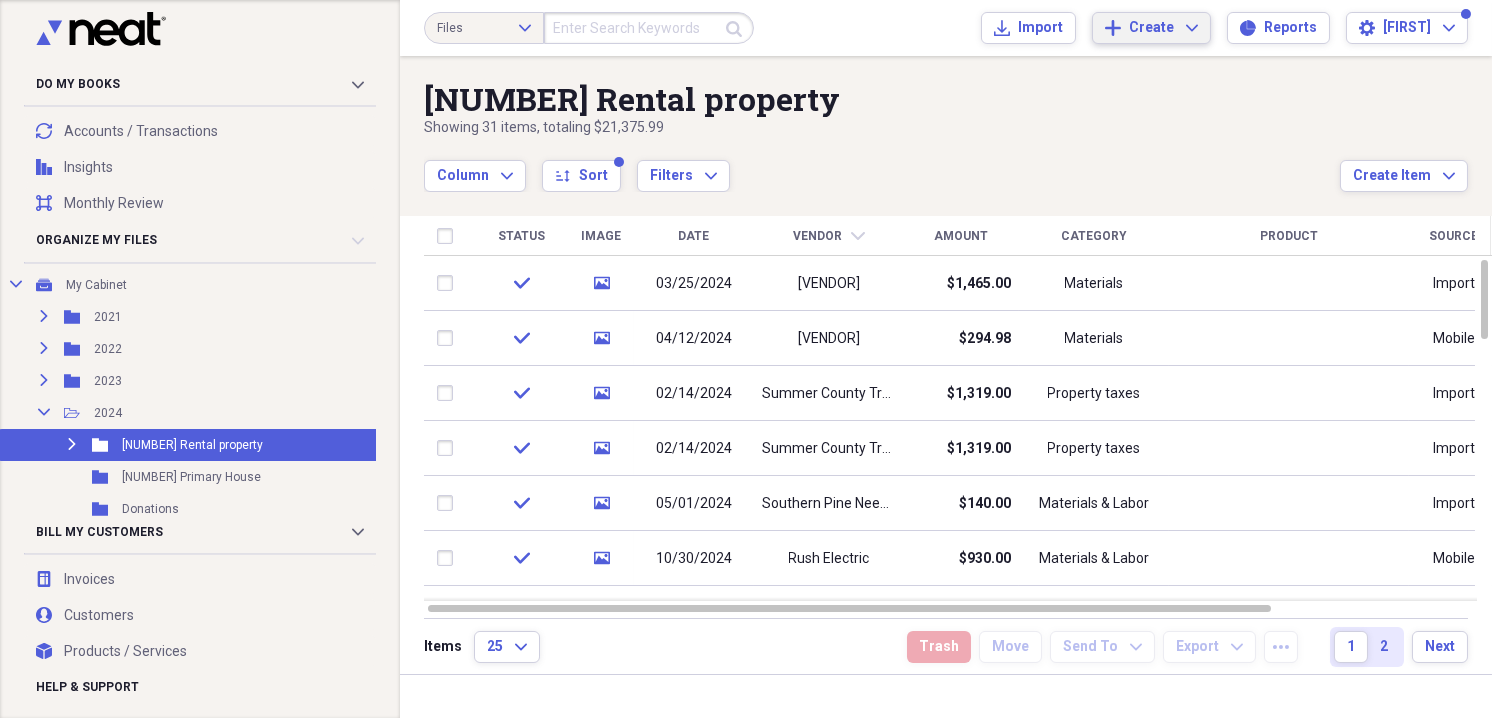 click on "Create Expand" at bounding box center [1163, 28] 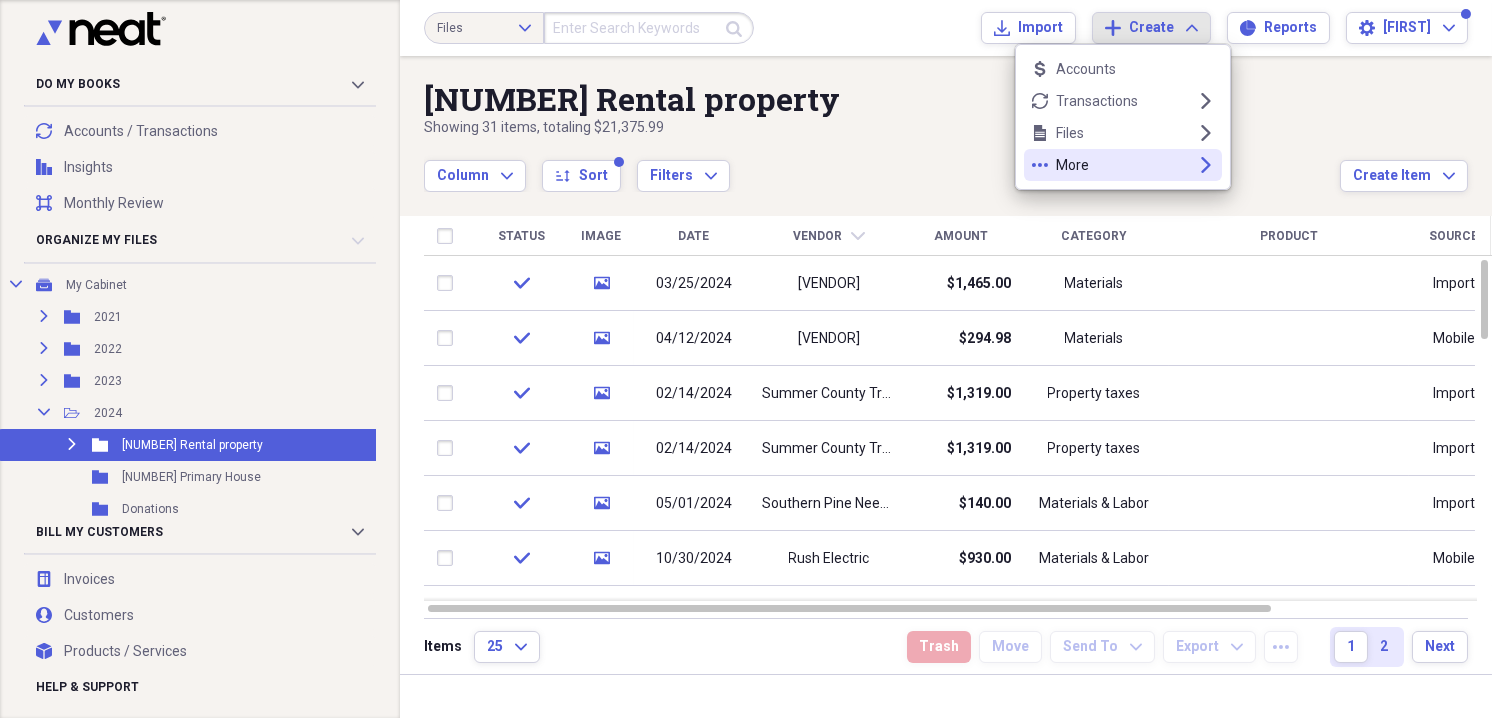 click on "more More expand" at bounding box center (1123, 165) 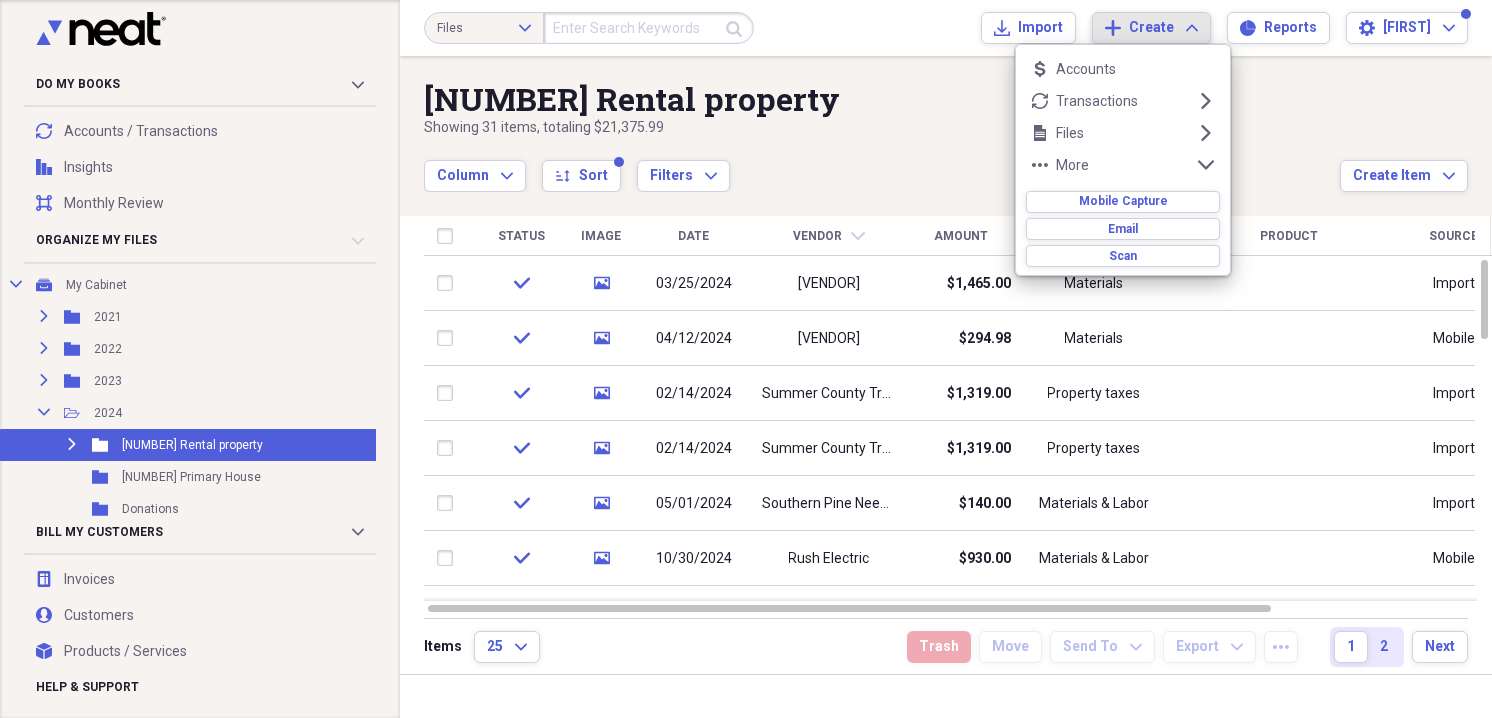 click on "Column Expand sort Sort Filters  Expand" at bounding box center (882, 165) 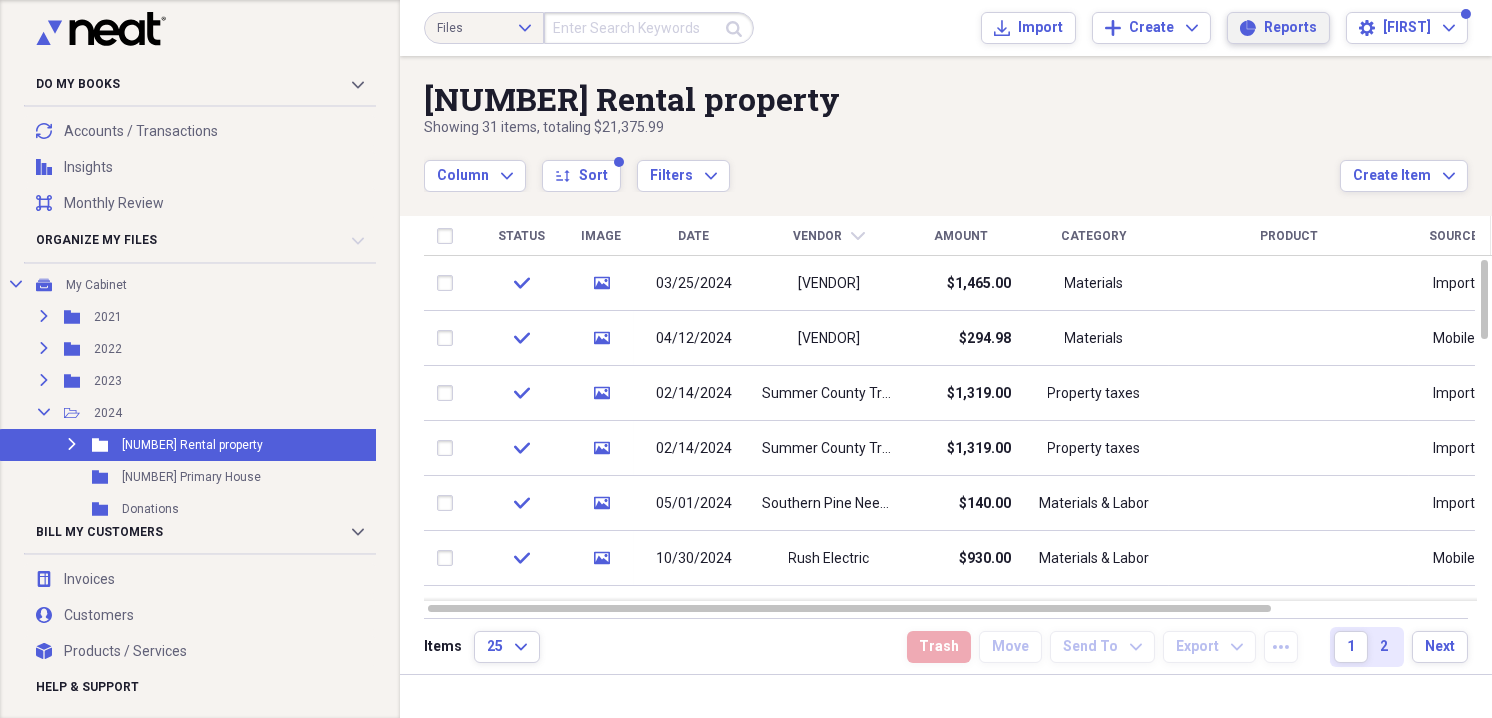 click on "Reports" at bounding box center [1290, 28] 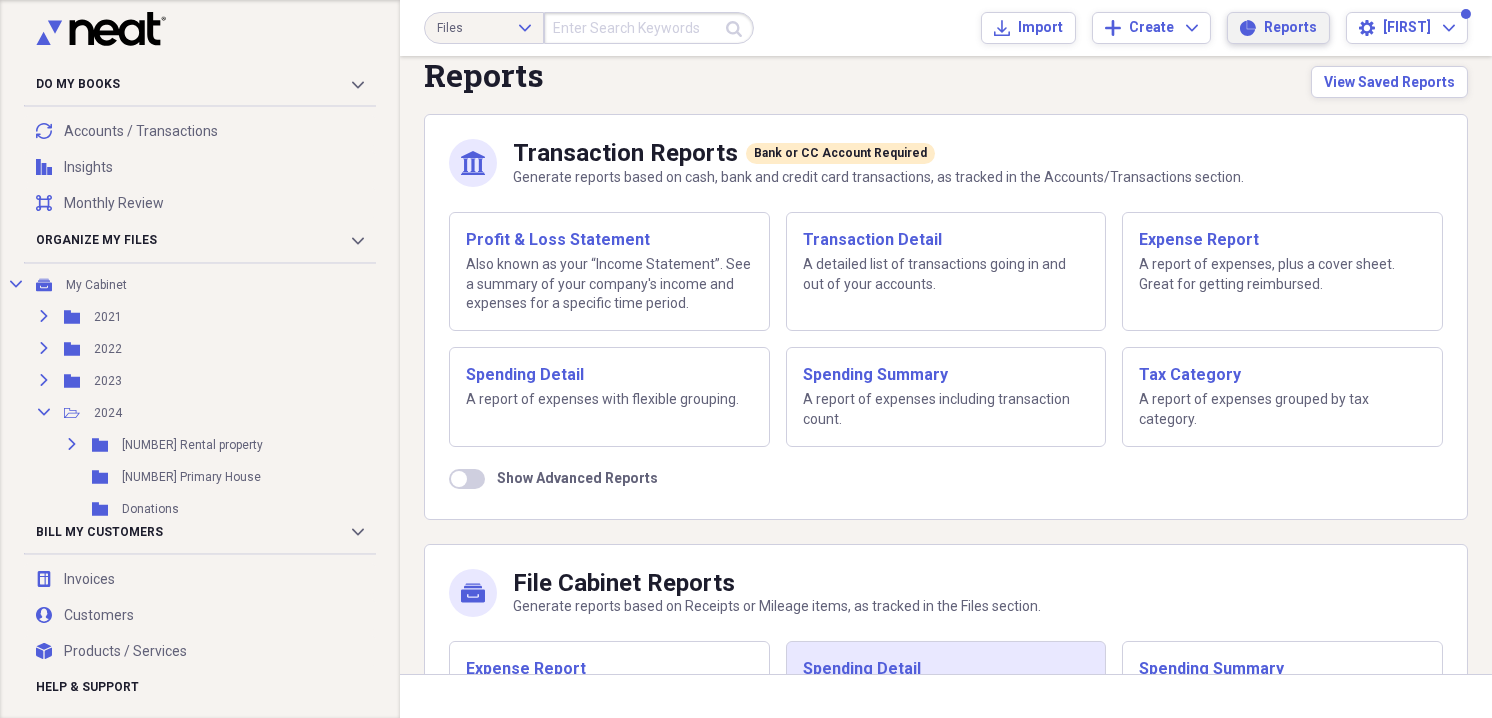 scroll, scrollTop: 0, scrollLeft: 0, axis: both 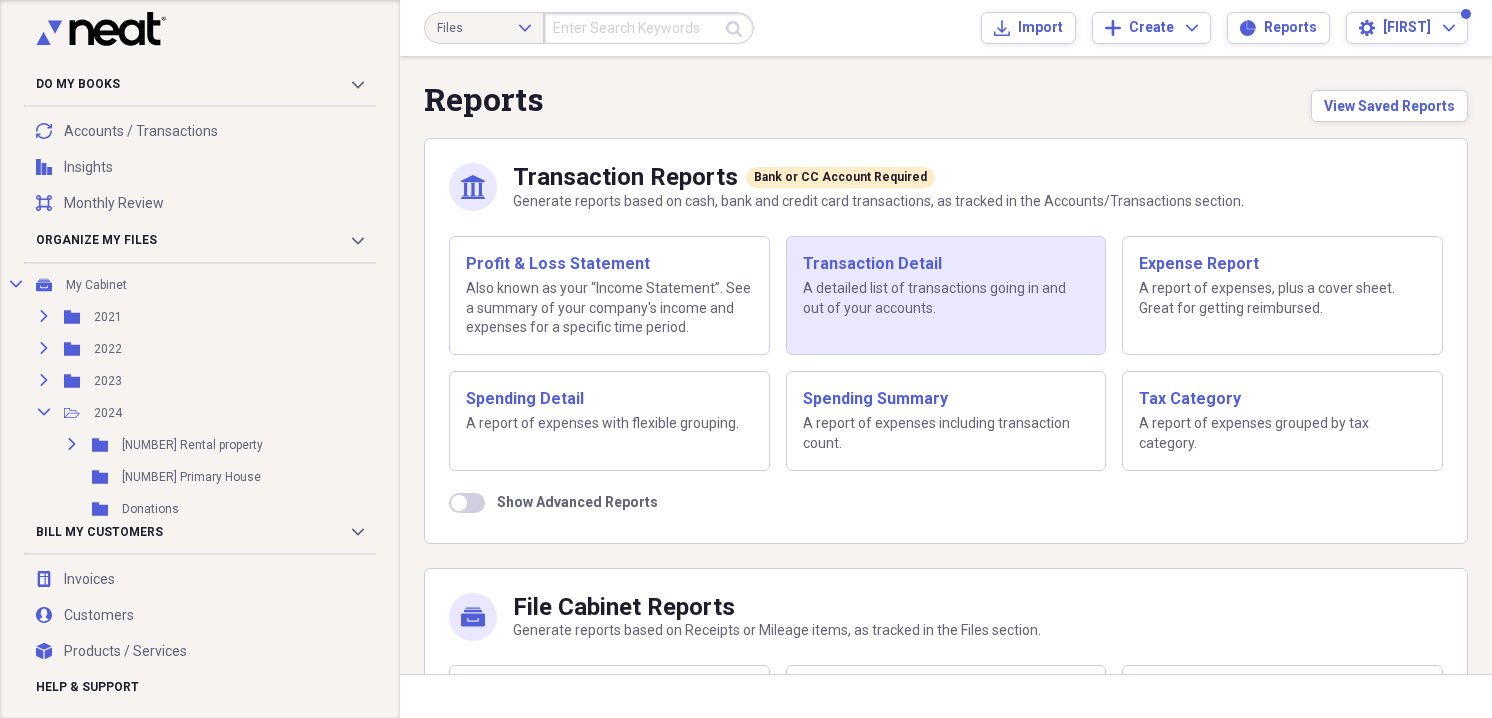 click on "Transaction Detail" at bounding box center [946, 264] 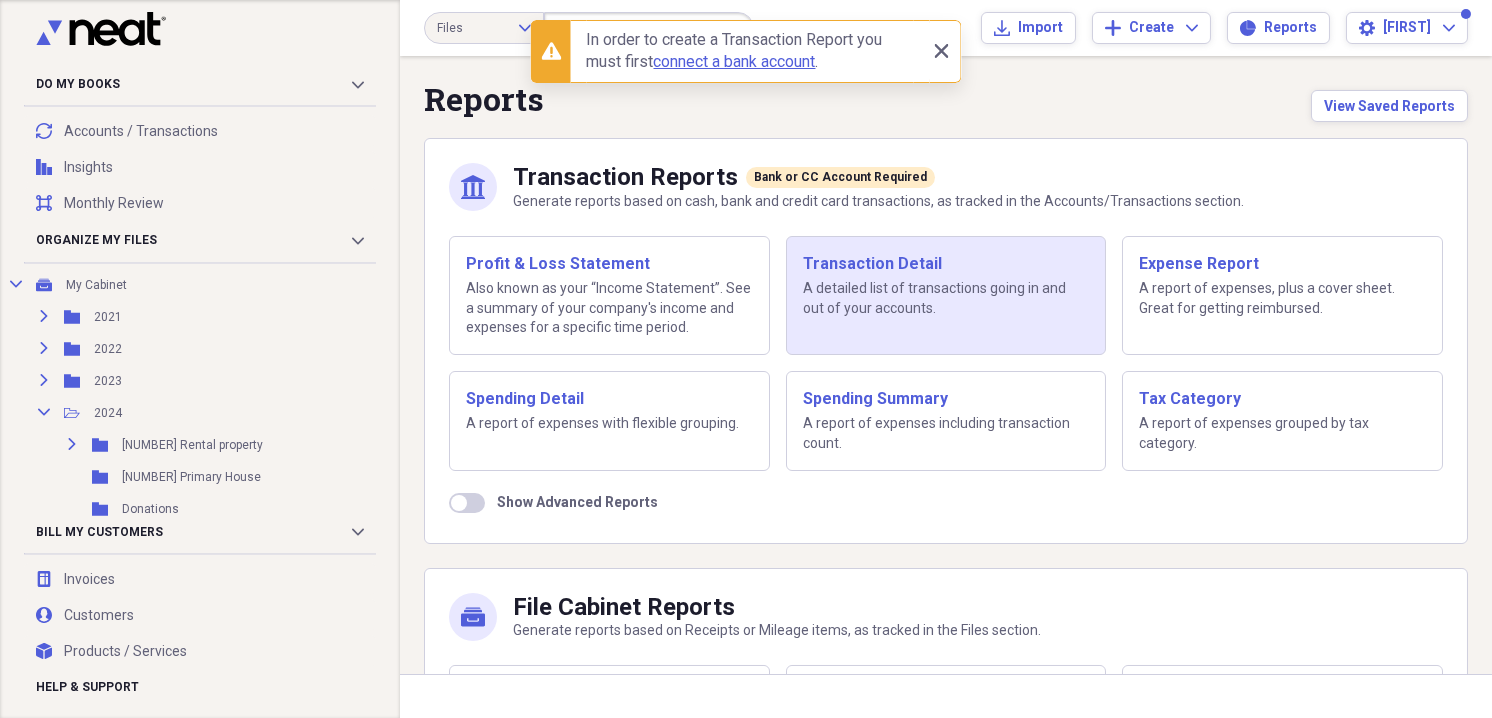 click on "Transaction Detail" at bounding box center [946, 264] 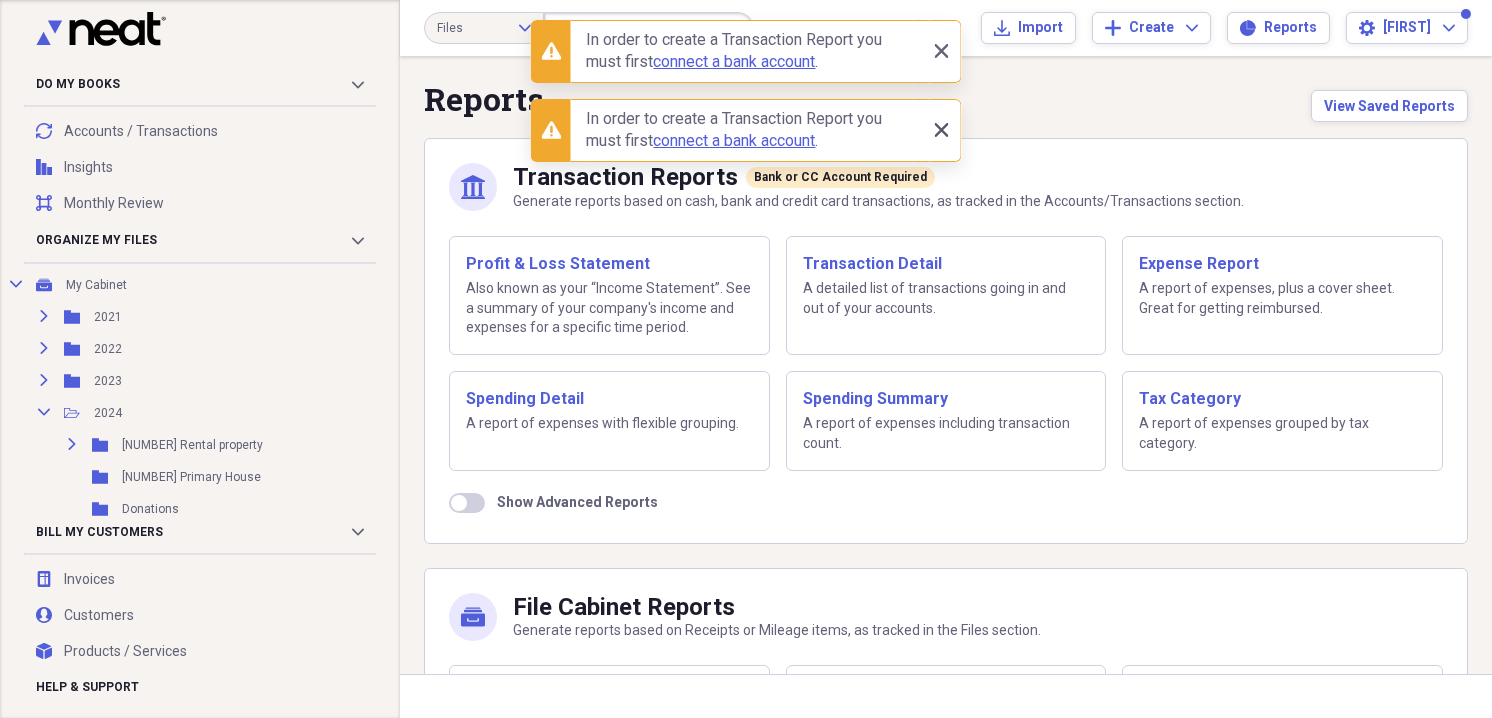 click on "Close" 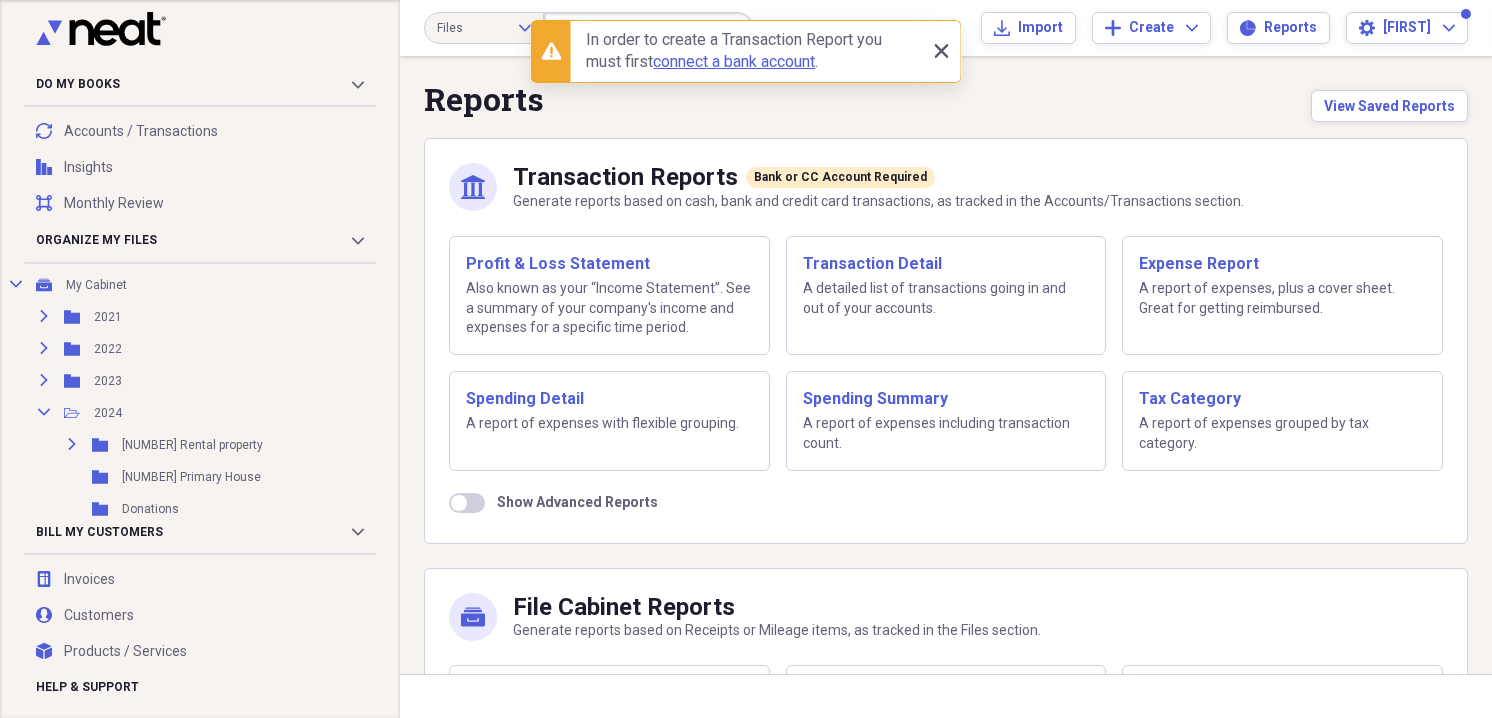 click 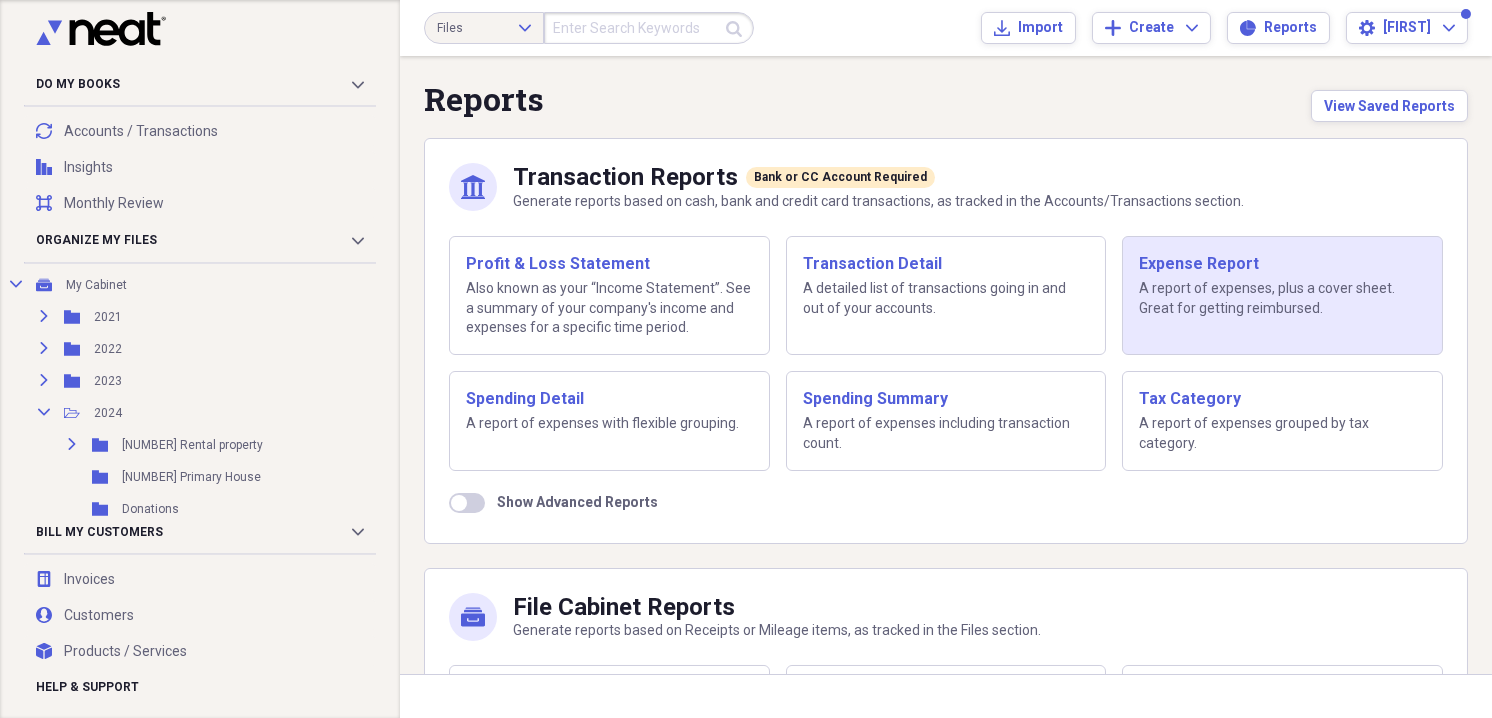 click on "Expense Report" at bounding box center [1282, 264] 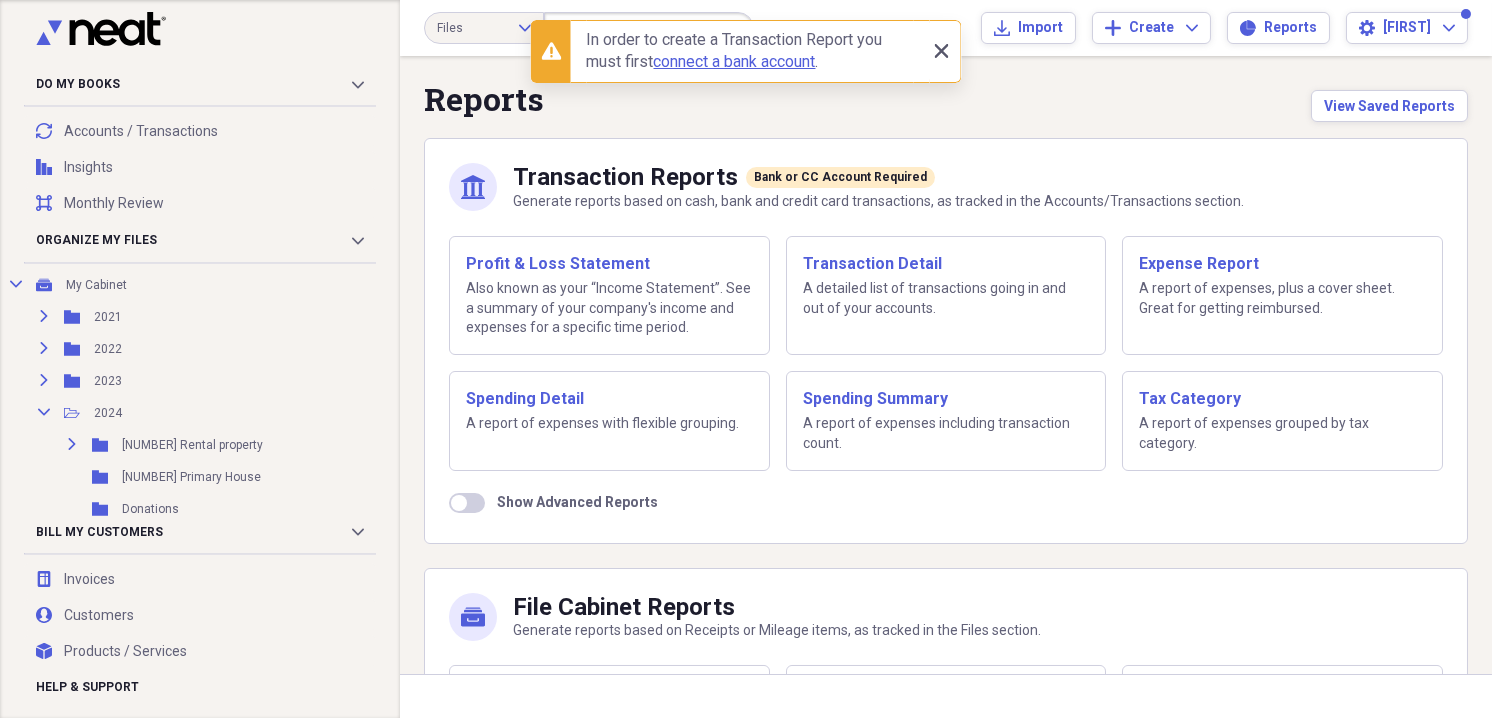 click on "Close" 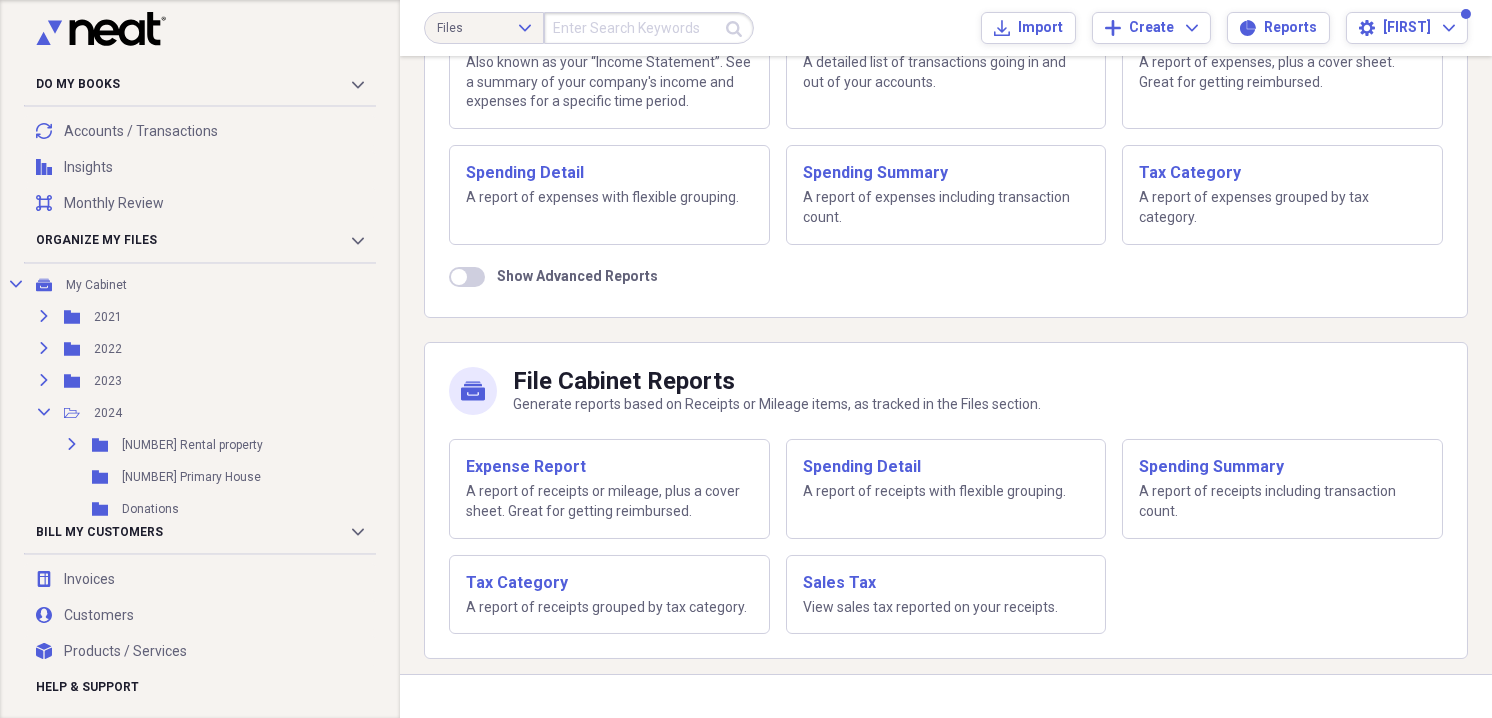 scroll, scrollTop: 233, scrollLeft: 0, axis: vertical 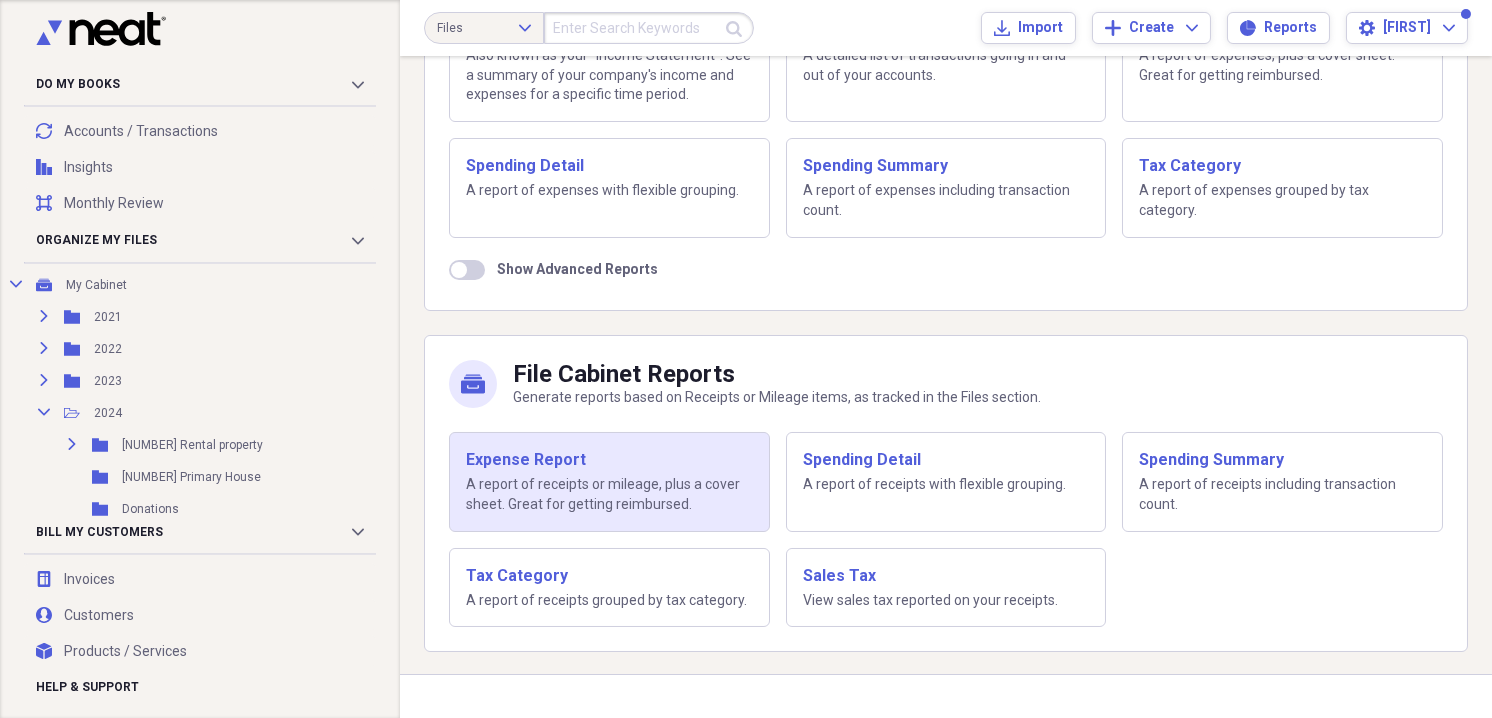click on "Expense Report" at bounding box center (609, 460) 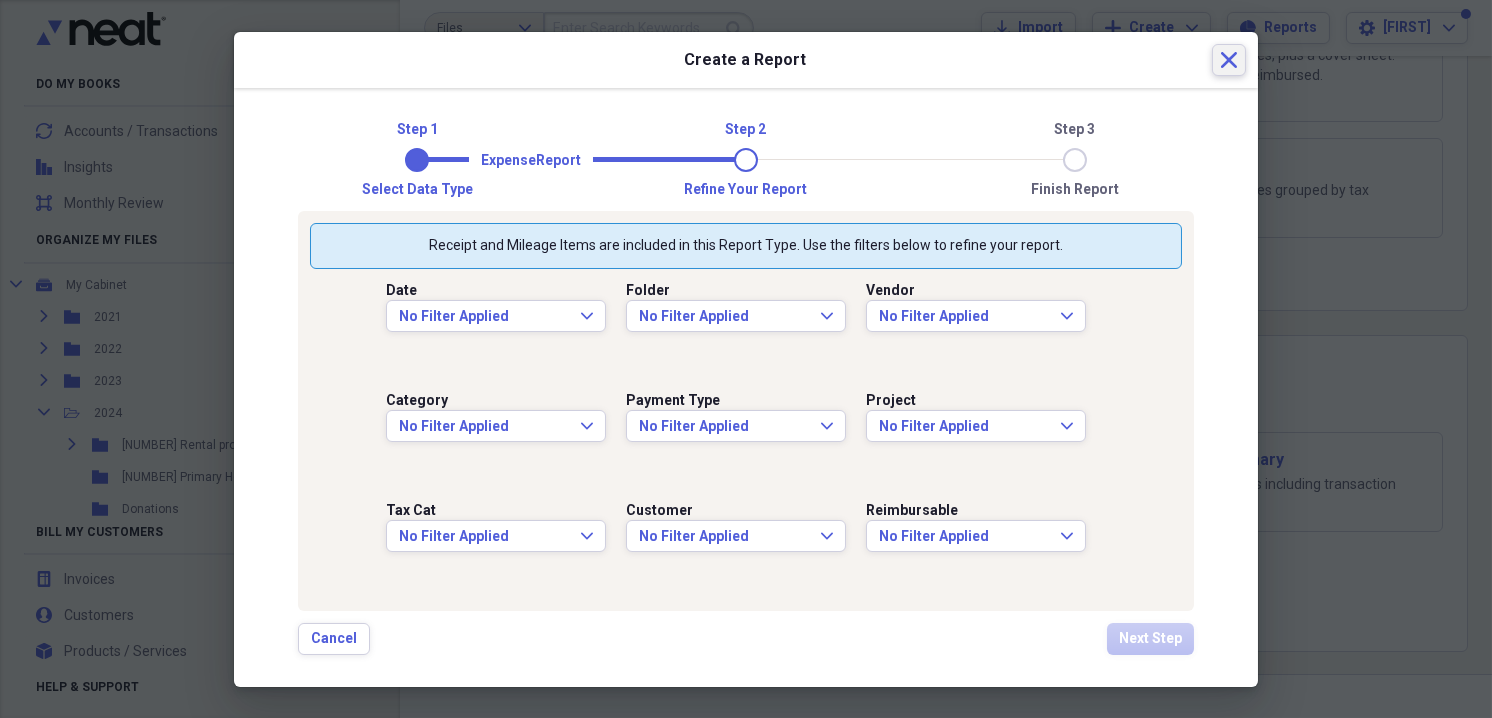click 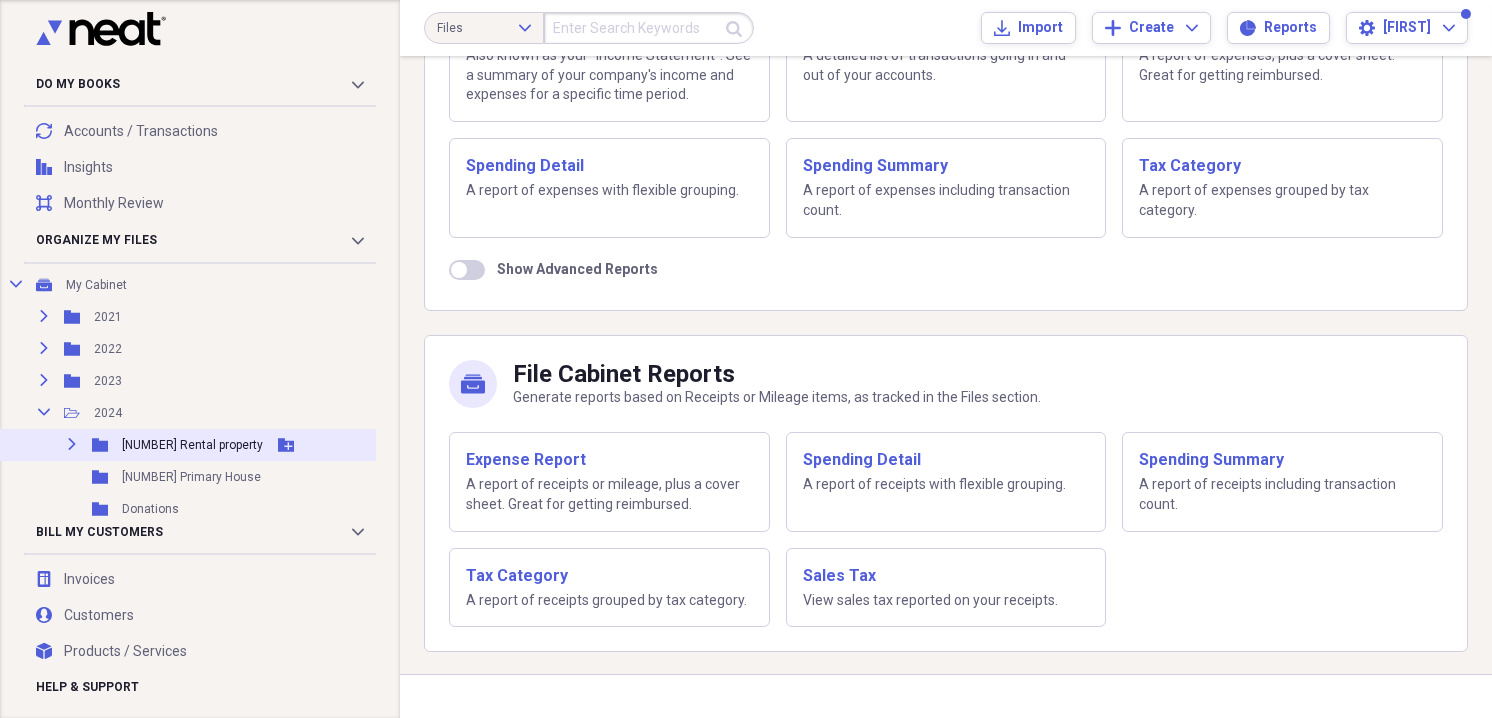 click on "[NUMBER] Rental property" at bounding box center [192, 445] 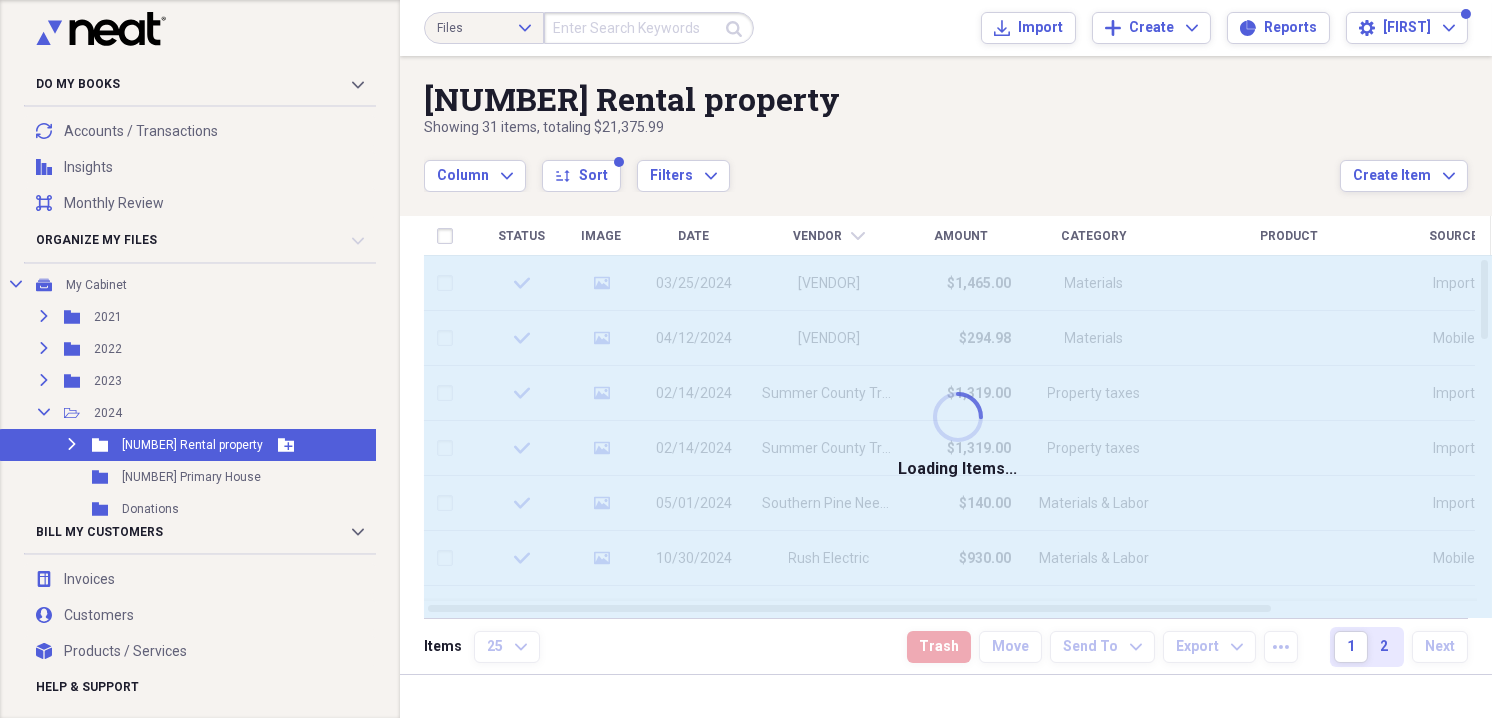 scroll, scrollTop: 0, scrollLeft: 0, axis: both 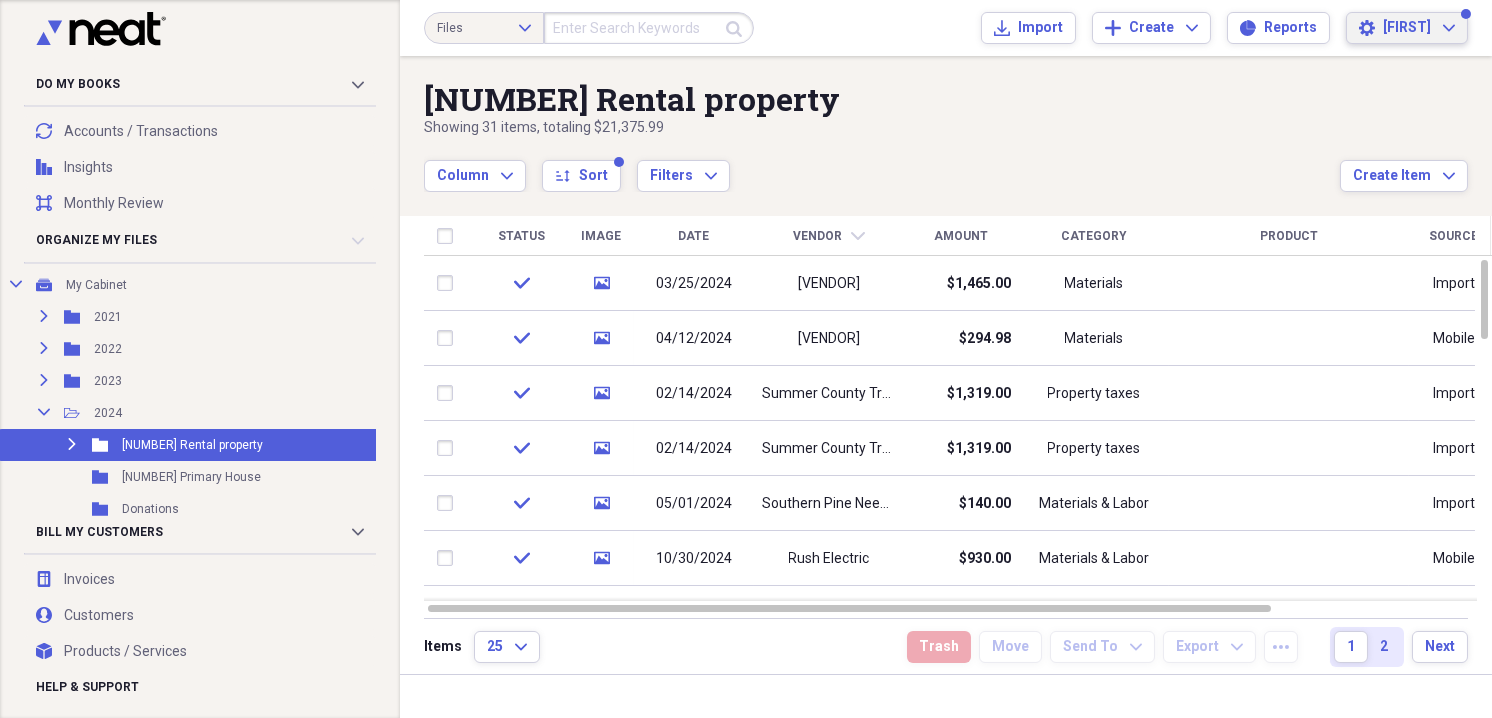click on "[FIRST]" at bounding box center (1407, 28) 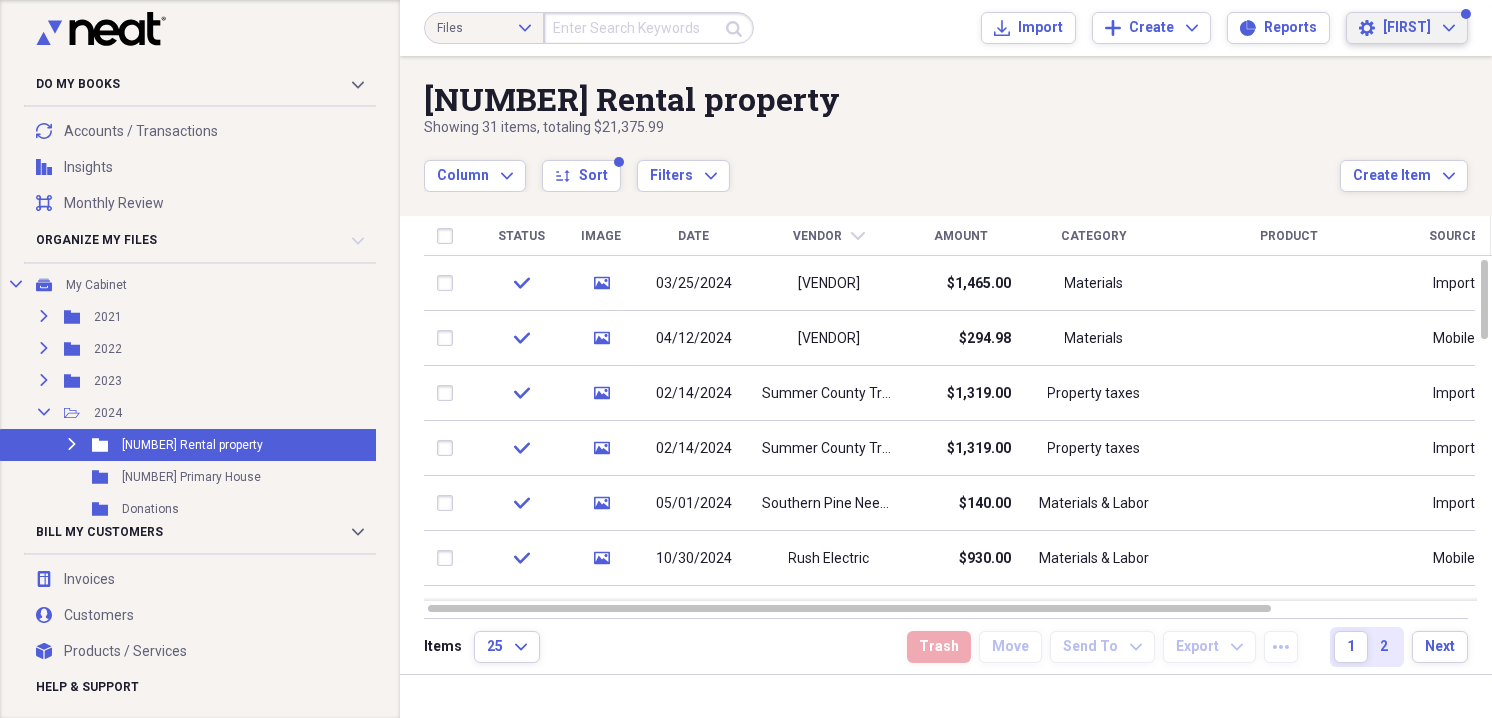 click on "[NUMBER] Rental property" at bounding box center [882, 99] 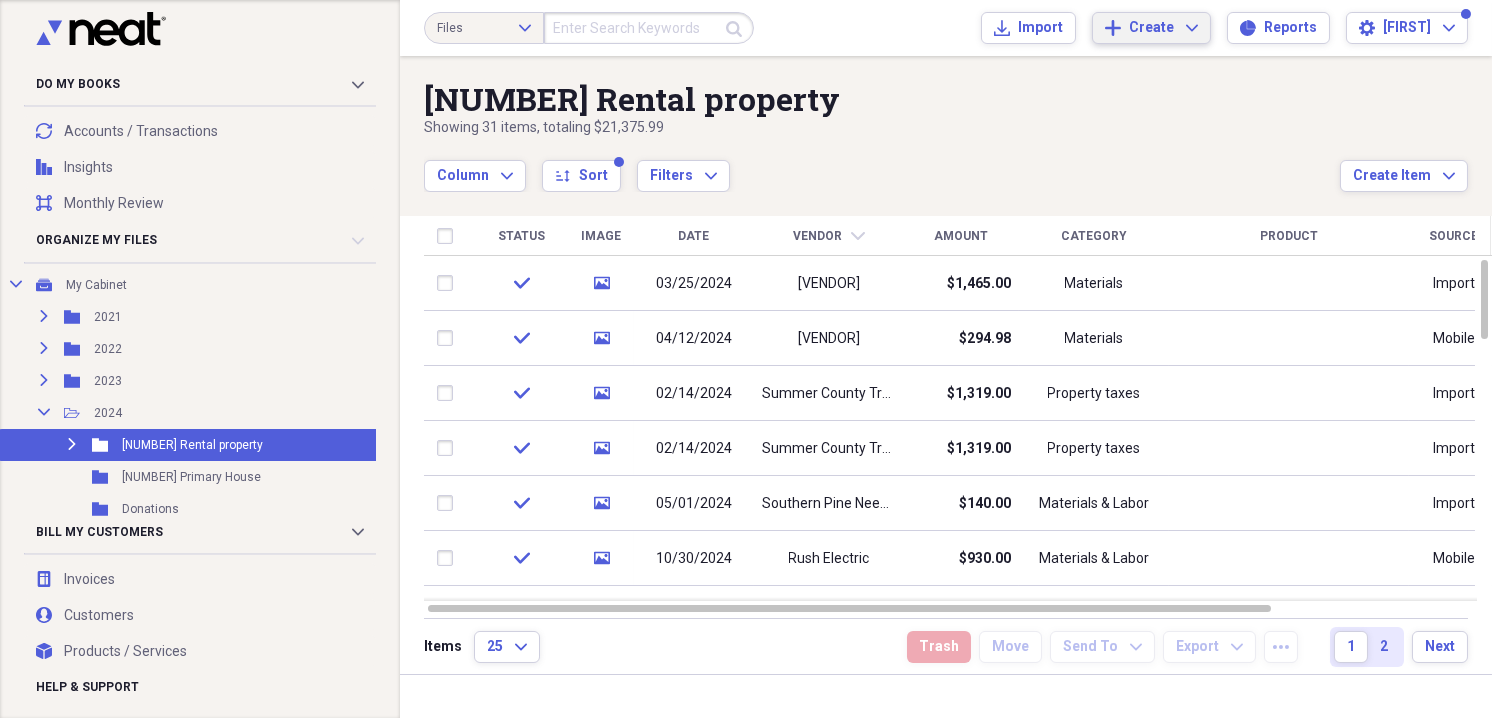 click on "Create" at bounding box center (1151, 28) 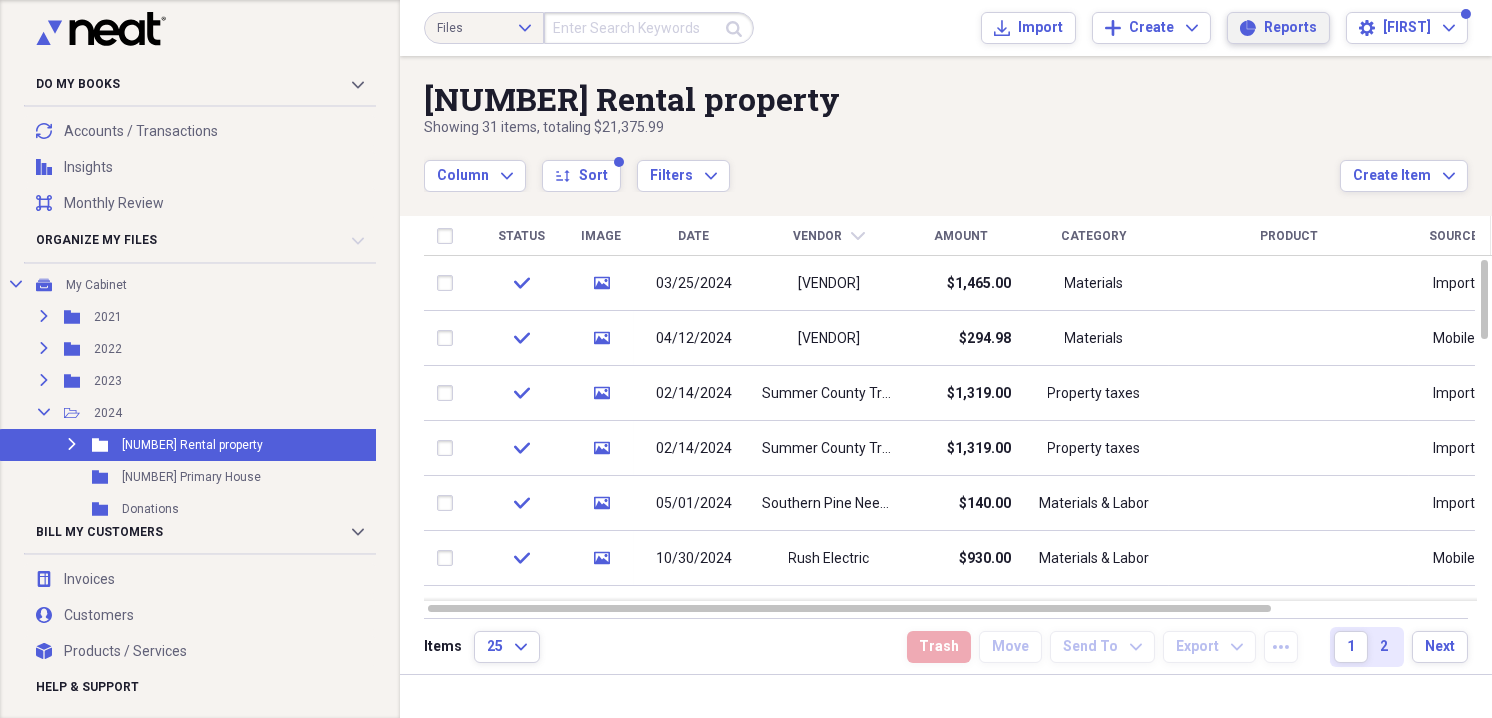 click on "Reports" at bounding box center (1290, 28) 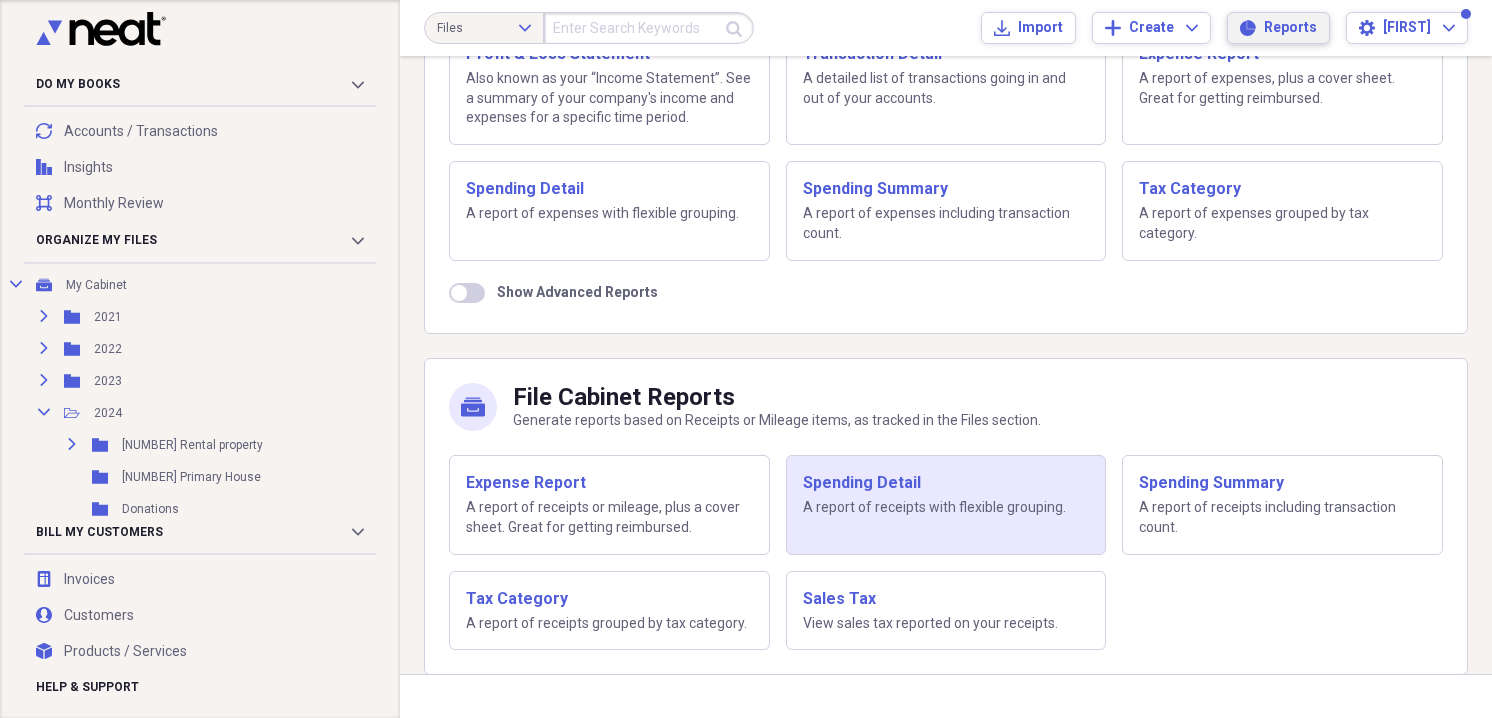 scroll, scrollTop: 233, scrollLeft: 0, axis: vertical 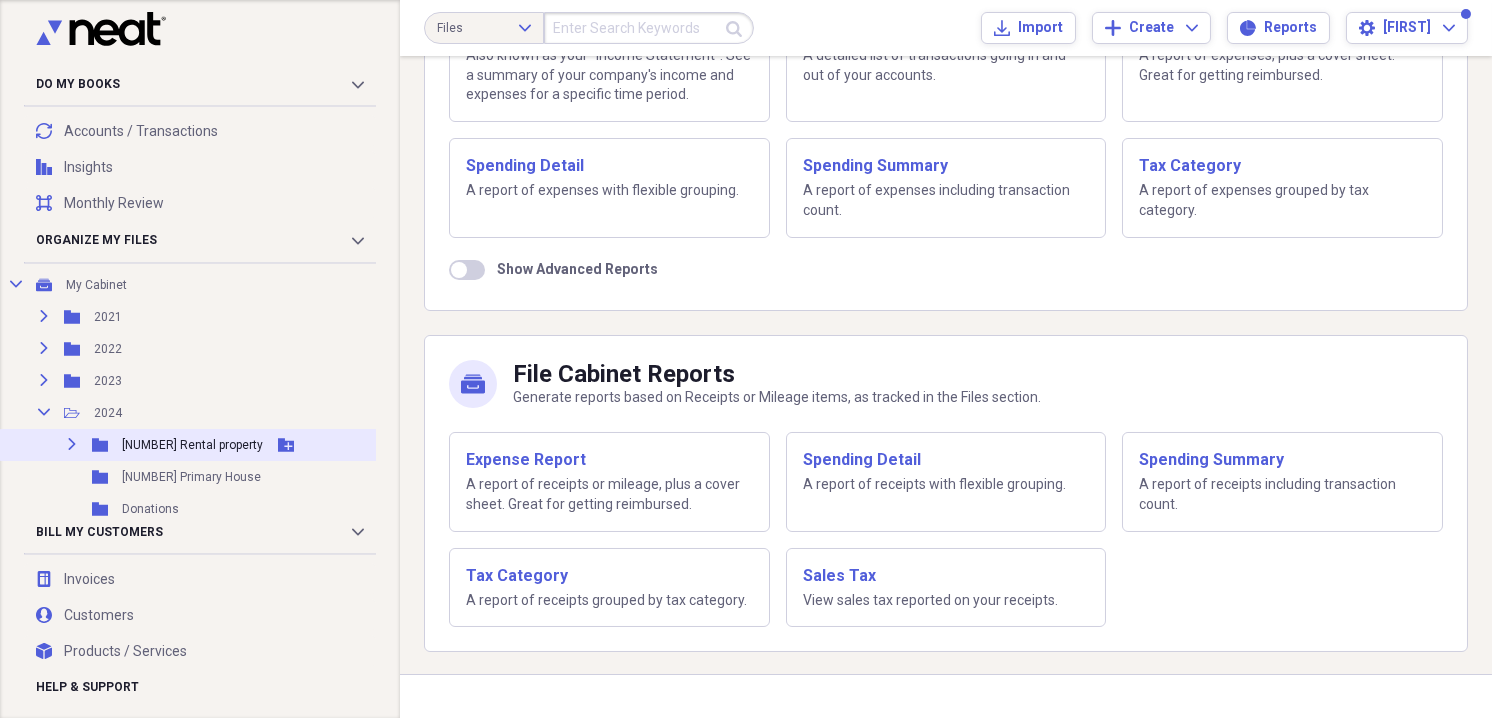click on "[NUMBER] Rental property" at bounding box center [192, 445] 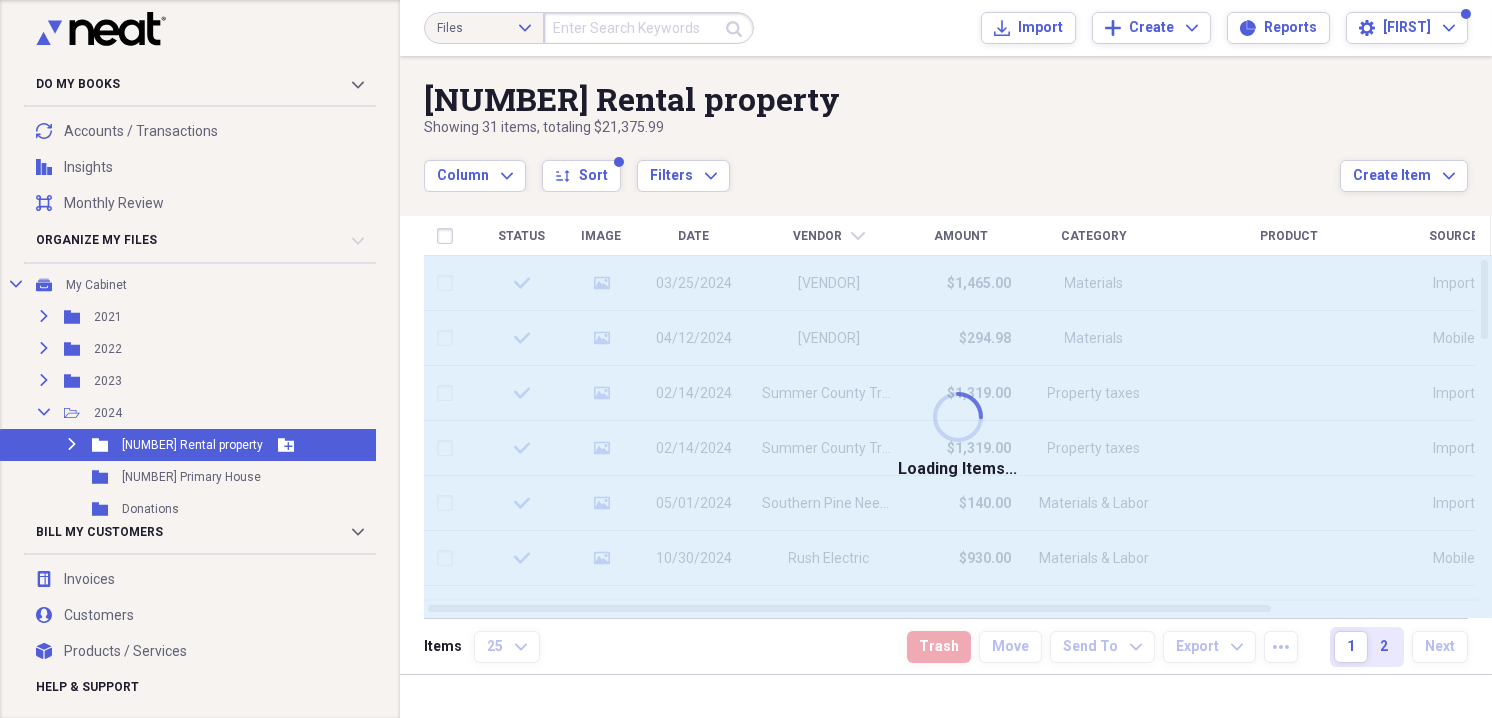 scroll, scrollTop: 0, scrollLeft: 0, axis: both 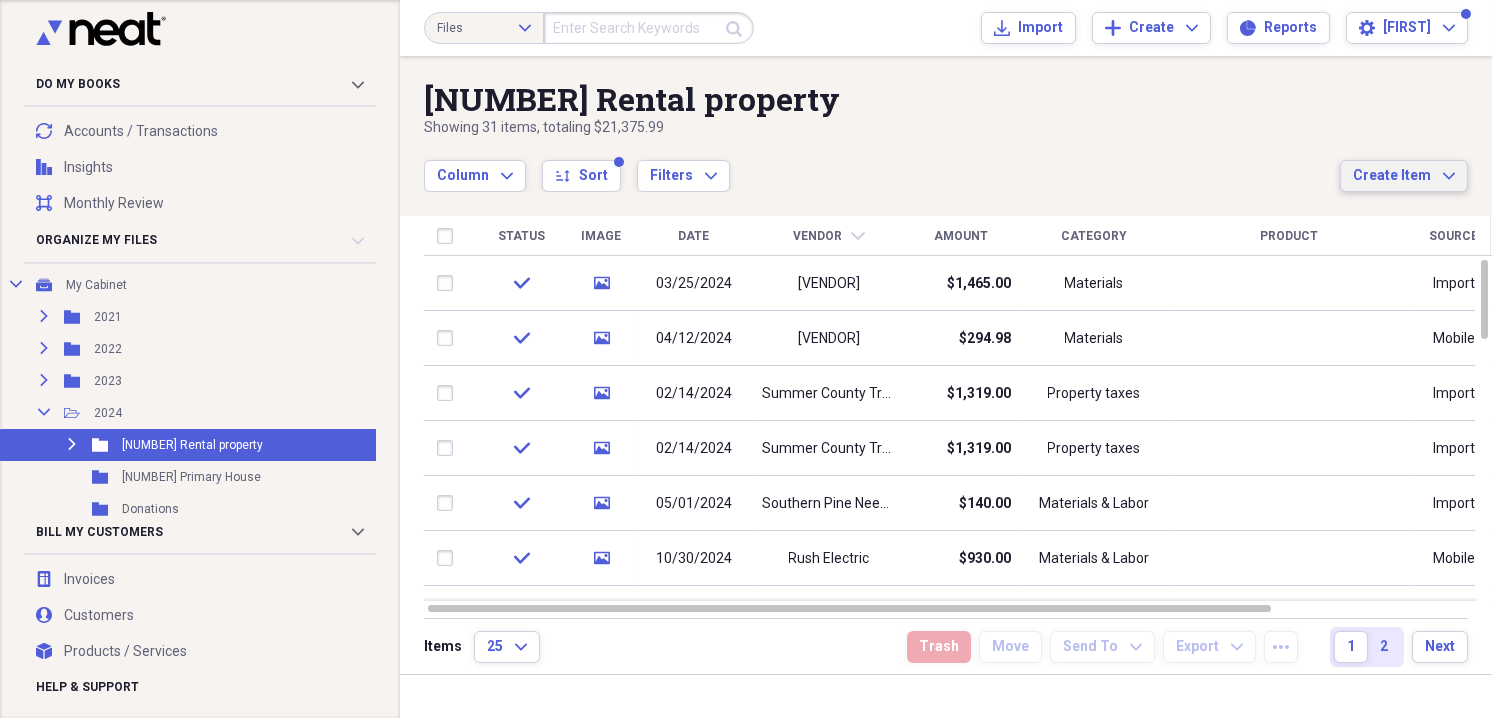 click on "Create Item Expand" at bounding box center (1404, 176) 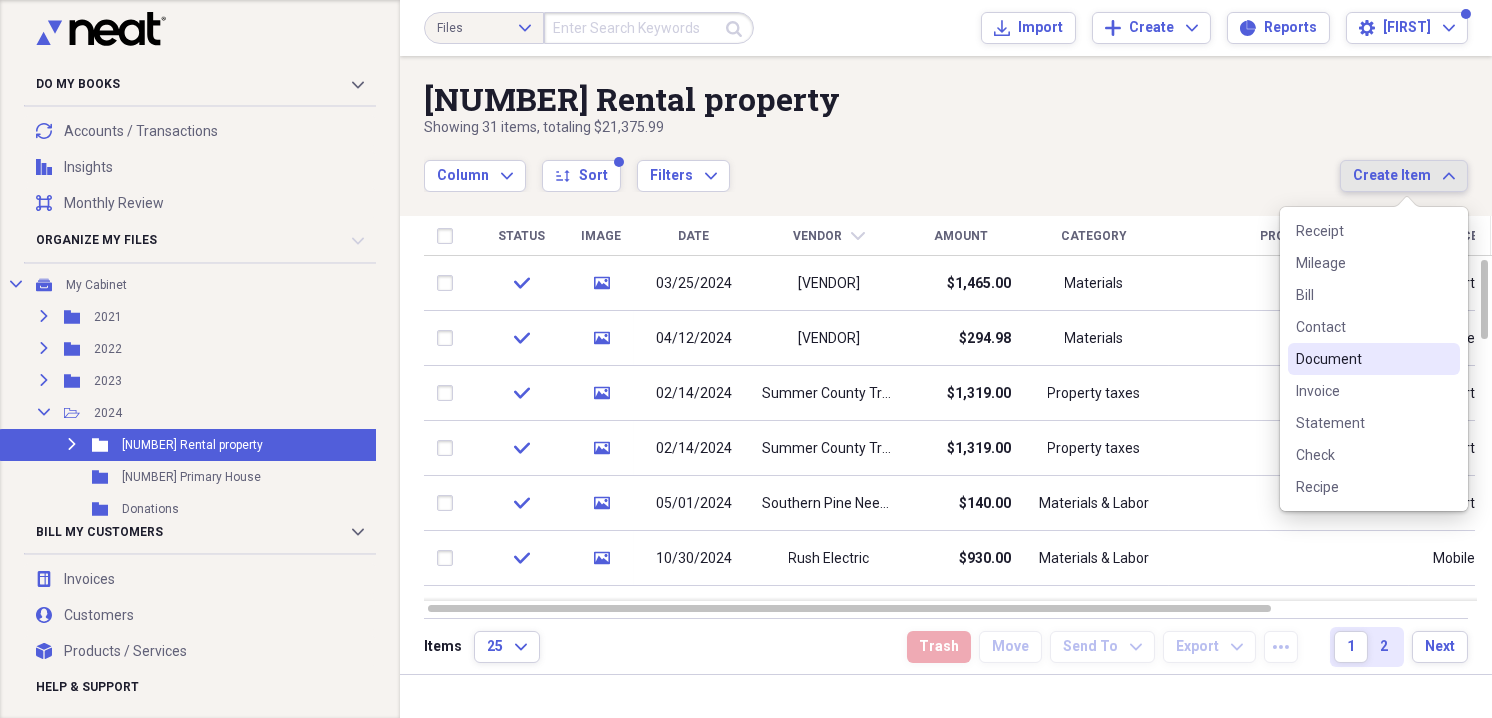 click on "Document" at bounding box center (1362, 359) 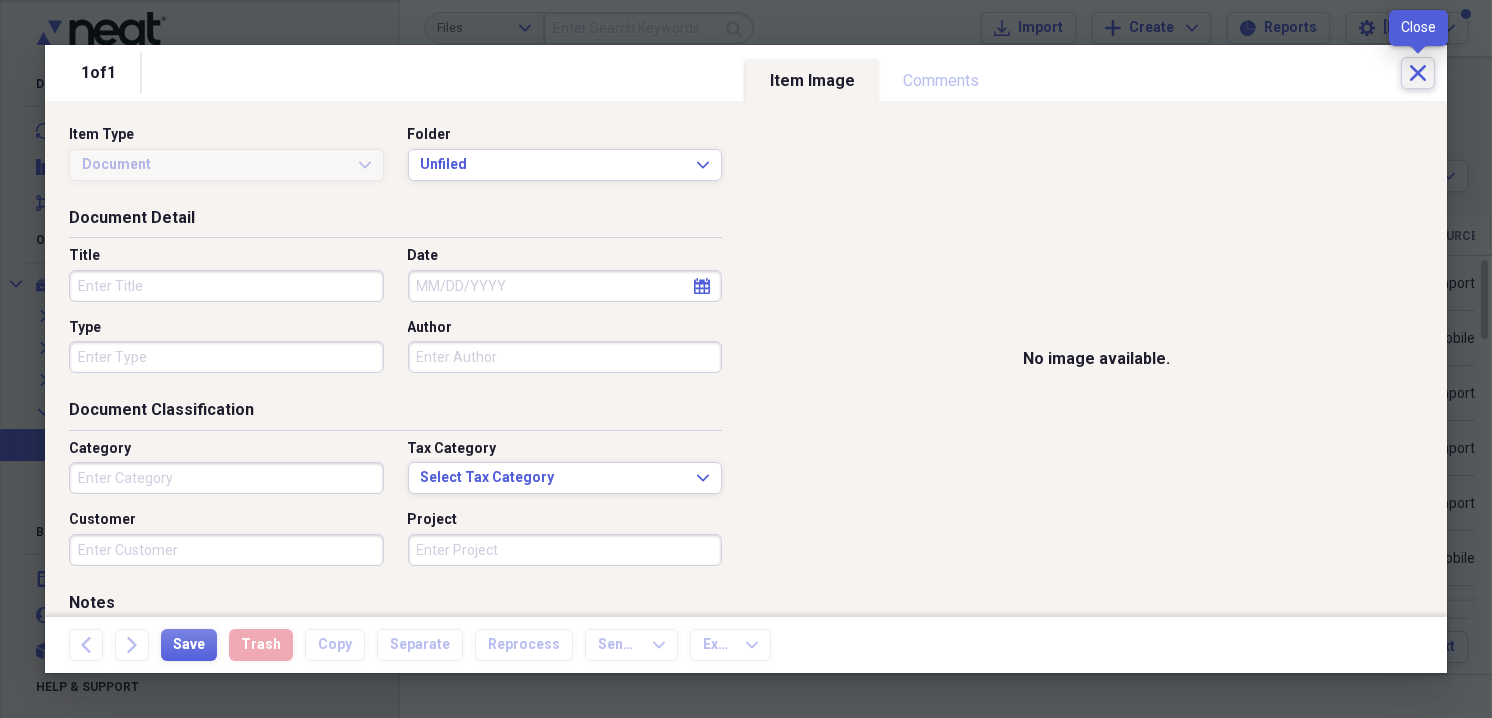 click on "Close" 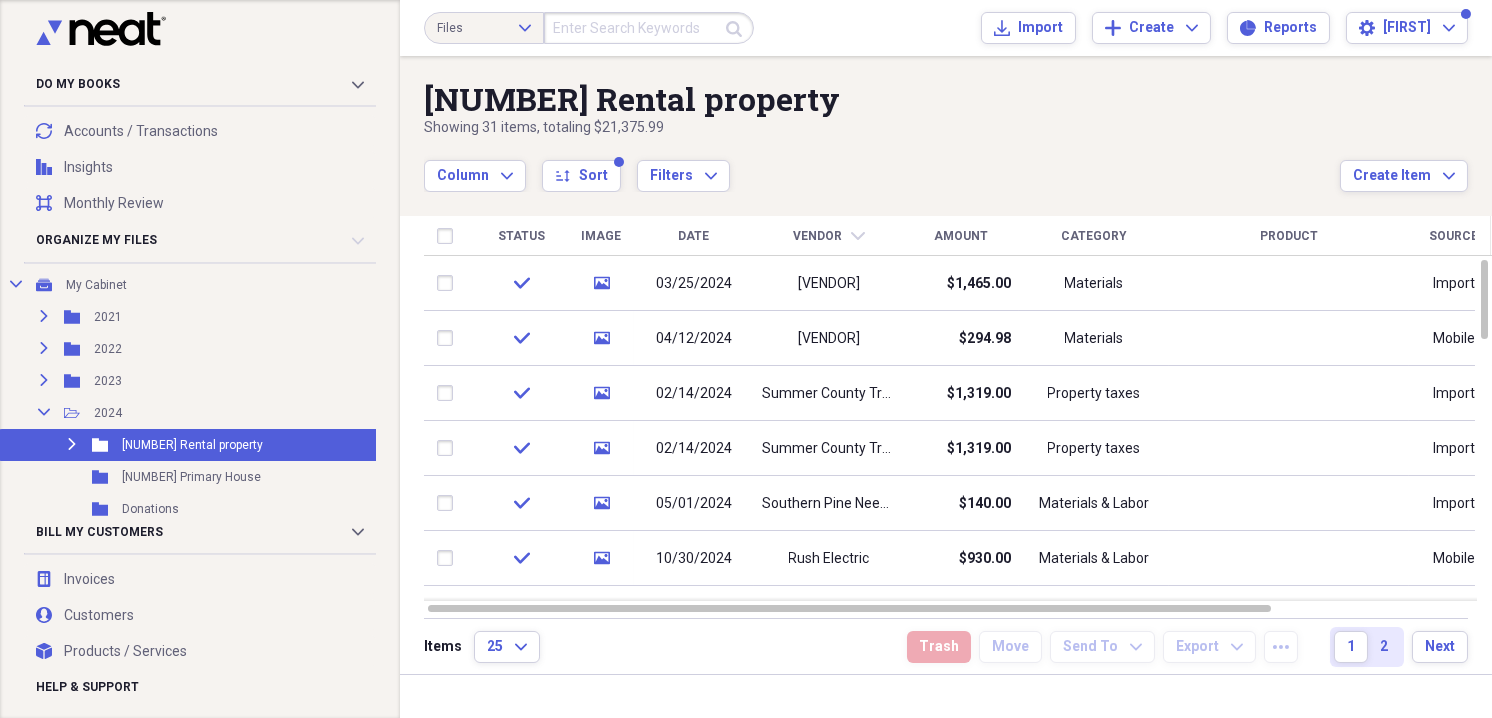 drag, startPoint x: 899, startPoint y: 116, endPoint x: 809, endPoint y: 133, distance: 91.591484 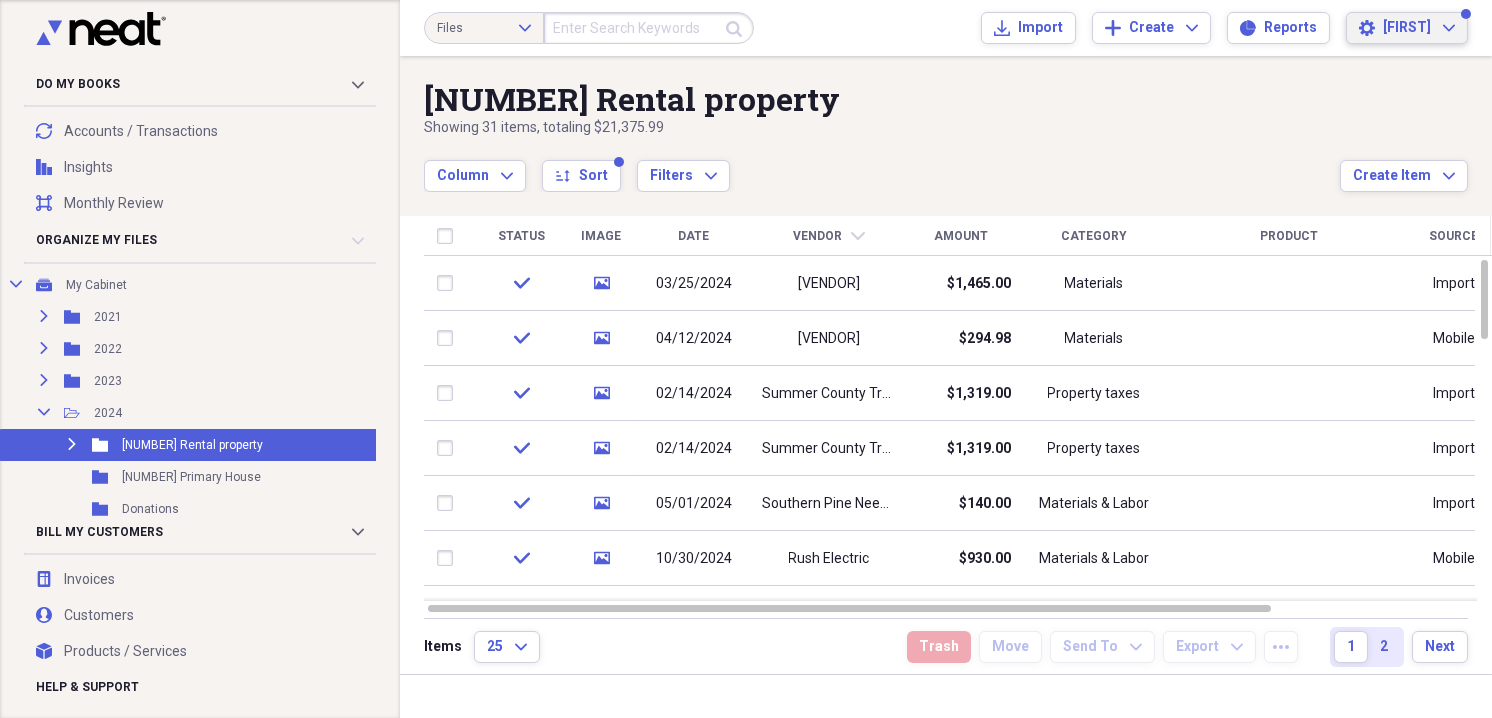 click on "Expand" 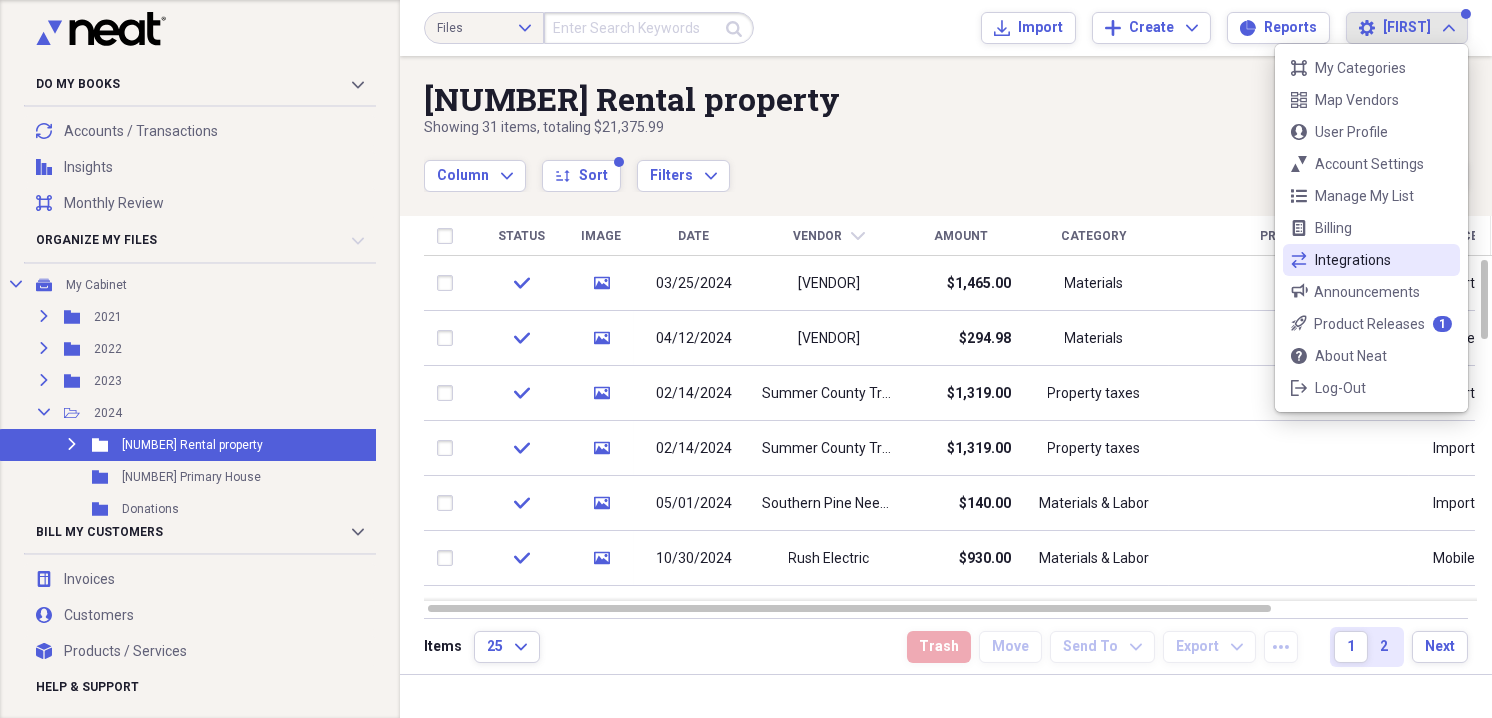 click on "Integrations" at bounding box center (1371, 260) 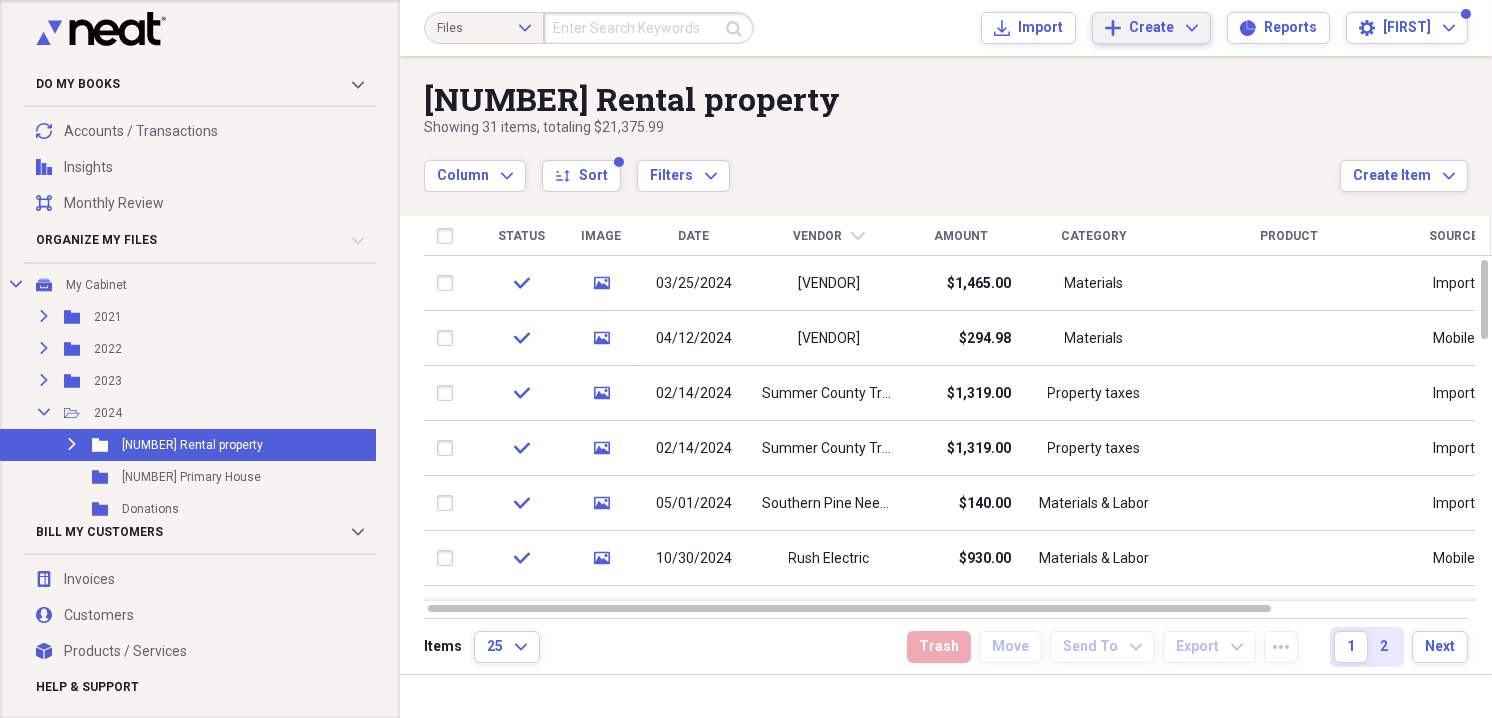 click on "Create" at bounding box center (1151, 28) 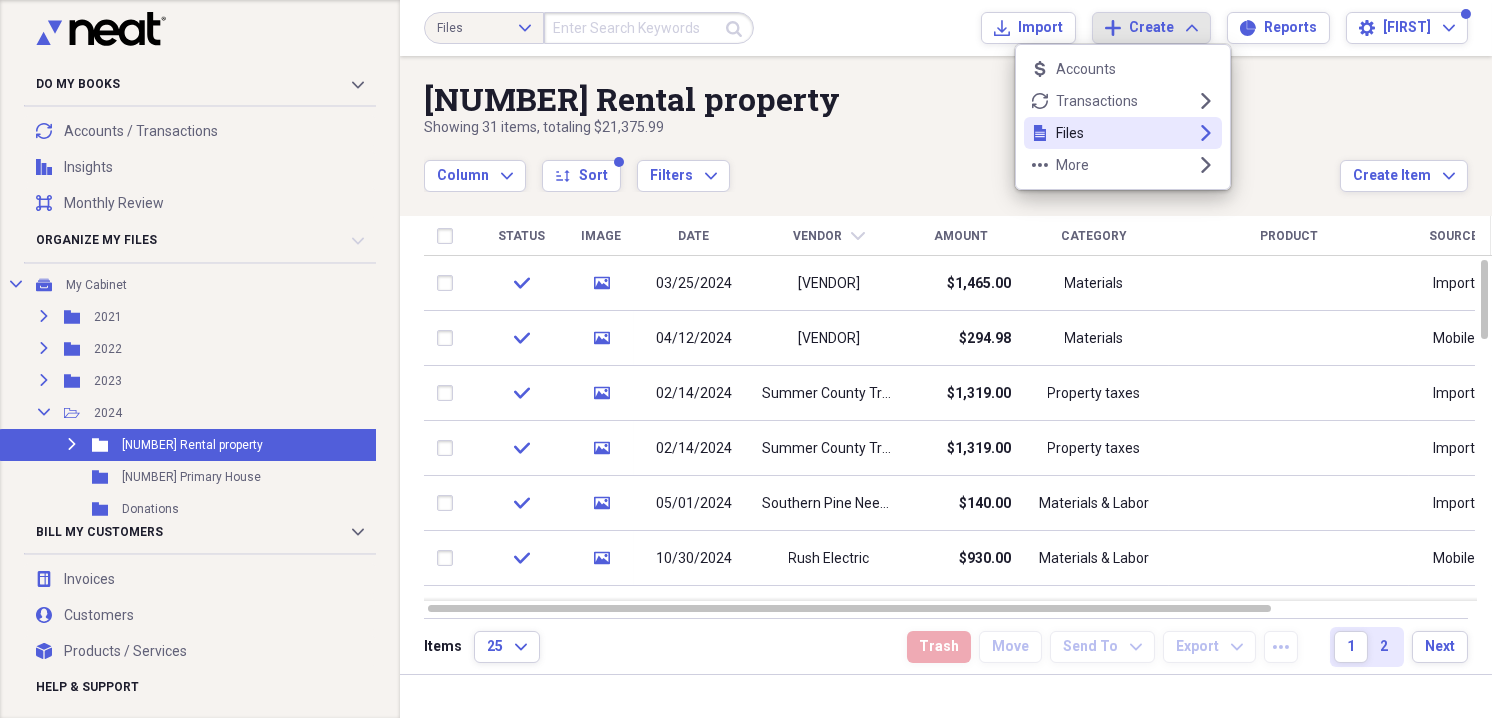 click on "Files" at bounding box center [1123, 133] 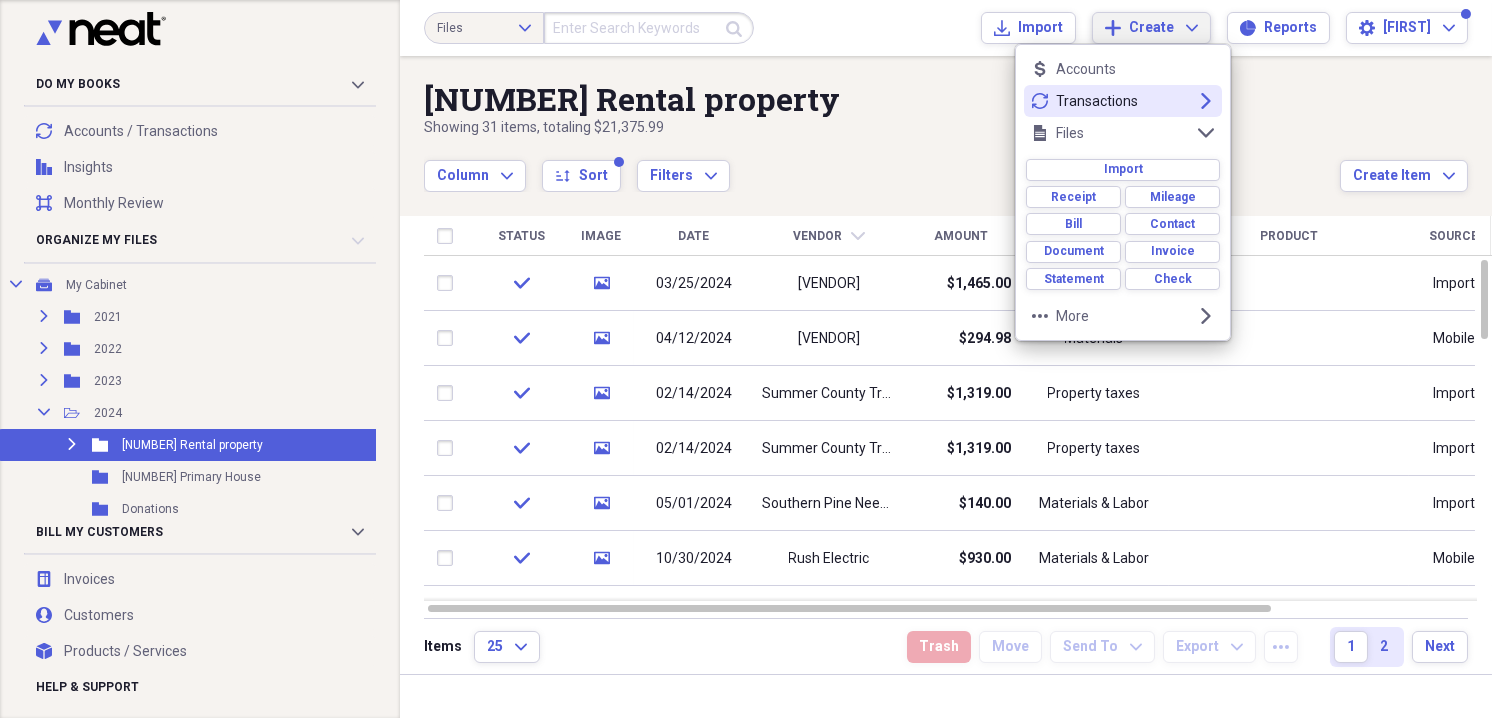 click on "[NUMBER] Rental property Showing [NUMBER] items , totaling $[AMOUNT] Column Expand sort Sort Filters  Expand Create Item Expand" at bounding box center (946, 124) 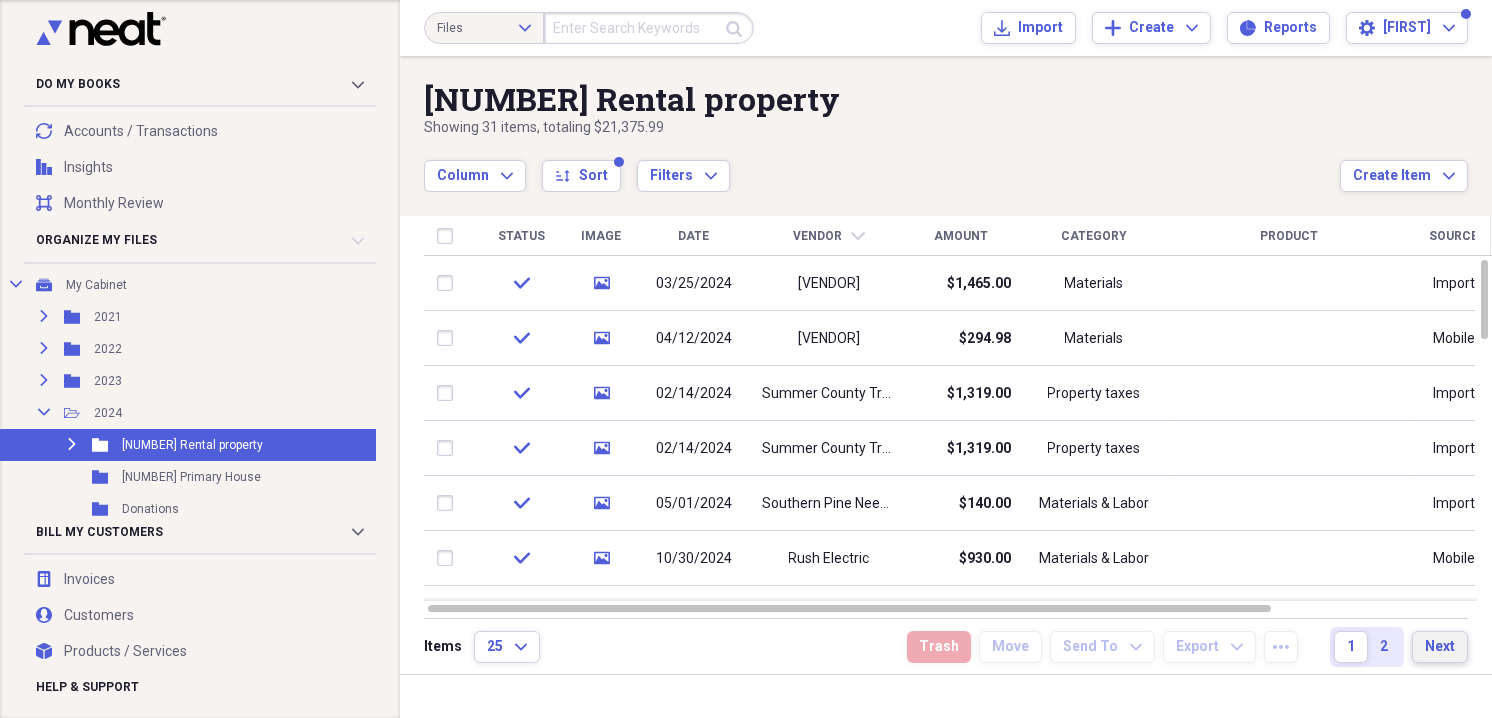 click on "Next" at bounding box center (1440, 647) 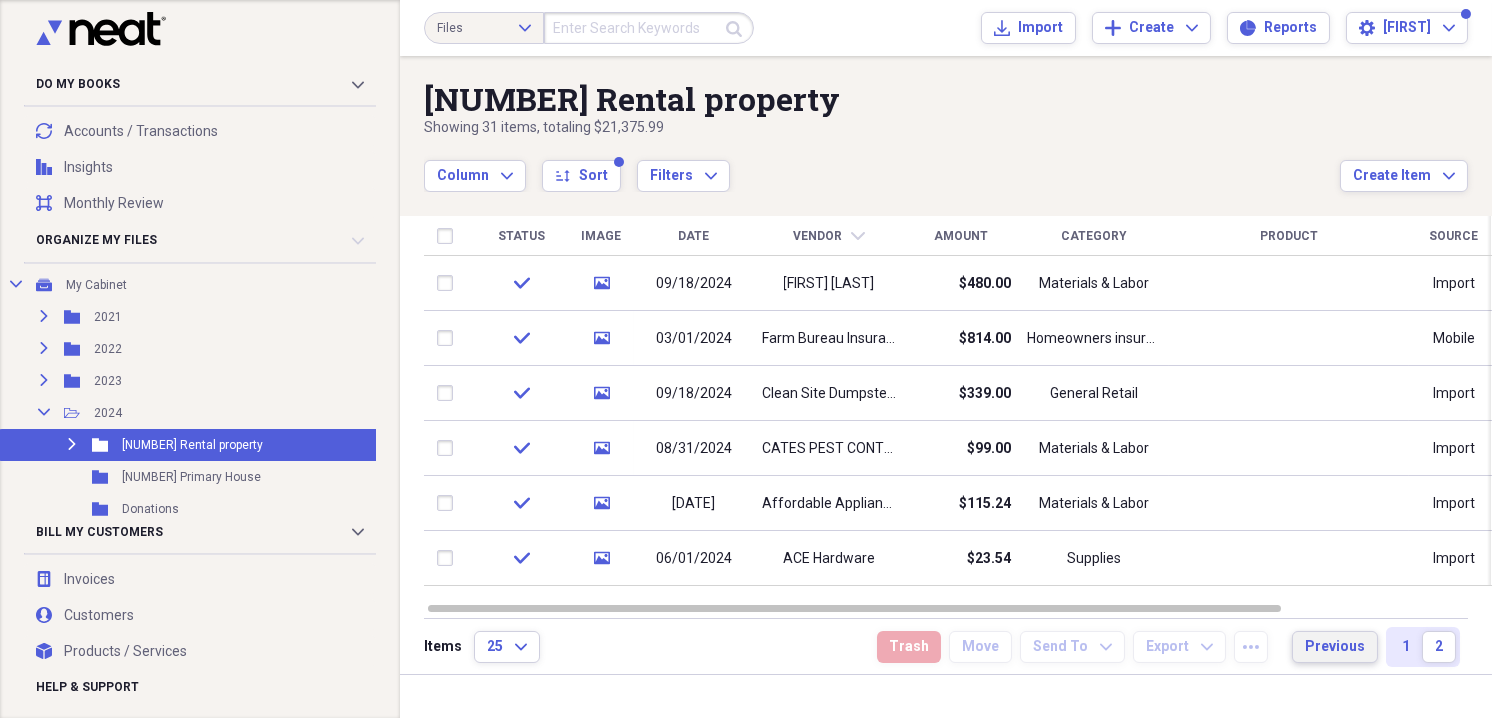 click on "Previous" at bounding box center [1335, 647] 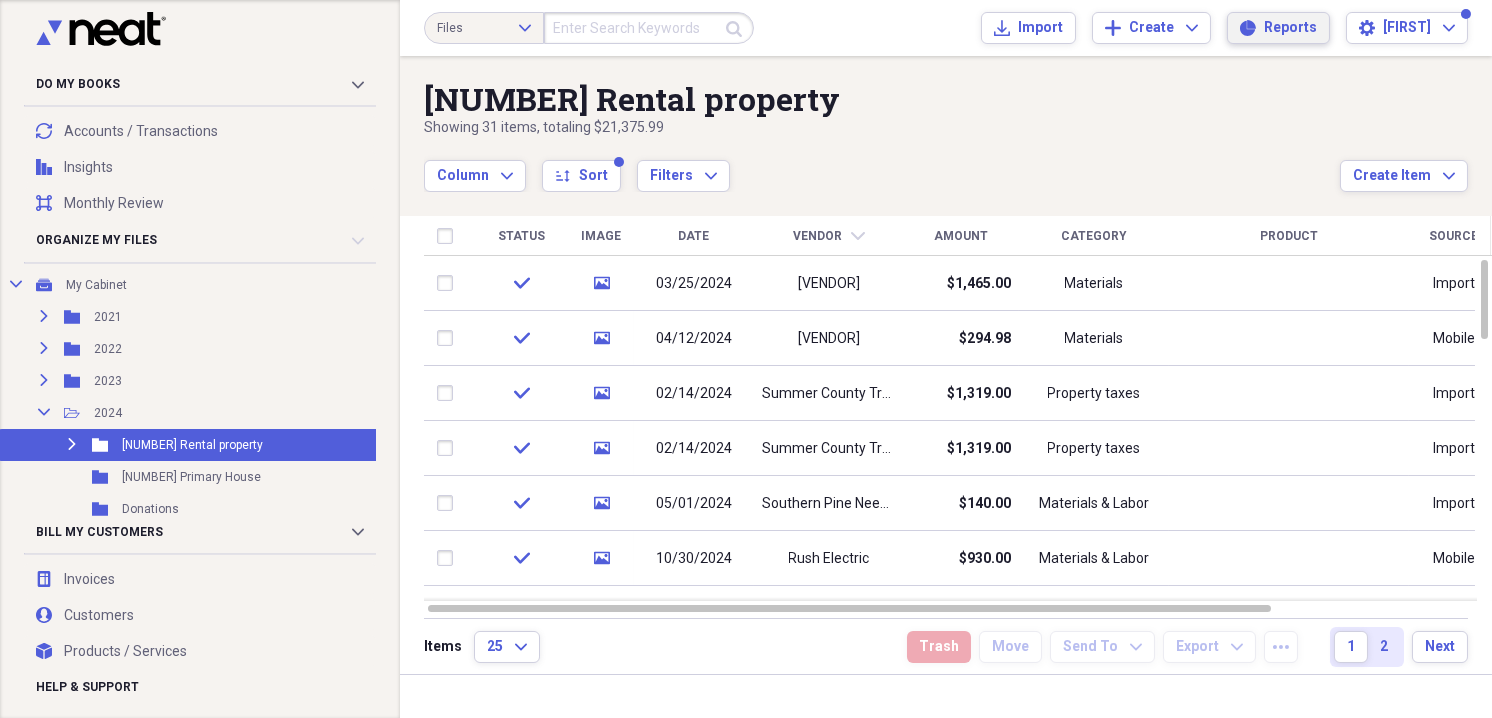 click 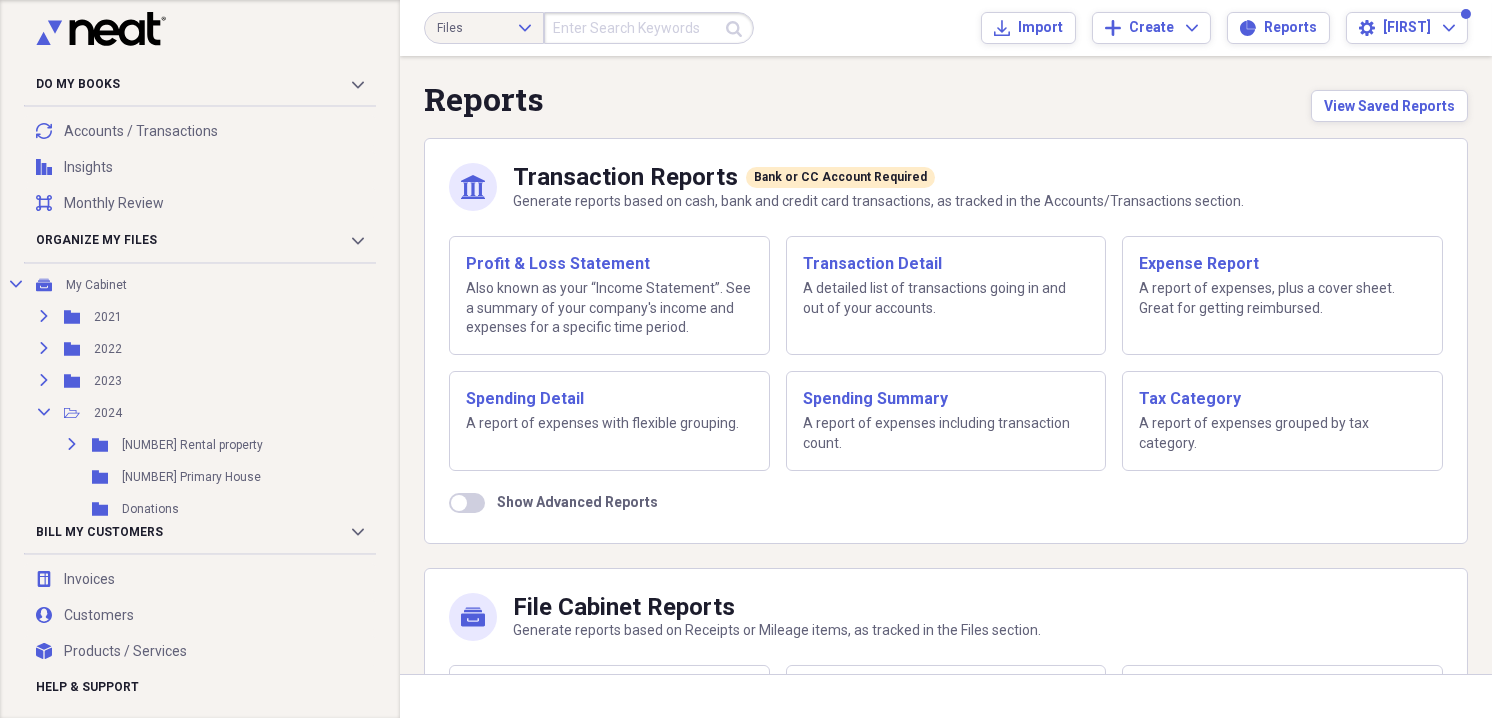 click at bounding box center [459, 503] 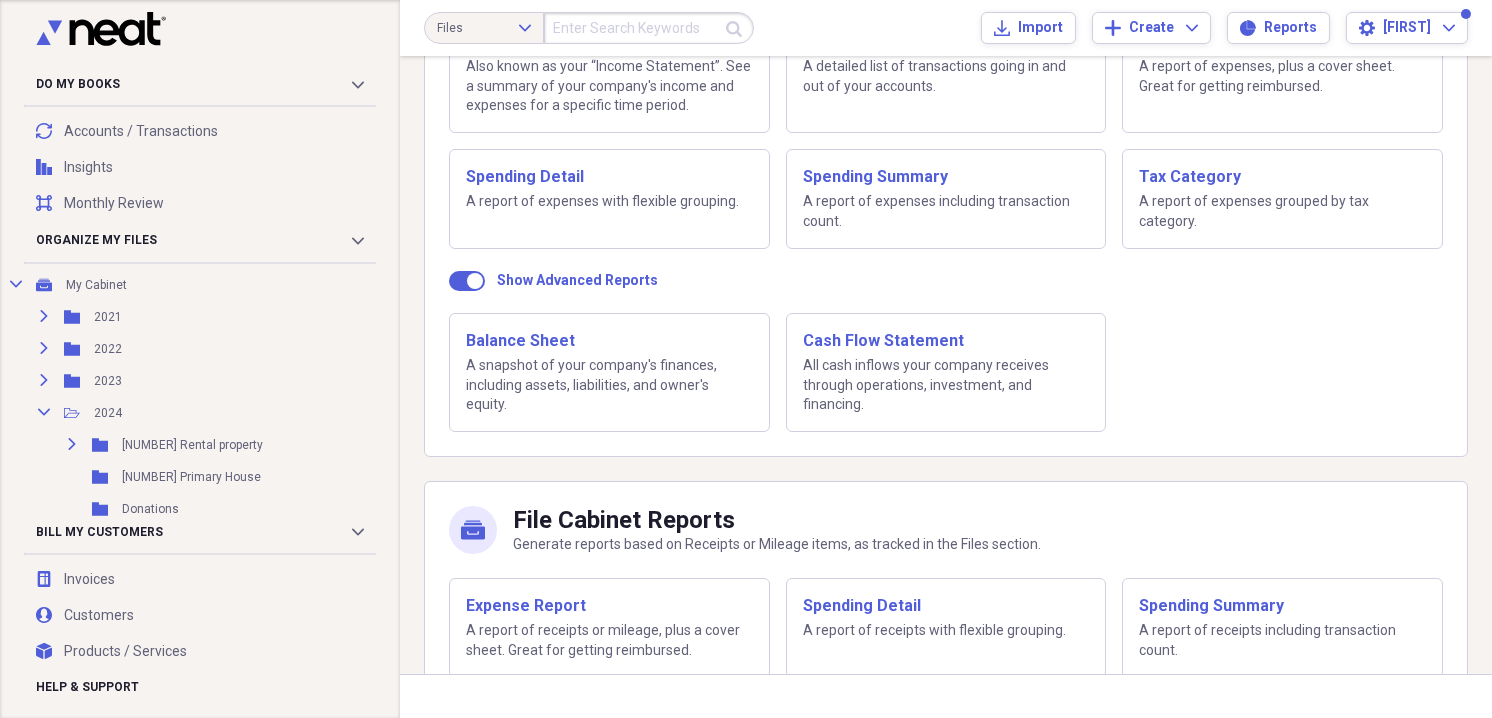 scroll, scrollTop: 299, scrollLeft: 0, axis: vertical 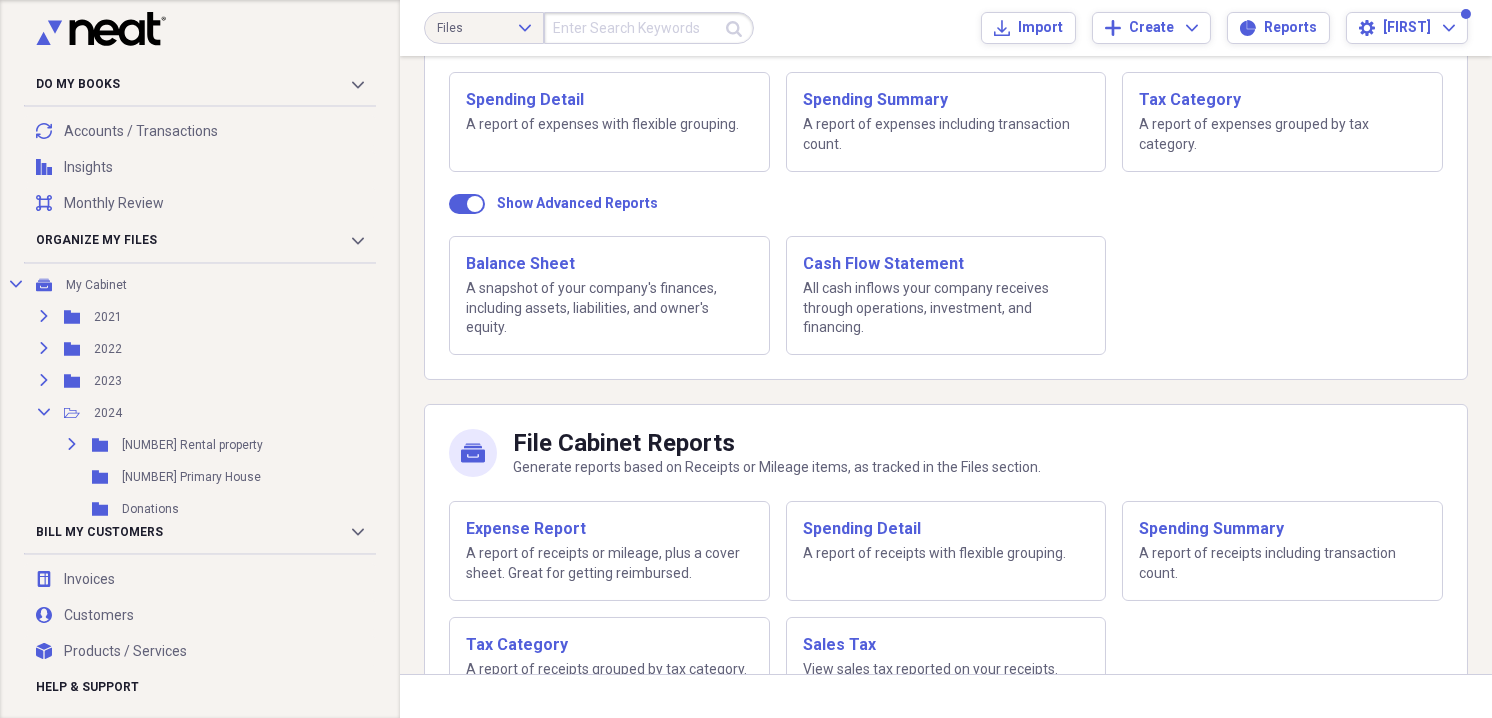 click at bounding box center (475, 204) 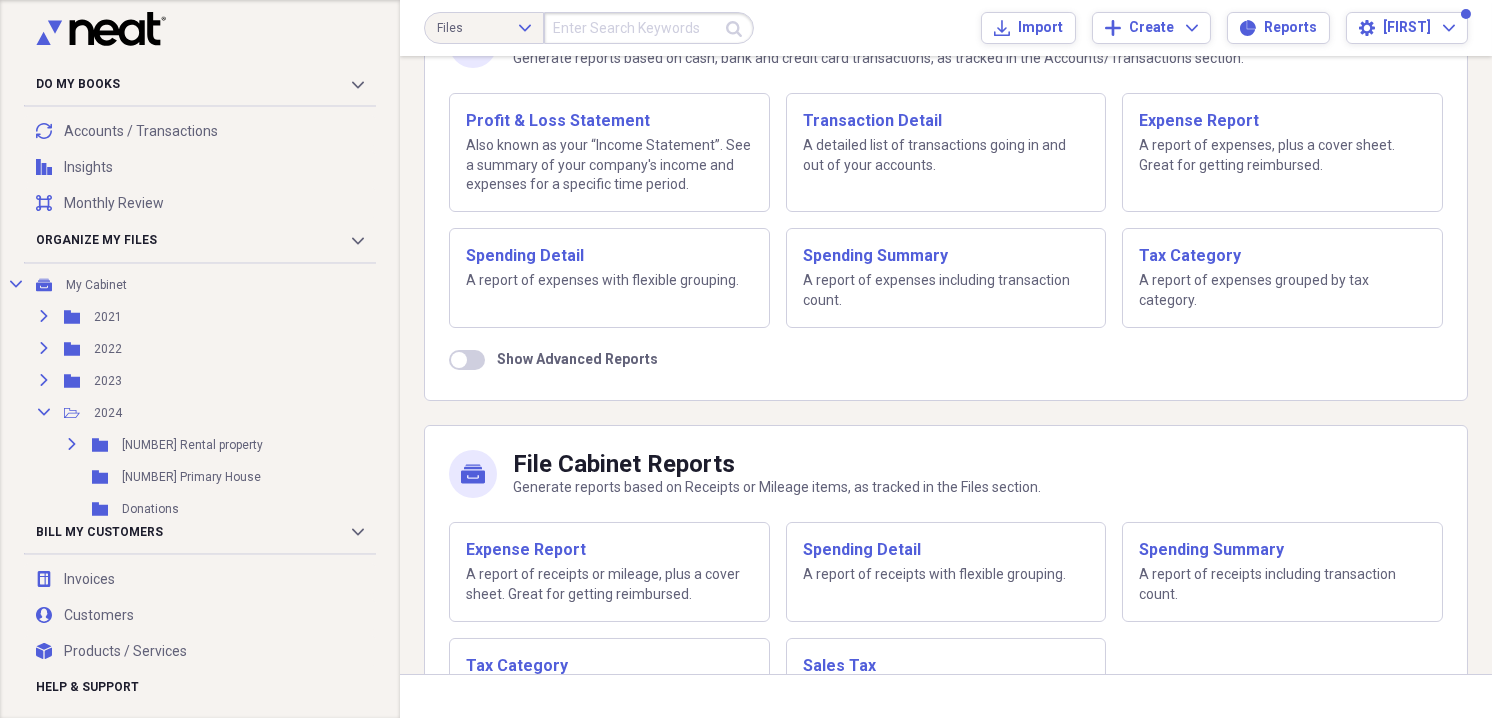 scroll, scrollTop: 132, scrollLeft: 0, axis: vertical 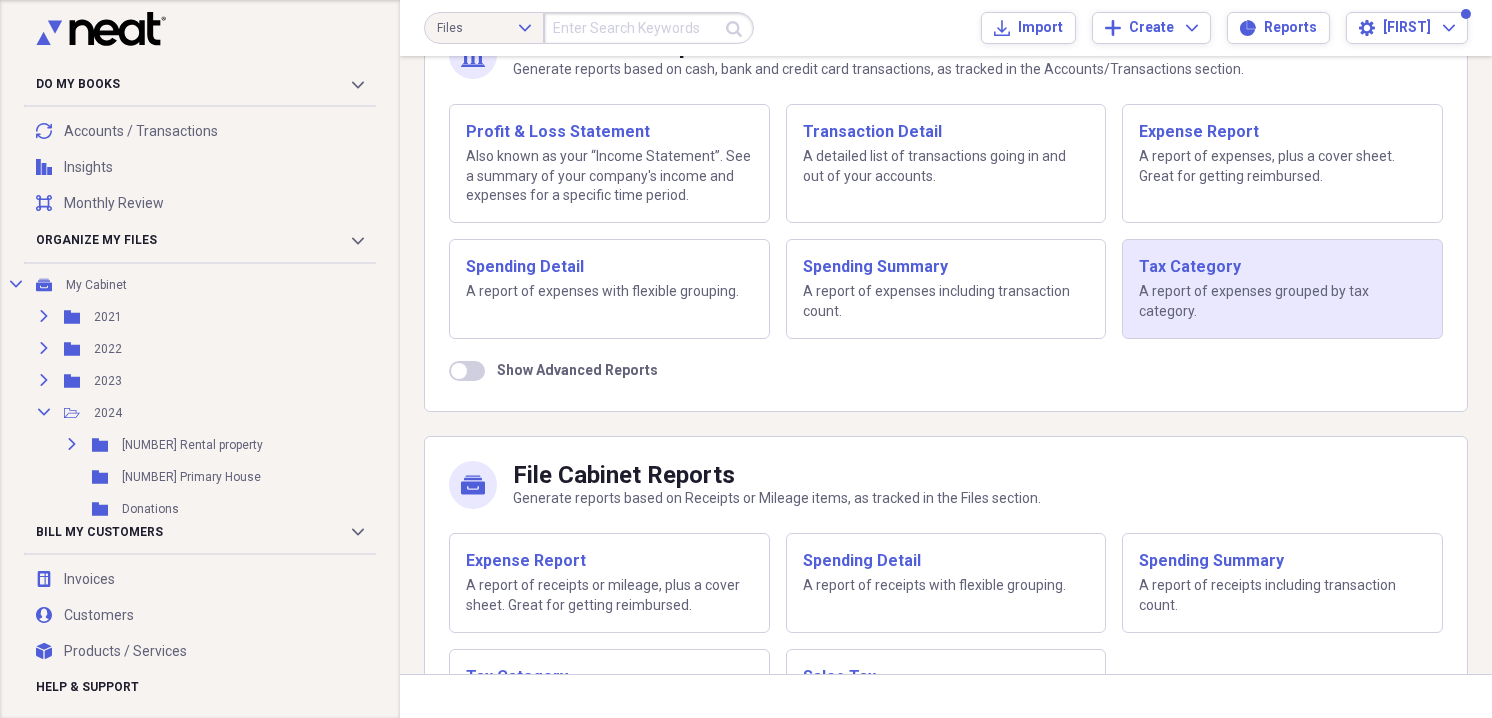 click on "Tax Category" at bounding box center (1282, 267) 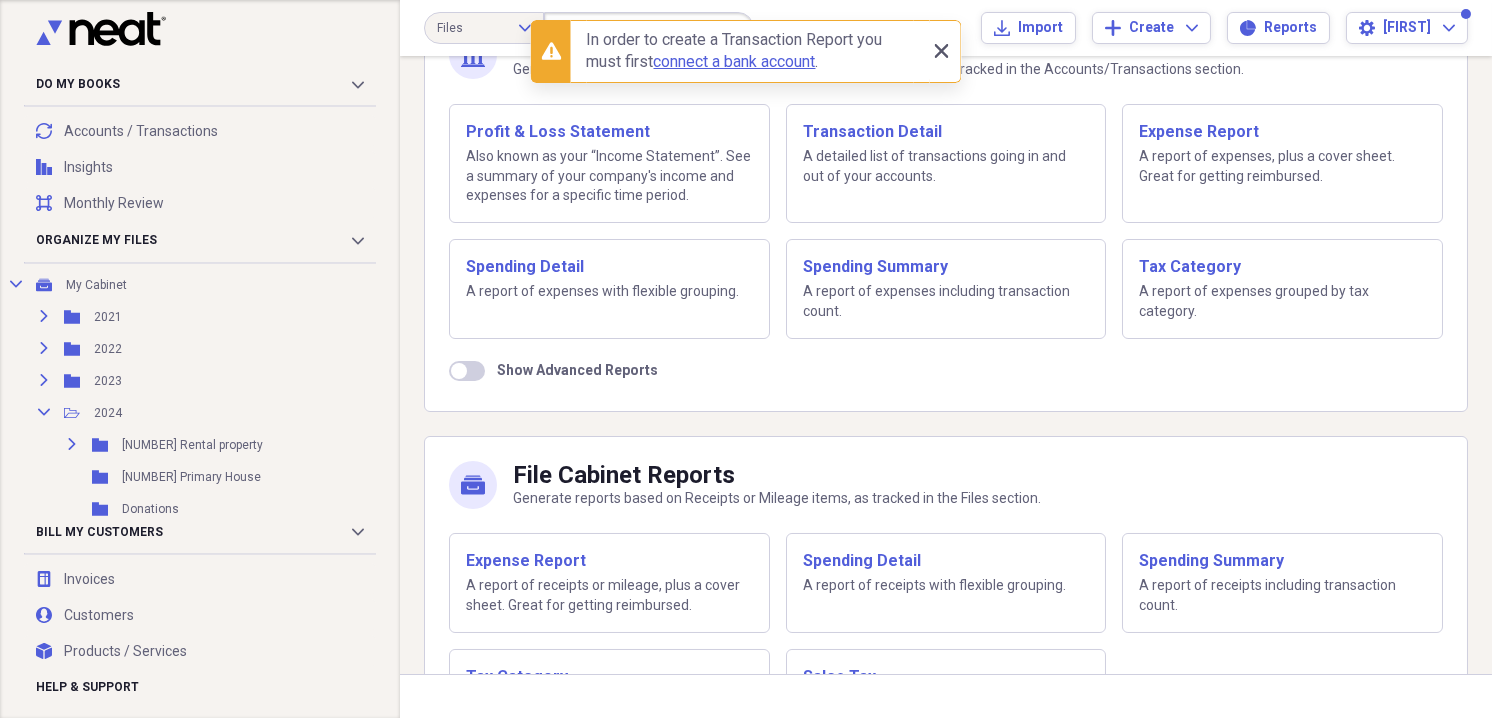 click on "Close" 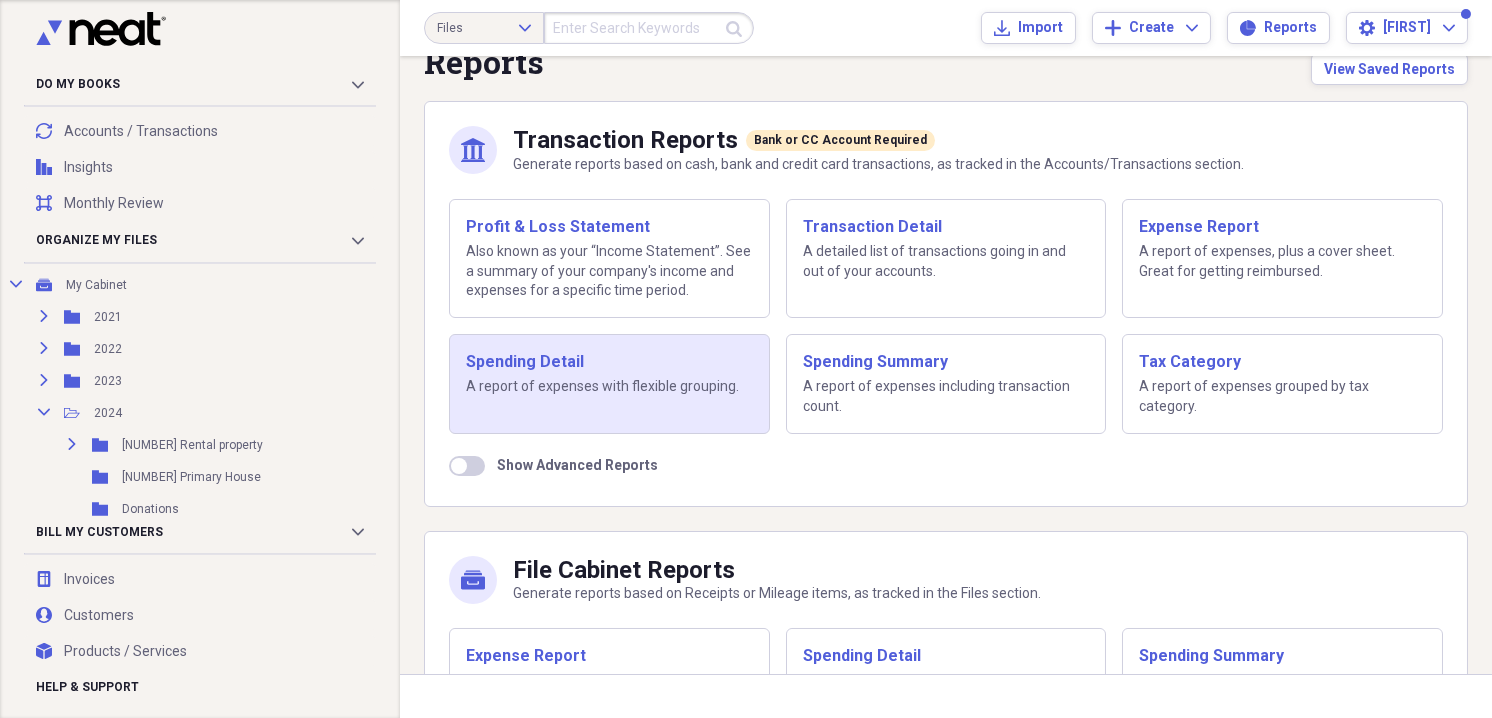 scroll, scrollTop: 33, scrollLeft: 0, axis: vertical 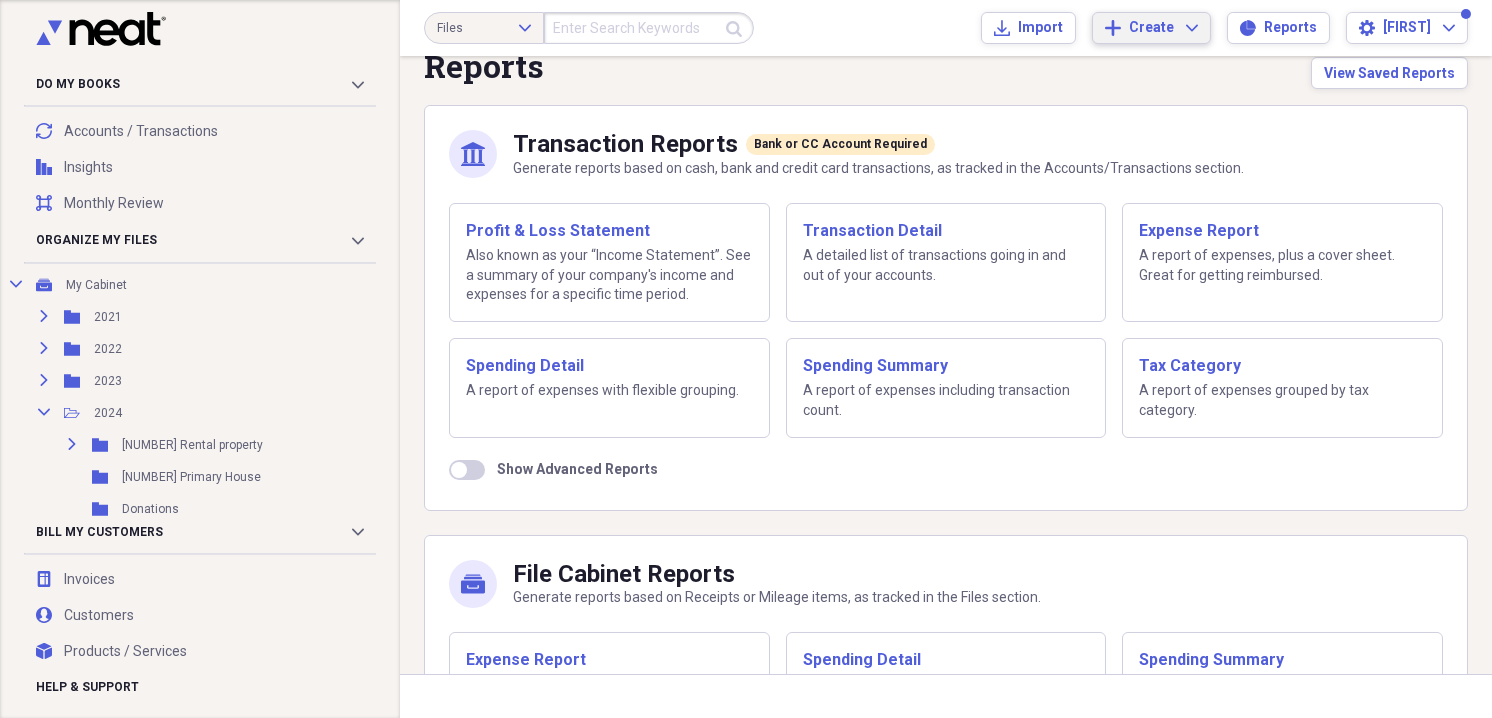 click on "Create" at bounding box center [1151, 28] 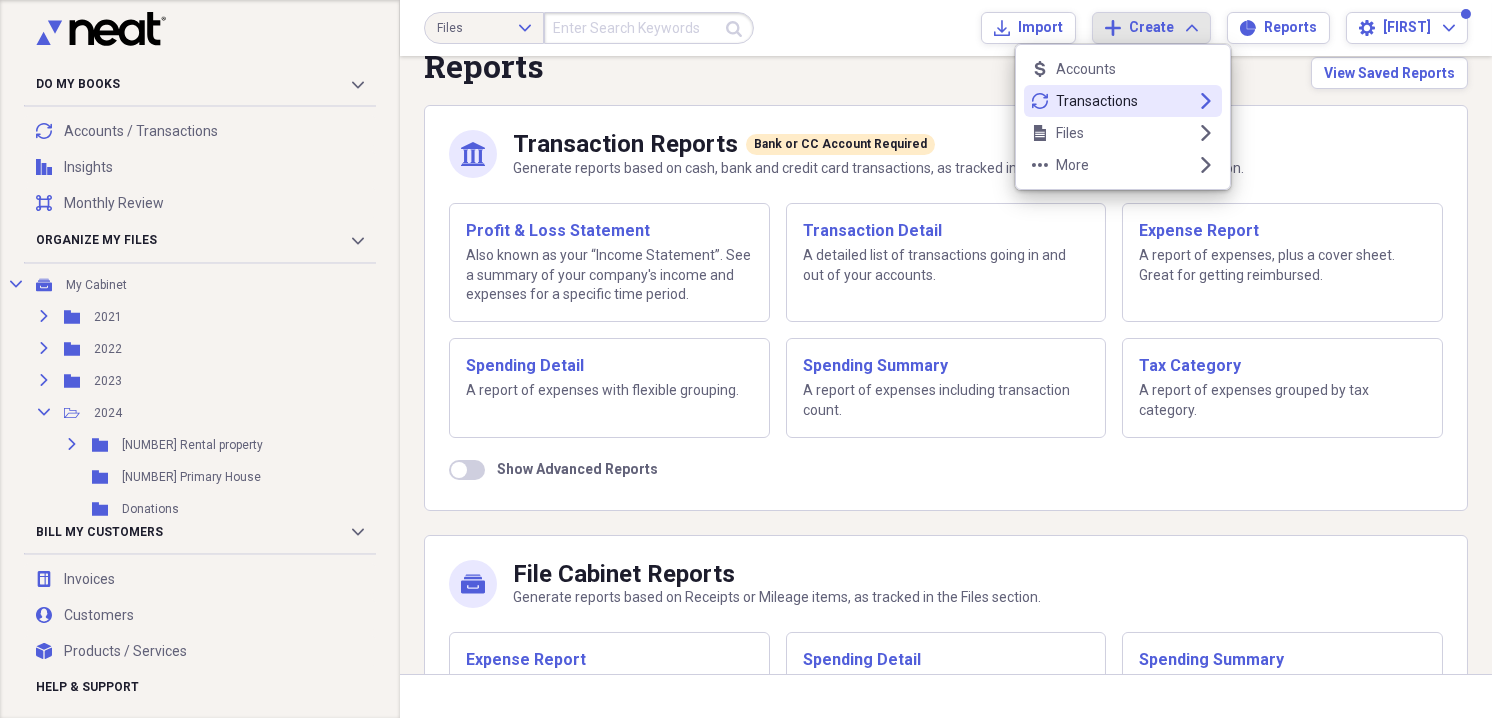 click on "Transactions" at bounding box center [1123, 101] 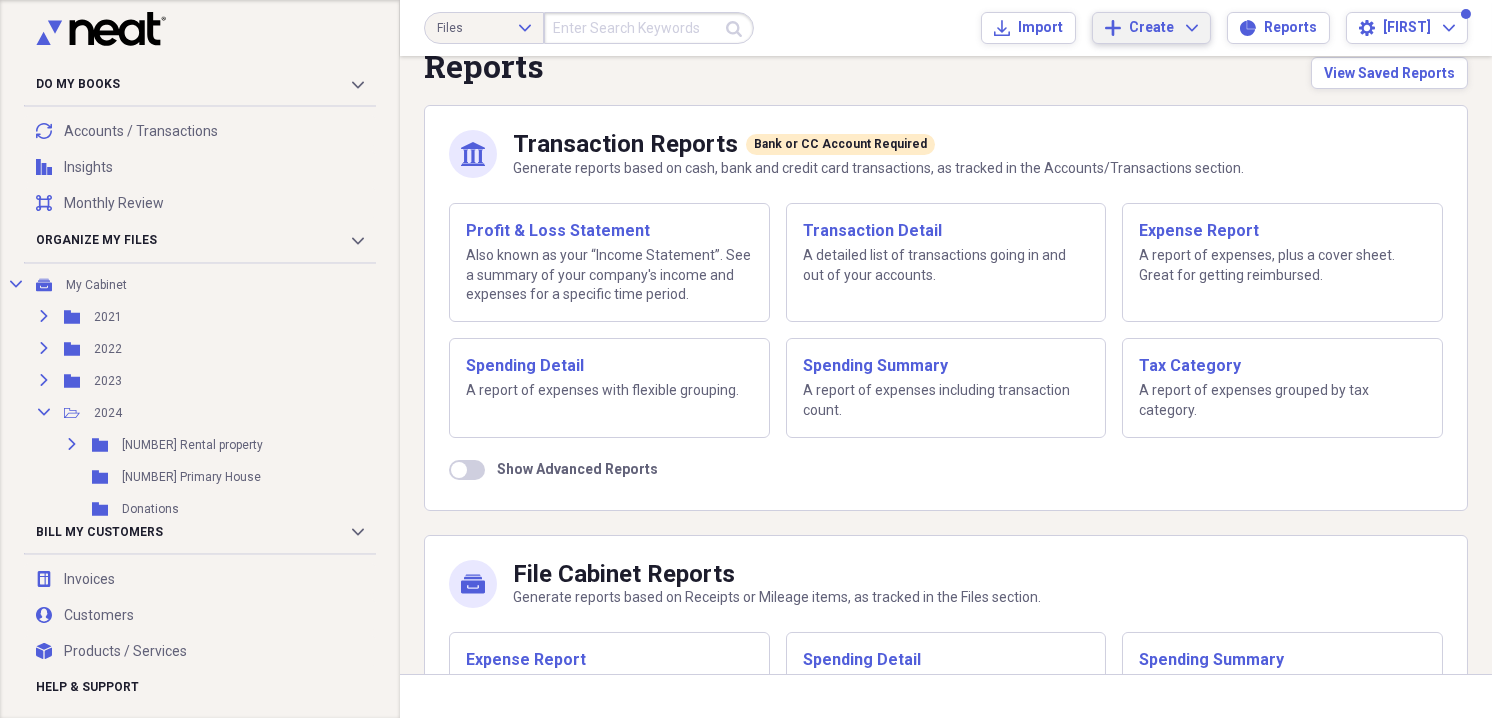 click on "bank Transaction Reports Bank or CC Account Required Generate reports based on cash, bank and credit card transactions, as tracked in the Accounts/Transactions section." at bounding box center [946, 154] 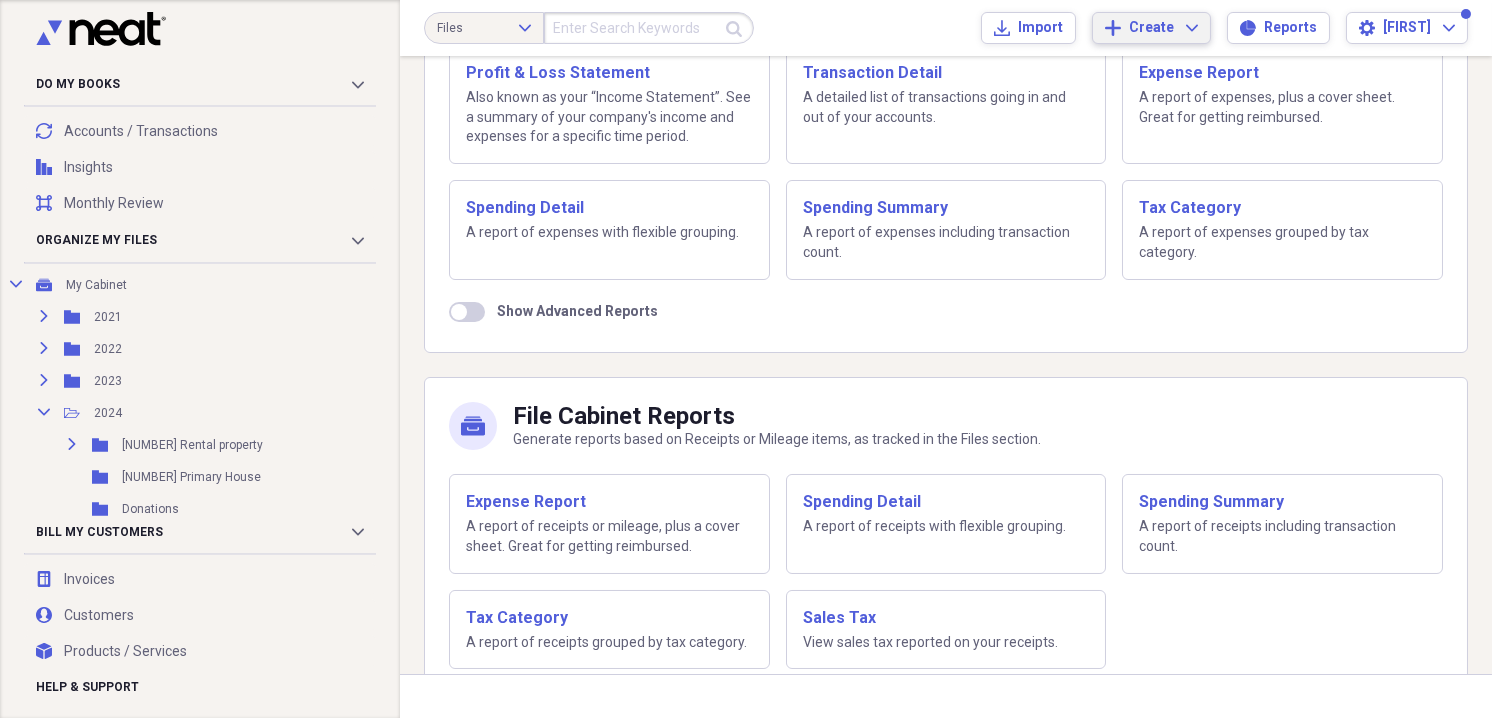 scroll, scrollTop: 233, scrollLeft: 0, axis: vertical 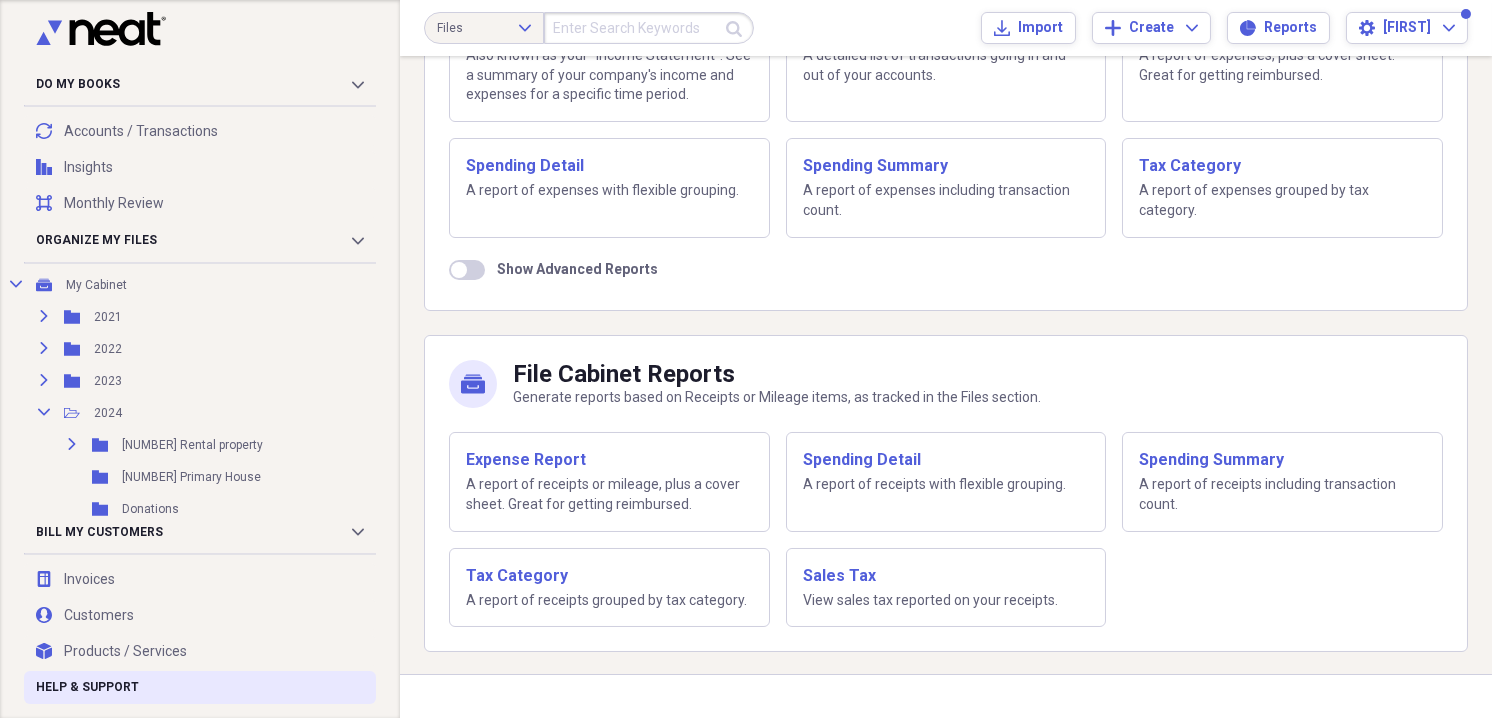 click on "Help & Support" at bounding box center (87, 687) 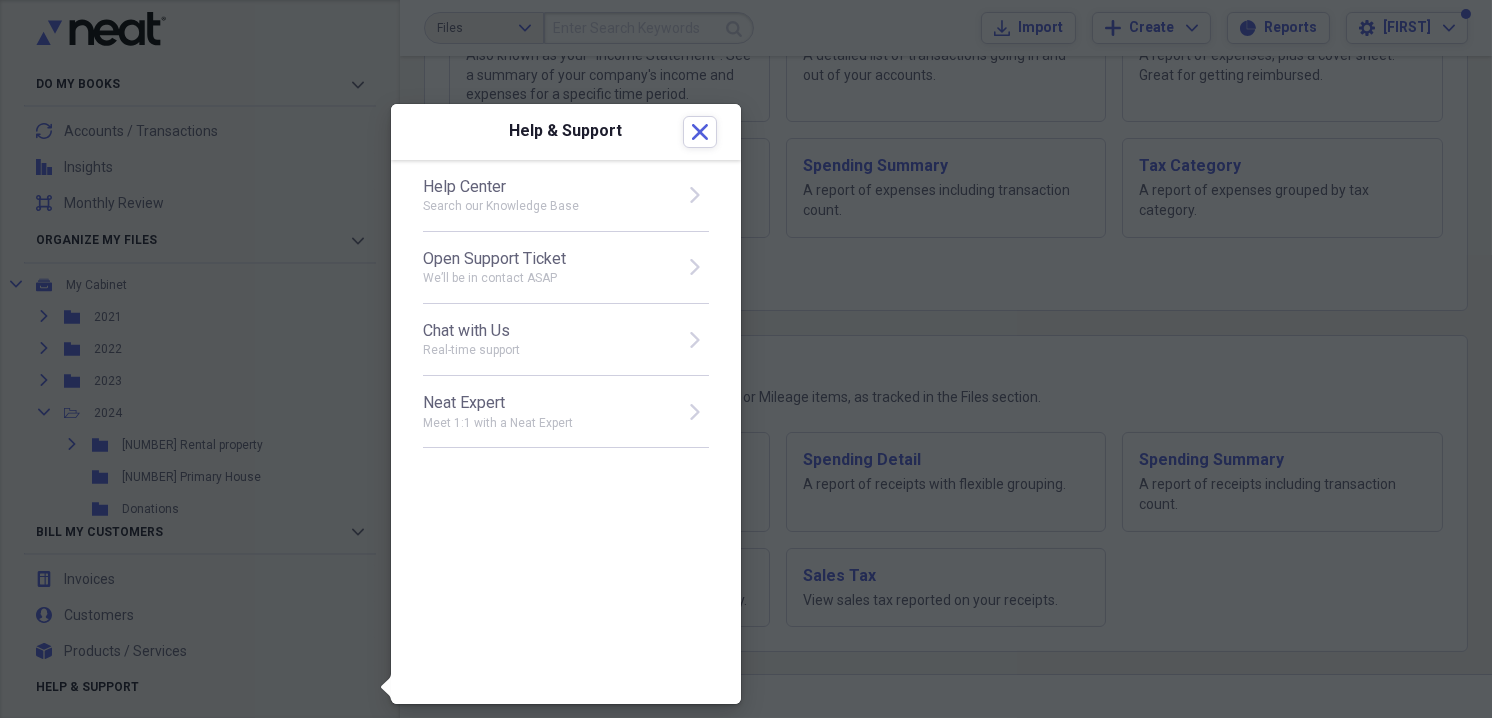 click 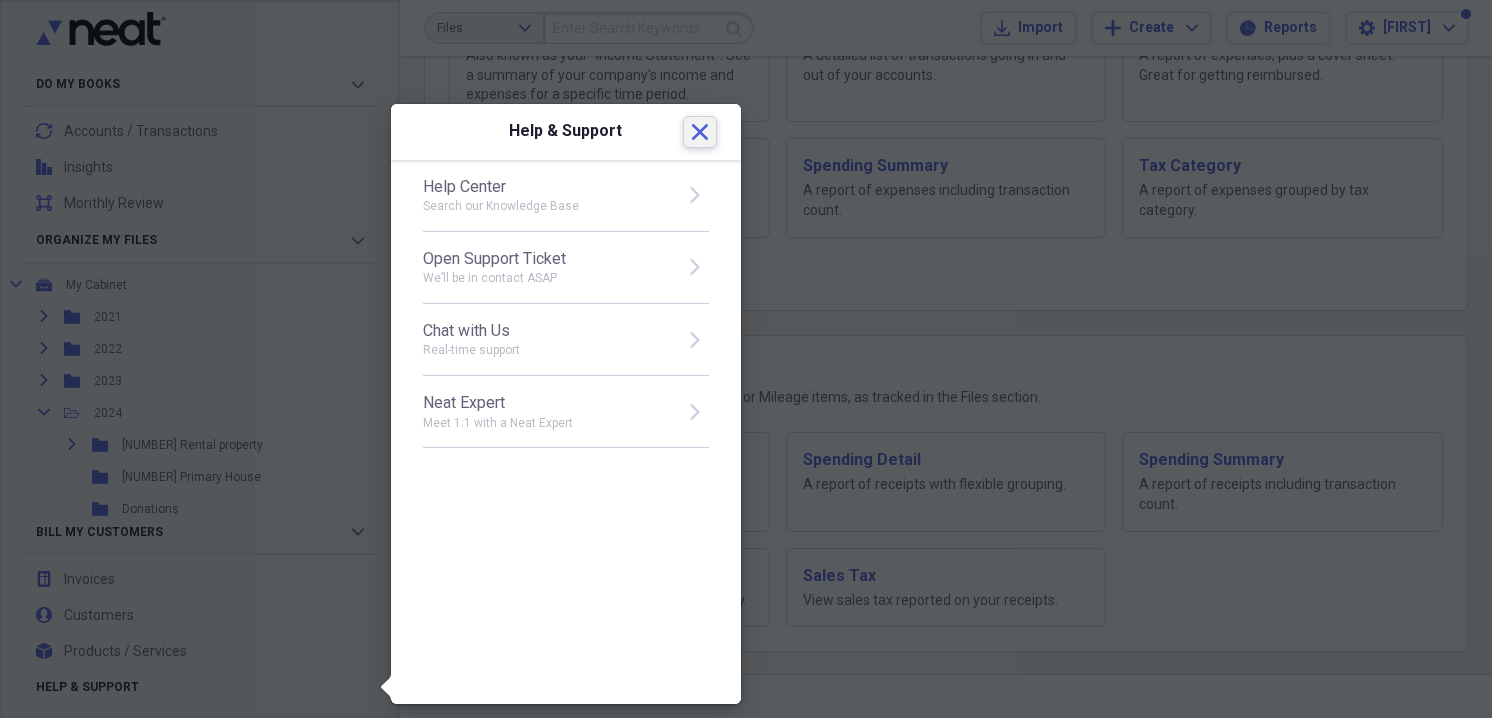 click on "Close" 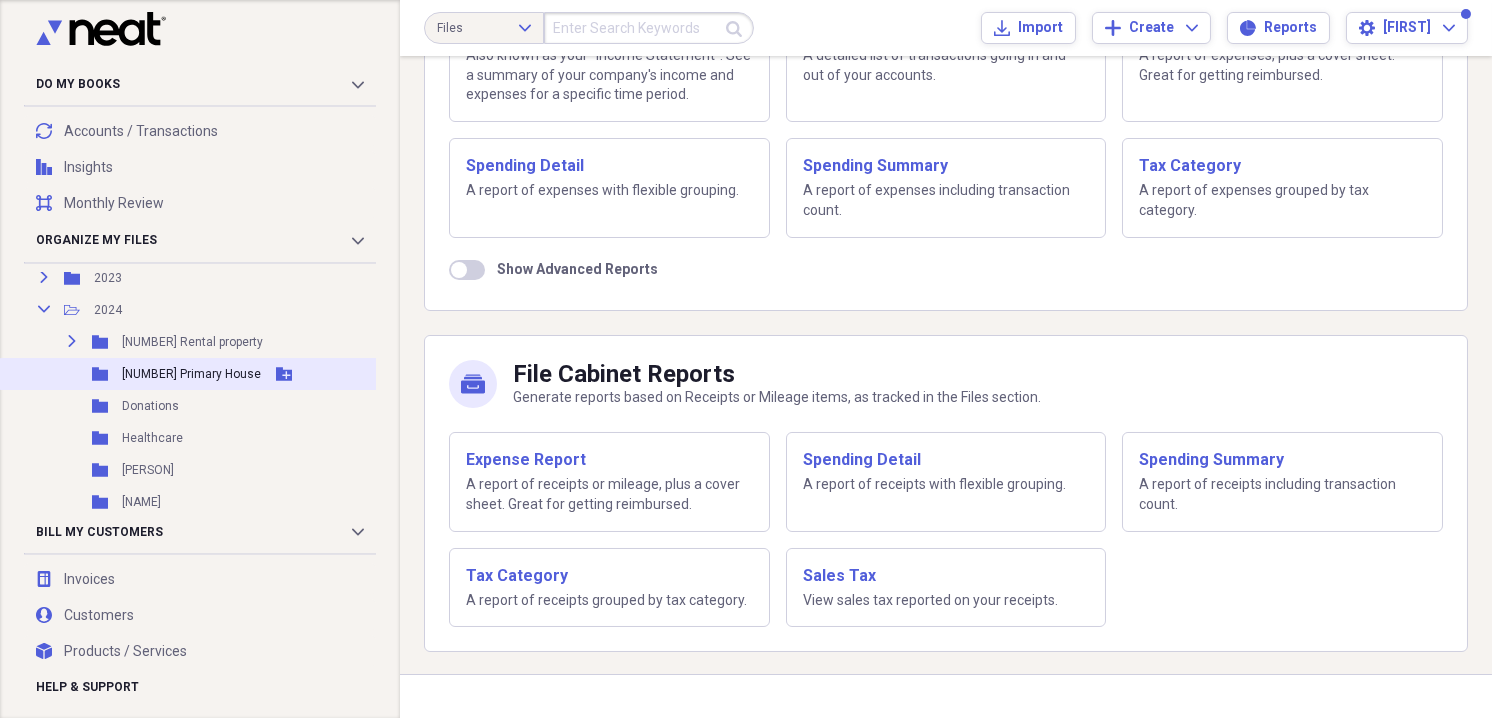 scroll, scrollTop: 231, scrollLeft: 0, axis: vertical 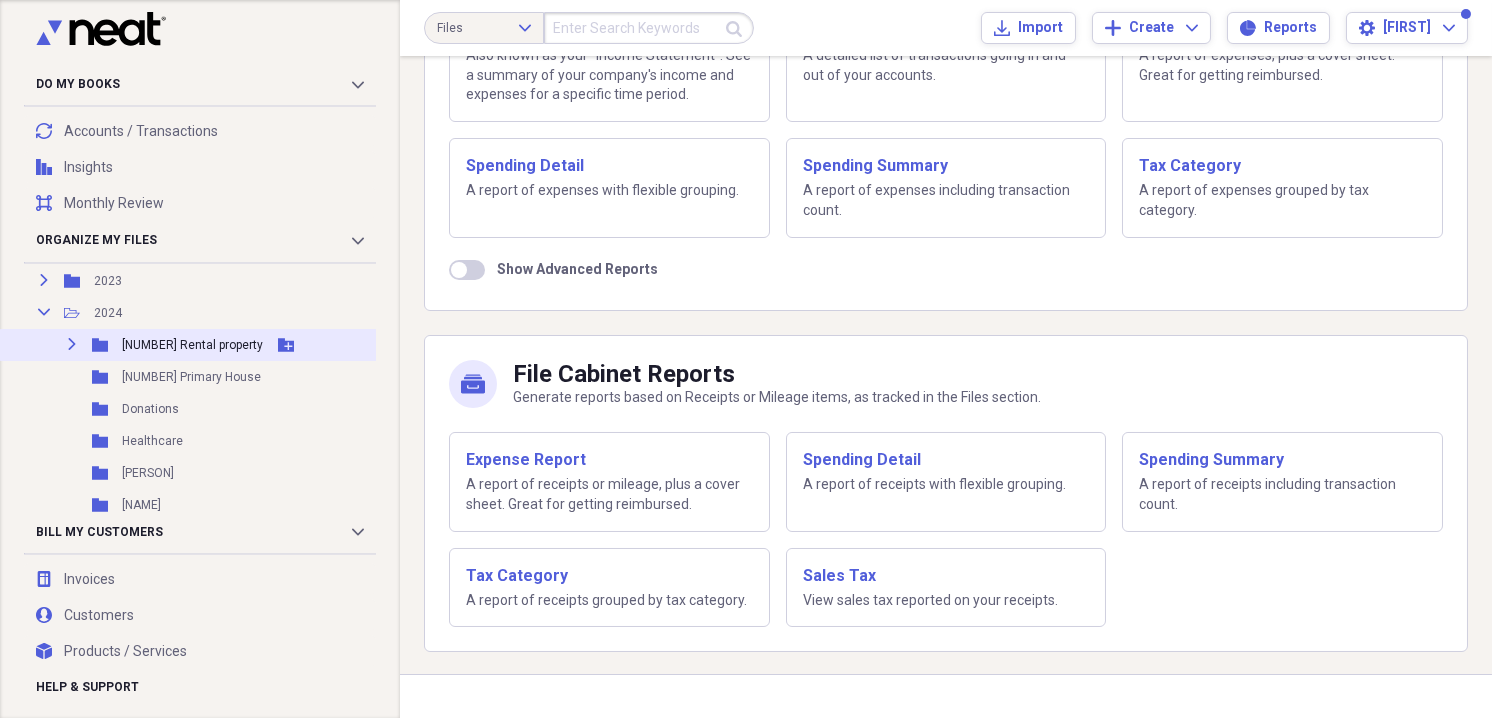 click on "[NUMBER] Rental property" at bounding box center (192, 345) 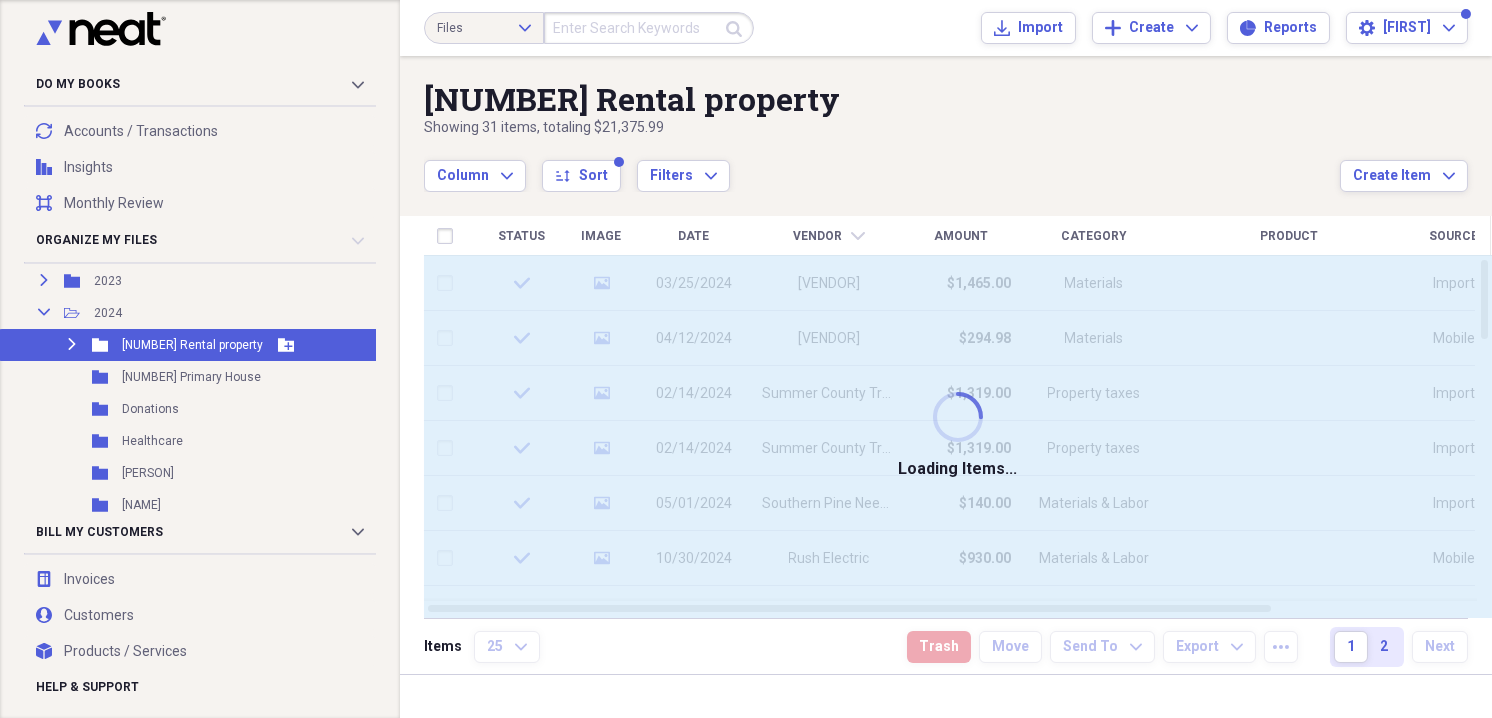 scroll, scrollTop: 0, scrollLeft: 0, axis: both 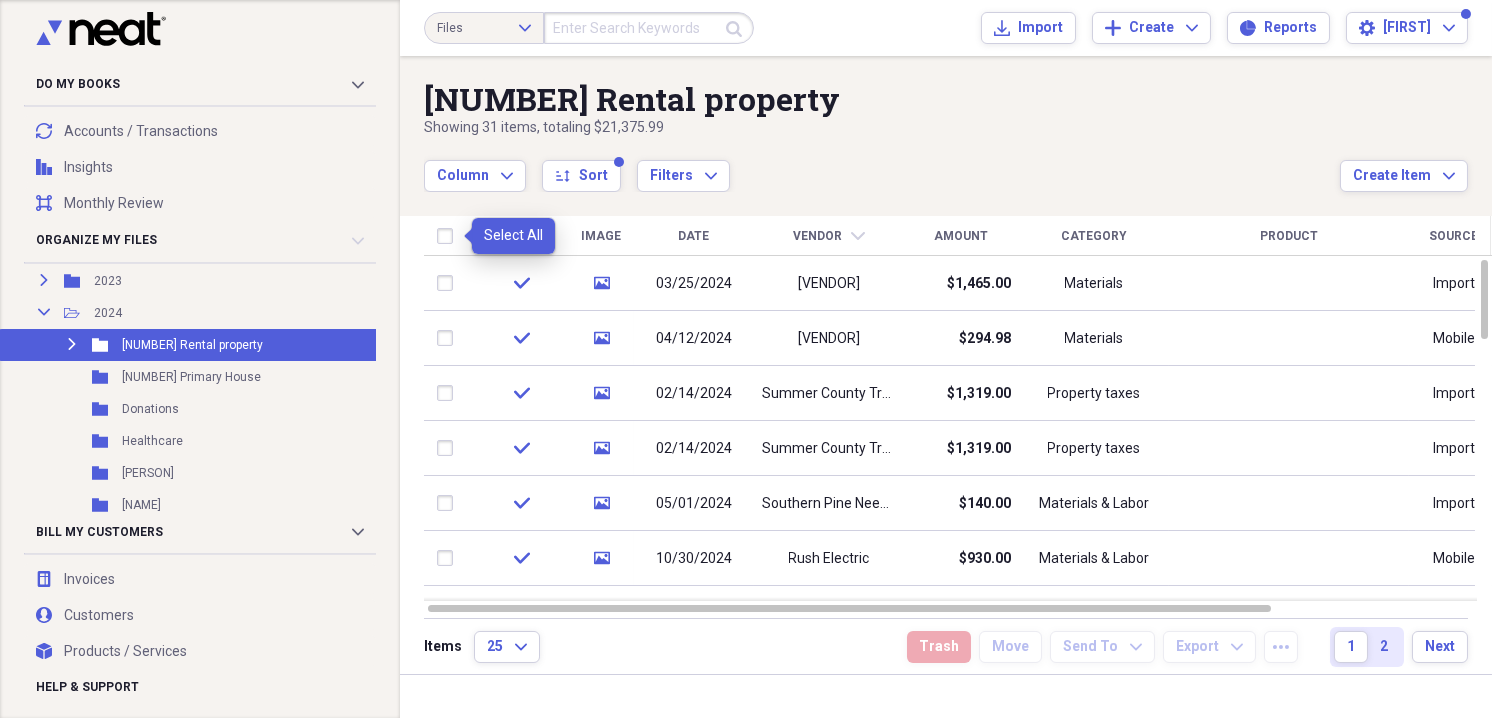 click at bounding box center (449, 236) 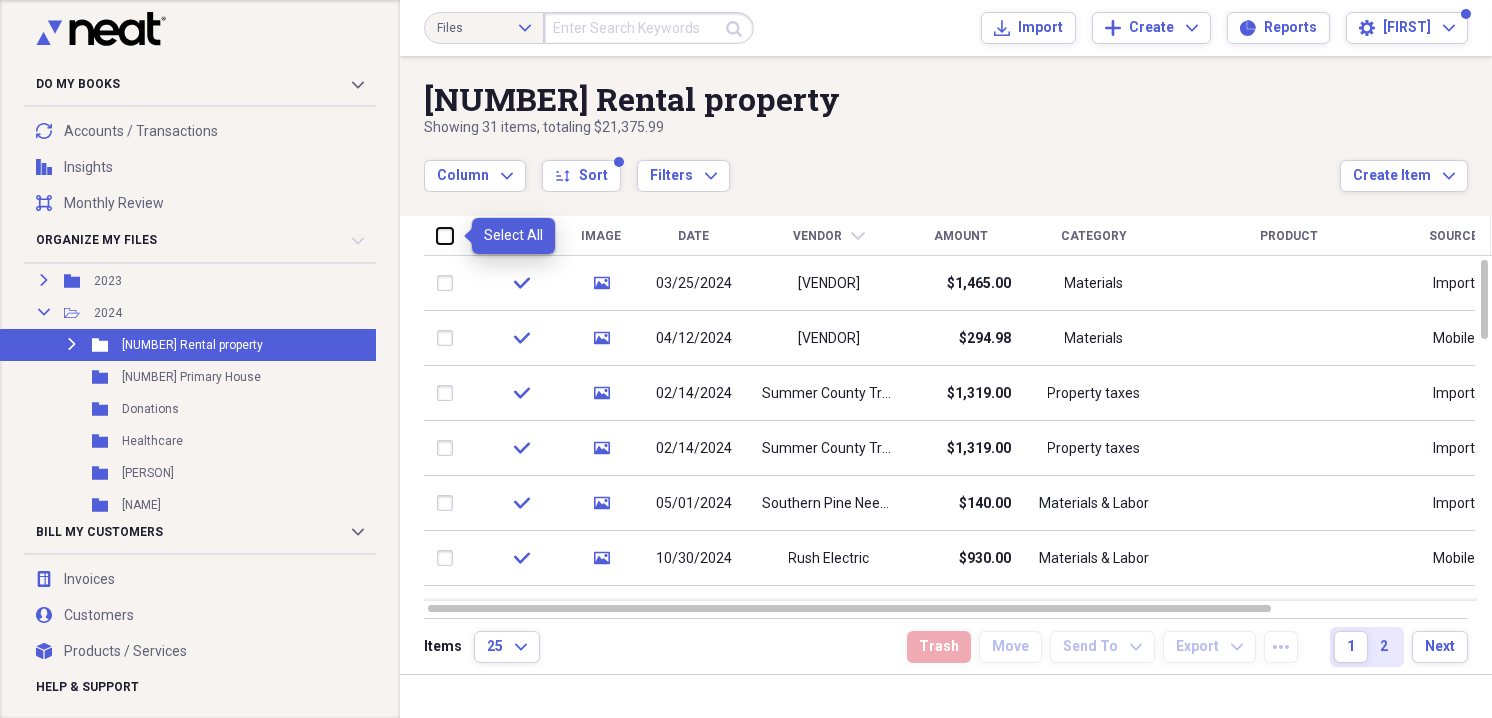 click at bounding box center [437, 235] 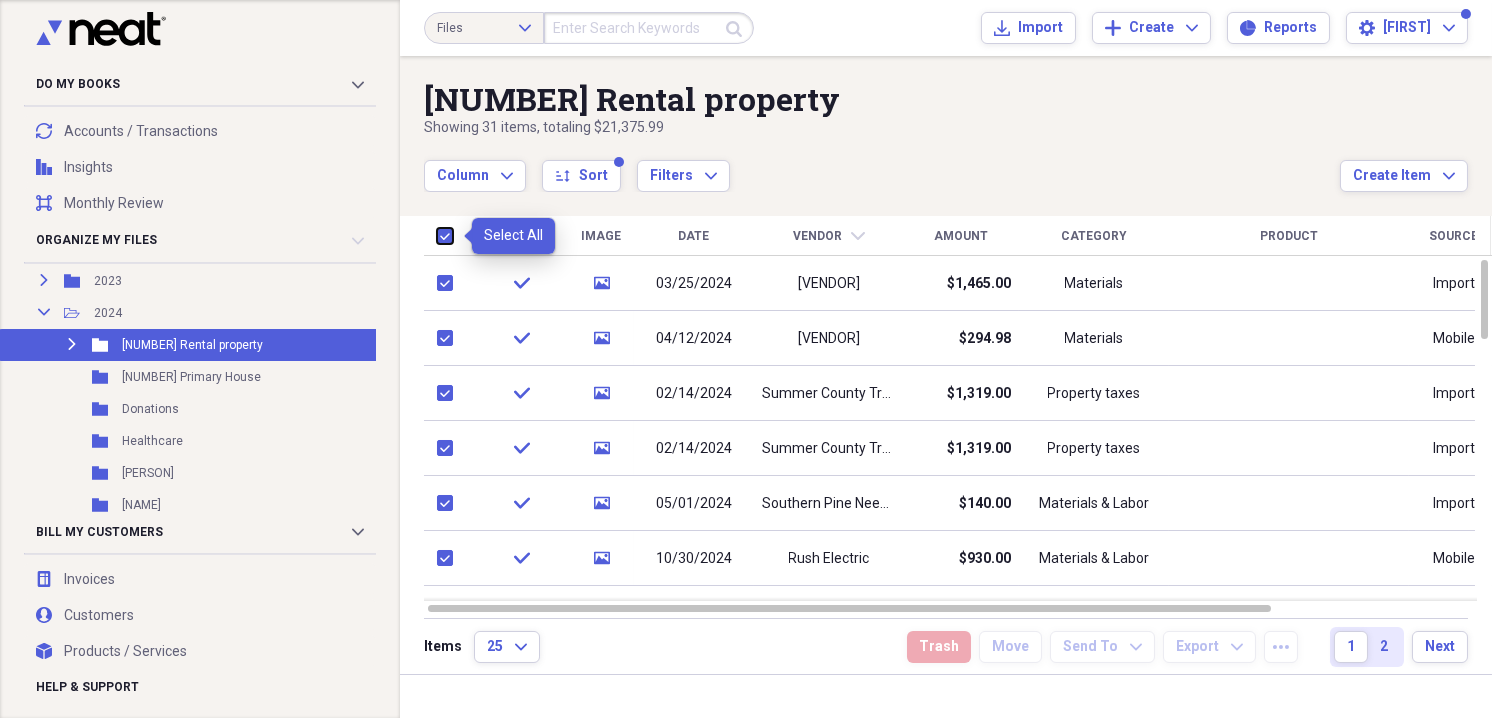 checkbox on "true" 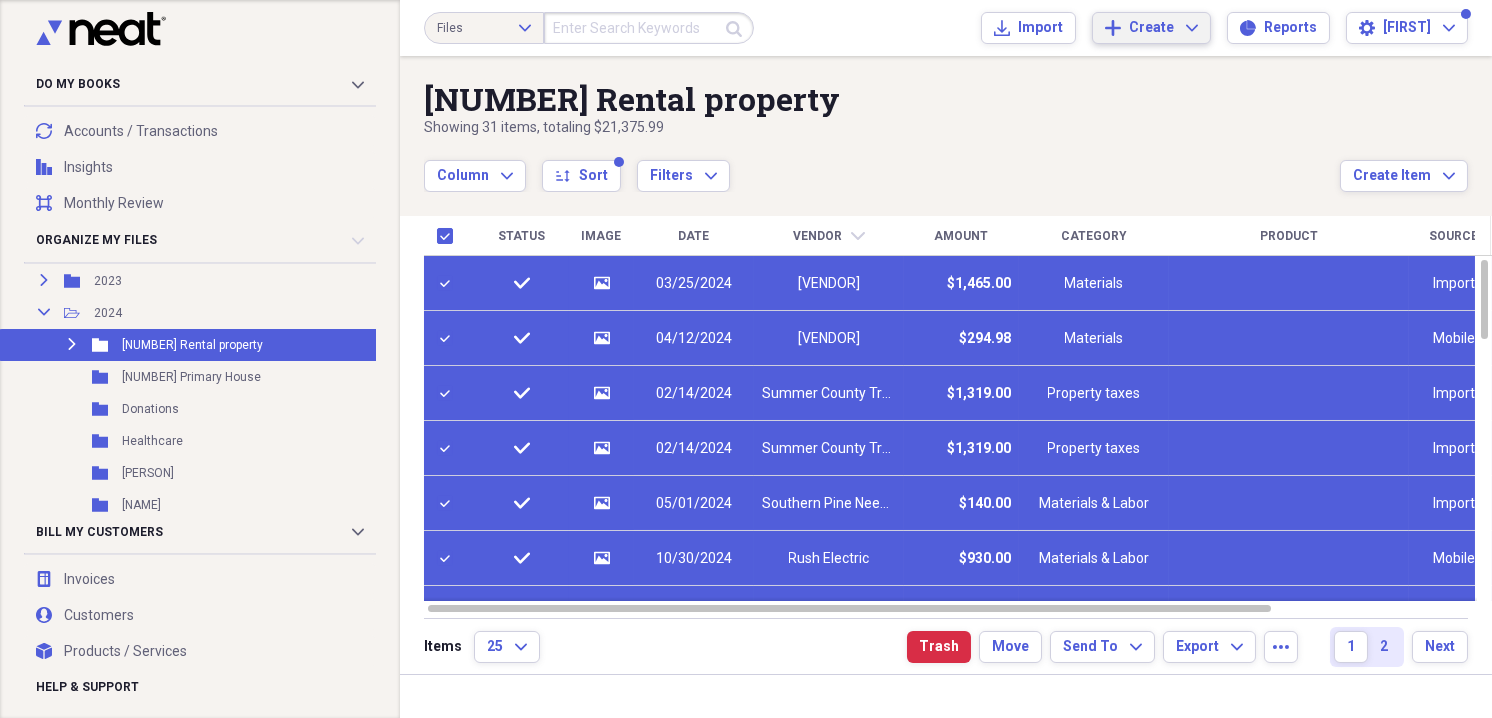 click on "Create" at bounding box center [1151, 28] 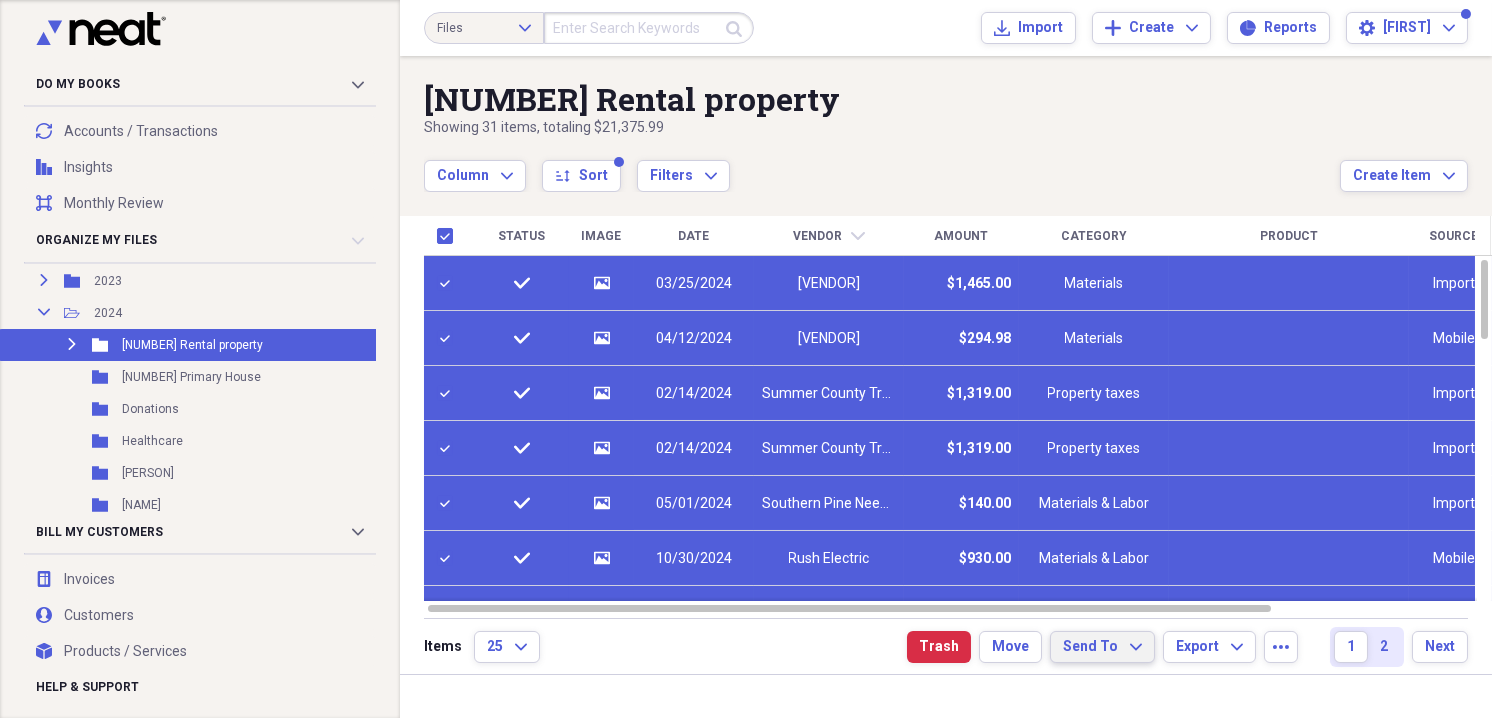 click on "Send To Expand" at bounding box center (1102, 647) 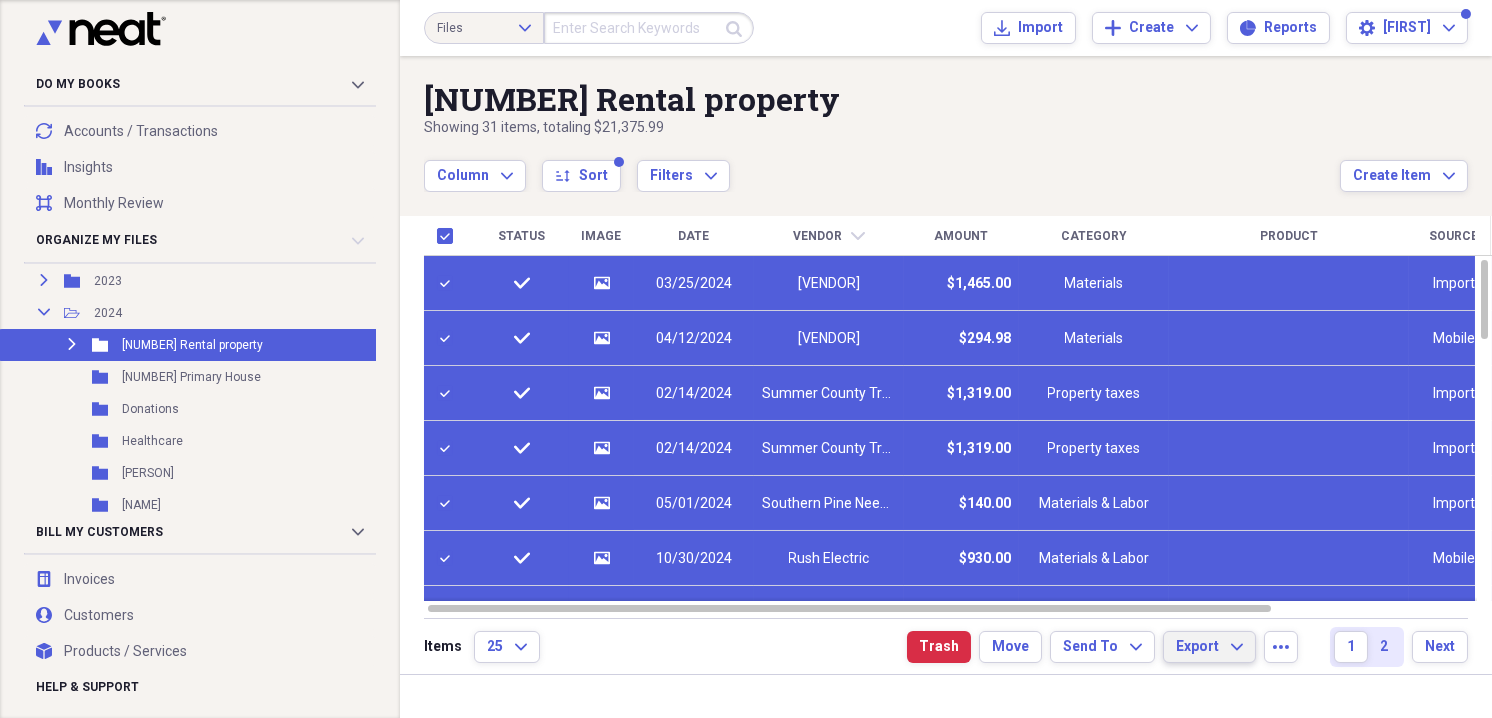 click on "Export" at bounding box center [1197, 647] 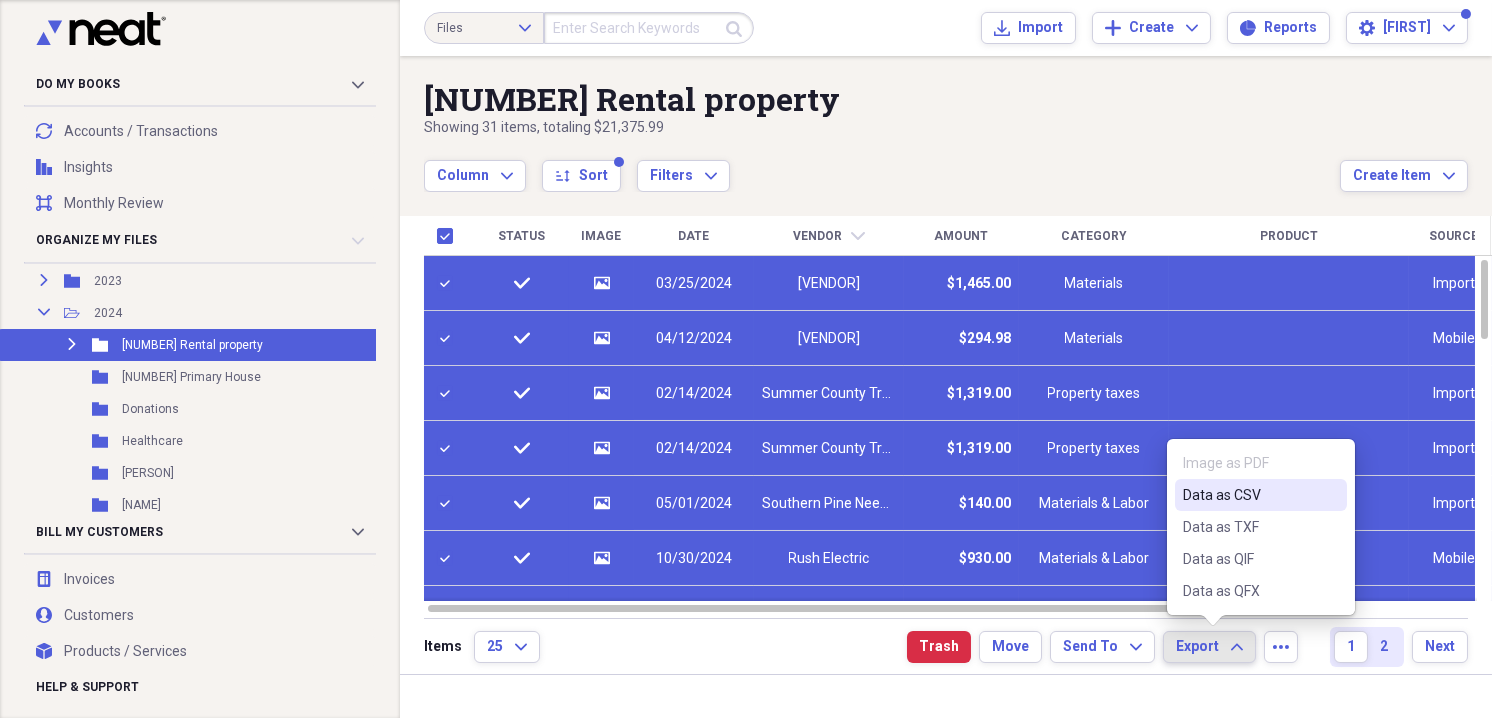 click on "Data as CSV" at bounding box center [1249, 495] 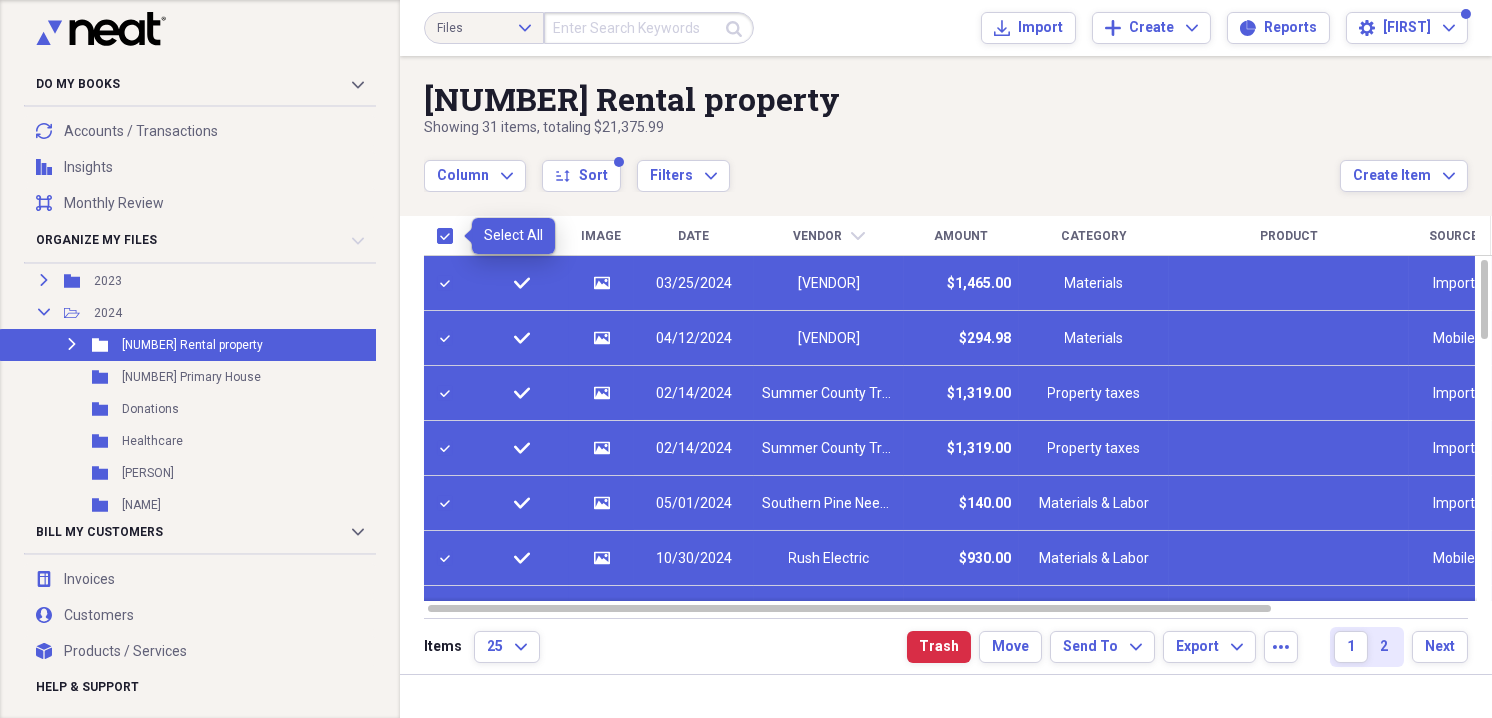 click at bounding box center (449, 236) 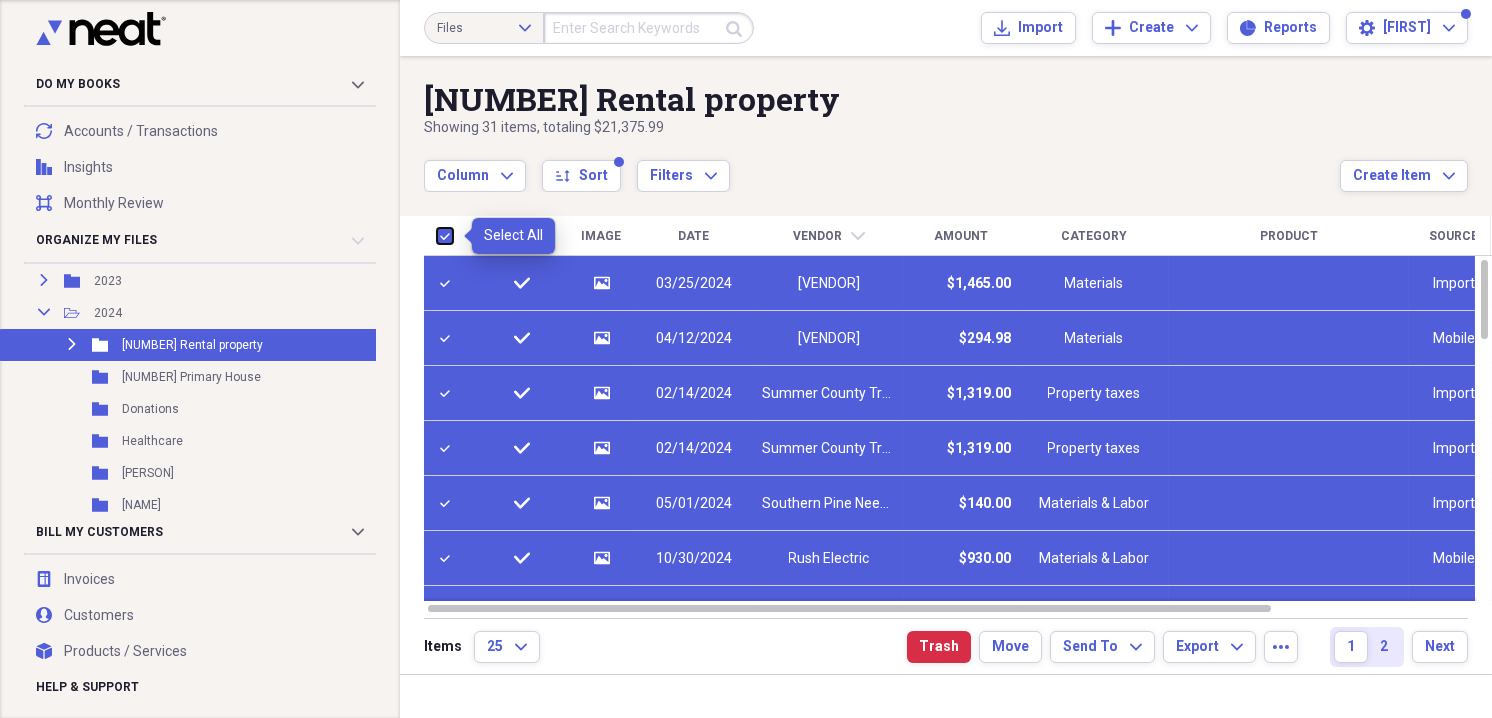 click at bounding box center (437, 235) 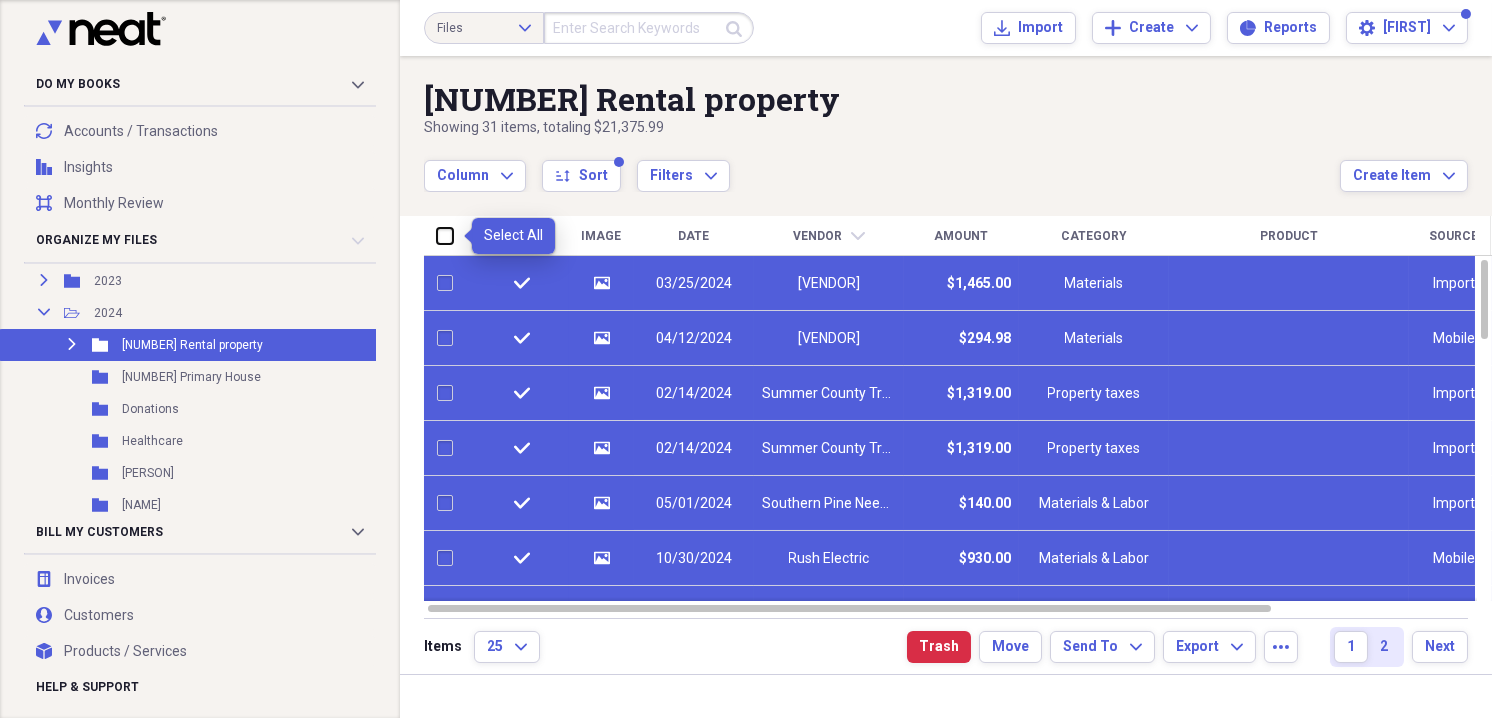 checkbox on "false" 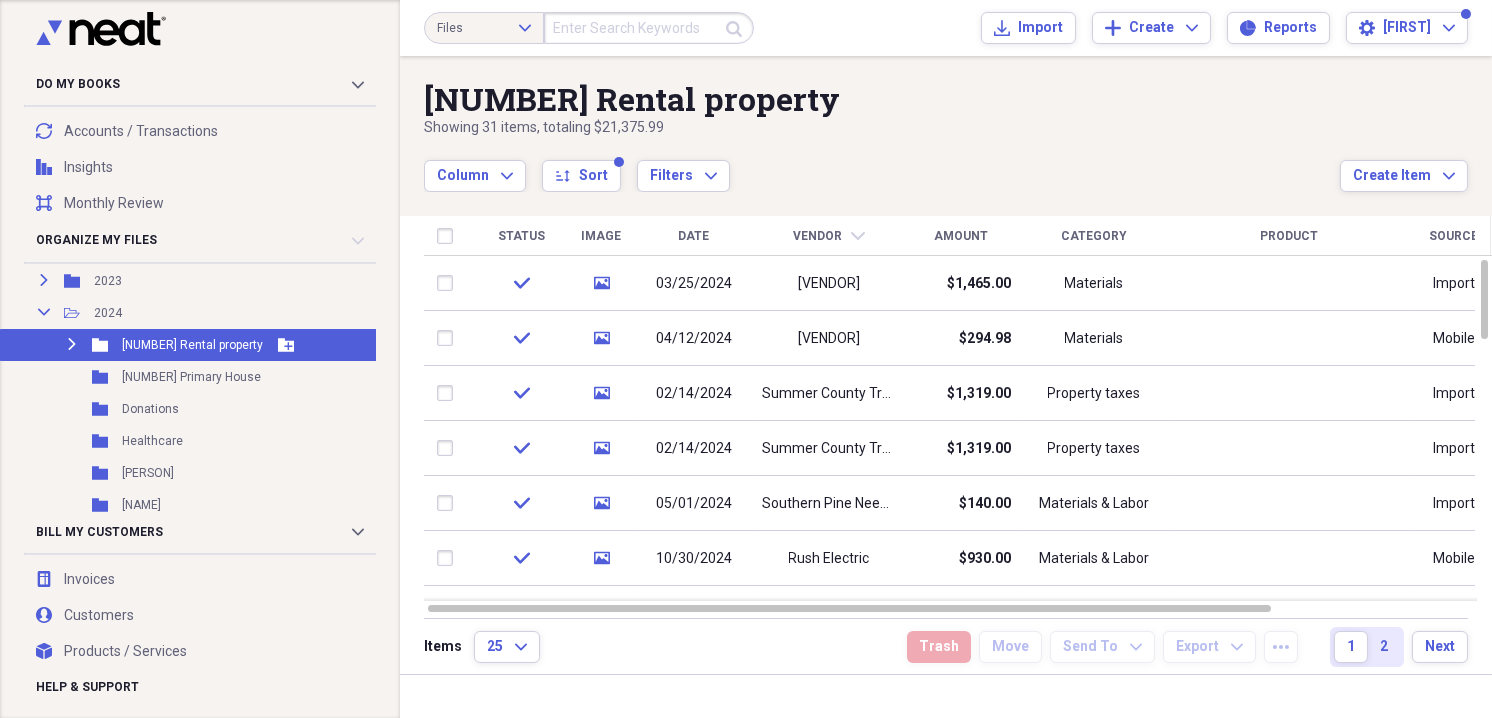 click on "Expand" 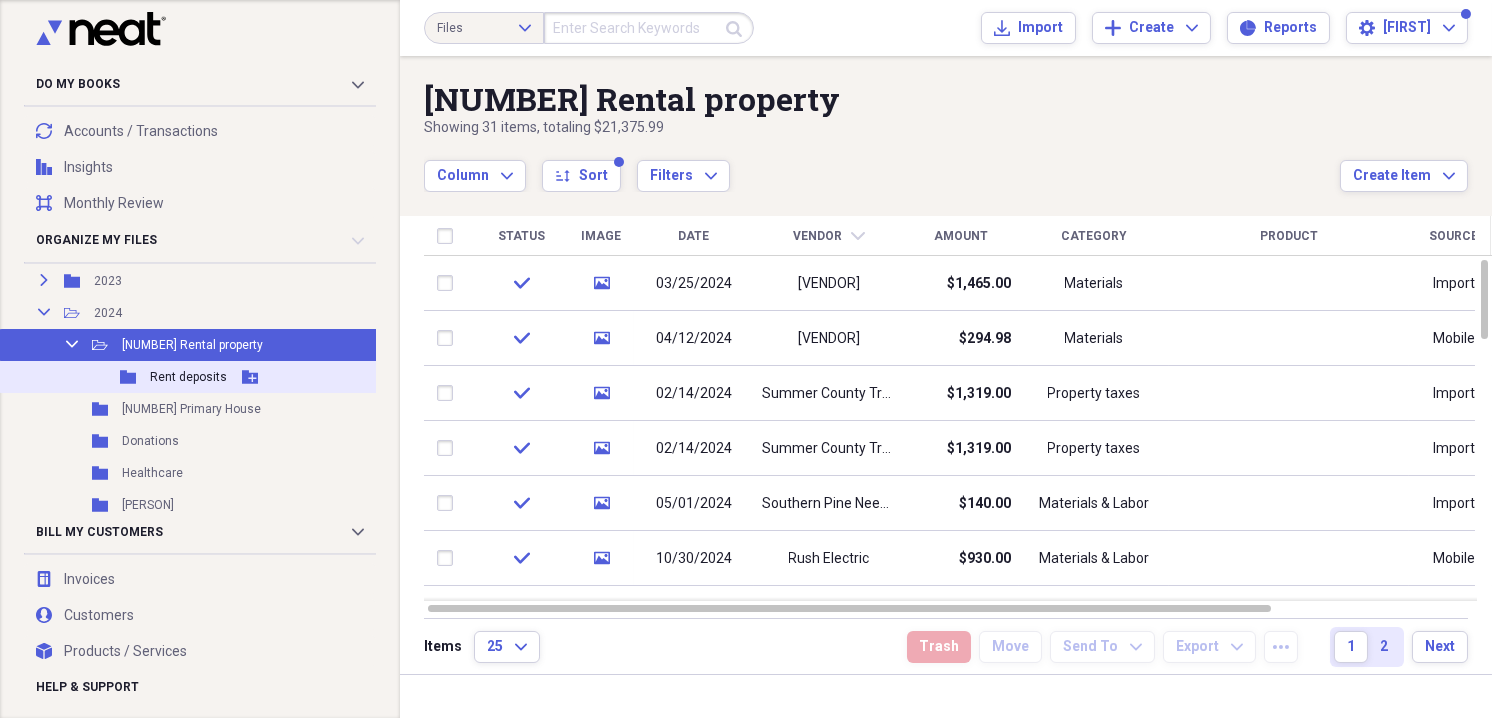click on "Rent deposits" at bounding box center (188, 377) 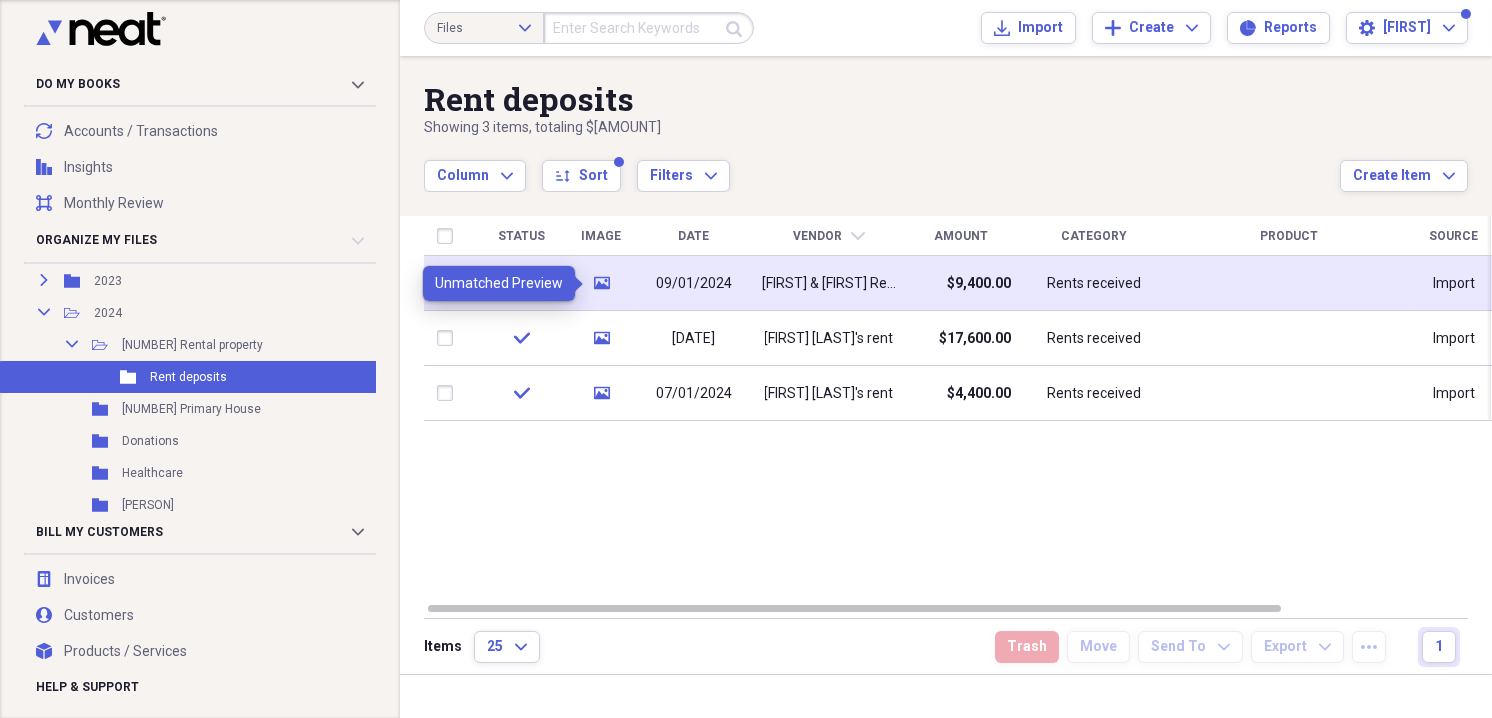click on "media" 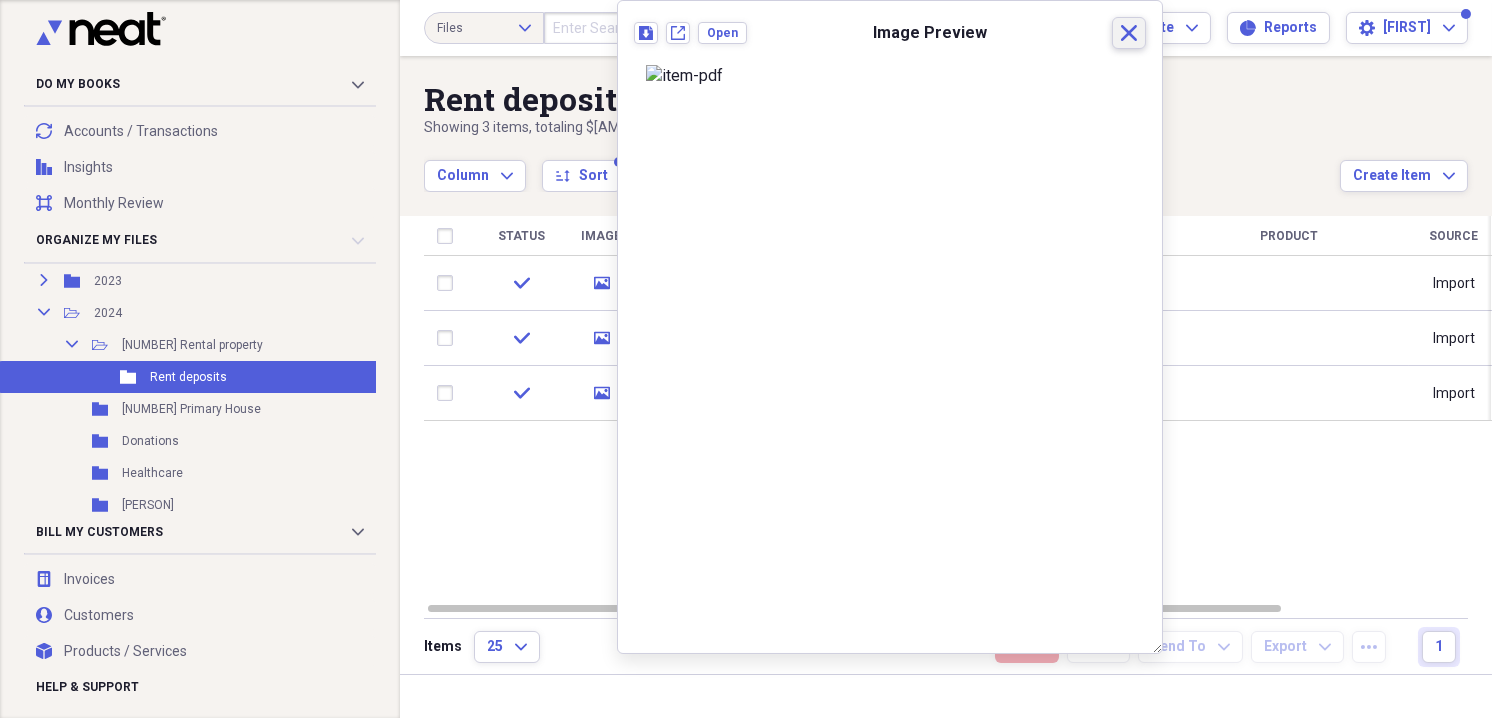 click 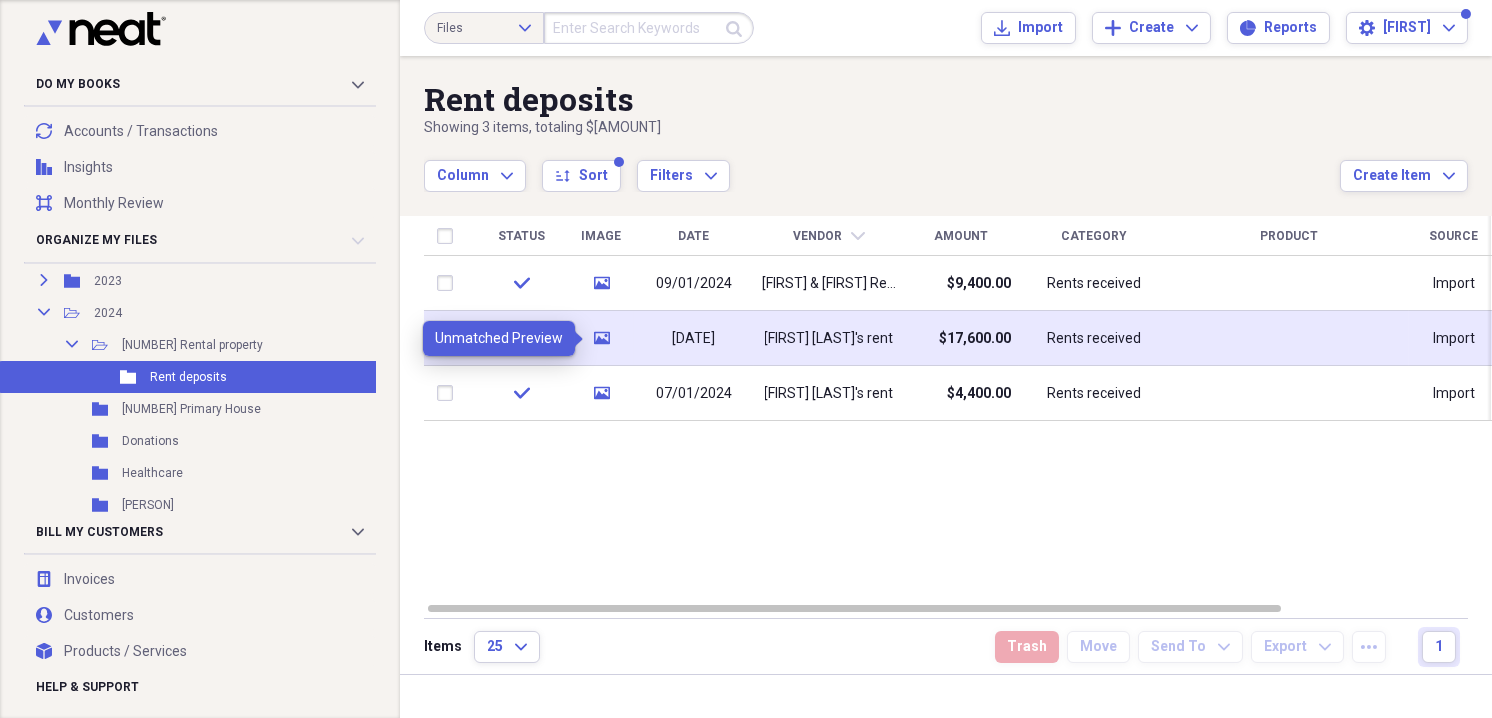 click 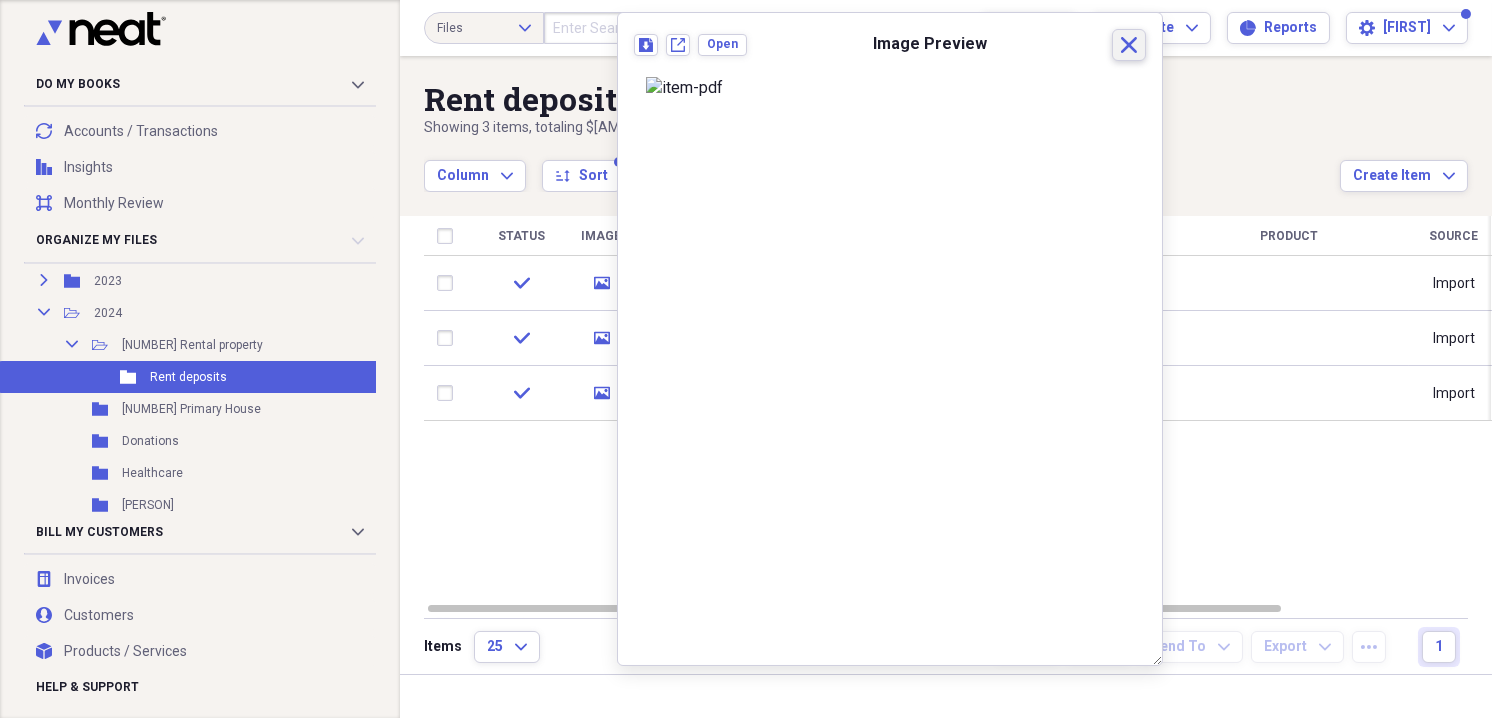 click on "Close" 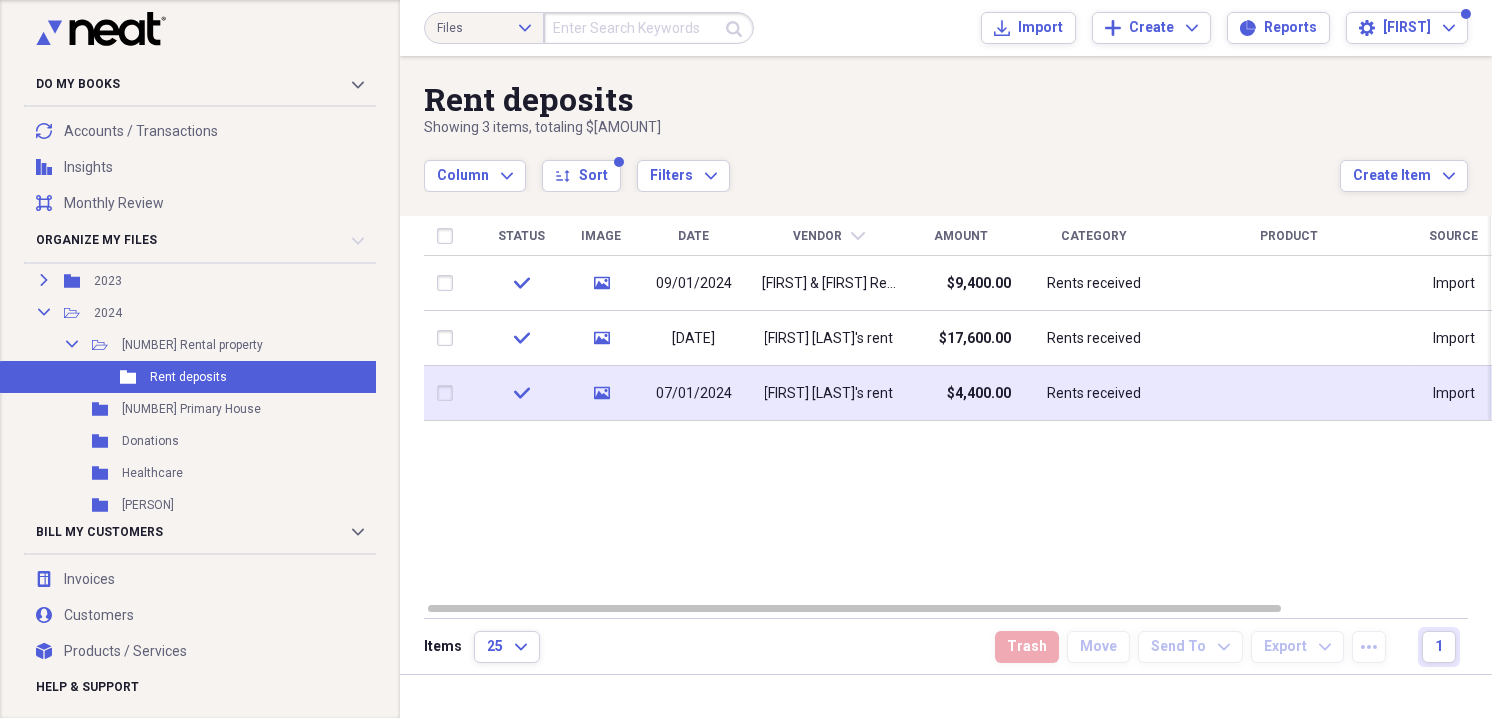 click on "media" 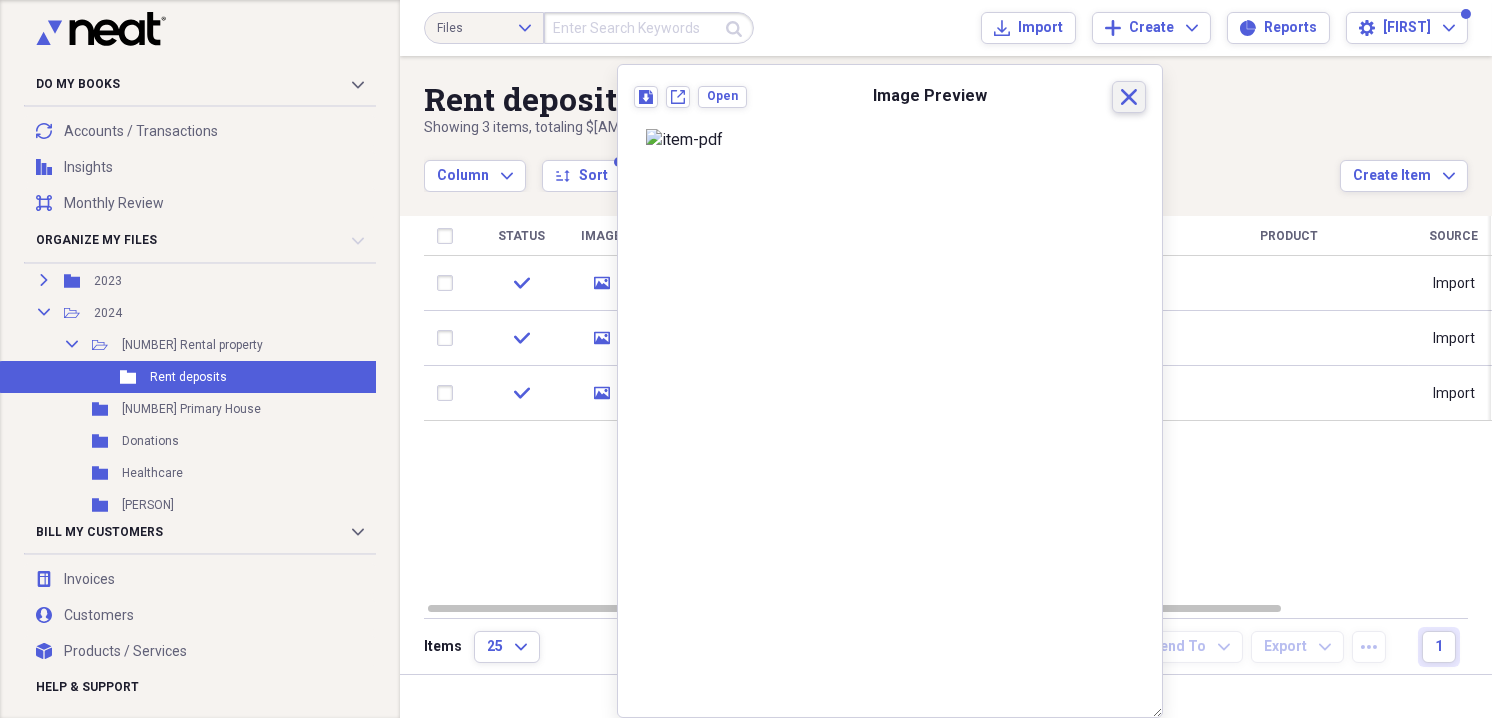 click 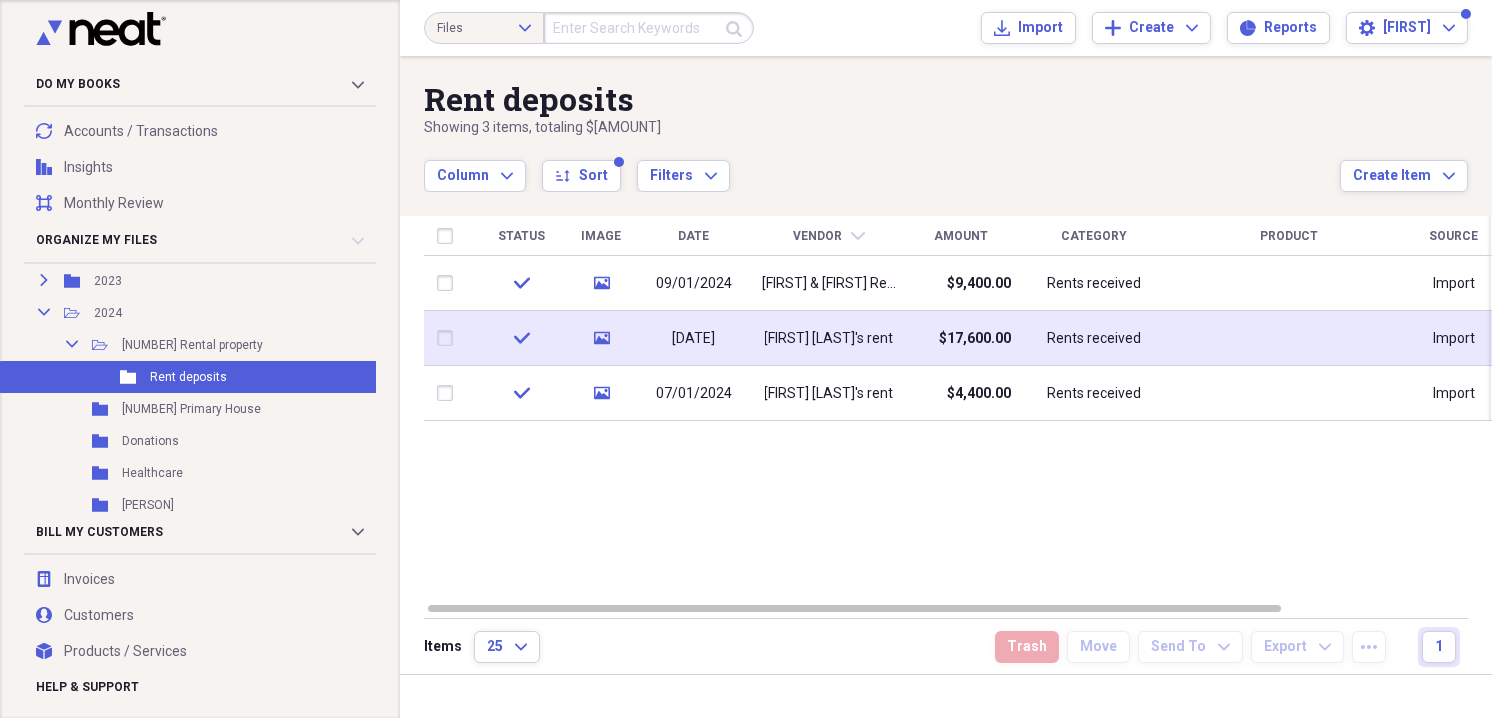 click on "media" 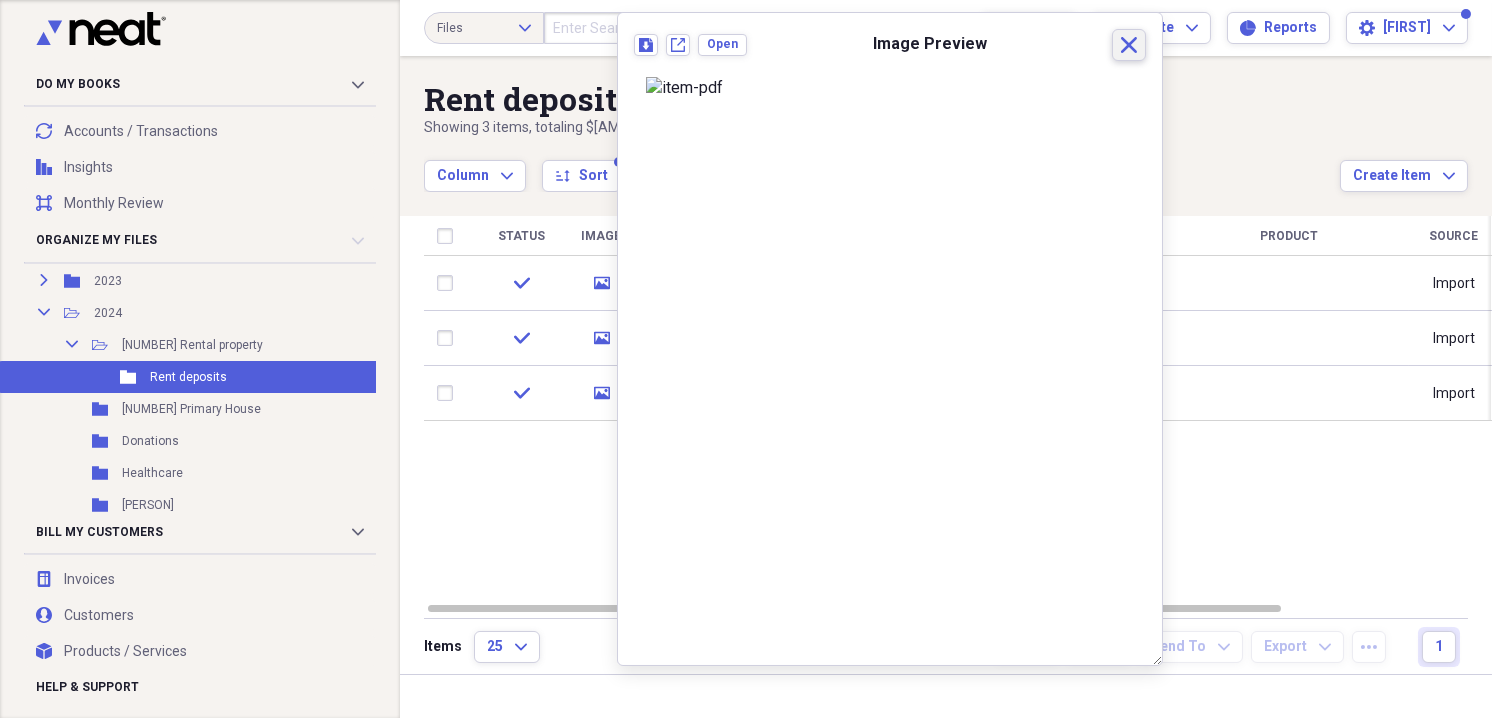 click on "Close" 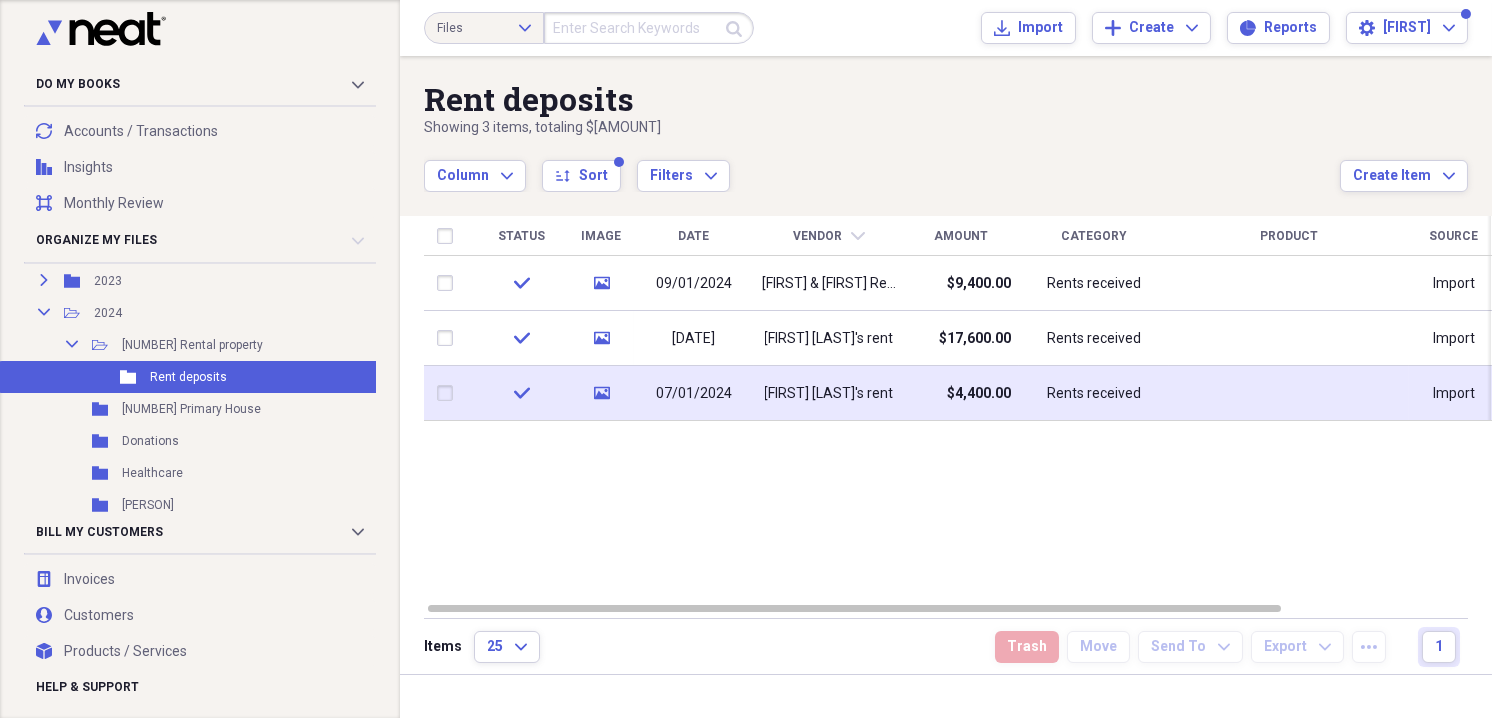 click on "media" 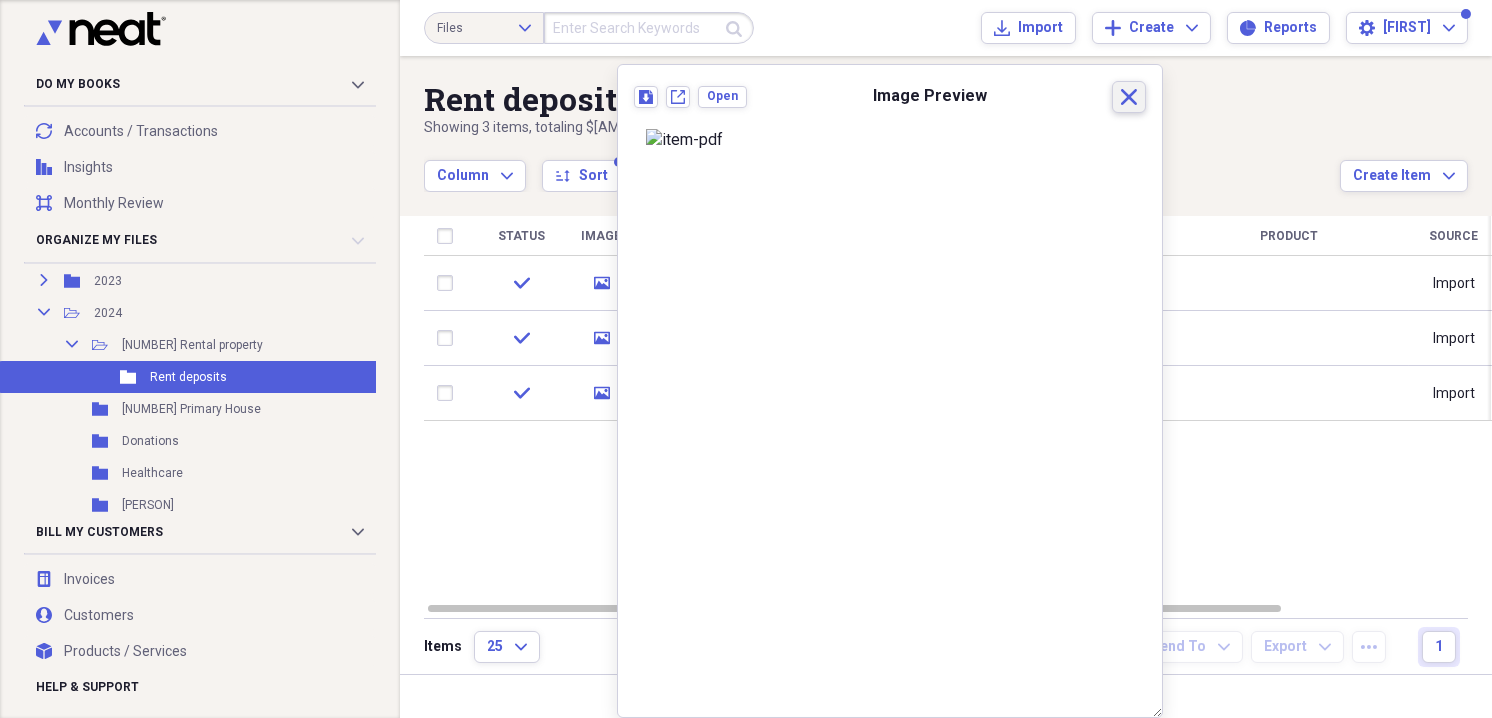 click on "Close" at bounding box center [1129, 97] 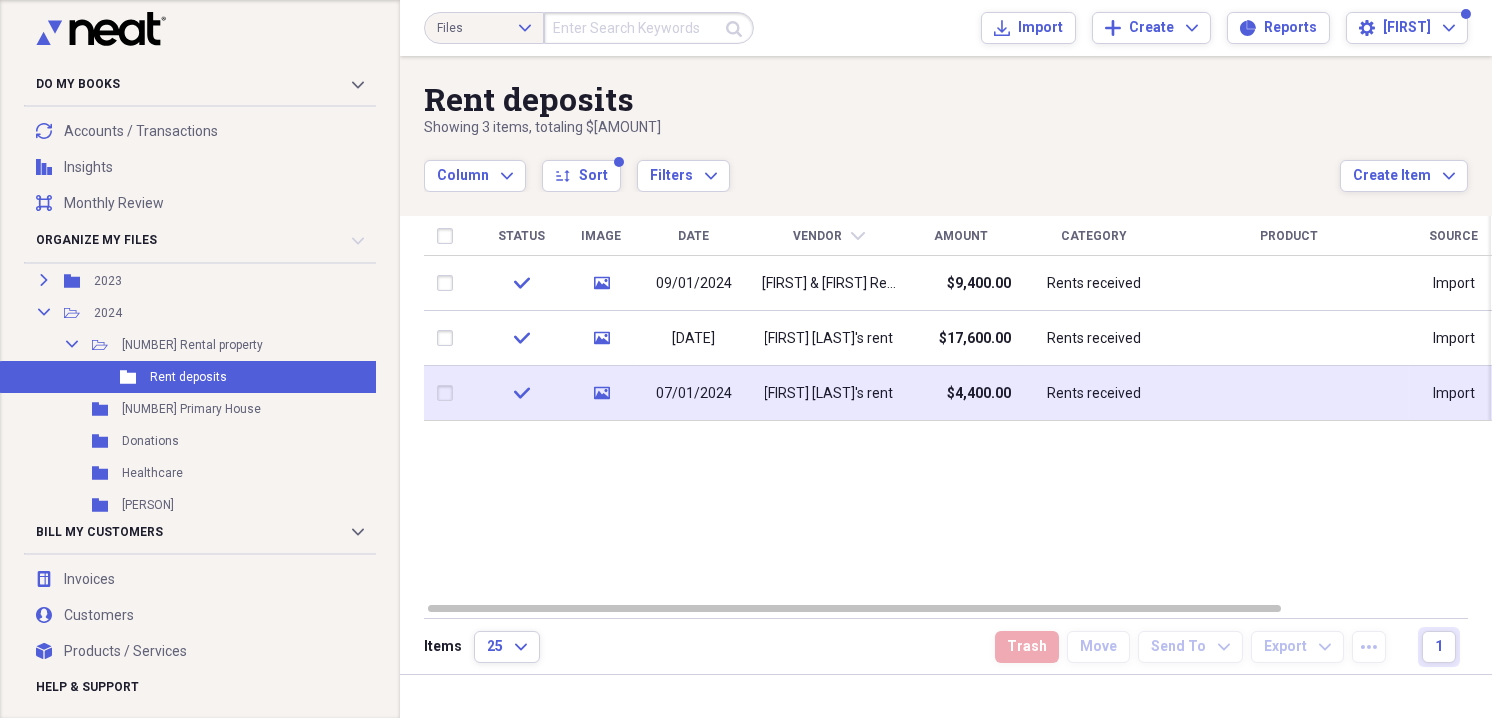 click on "[FIRST] [LAST]'s rent" at bounding box center (829, 394) 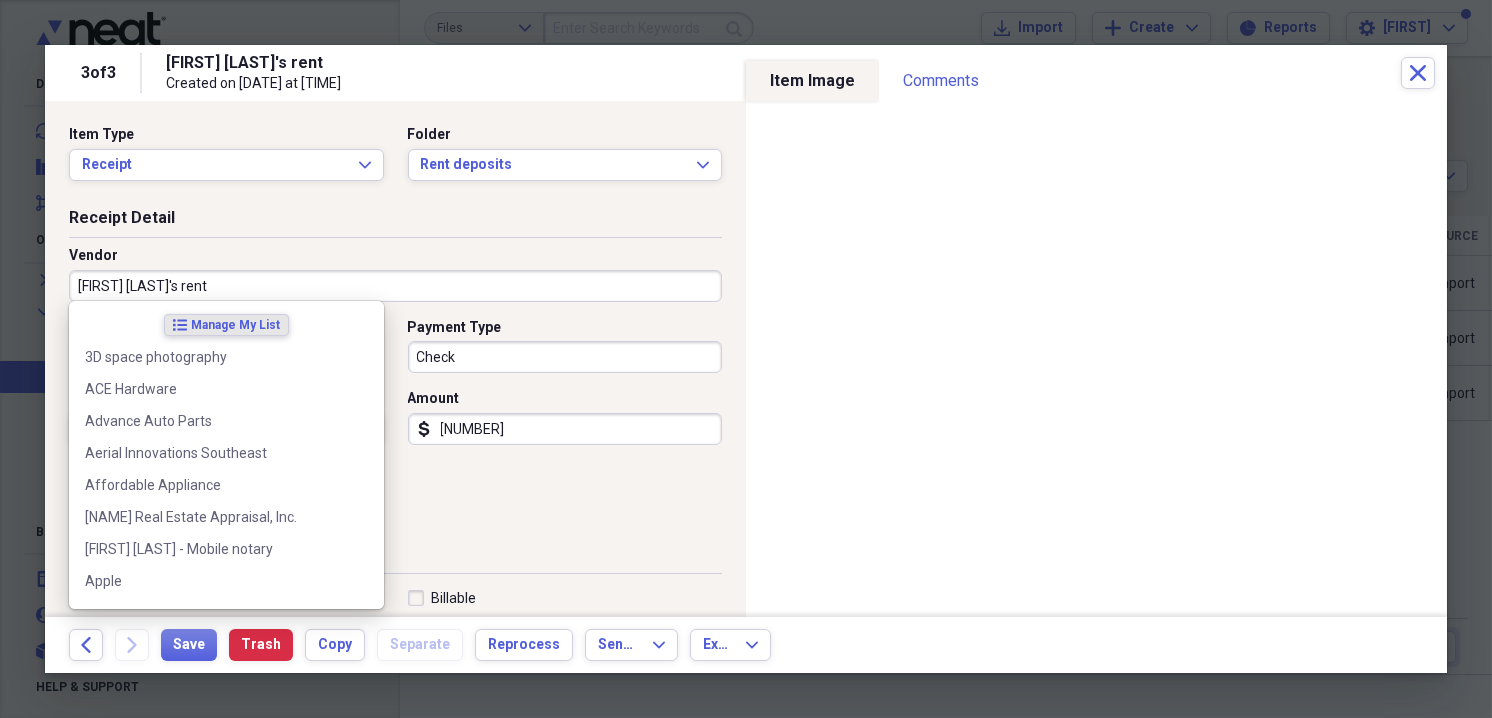 click on "[FIRST] [LAST]'s rent" at bounding box center (395, 286) 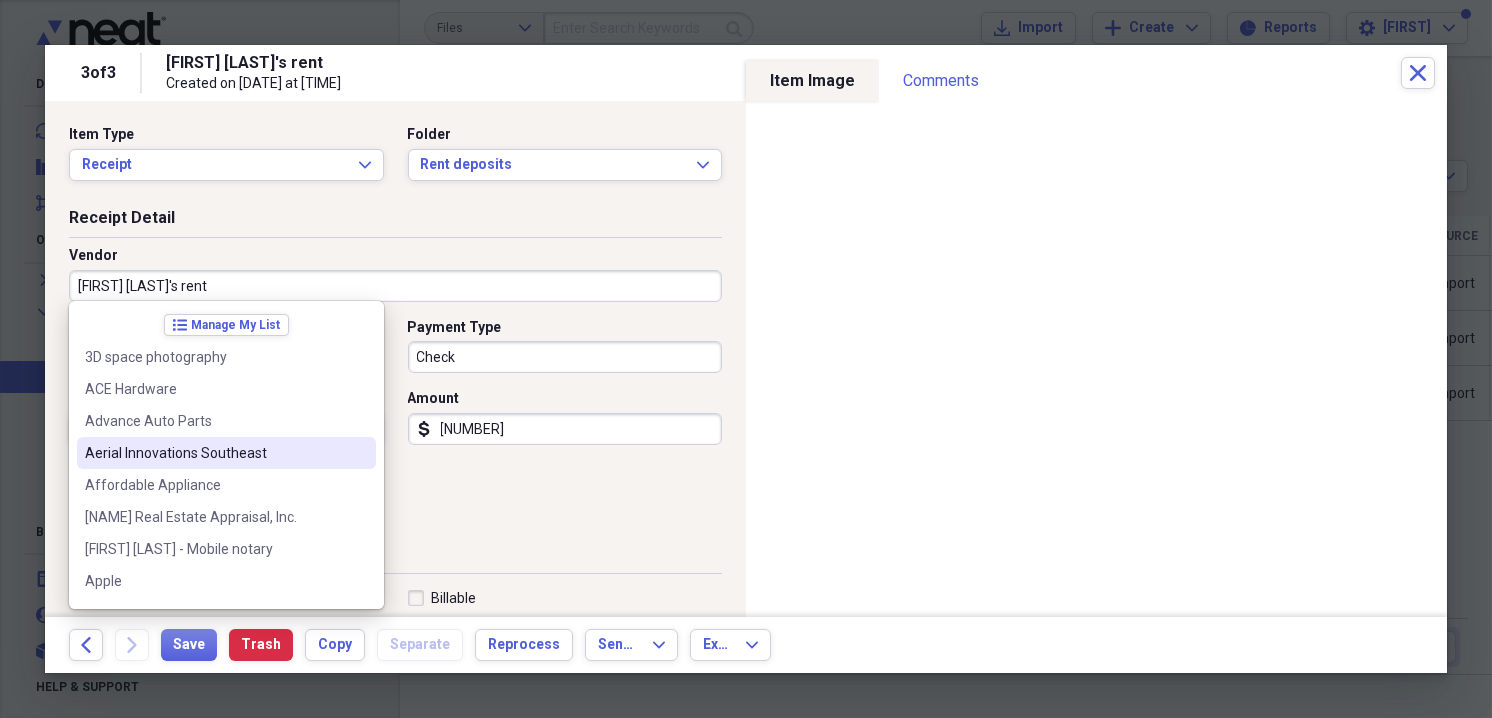 click on "Date [DATE] calendar Calendar Payment Type Check Currency USD Expand Amount dollar-sign [AMOUNT] Sales Tax dollar-sign" at bounding box center [395, 425] 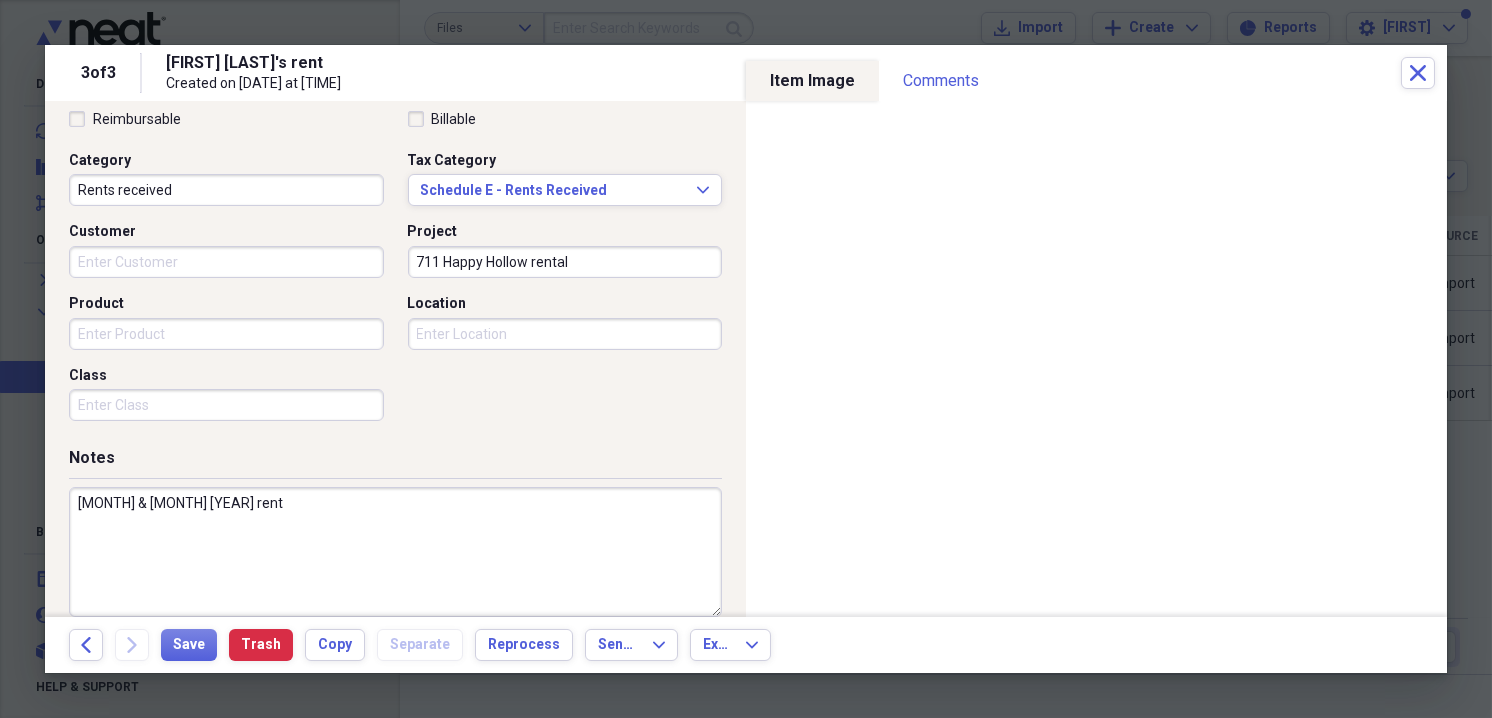 scroll, scrollTop: 503, scrollLeft: 0, axis: vertical 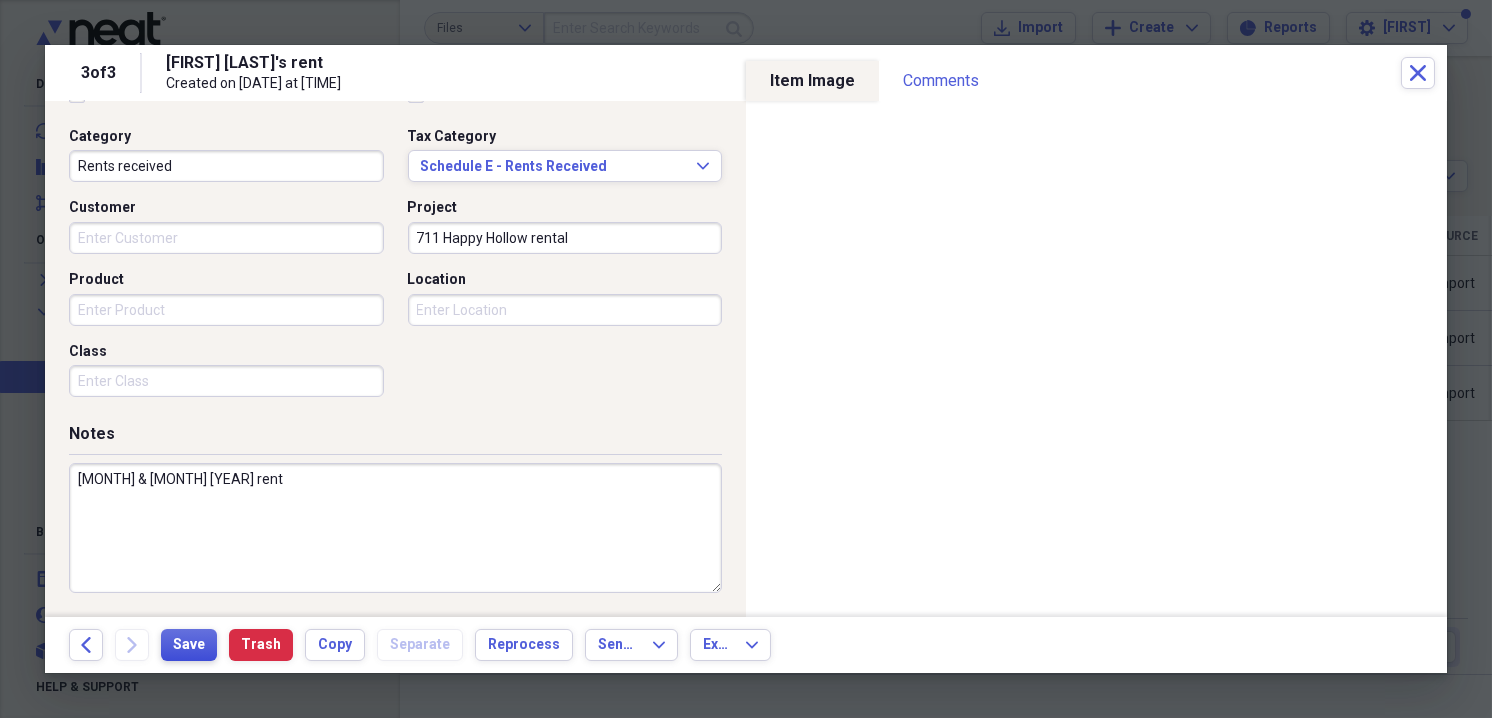 click on "Save" at bounding box center [189, 645] 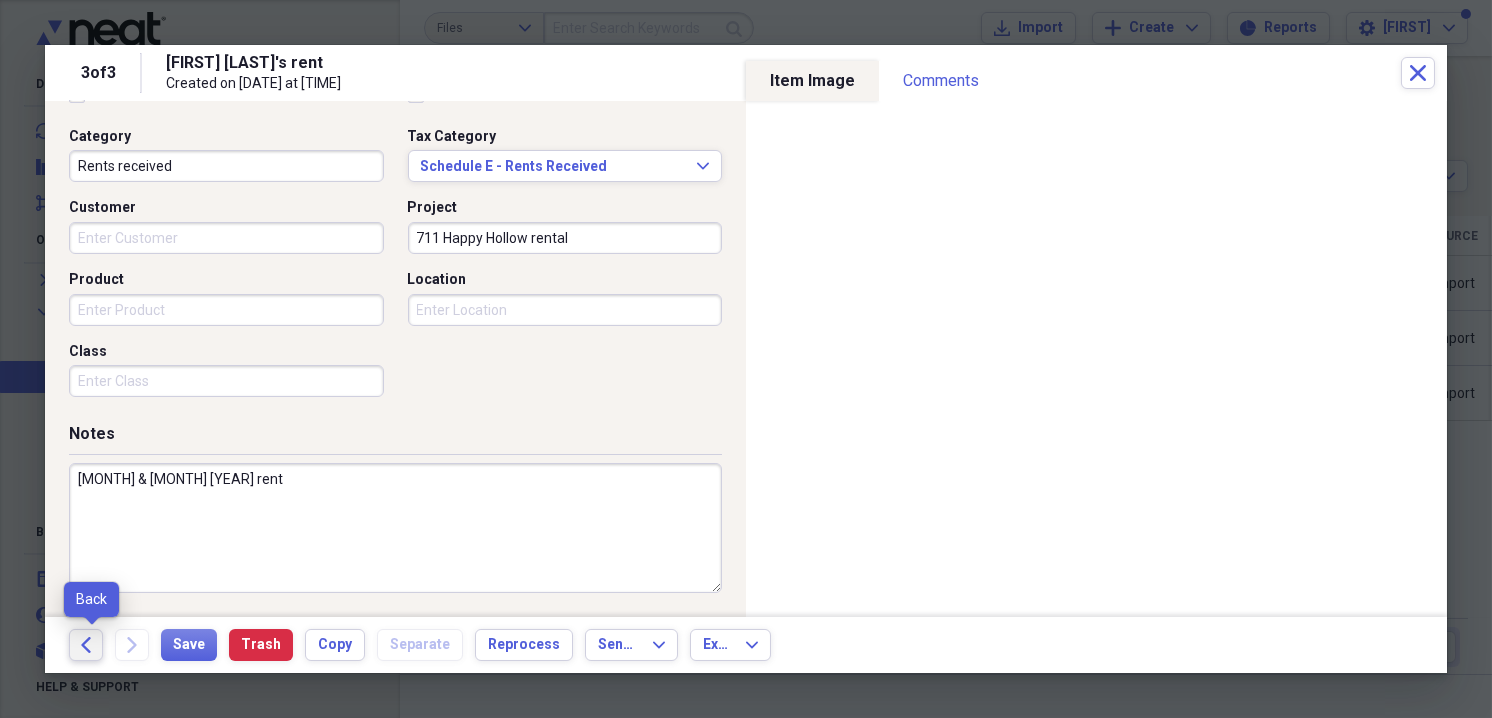 click on "Back" 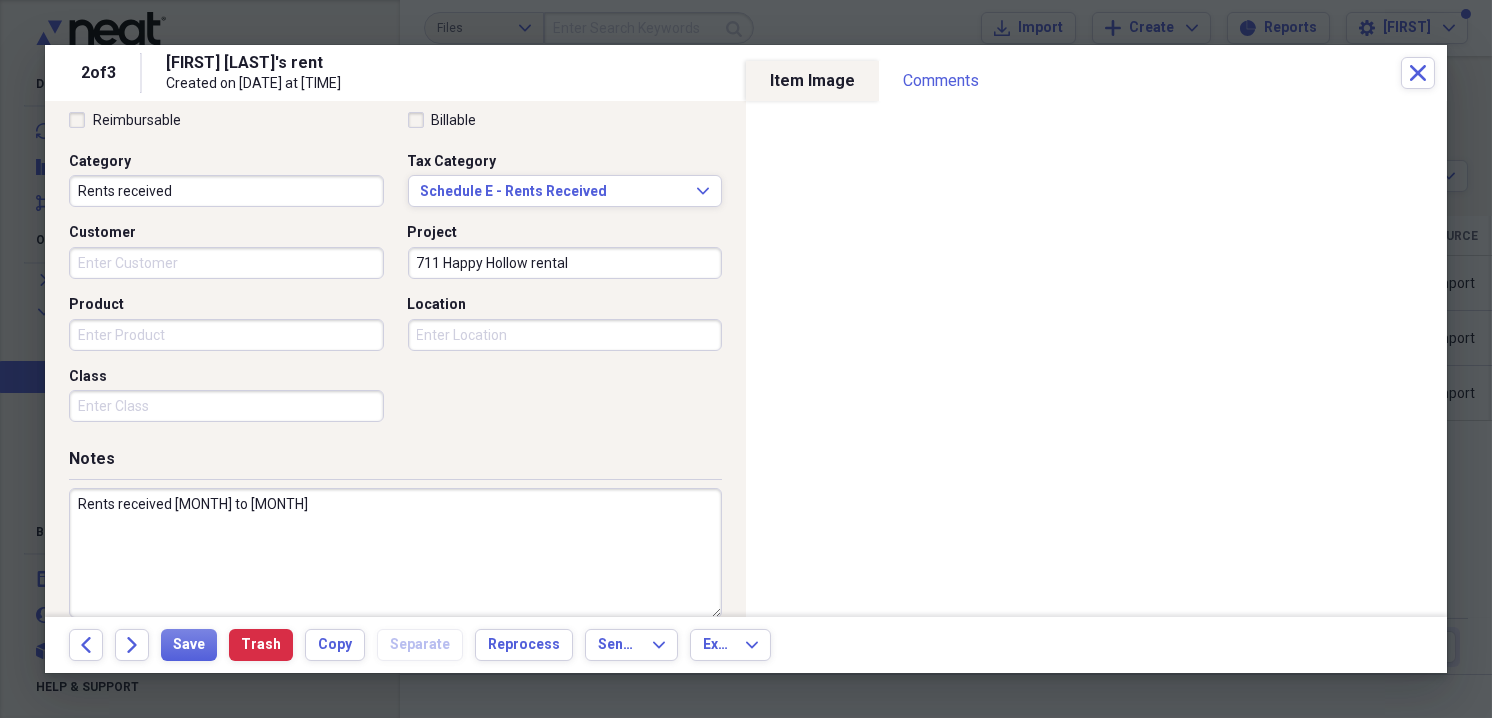 scroll, scrollTop: 500, scrollLeft: 0, axis: vertical 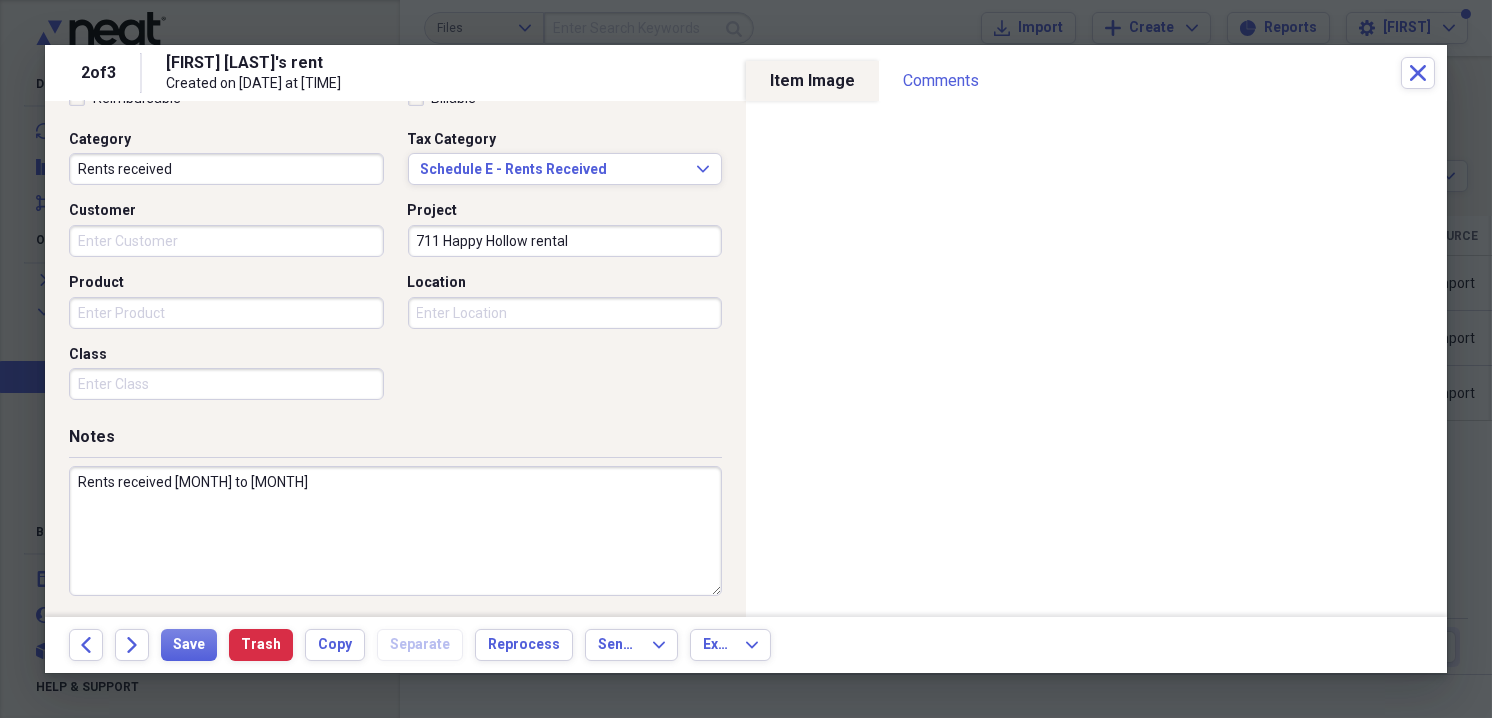 click on "Rents received [MONTH] to [MONTH]" at bounding box center [395, 531] 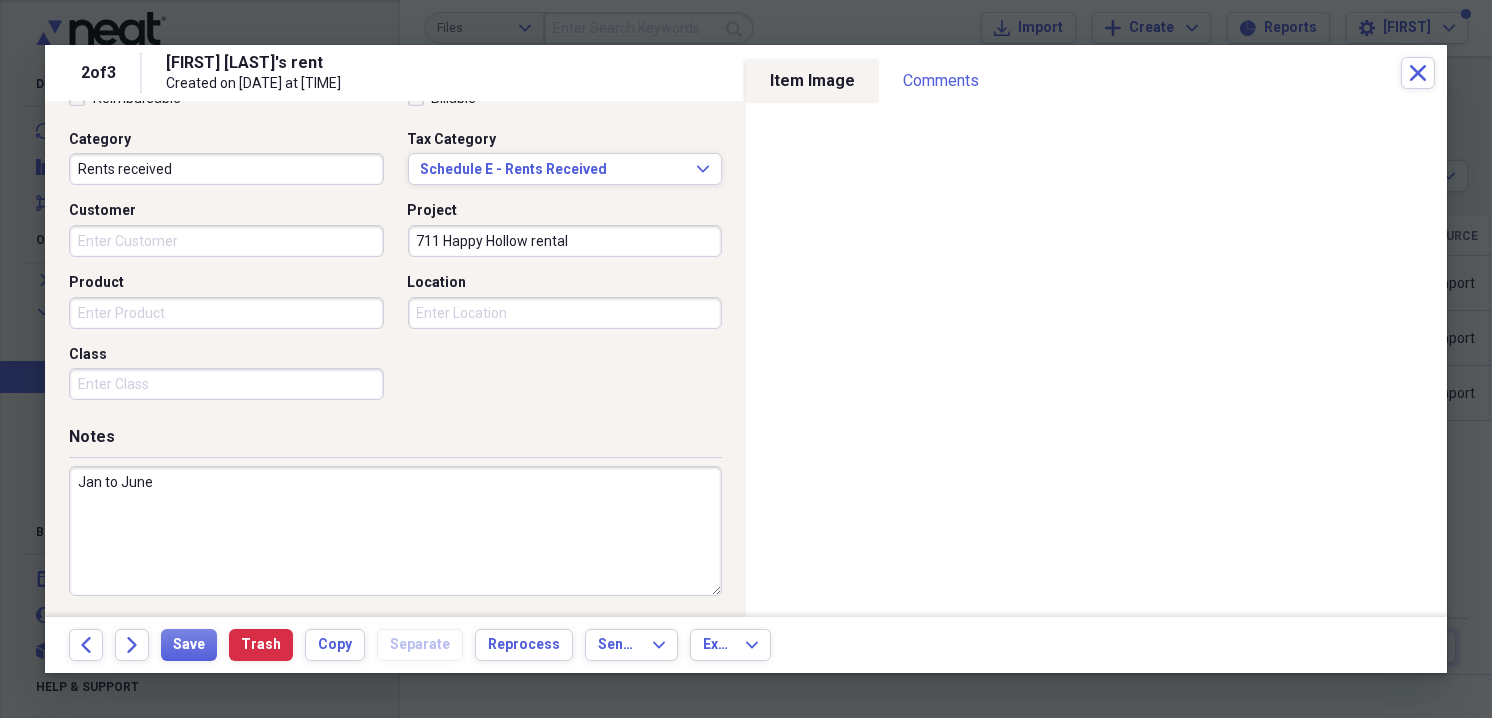 click on "Jan to June" at bounding box center [395, 531] 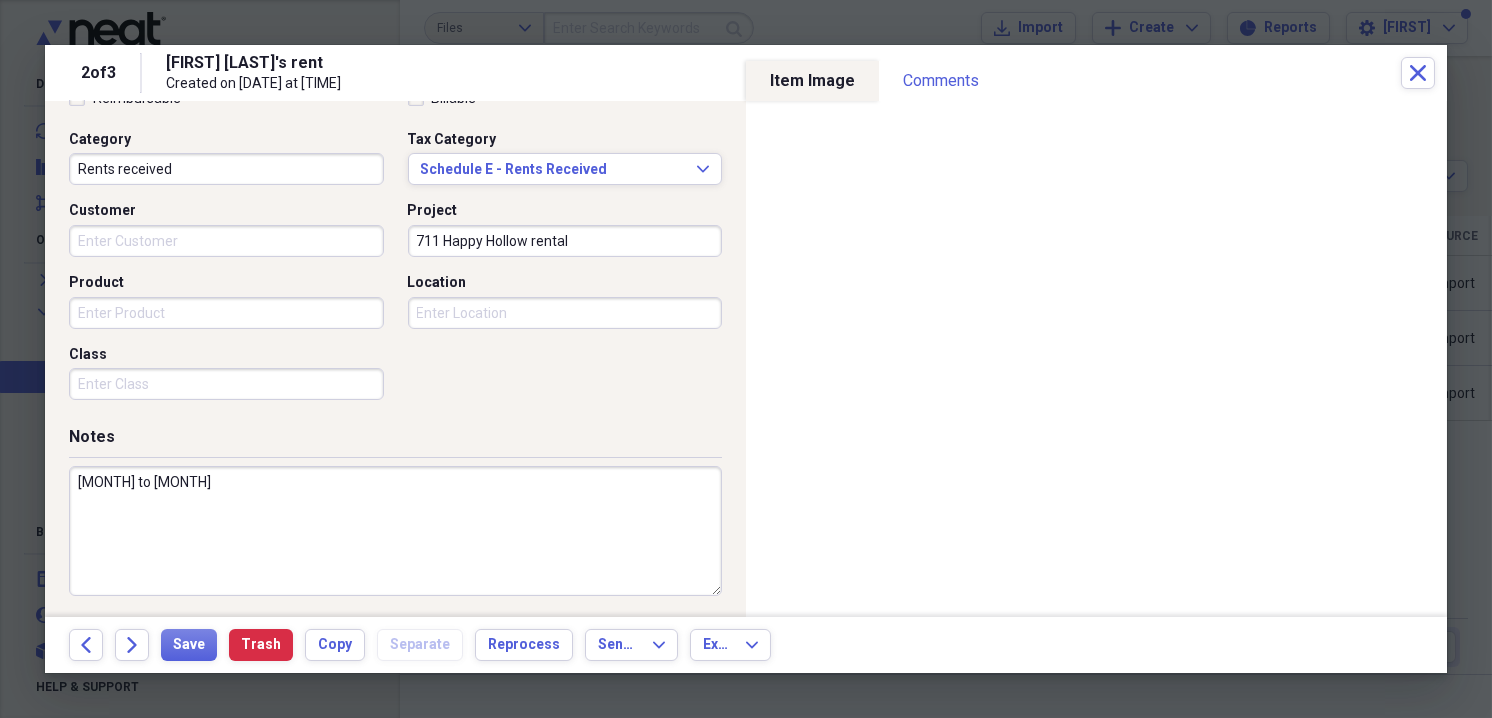 click on "[MONTH] to [MONTH]" at bounding box center (395, 531) 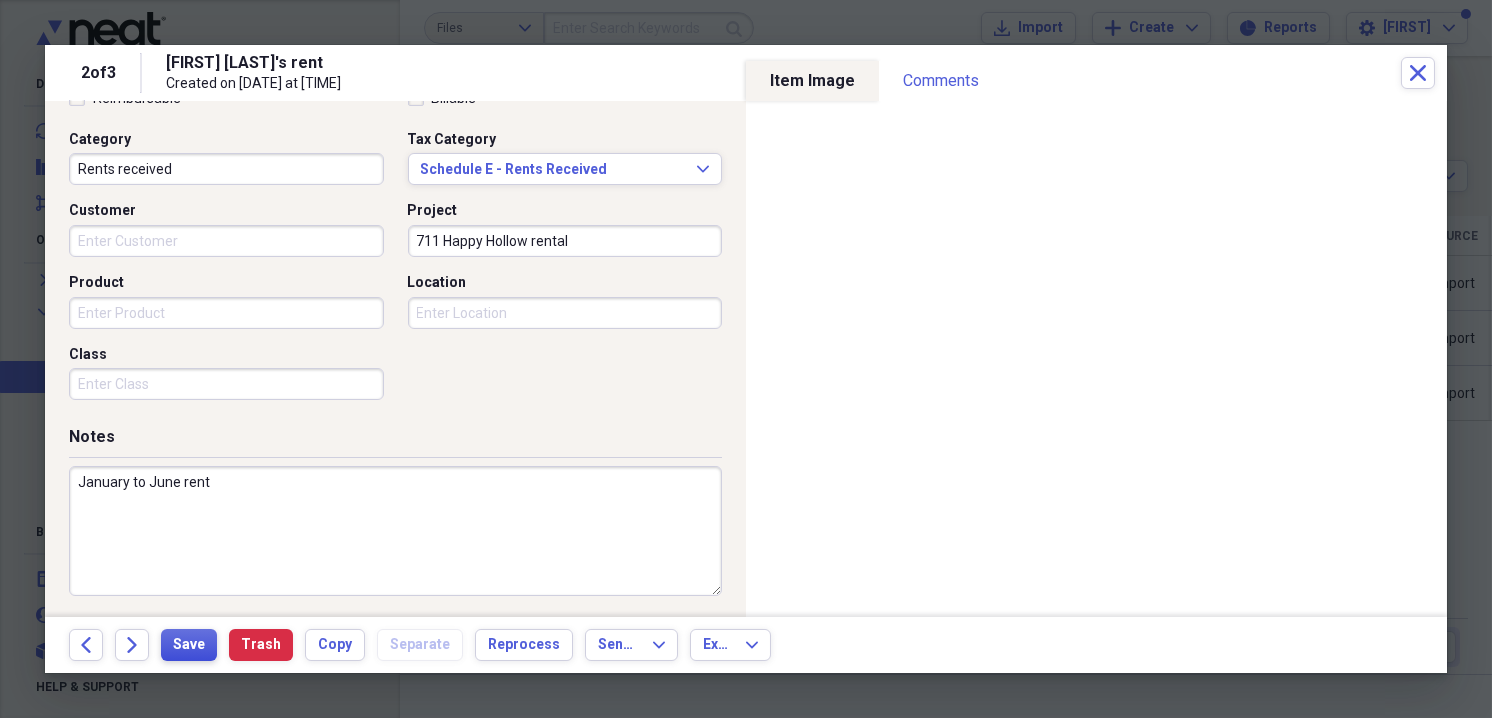 click on "Save" at bounding box center (189, 645) 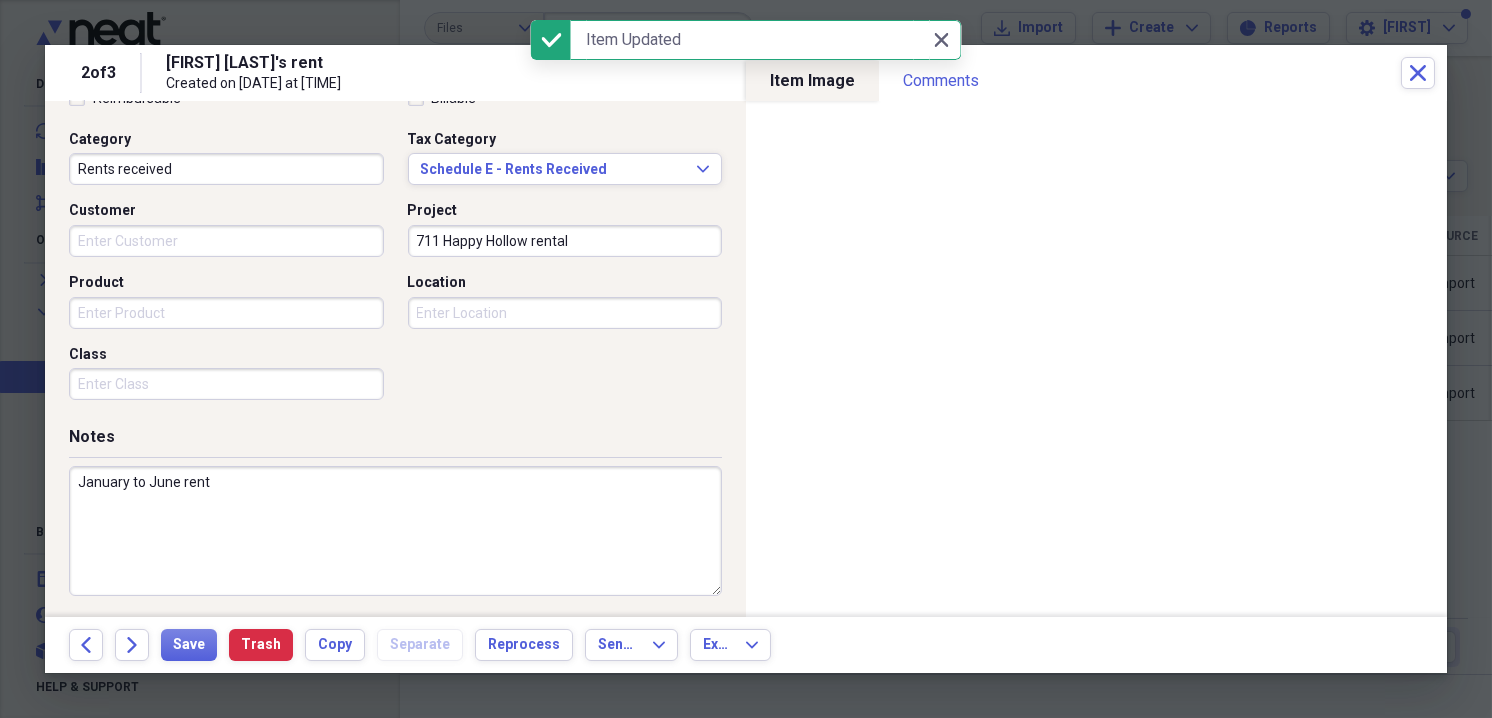 click on "January to June rent" at bounding box center (395, 531) 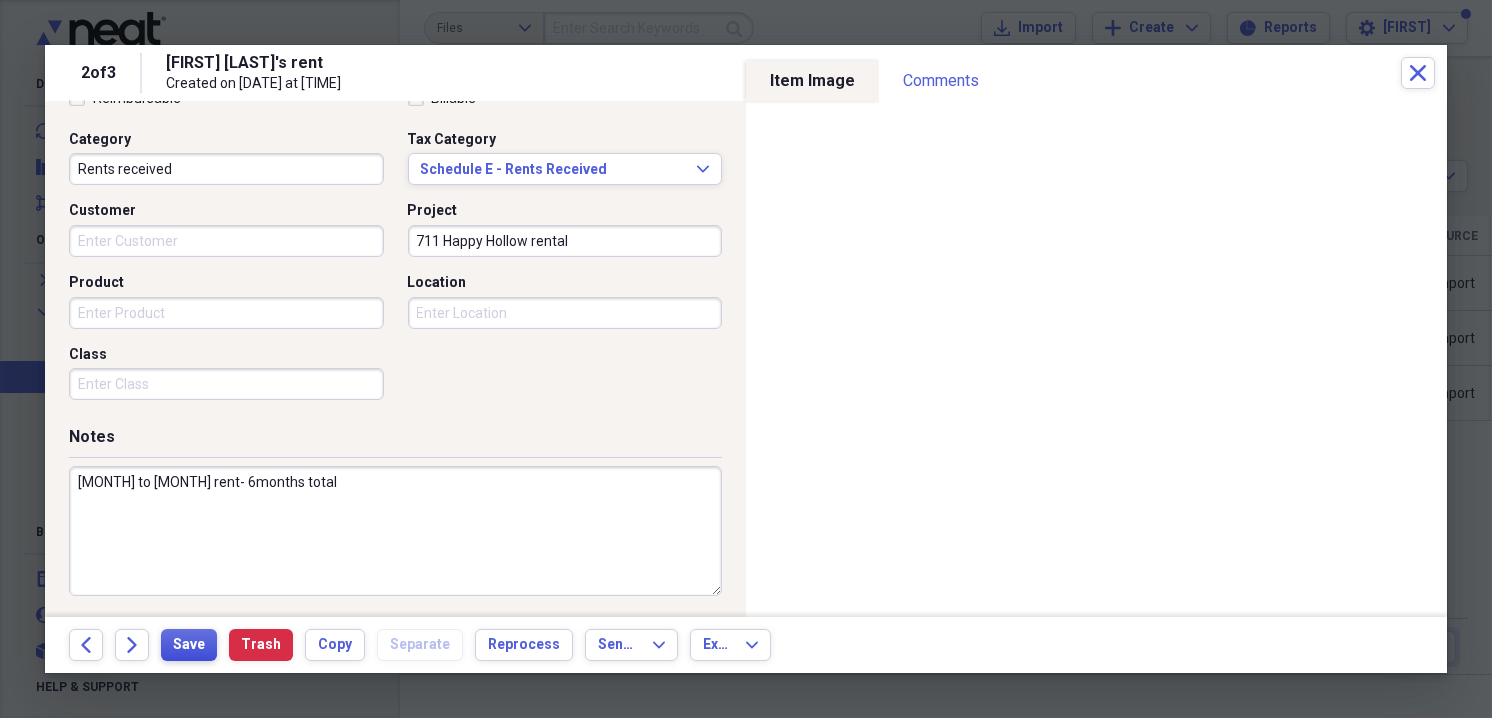 type on "[MONTH] to [MONTH] rent- 6months total" 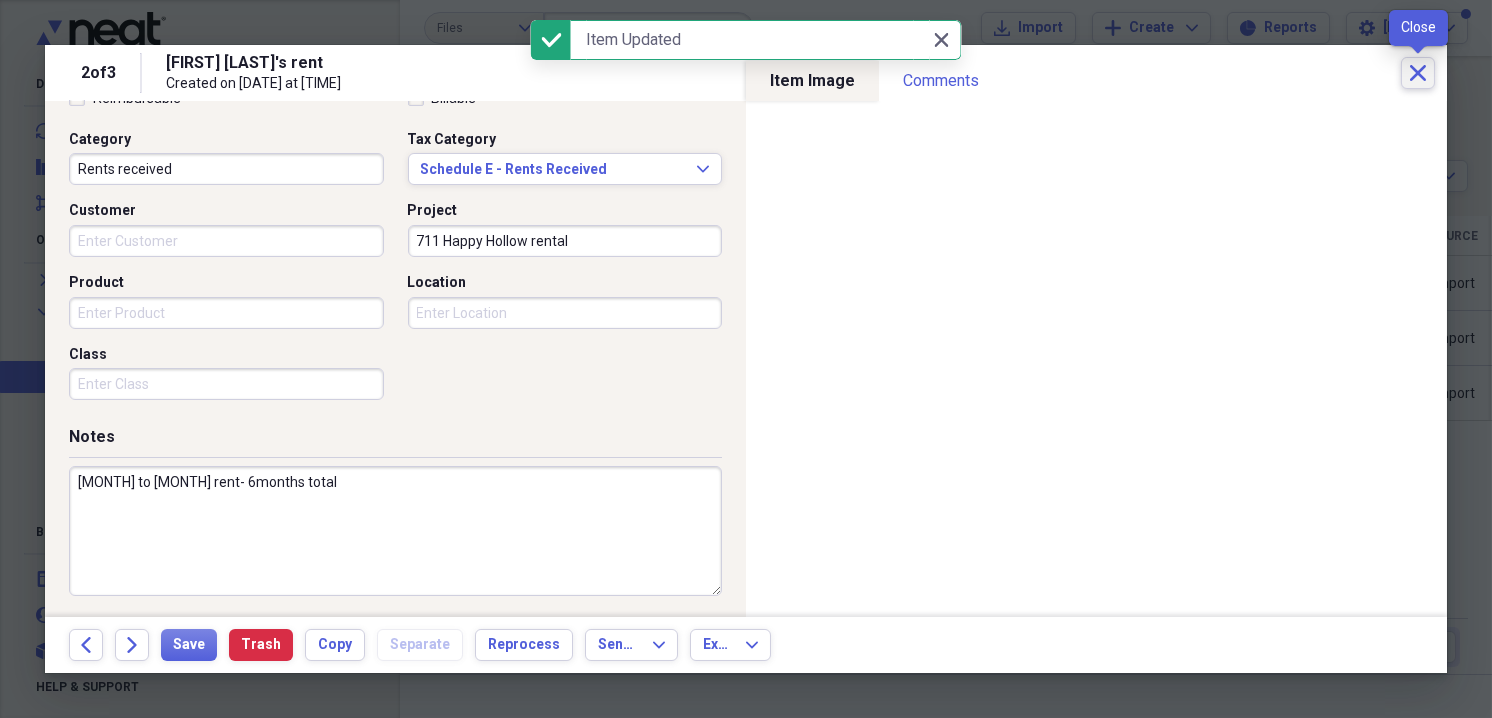 click on "Close" 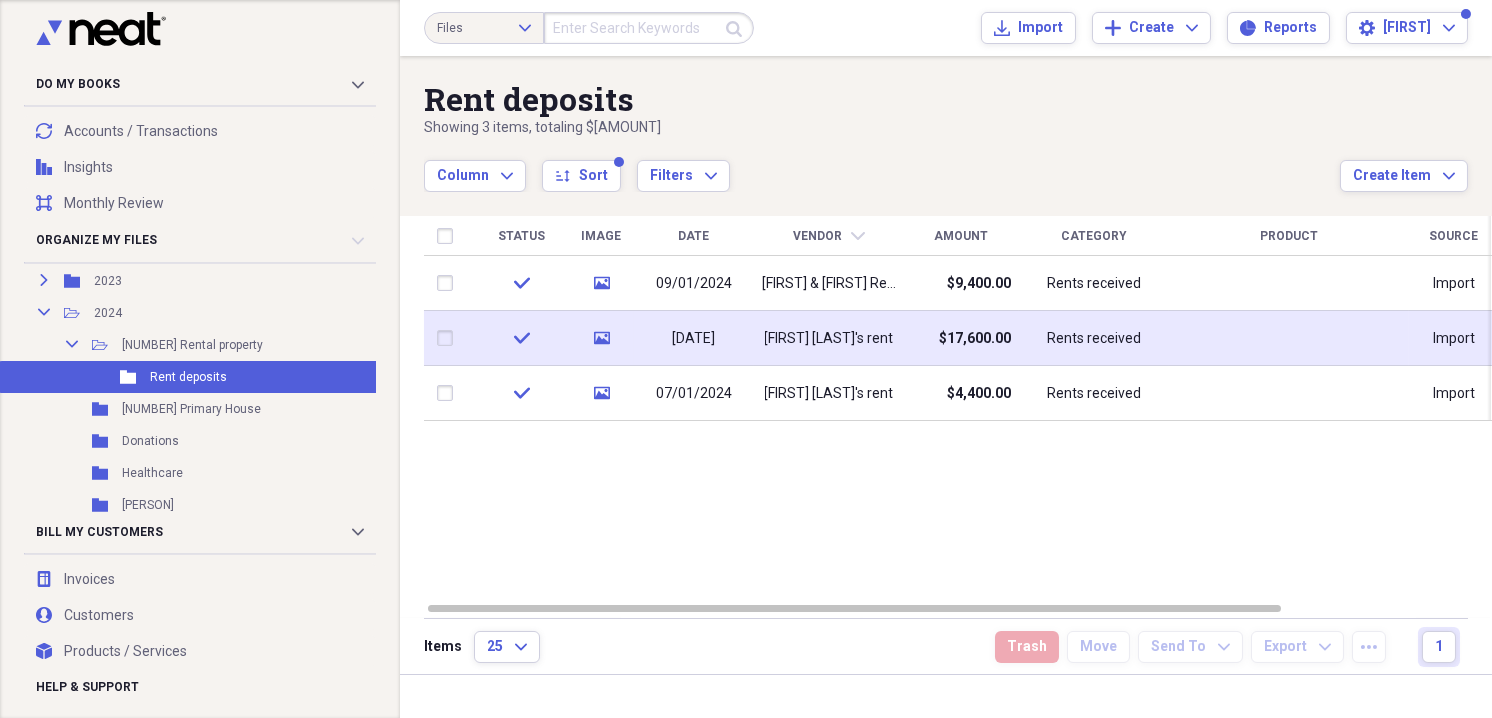 click on "[FIRST] [LAST]'s rent" at bounding box center [829, 339] 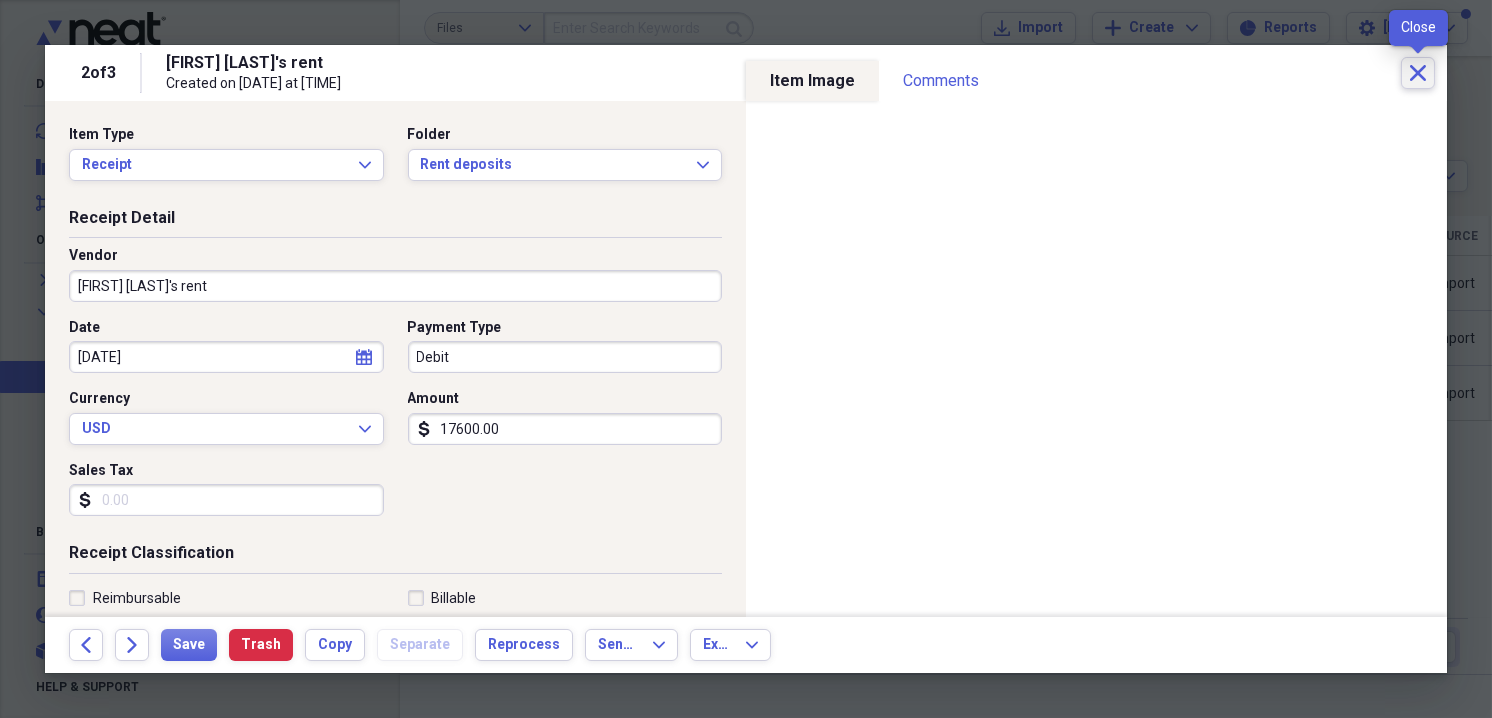 click on "Close" at bounding box center [1418, 73] 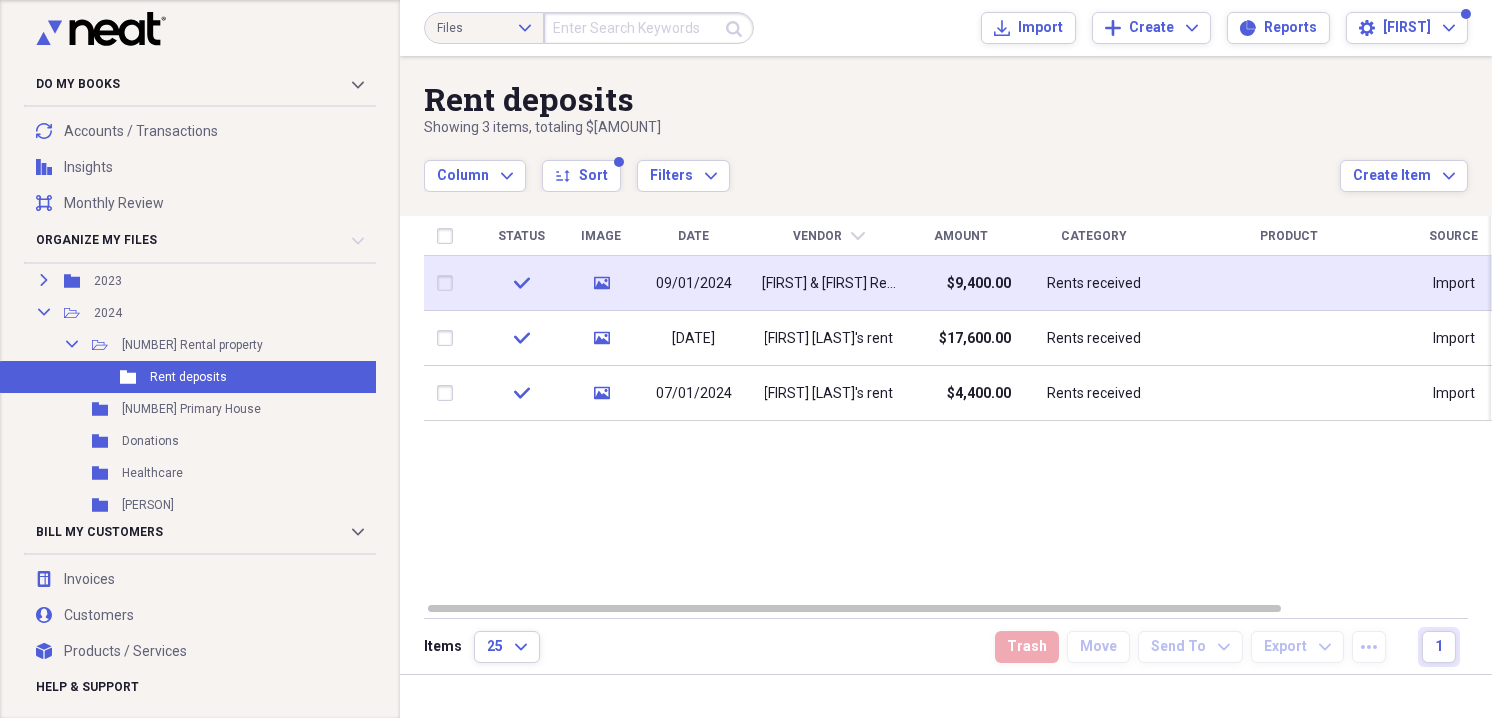 click on "[FIRST] & [FIRST] Rent" at bounding box center [829, 284] 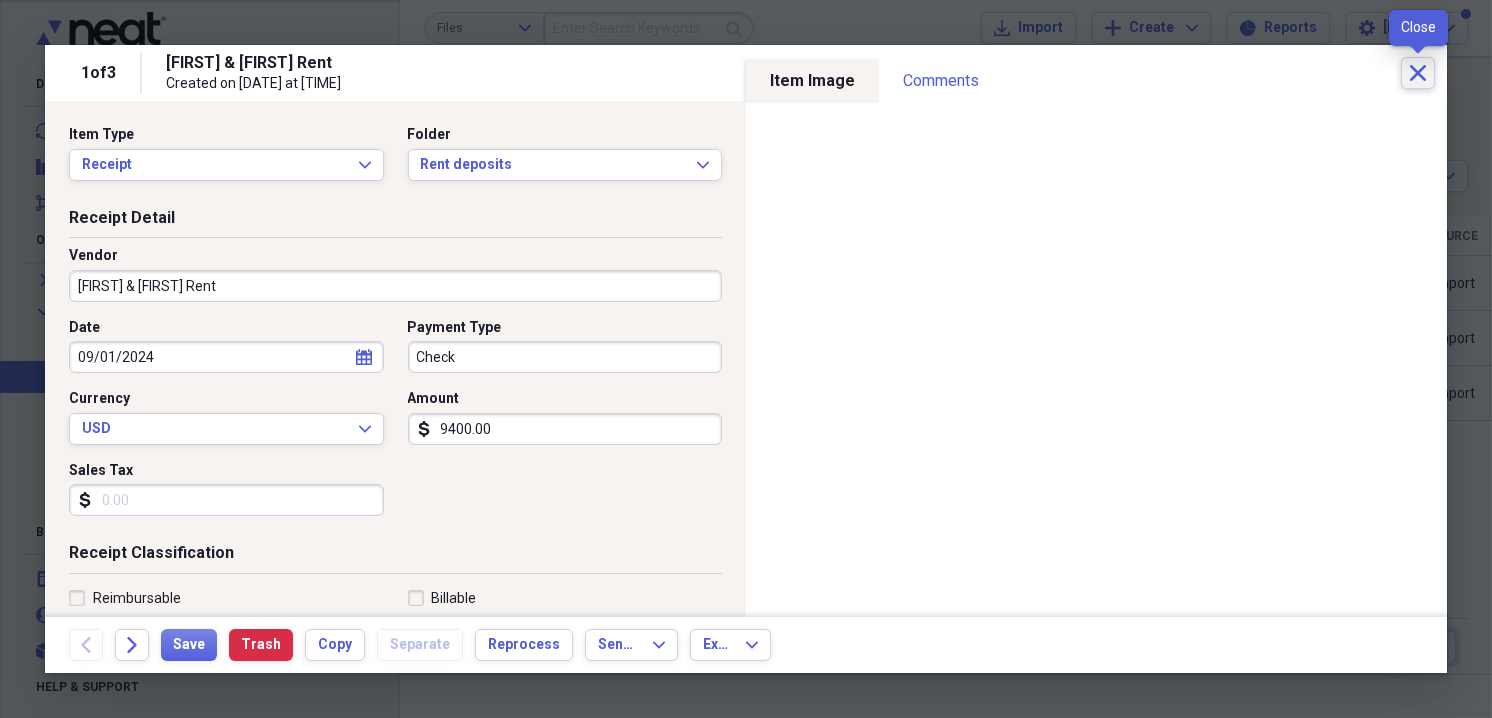 click on "Close" 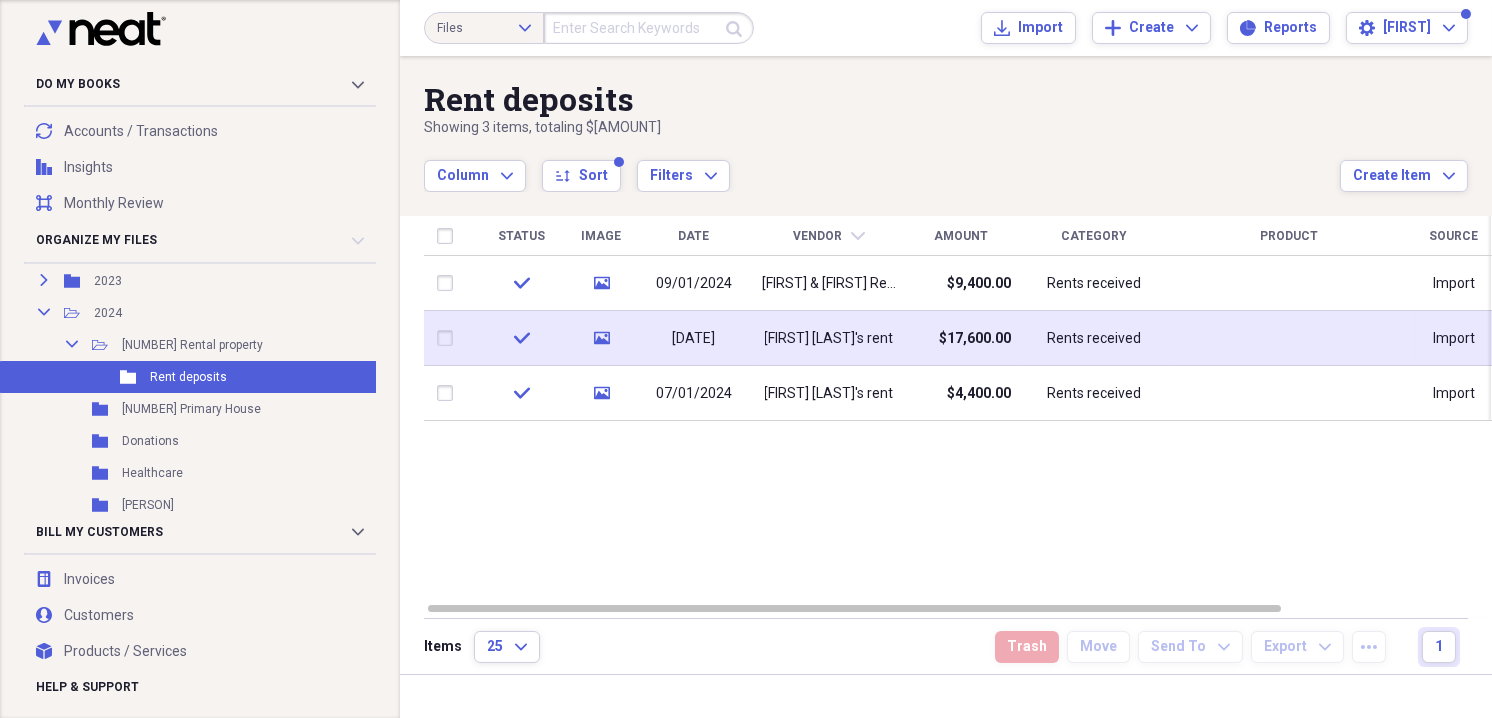 click on "[FIRST] [LAST]'s rent" at bounding box center [829, 339] 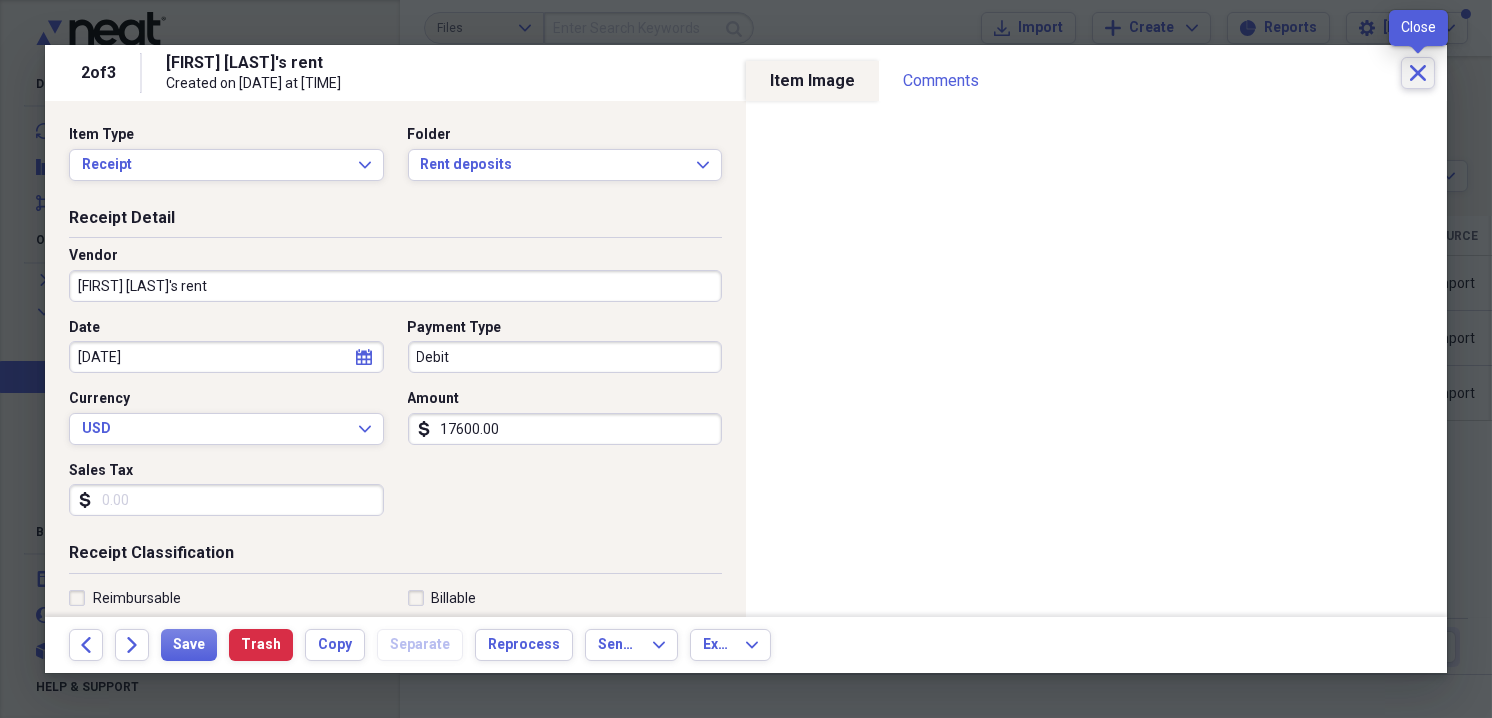 click 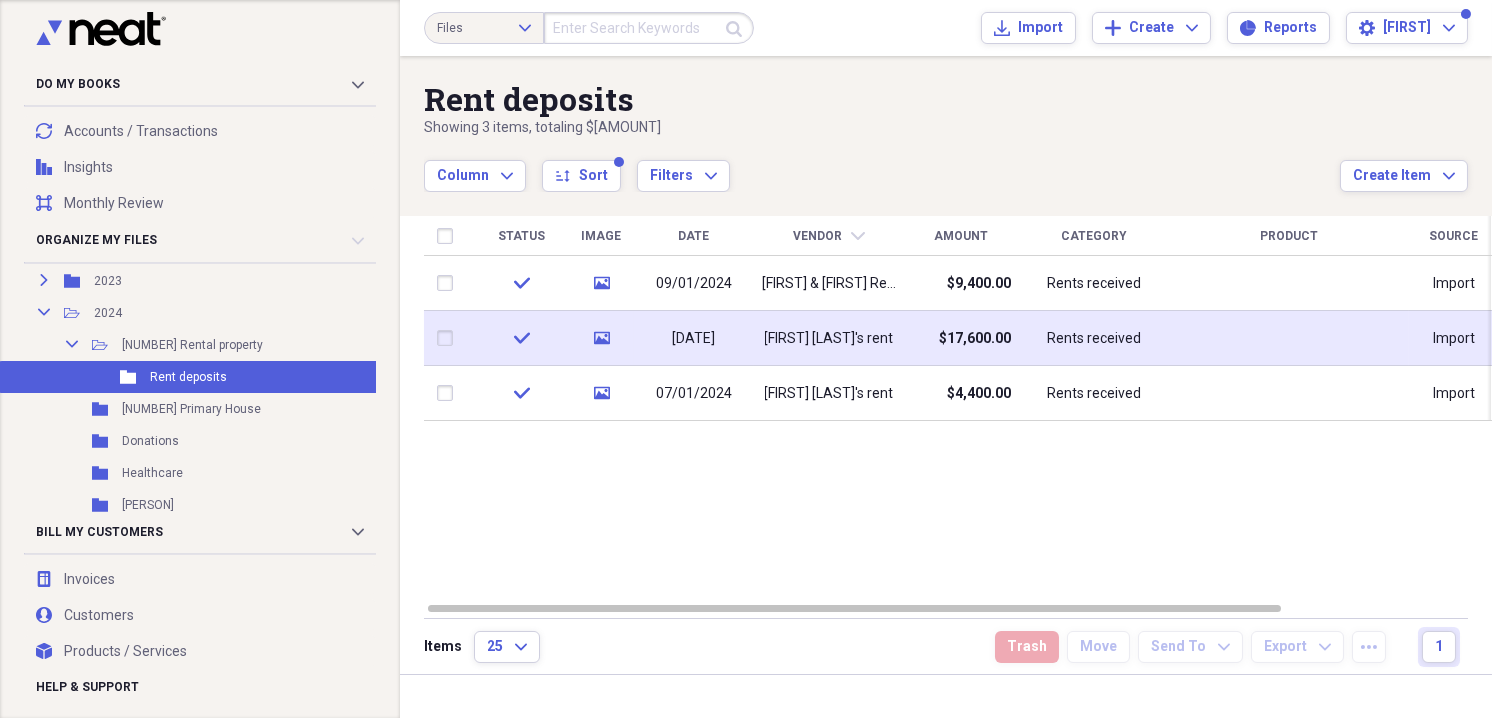 click on "[FIRST] [LAST]'s rent" at bounding box center (829, 339) 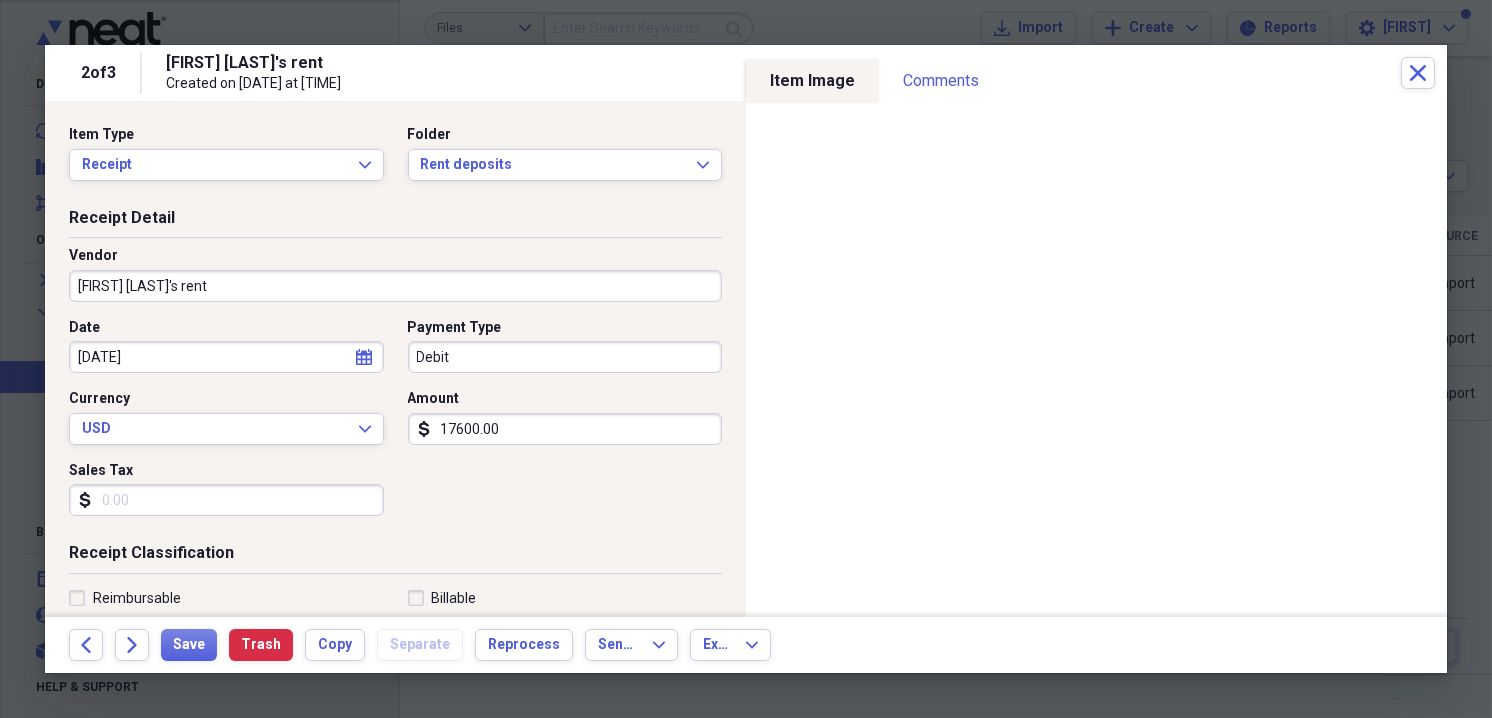 click on "17600.00" at bounding box center [565, 429] 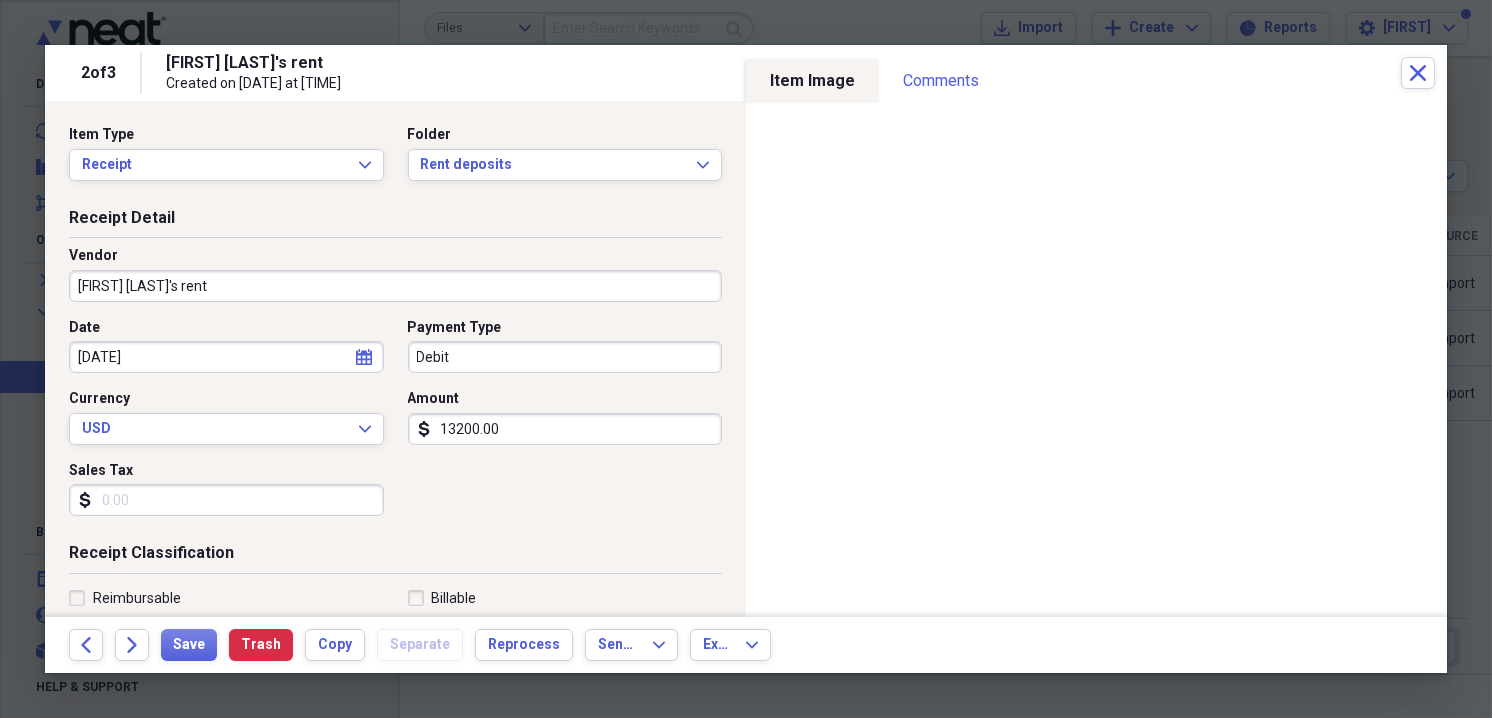 type on "13200.00" 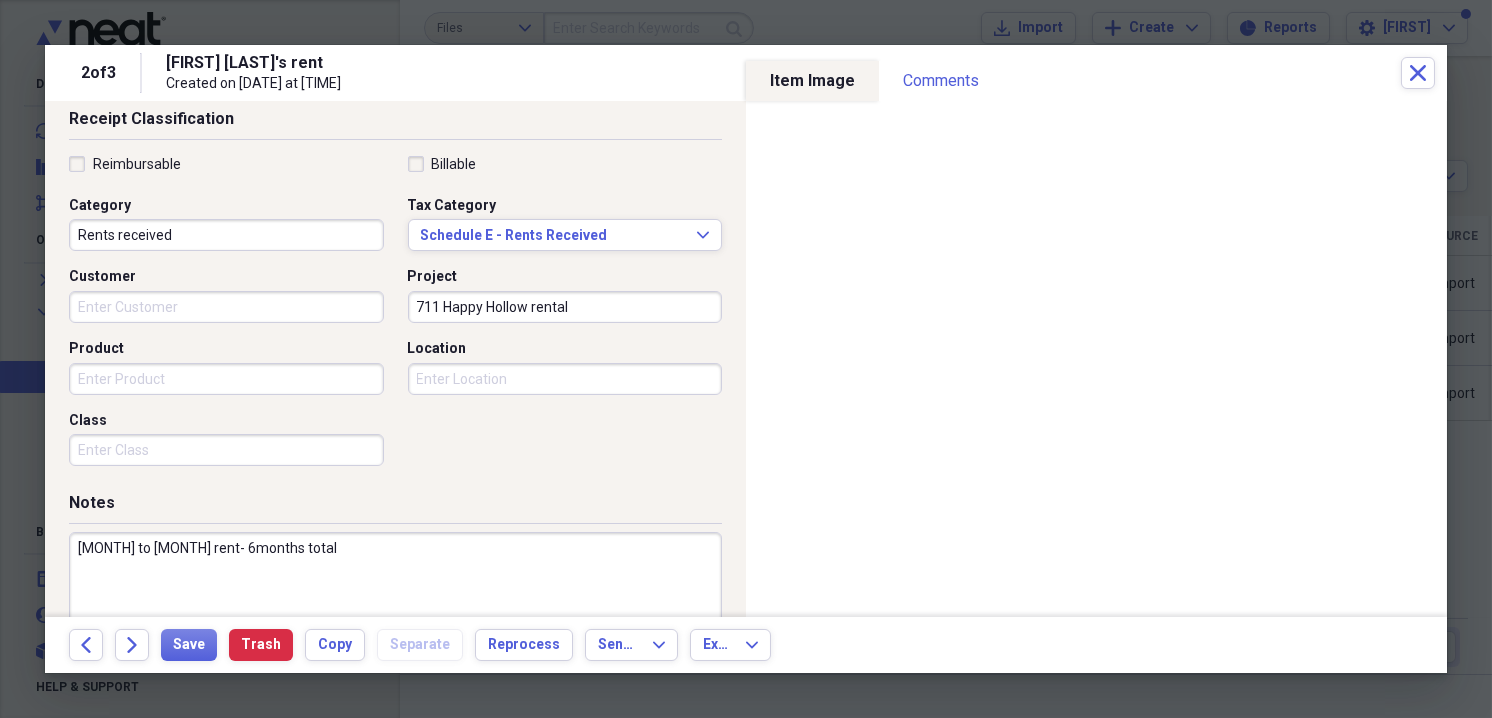 scroll, scrollTop: 500, scrollLeft: 0, axis: vertical 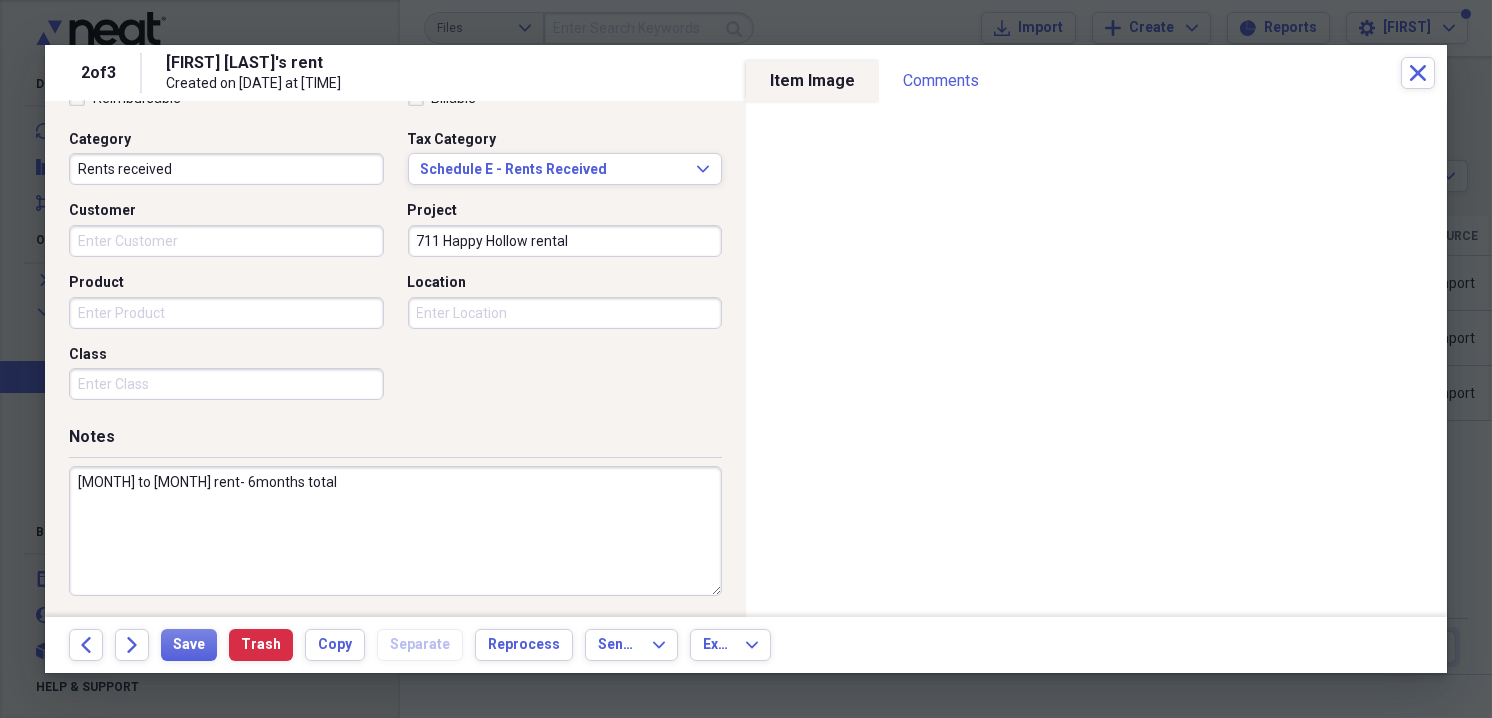 click on "[MONTH] to [MONTH] rent- 6months total" at bounding box center [395, 531] 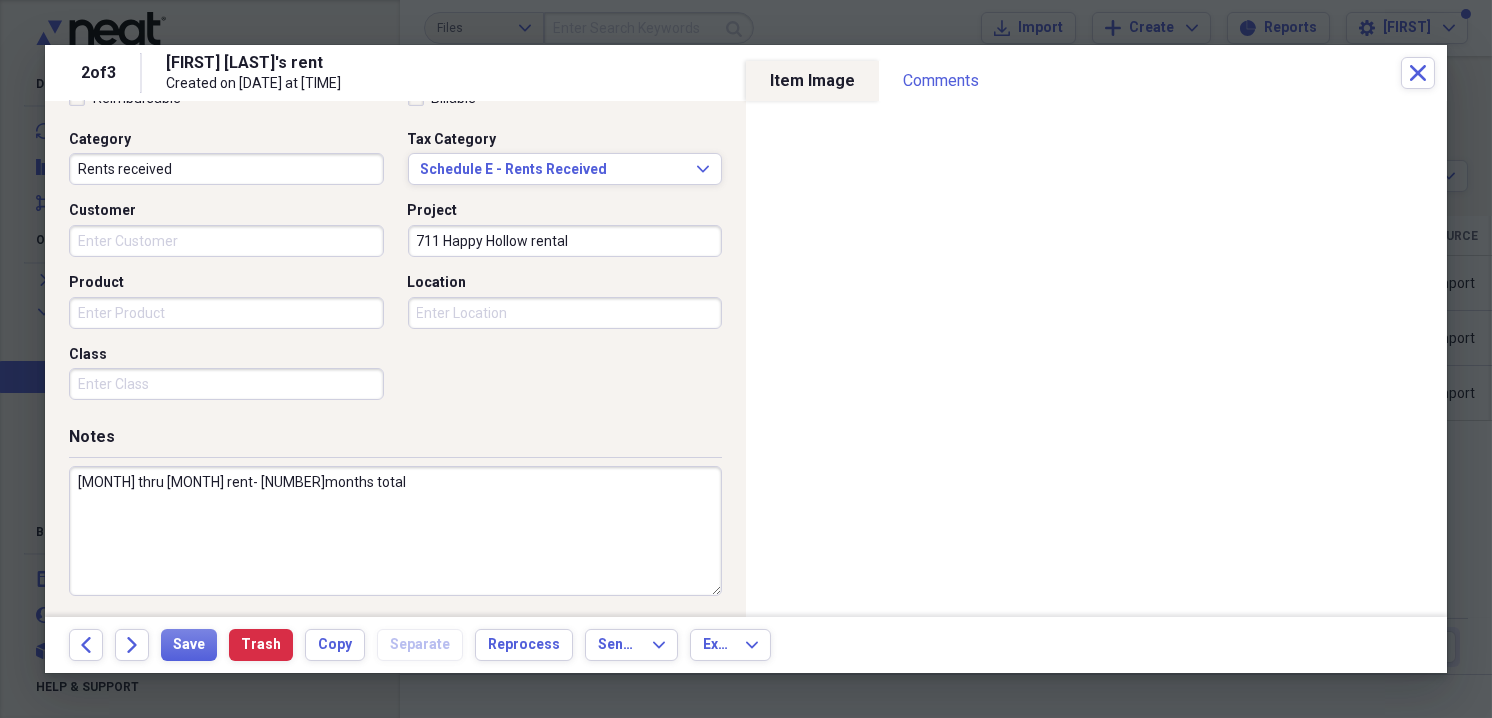 click on "[MONTH] thru [MONTH] rent- [NUMBER]months total" at bounding box center (395, 531) 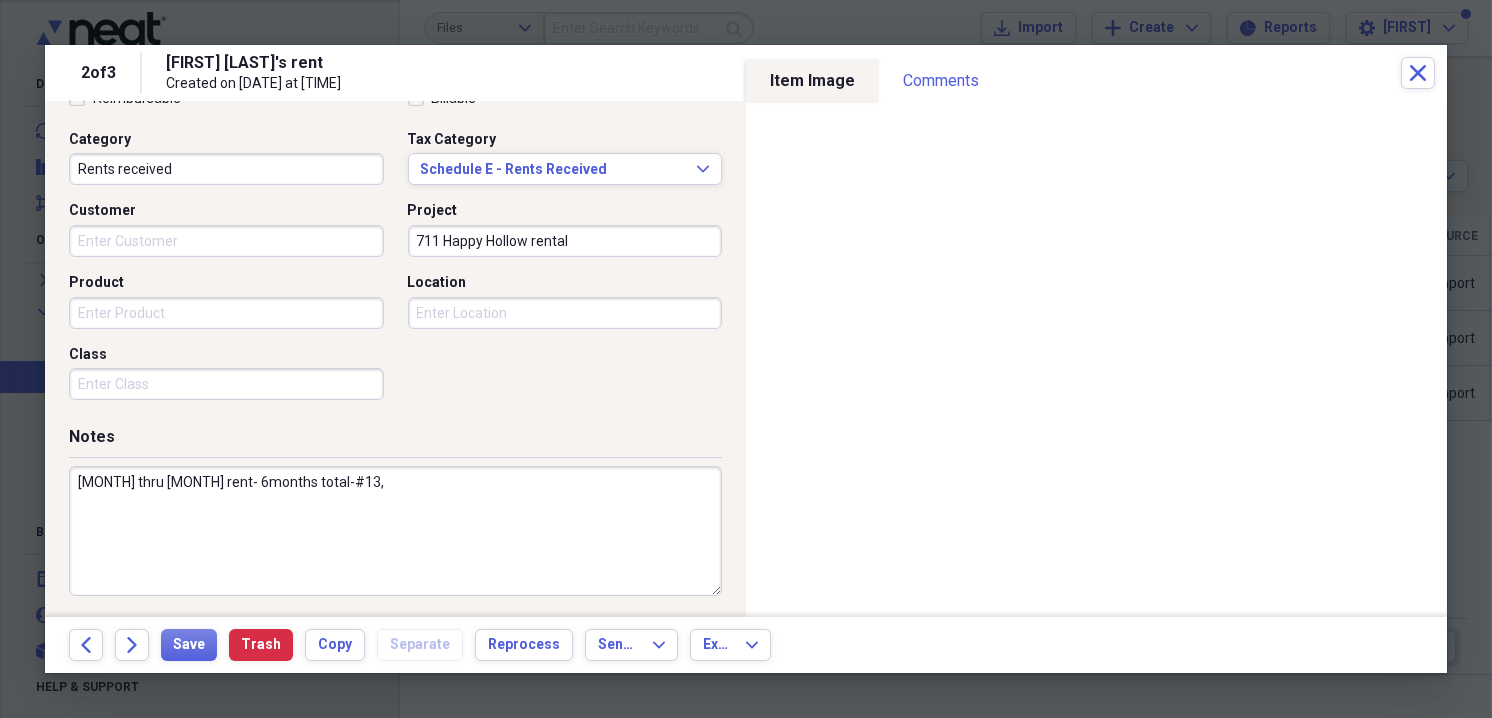 click on "[MONTH] thru [MONTH] rent- 6months total-#13," at bounding box center [395, 531] 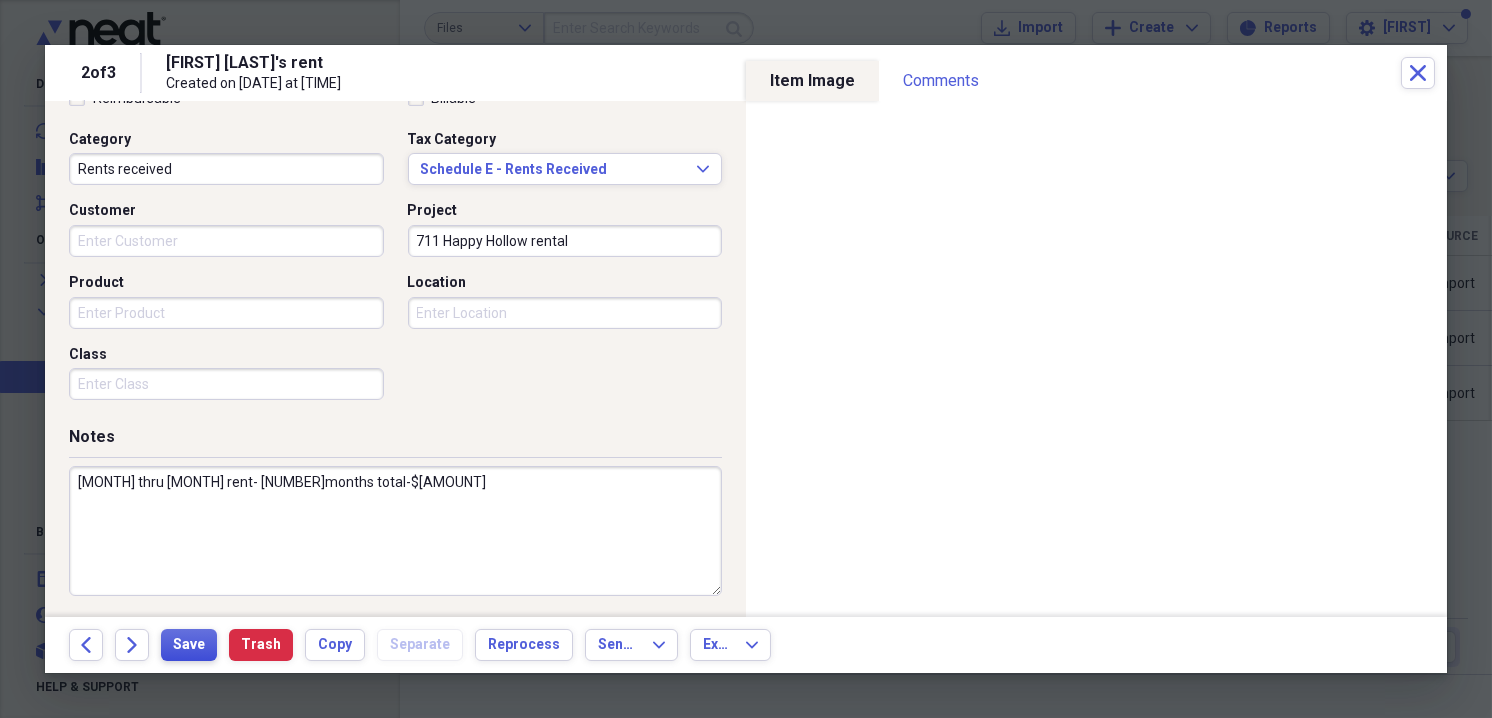 type on "[MONTH] thru [MONTH] rent- [NUMBER]months total-$[AMOUNT]" 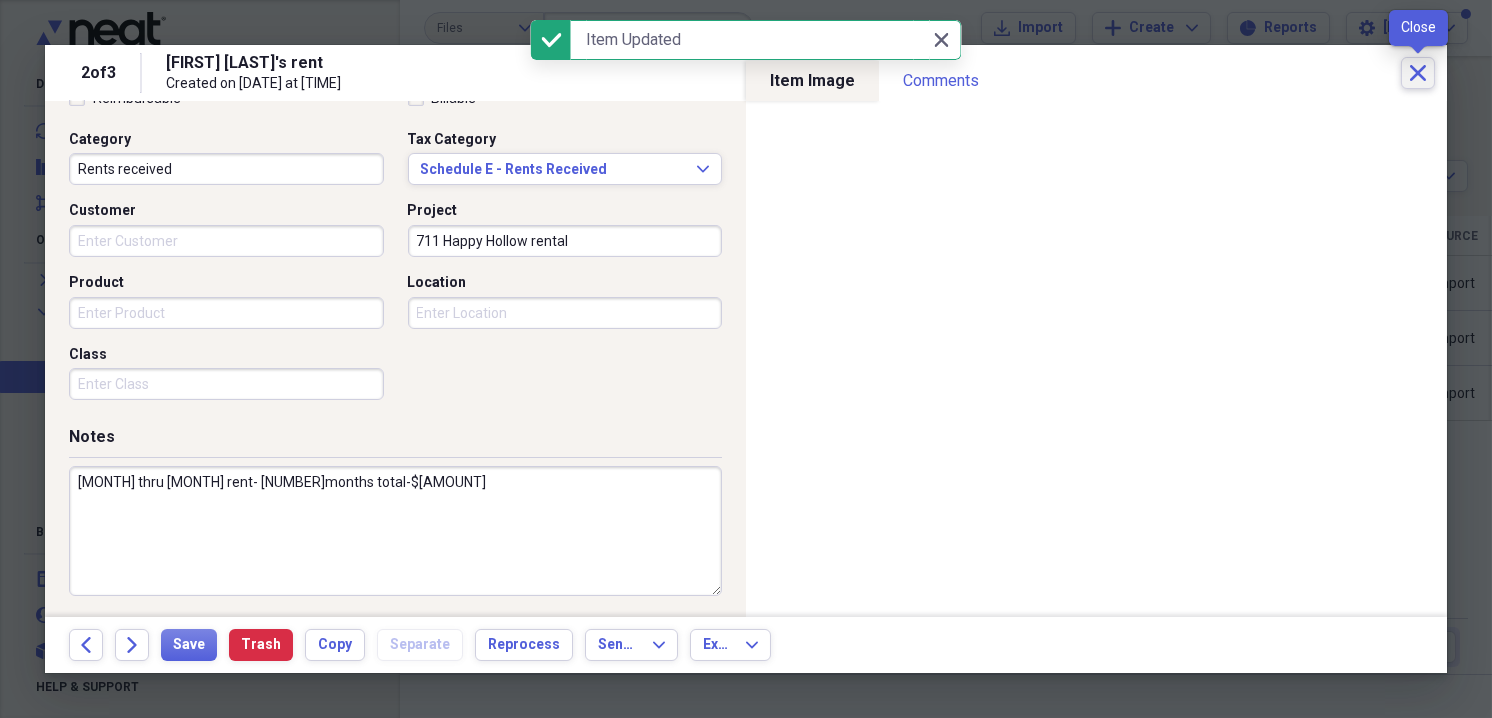 click 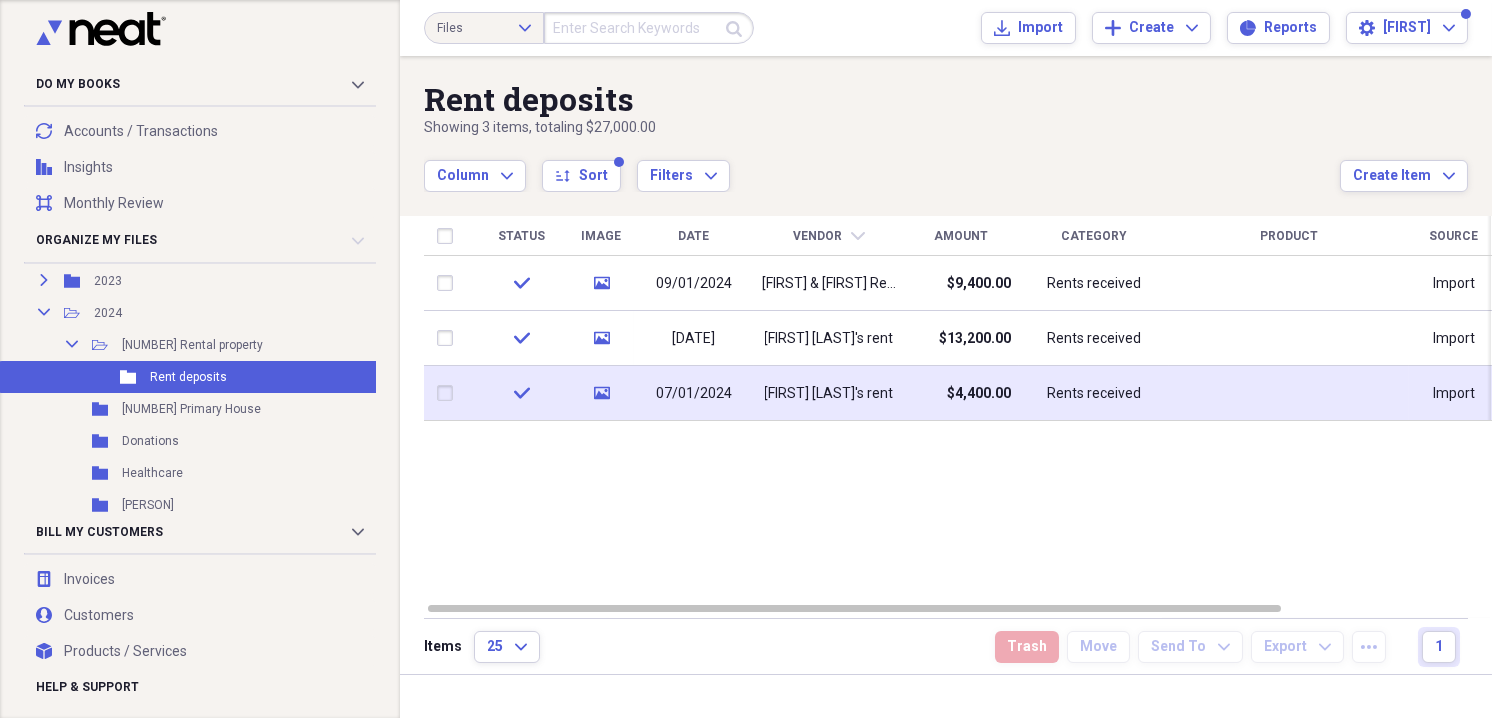 click on "[FIRST] [LAST]'s rent" at bounding box center (829, 394) 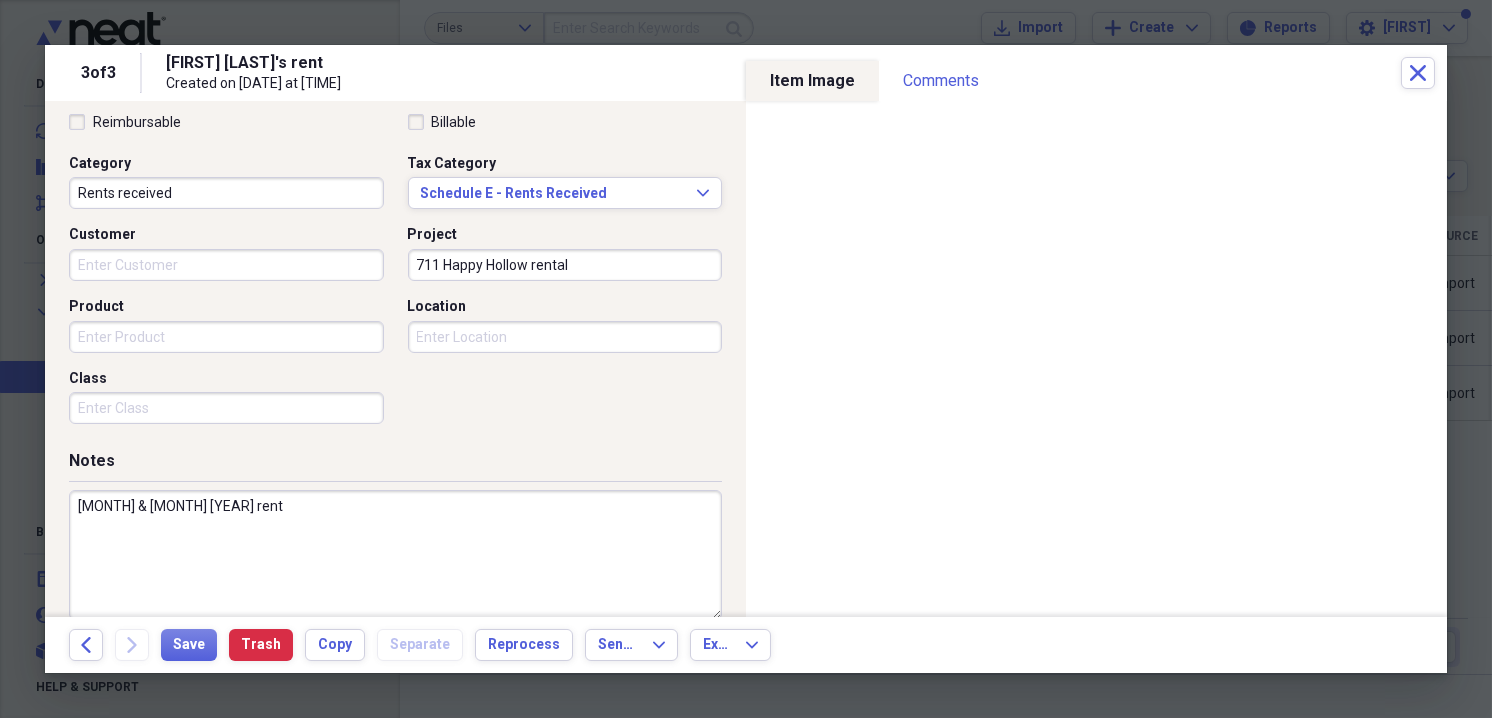 scroll, scrollTop: 503, scrollLeft: 0, axis: vertical 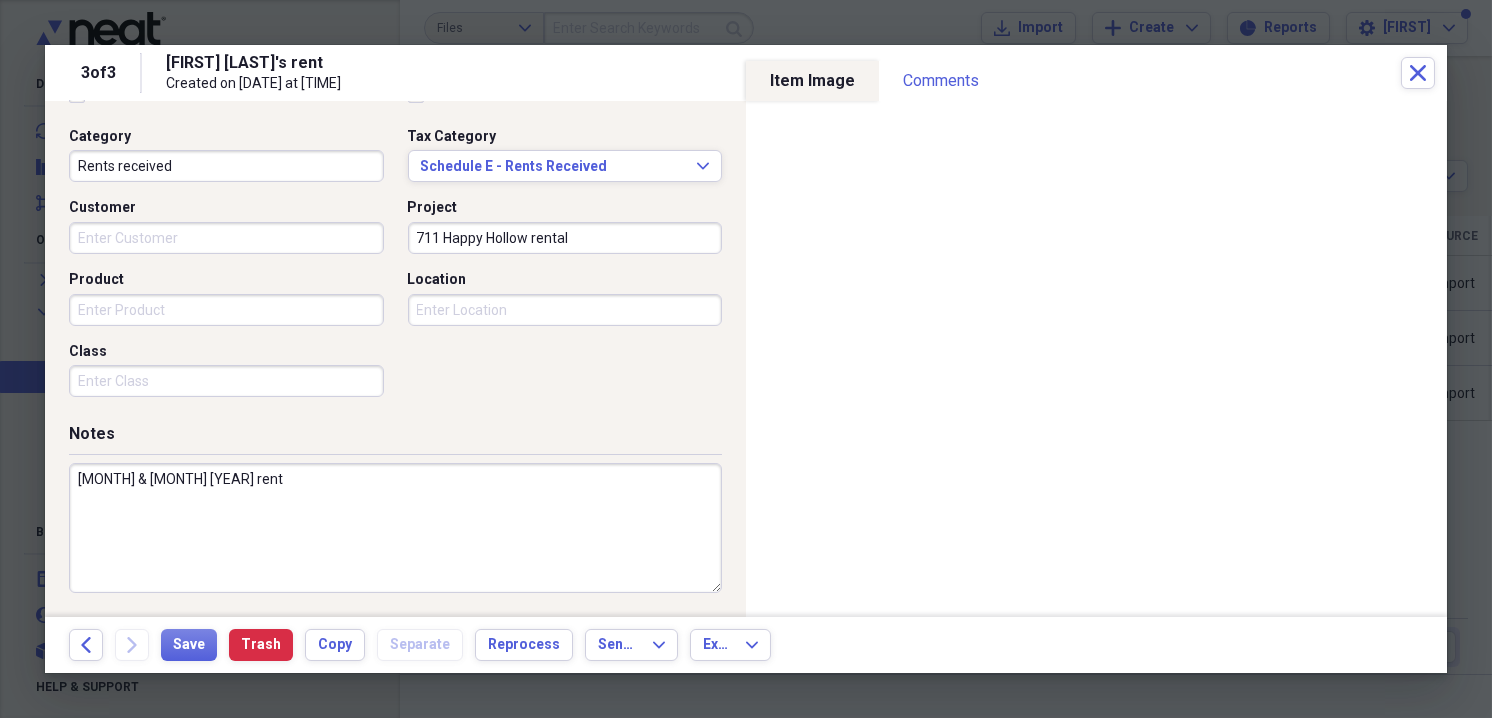 click on "[MONTH] & [MONTH] [YEAR] rent" at bounding box center [395, 528] 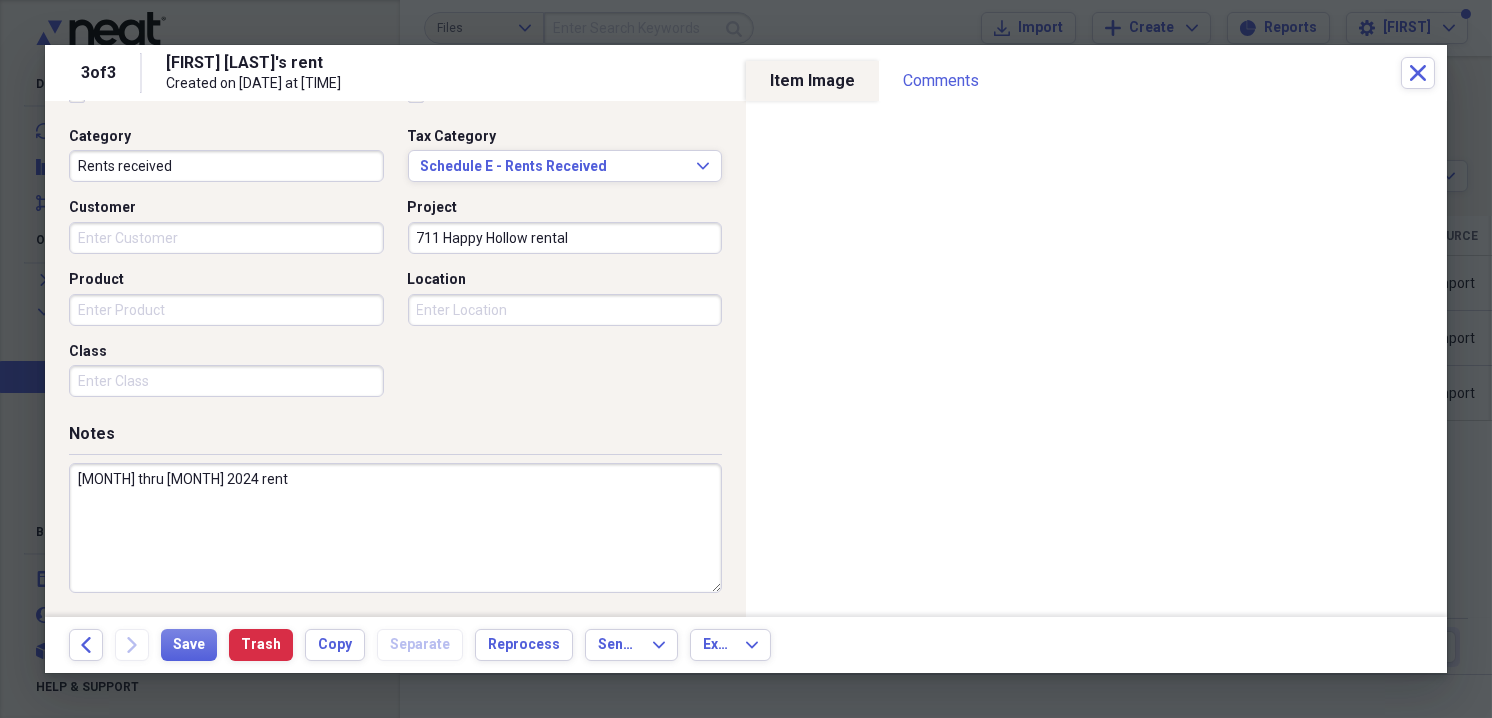 click on "[MONTH] thru [MONTH] 2024 rent" at bounding box center (395, 528) 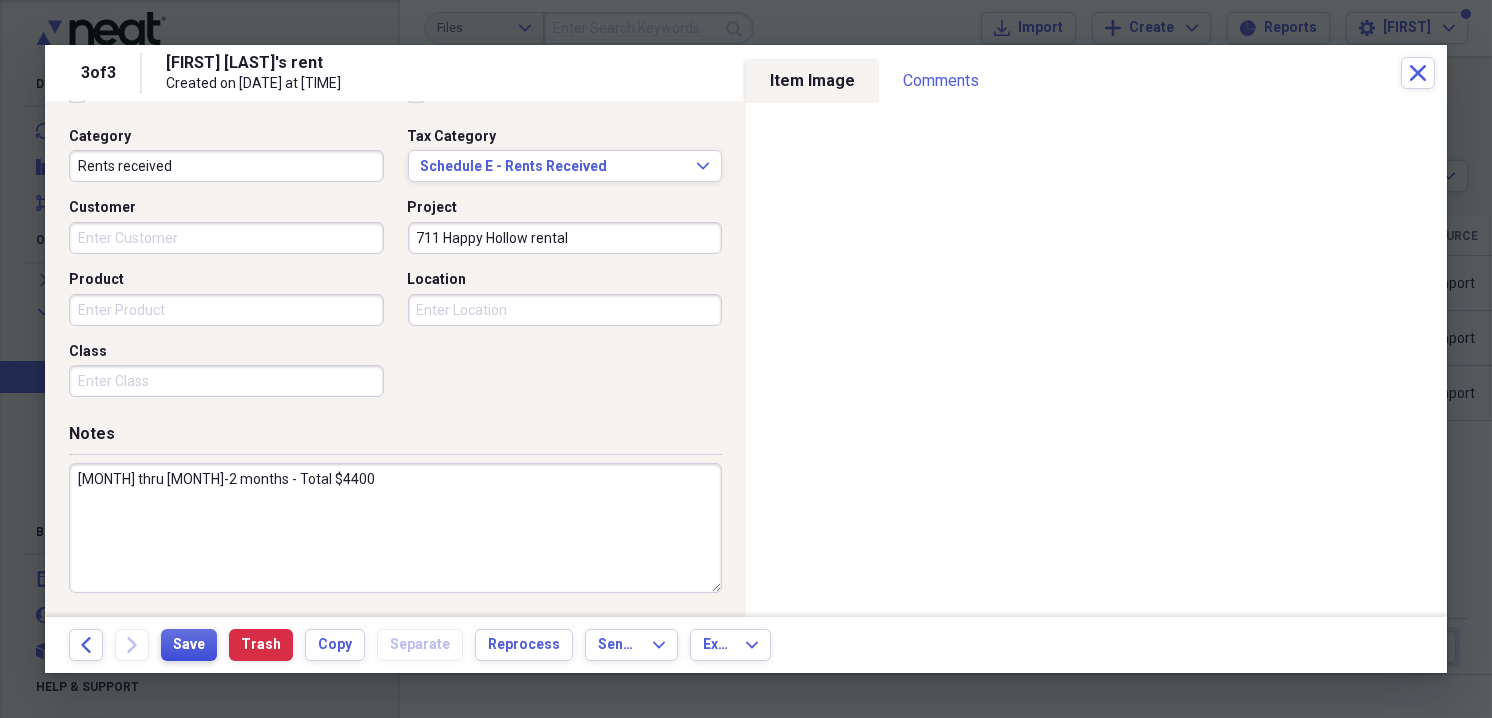 type on "[MONTH] thru [MONTH]-2 months - Total $4400" 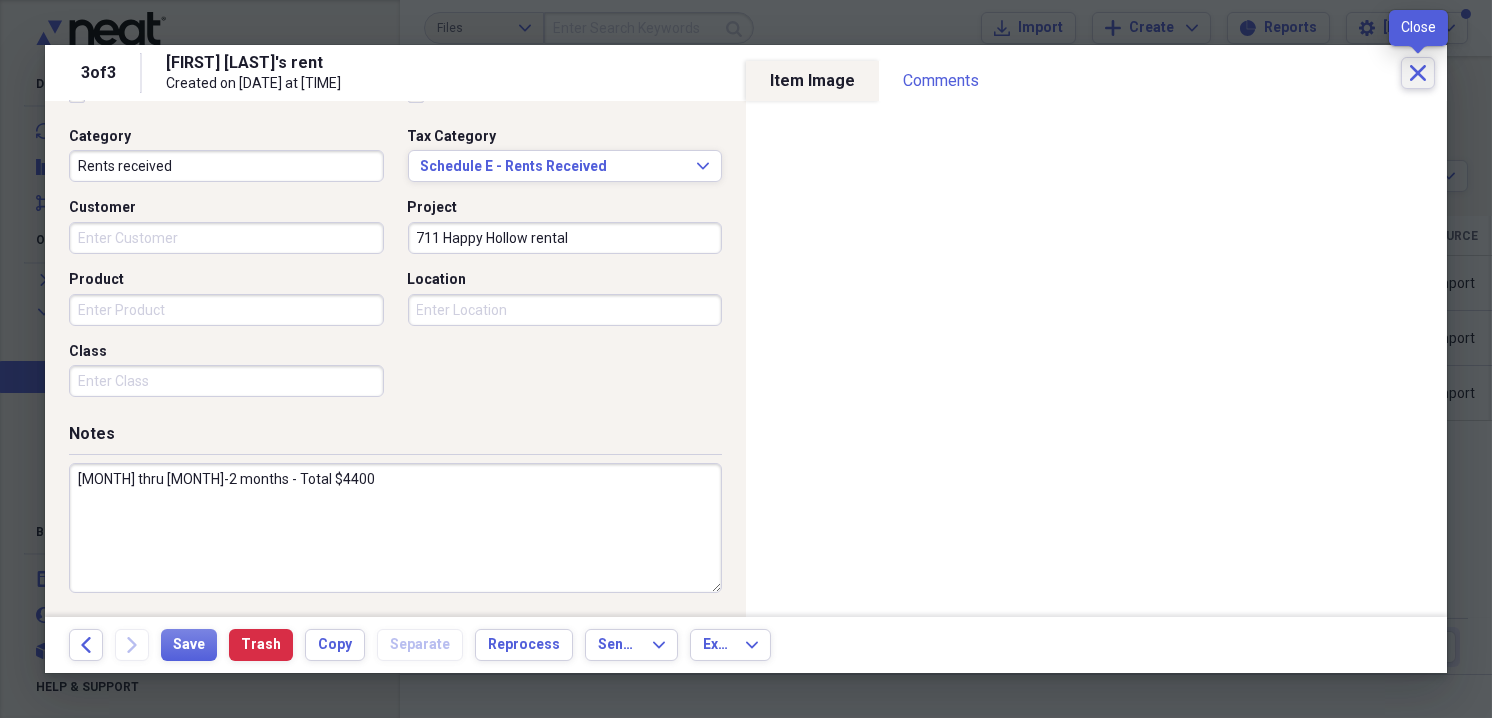 click on "Close" 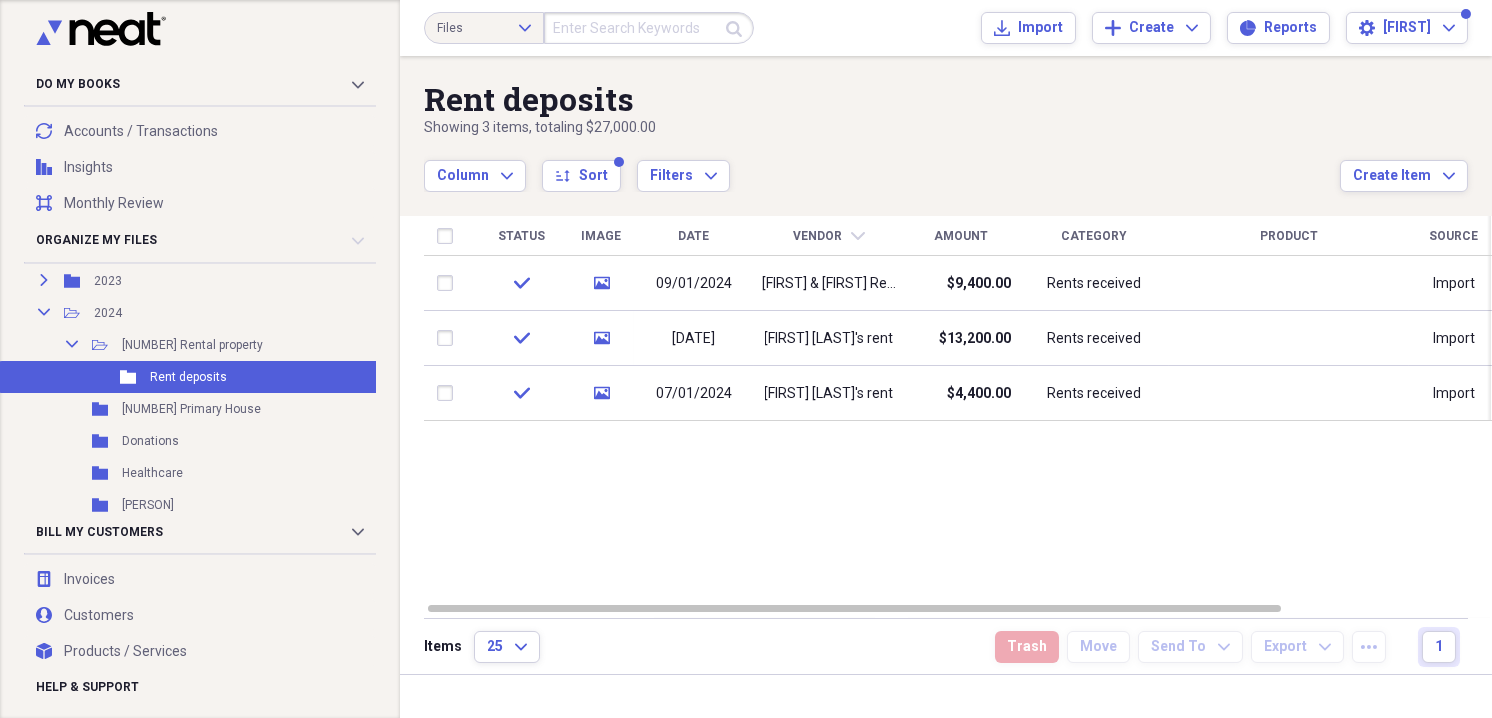 click on "Date" at bounding box center (694, 236) 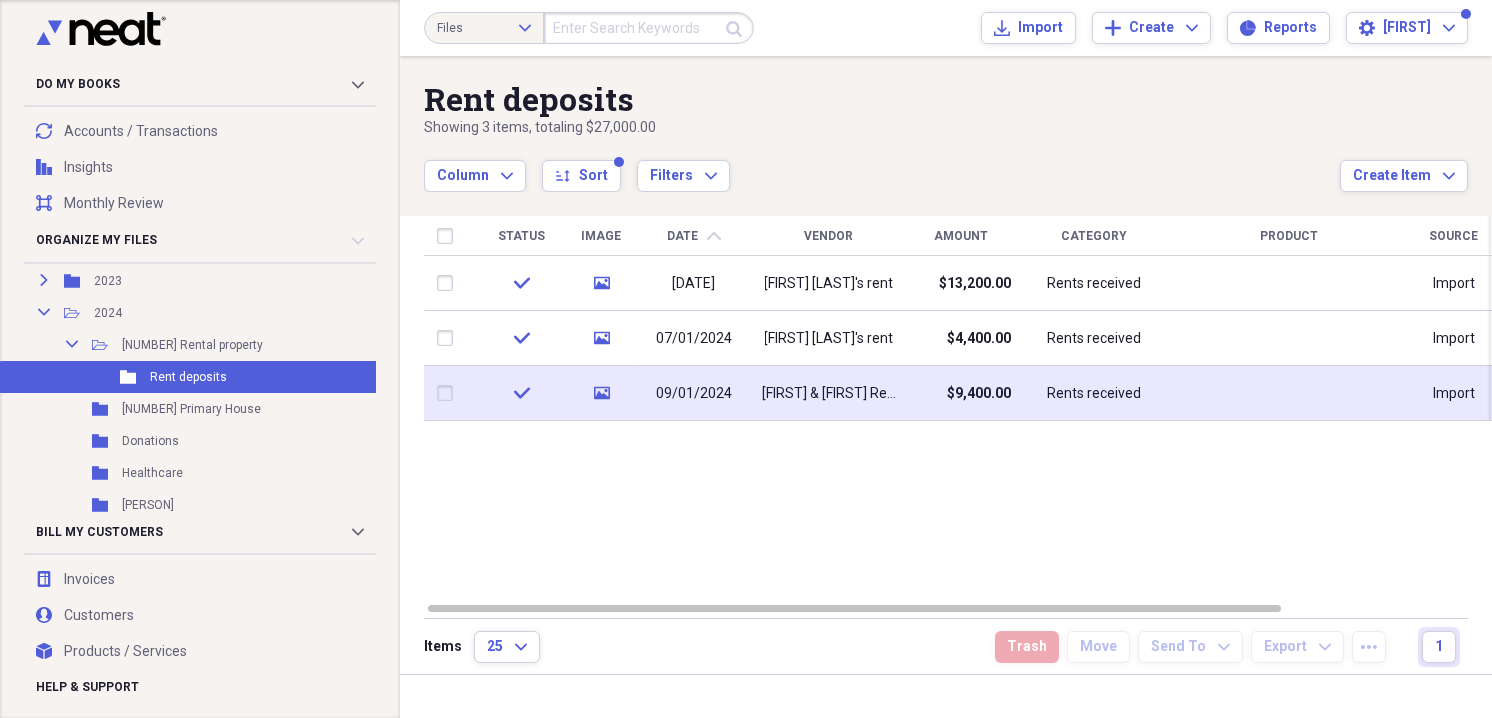 click on "[FIRST] & [FIRST] Rent" at bounding box center (829, 394) 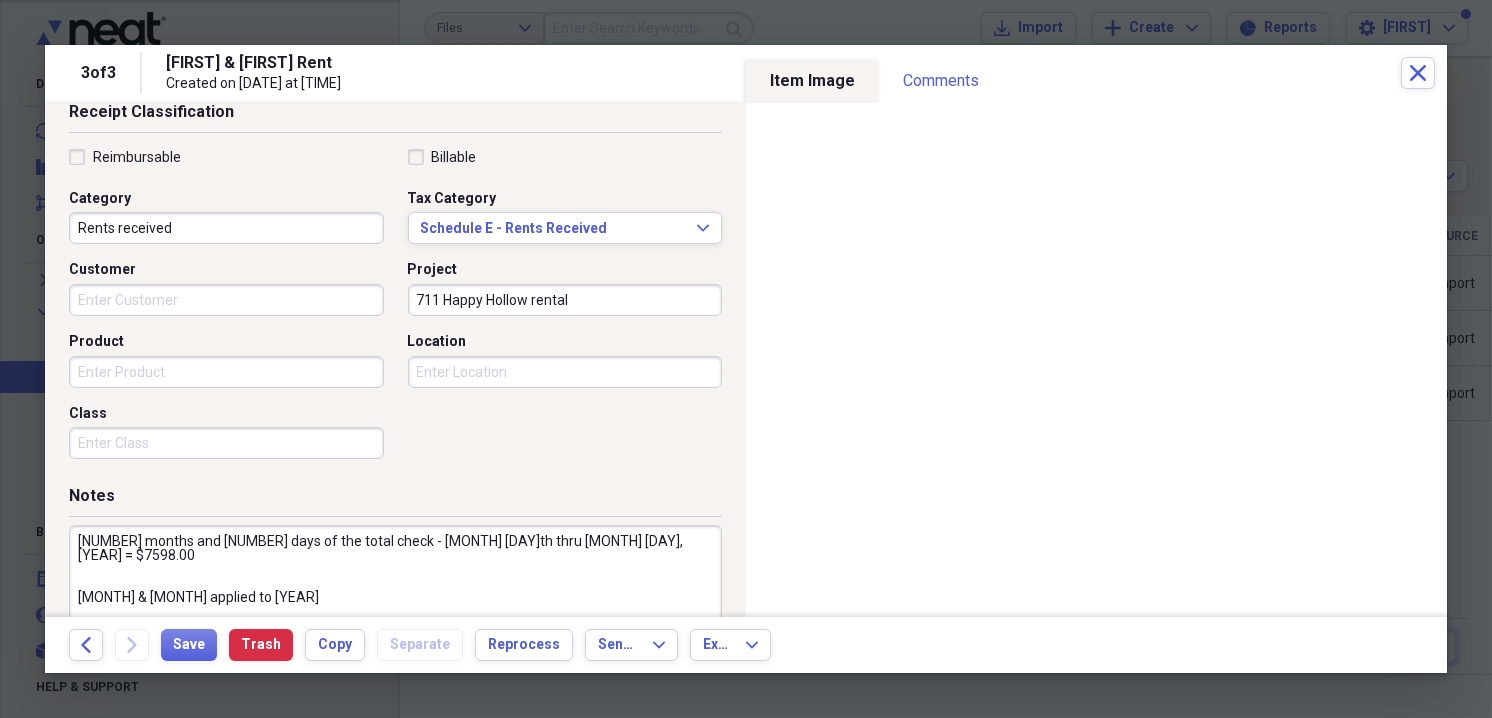 scroll, scrollTop: 503, scrollLeft: 0, axis: vertical 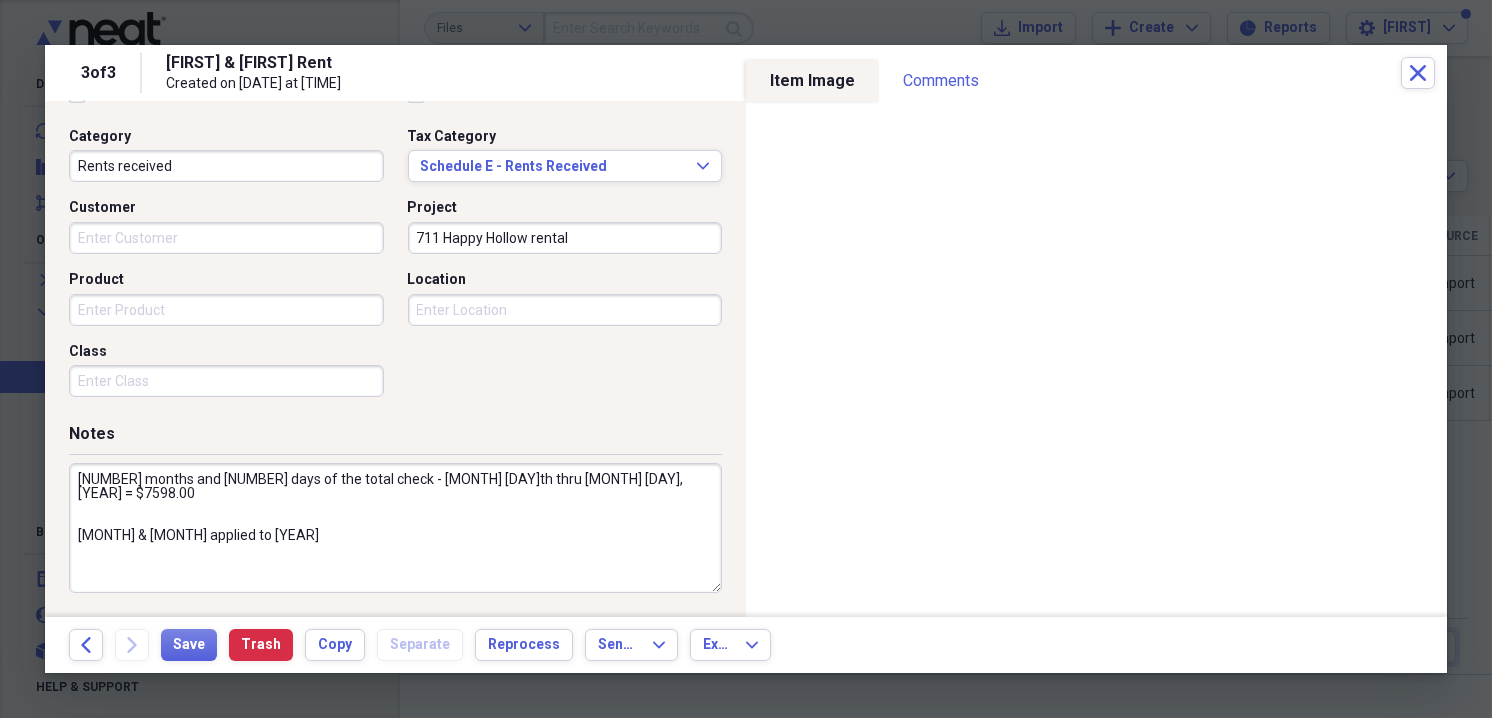 drag, startPoint x: 267, startPoint y: 515, endPoint x: 70, endPoint y: 471, distance: 201.85391 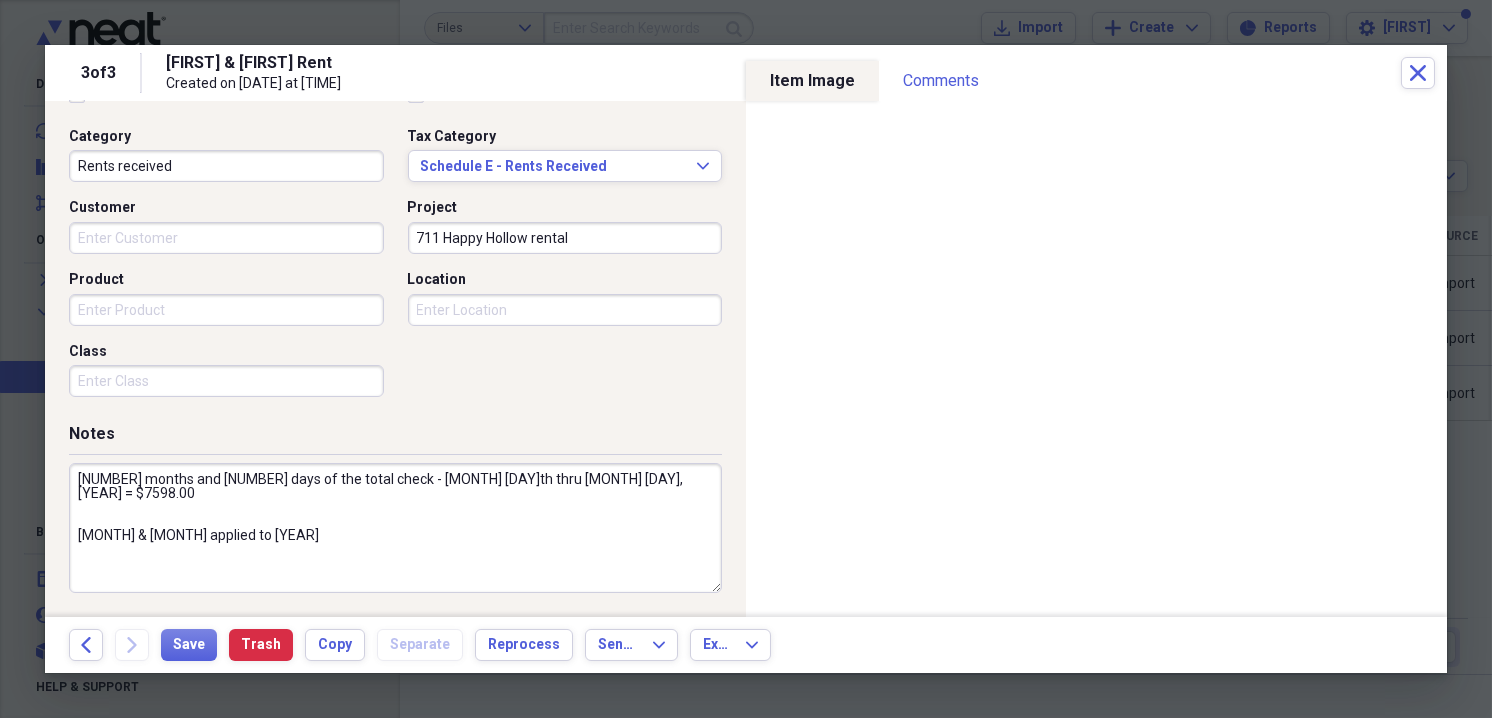 click on "[NUMBER] months and [NUMBER] days of the total check - [MONTH] [DAY]th thru [MONTH] [DAY], [YEAR] = $7598.00
[MONTH] & [MONTH] applied to [YEAR]" at bounding box center [395, 528] 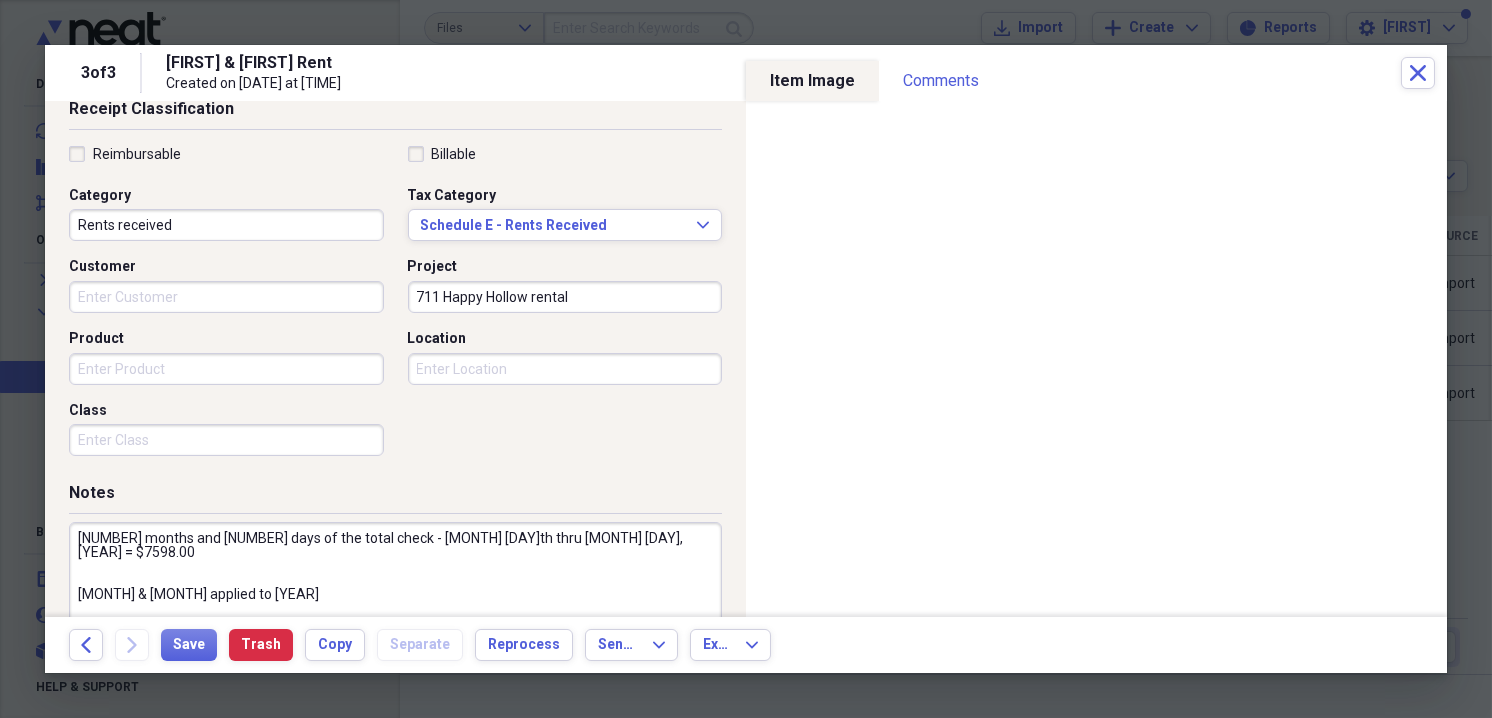 scroll, scrollTop: 503, scrollLeft: 0, axis: vertical 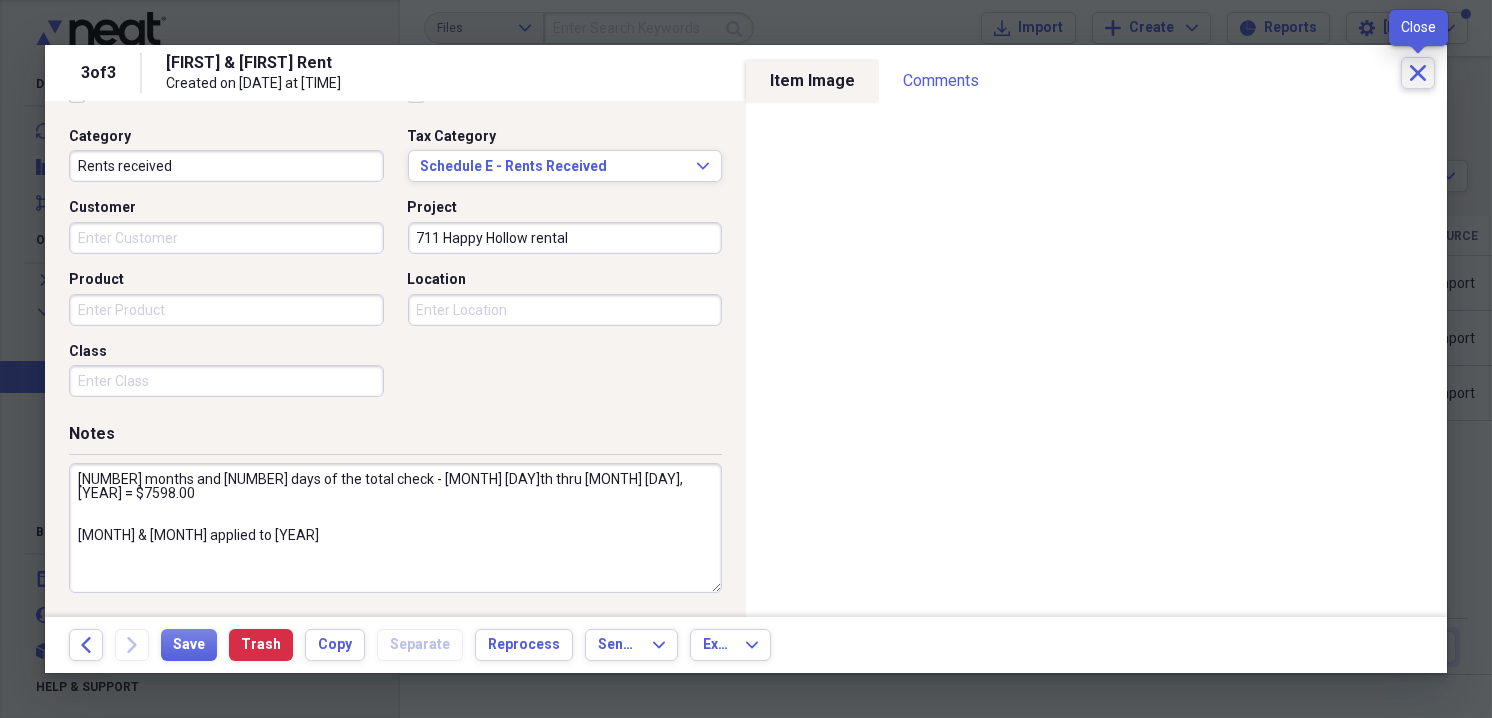 click on "Close" 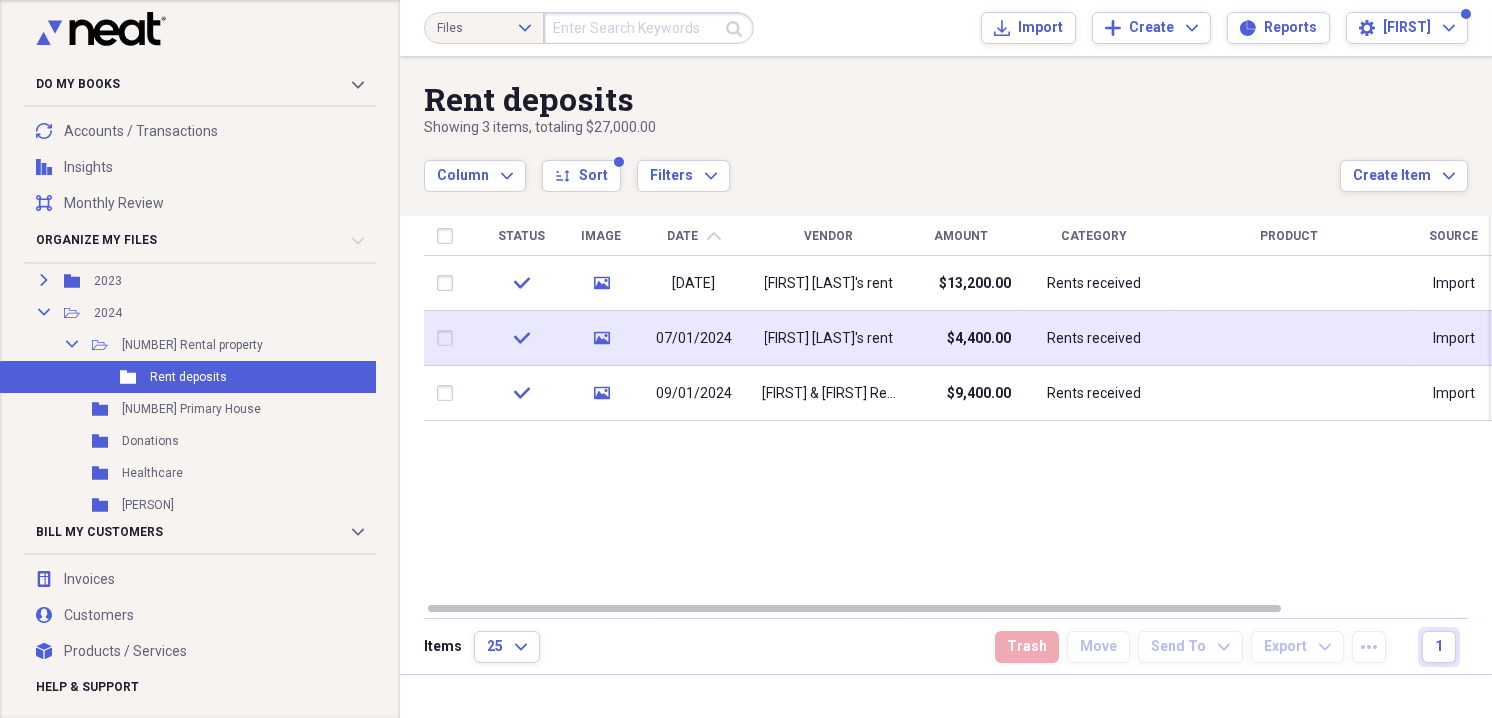 click on "[FIRST] [LAST]'s rent" at bounding box center [829, 339] 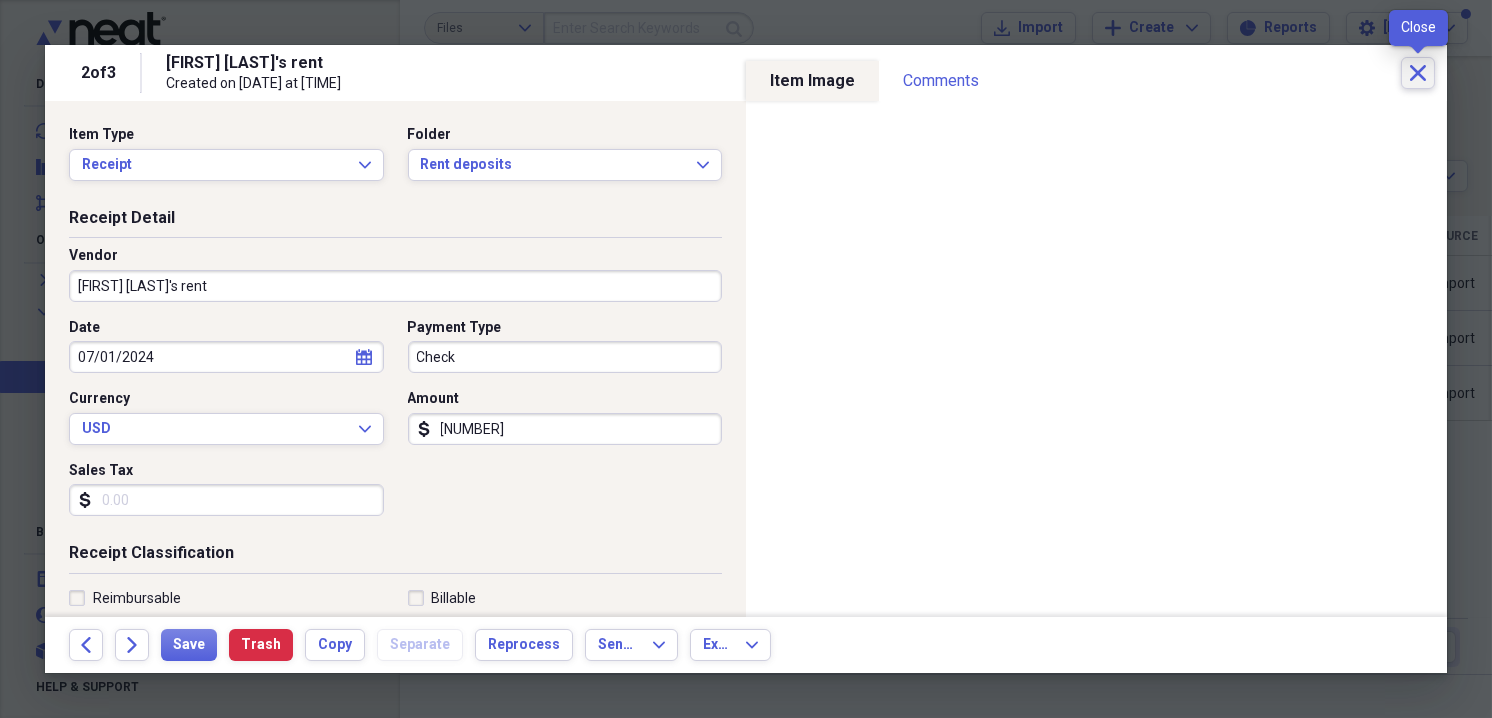 click on "Close" at bounding box center [1418, 73] 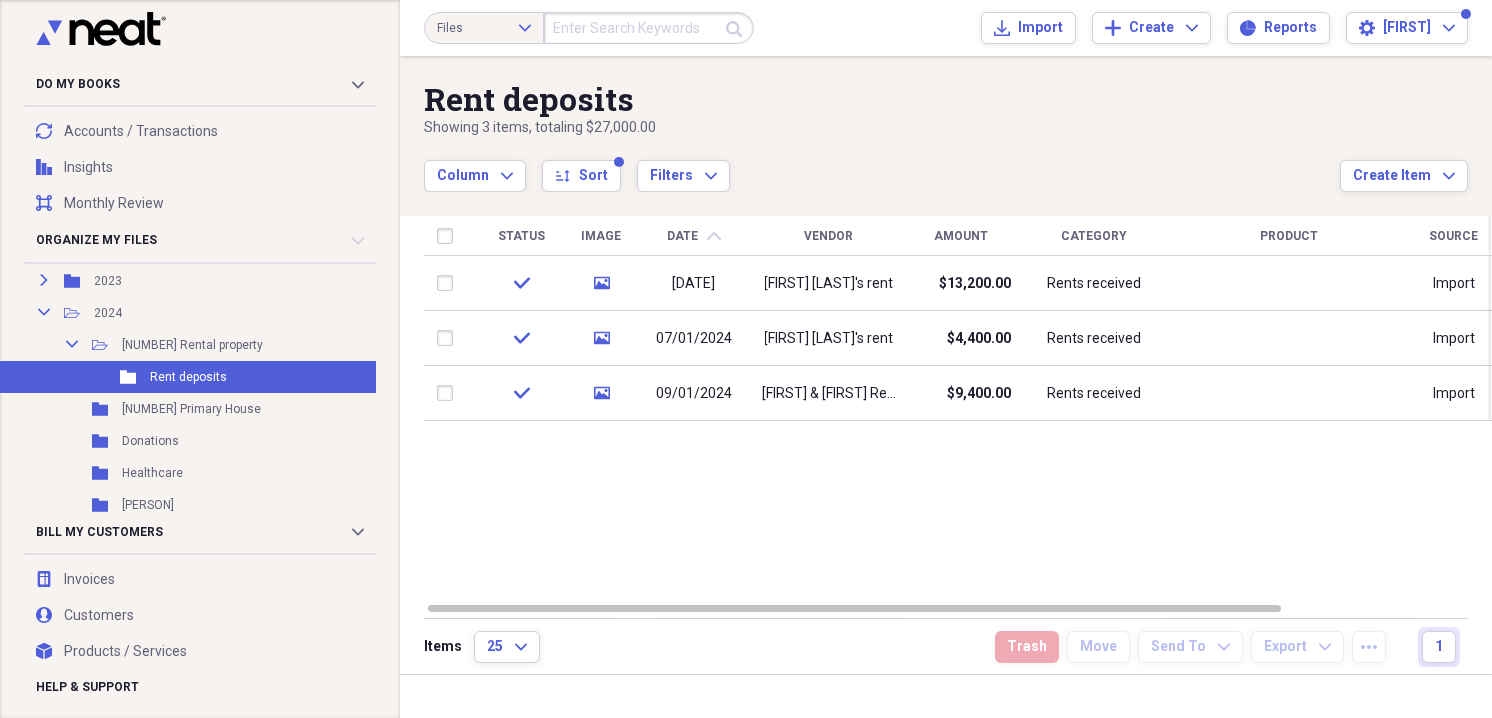 click on "Status Image Date chevron-up Vendor Amount Category Product Source Billable Reimbursable check media [DATE] [FIRST] [LAST]'s rent $13,200.00 Rents received Import check media [DATE] [FIRST] [LAST]'s rent $4,400.00 Rents received Import check media [DATE] [FIRST] & [FIRST] Rent $9,400.00 Rents received Import" at bounding box center [958, 408] 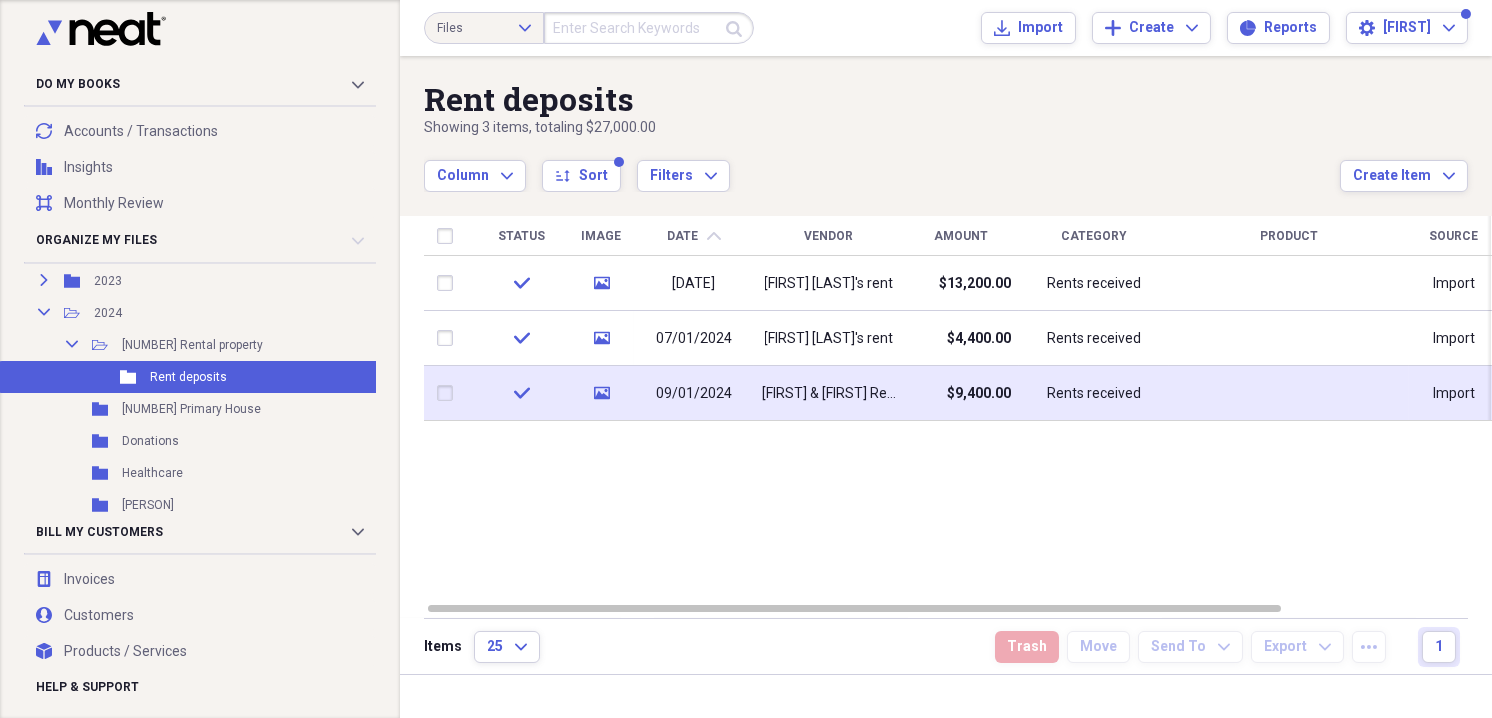 click on "[FIRST] & [FIRST] Rent" at bounding box center (829, 394) 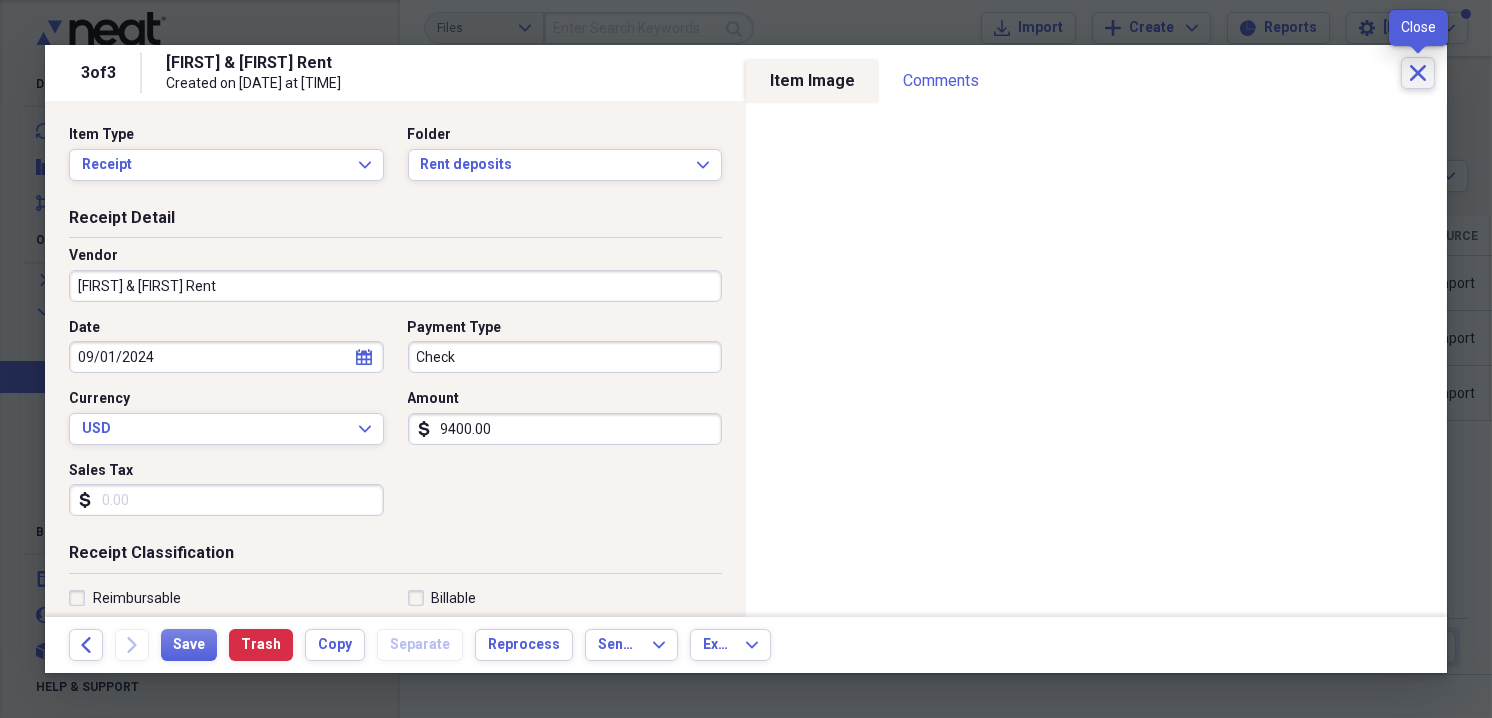 drag, startPoint x: 1436, startPoint y: 75, endPoint x: 1423, endPoint y: 77, distance: 13.152946 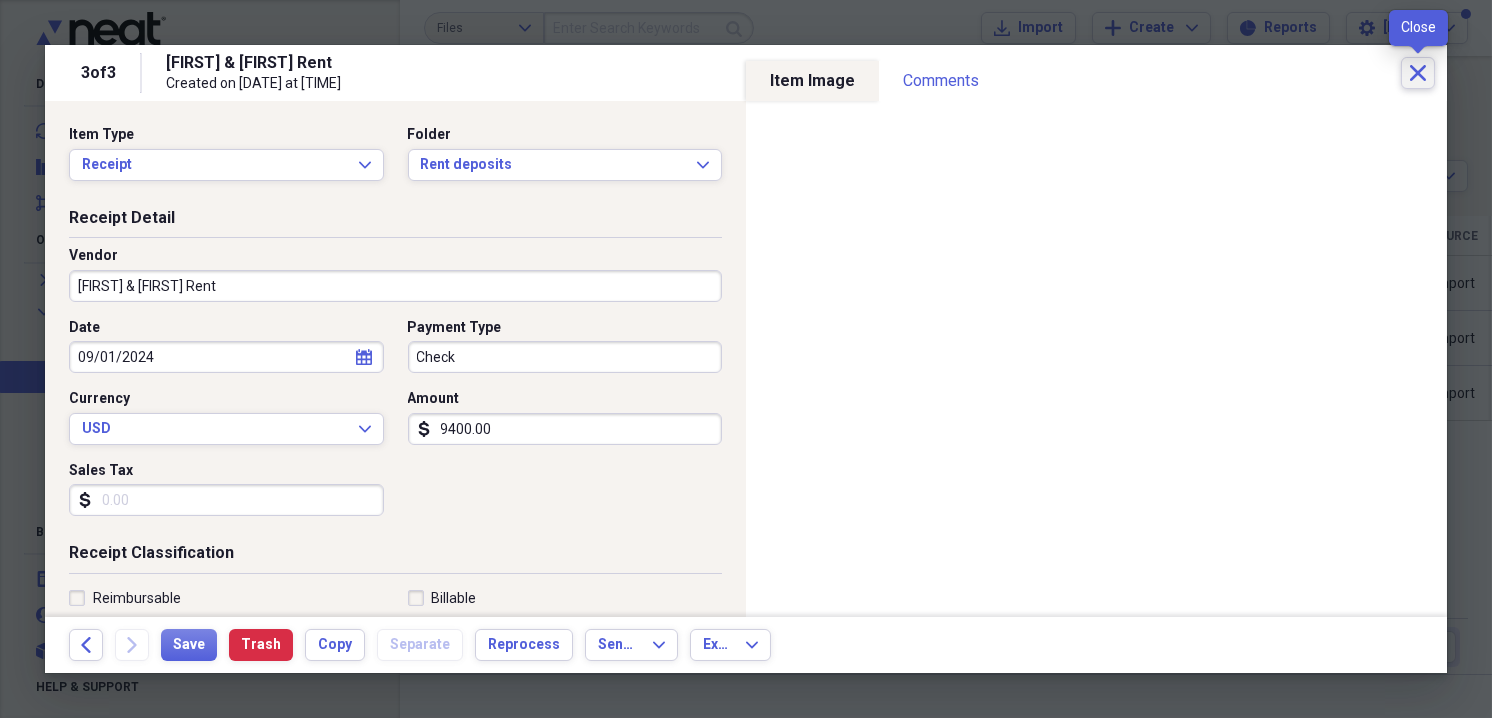 click on "[NUMBER] of [NUMBER] [FIRST] & [FIRST] Rent Created on [DATE] at [TIME] Close" at bounding box center [746, 73] 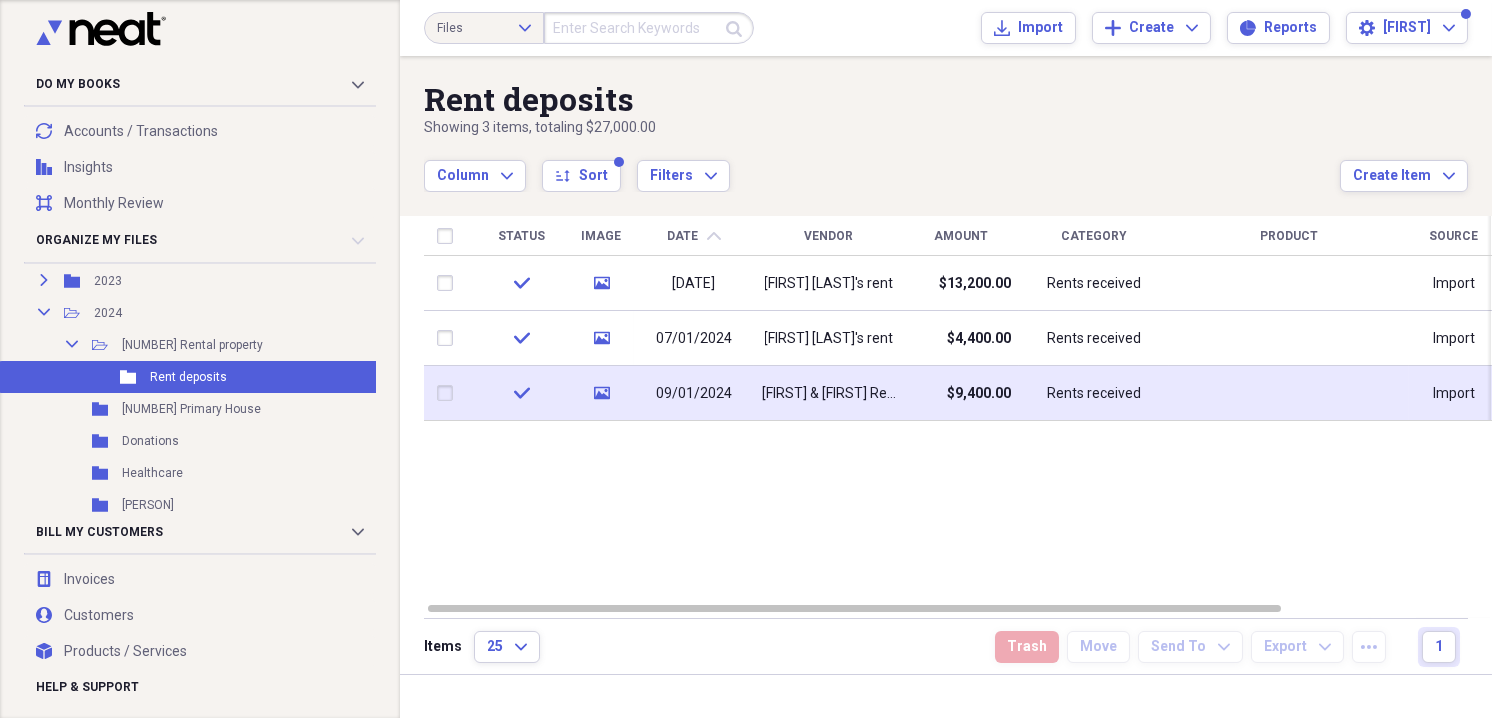 click on "[FIRST] & [FIRST] Rent" at bounding box center (829, 394) 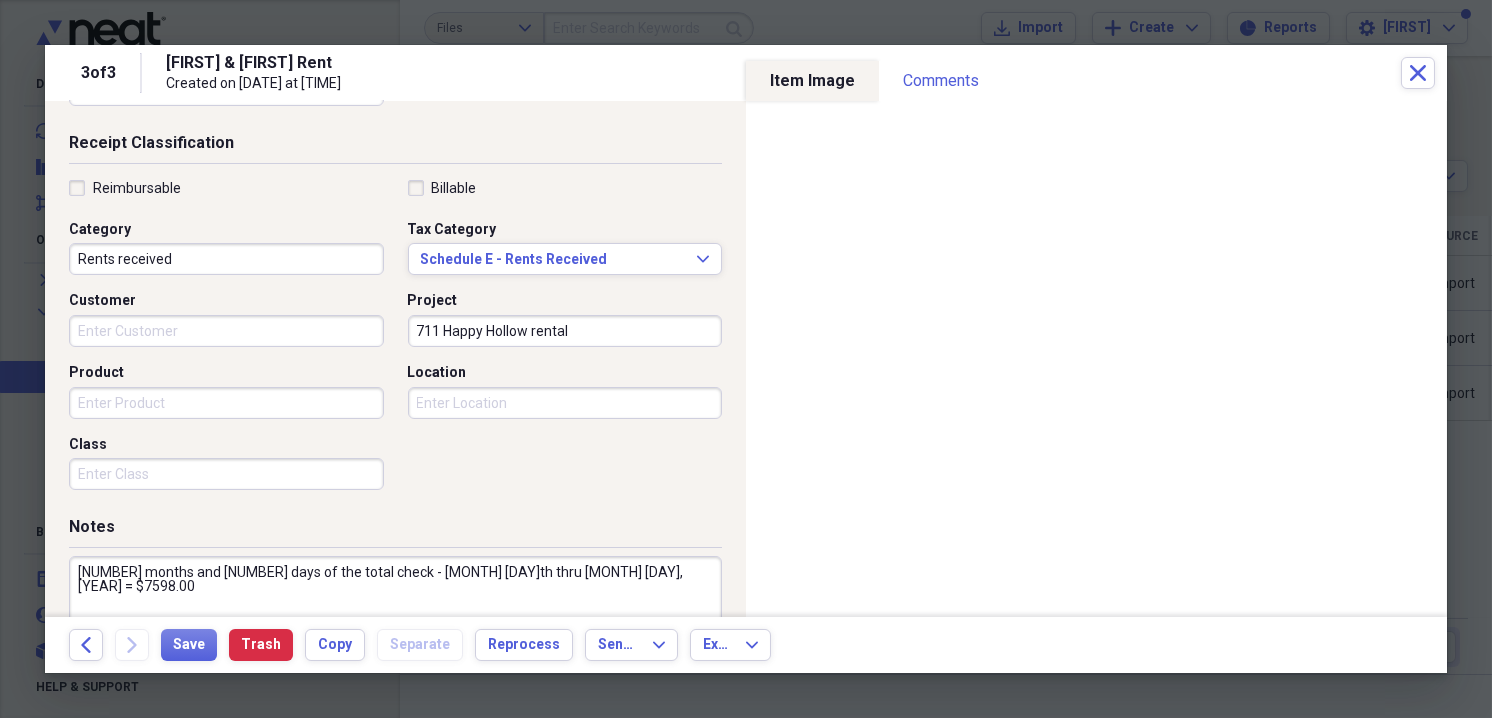 scroll, scrollTop: 503, scrollLeft: 0, axis: vertical 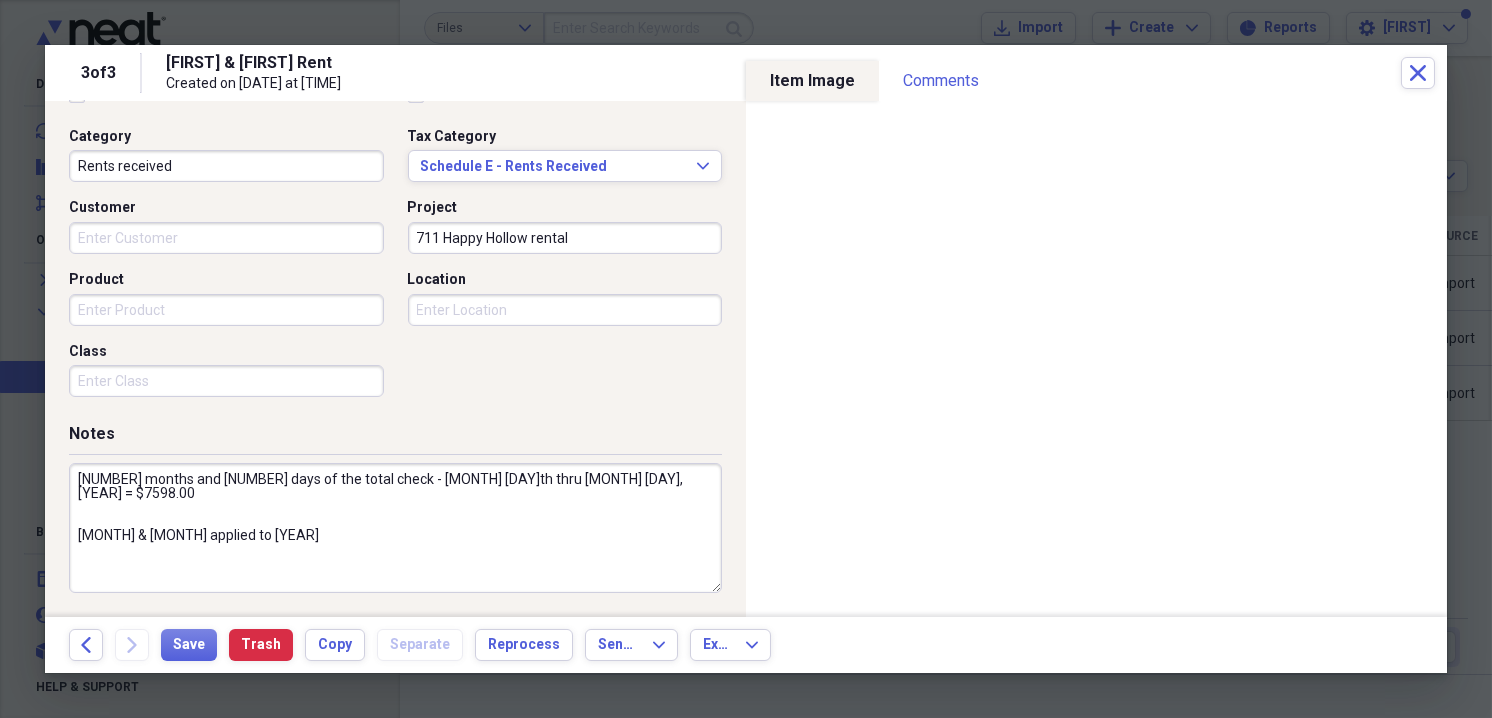 drag, startPoint x: 325, startPoint y: 476, endPoint x: 80, endPoint y: 475, distance: 245.00204 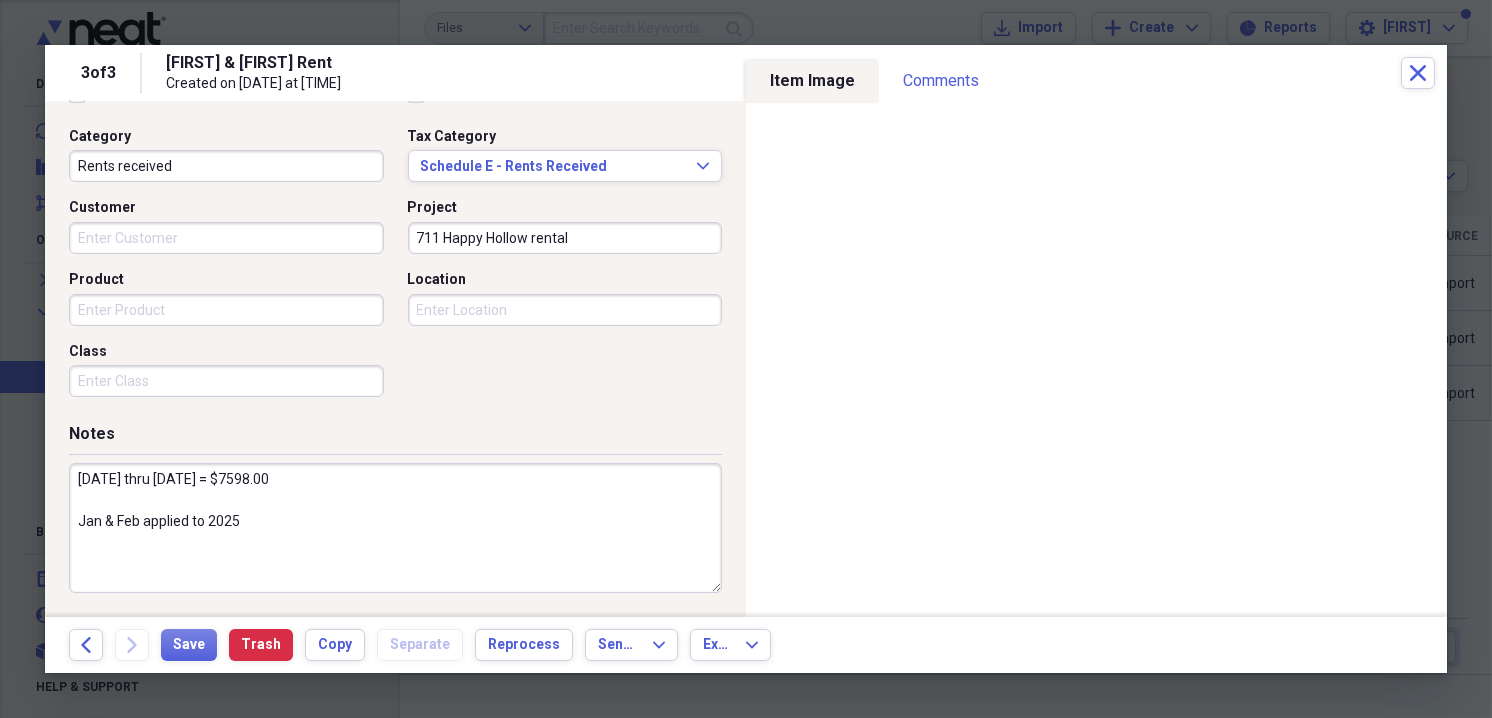click on "[DATE] thru [DATE] = $7598.00
Jan & Feb applied to 2025" at bounding box center [395, 528] 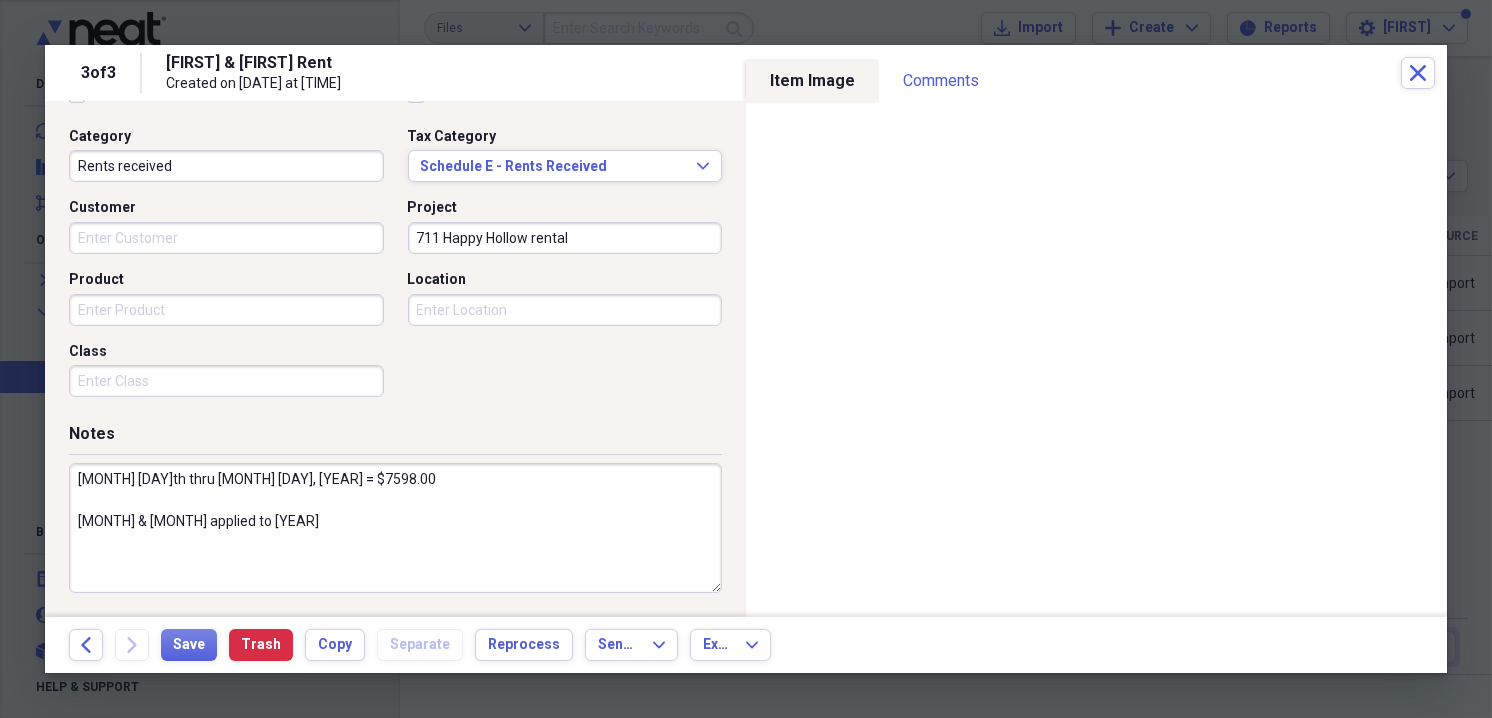 paste on "[NUMBER] months and [NUMBER] days of the total check -" 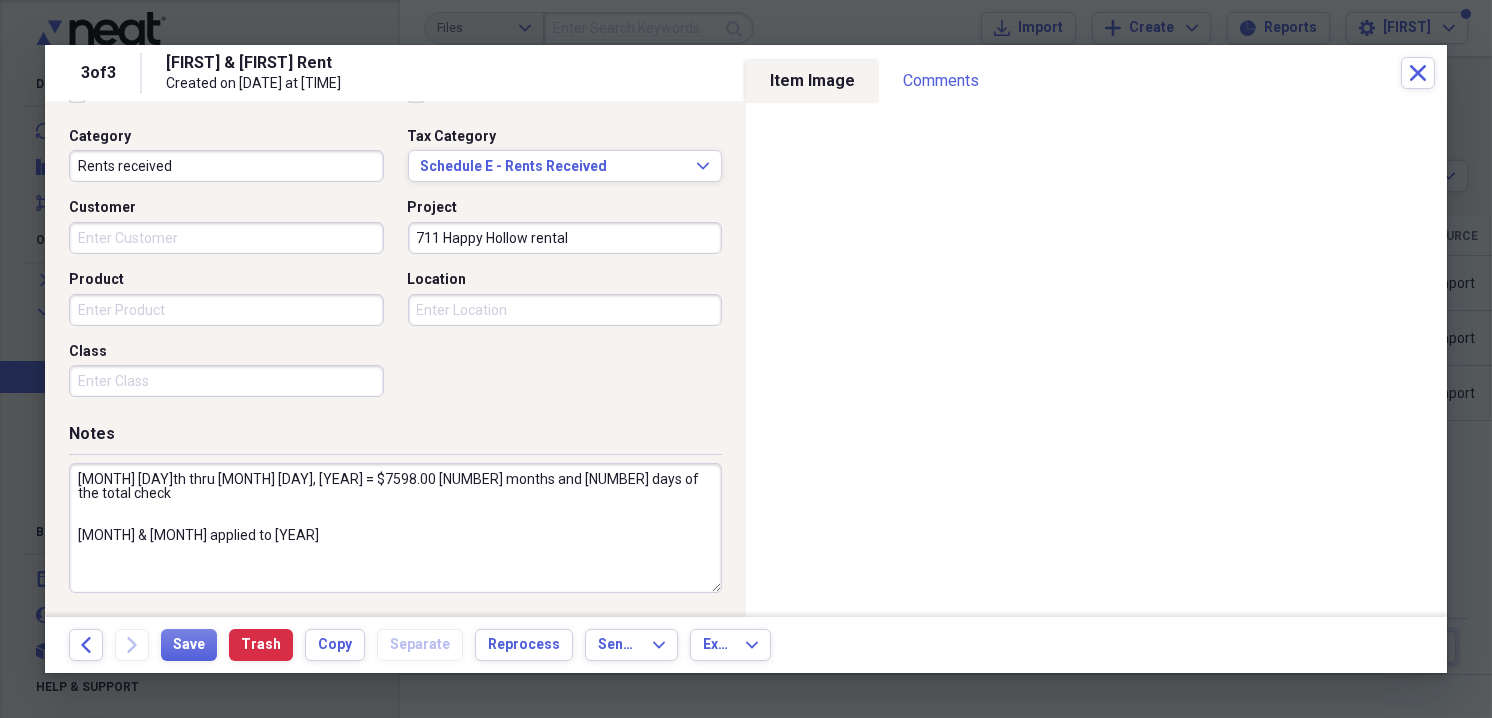 click on "[MONTH] [DAY]th thru [MONTH] [DAY], [YEAR] = $7598.00 [NUMBER] months and [NUMBER] days of the total check
[MONTH] & [MONTH] applied to [YEAR]" at bounding box center (395, 528) 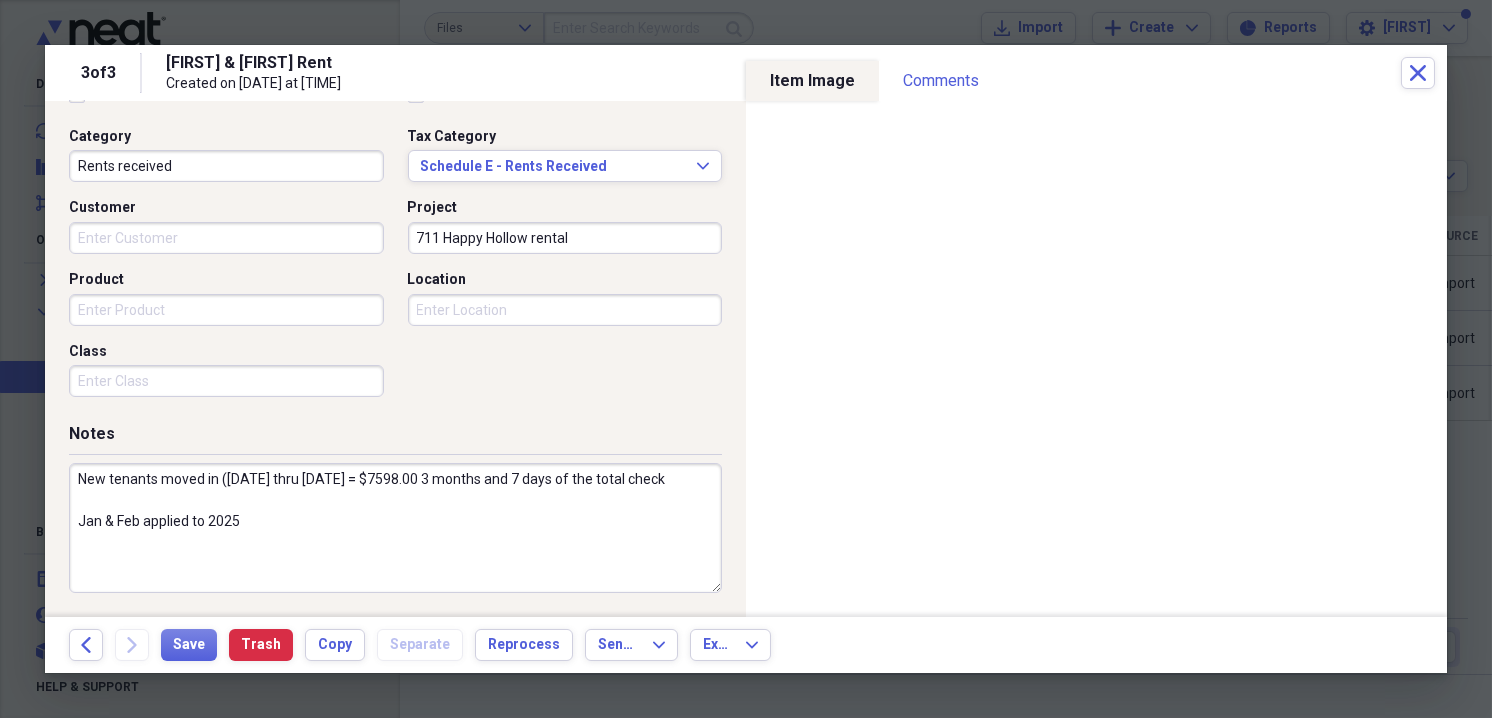 click on "New tenants moved in ([DATE] thru [DATE] = $7598.00 3 months and 7 days of the total check
Jan & Feb applied to 2025" at bounding box center (395, 528) 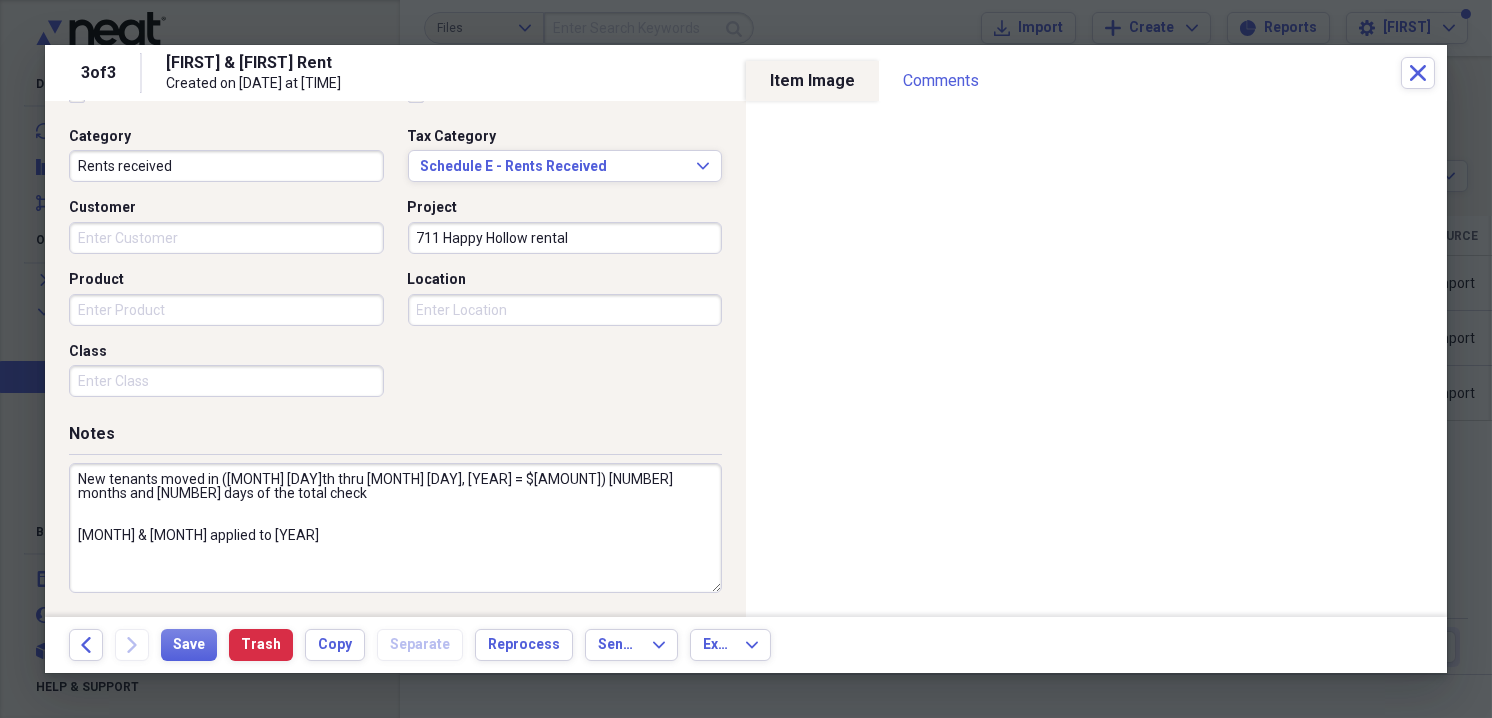 click on "New tenants moved in ([MONTH] [DAY]th thru [MONTH] [DAY], [YEAR] = $[AMOUNT]) [NUMBER] months and [NUMBER] days of the total check
[MONTH] & [MONTH] applied to [YEAR]" at bounding box center (395, 528) 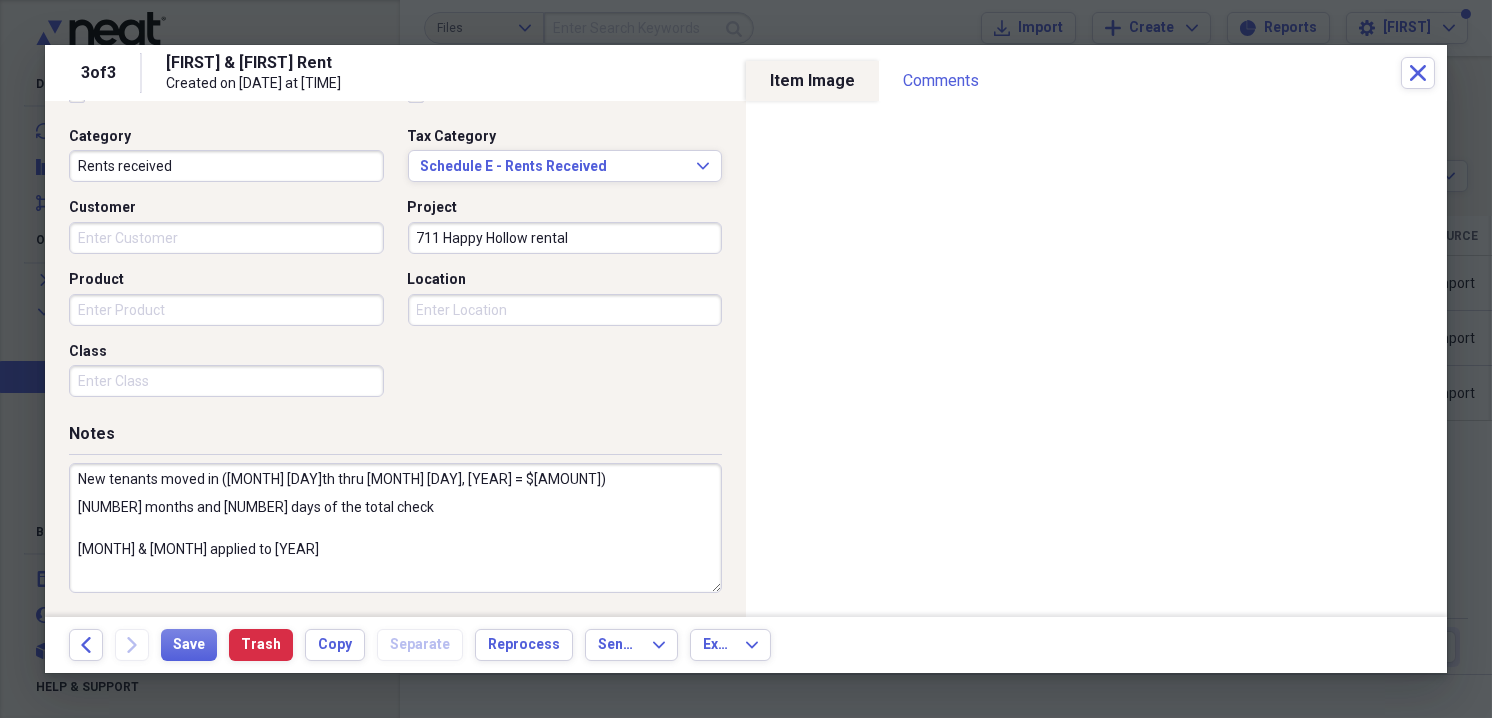 click on "New tenants moved in ([MONTH] [DAY]th thru [MONTH] [DAY], [YEAR] = $[AMOUNT])
[NUMBER] months and [NUMBER] days of the total check
[MONTH] & [MONTH] applied to [YEAR]" at bounding box center [395, 528] 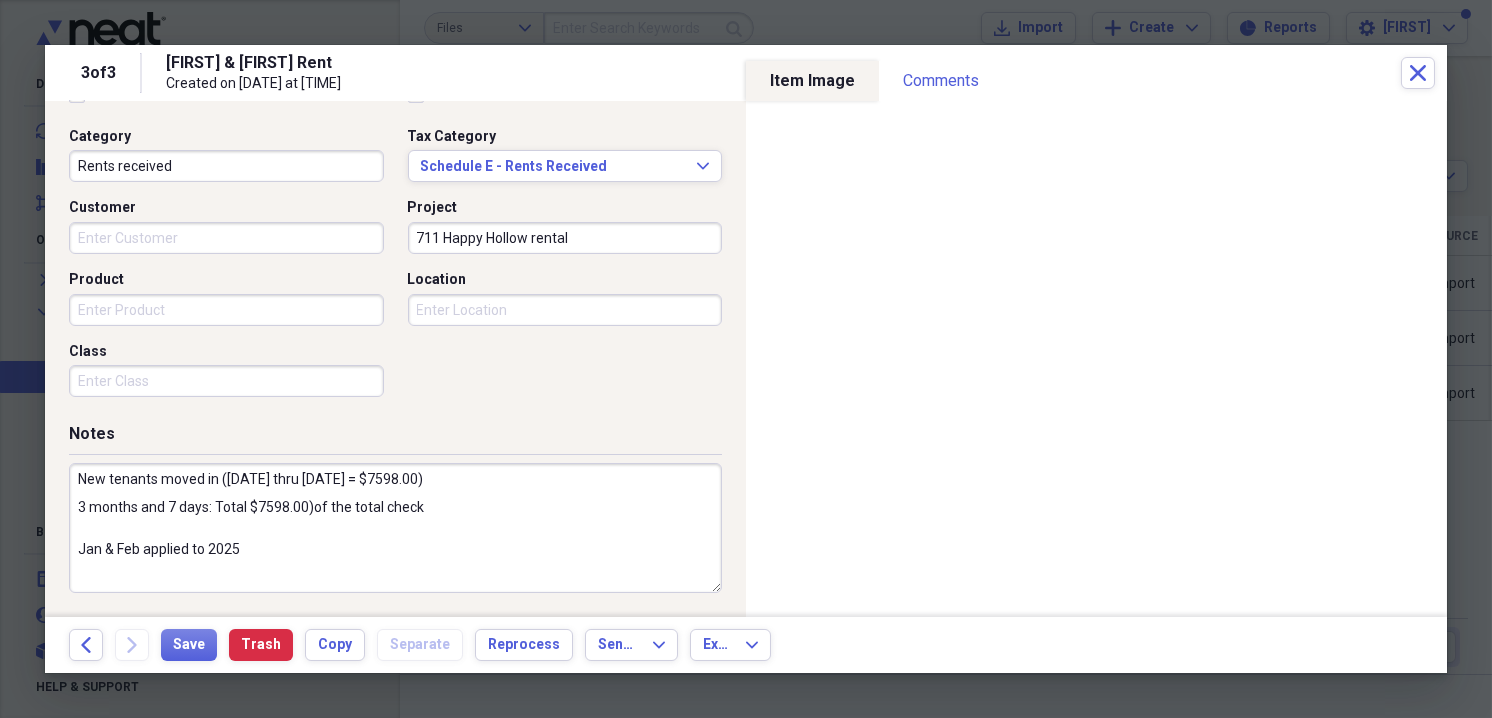 click on "New tenants moved in ([DATE] thru [DATE] = $7598.00)
3 months and 7 days: Total $7598.00)of the total check
Jan & Feb applied to 2025" at bounding box center [395, 528] 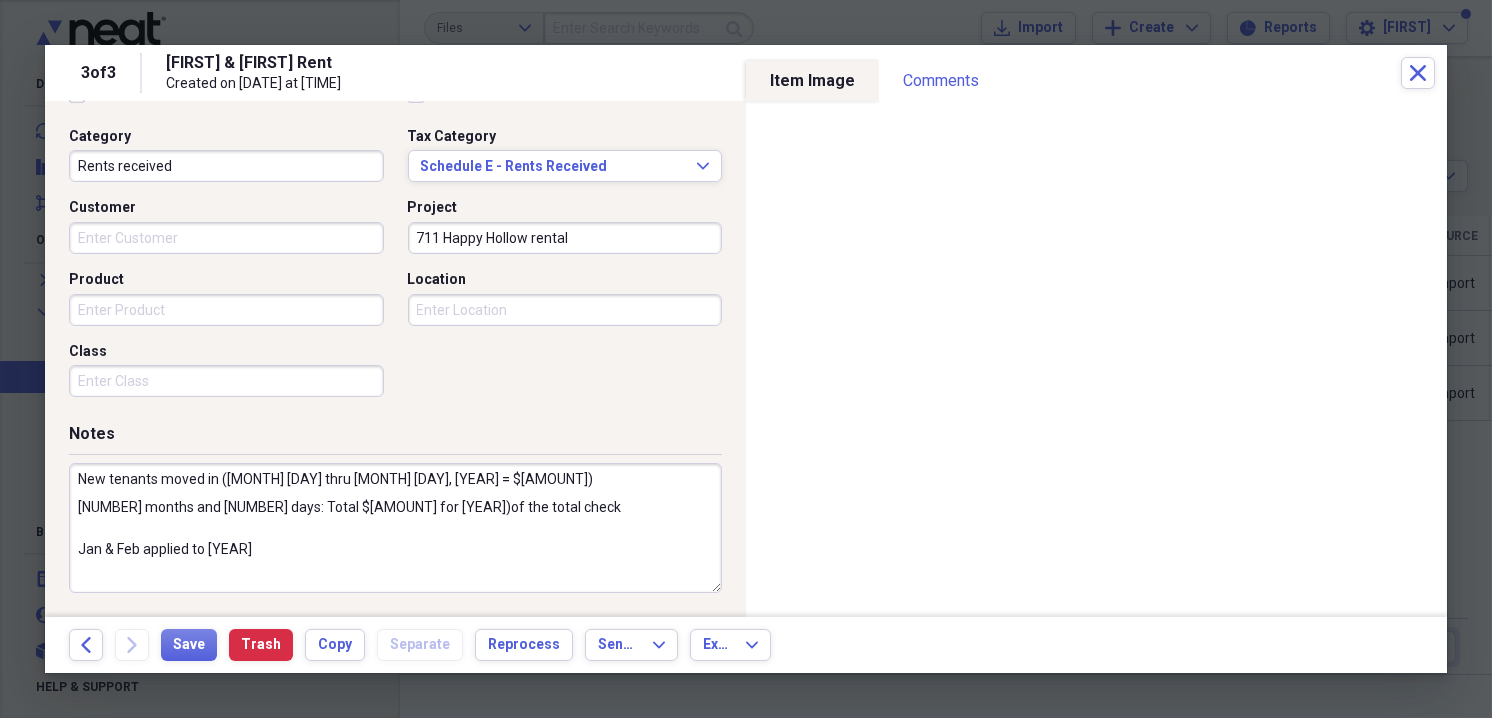 click on "New tenants moved in ([MONTH] [DAY] thru [MONTH] [DAY], [YEAR] = $[AMOUNT])
[NUMBER] months and [NUMBER] days: Total $[AMOUNT] for [YEAR])of the total check
Jan & Feb applied to [YEAR]" at bounding box center [395, 528] 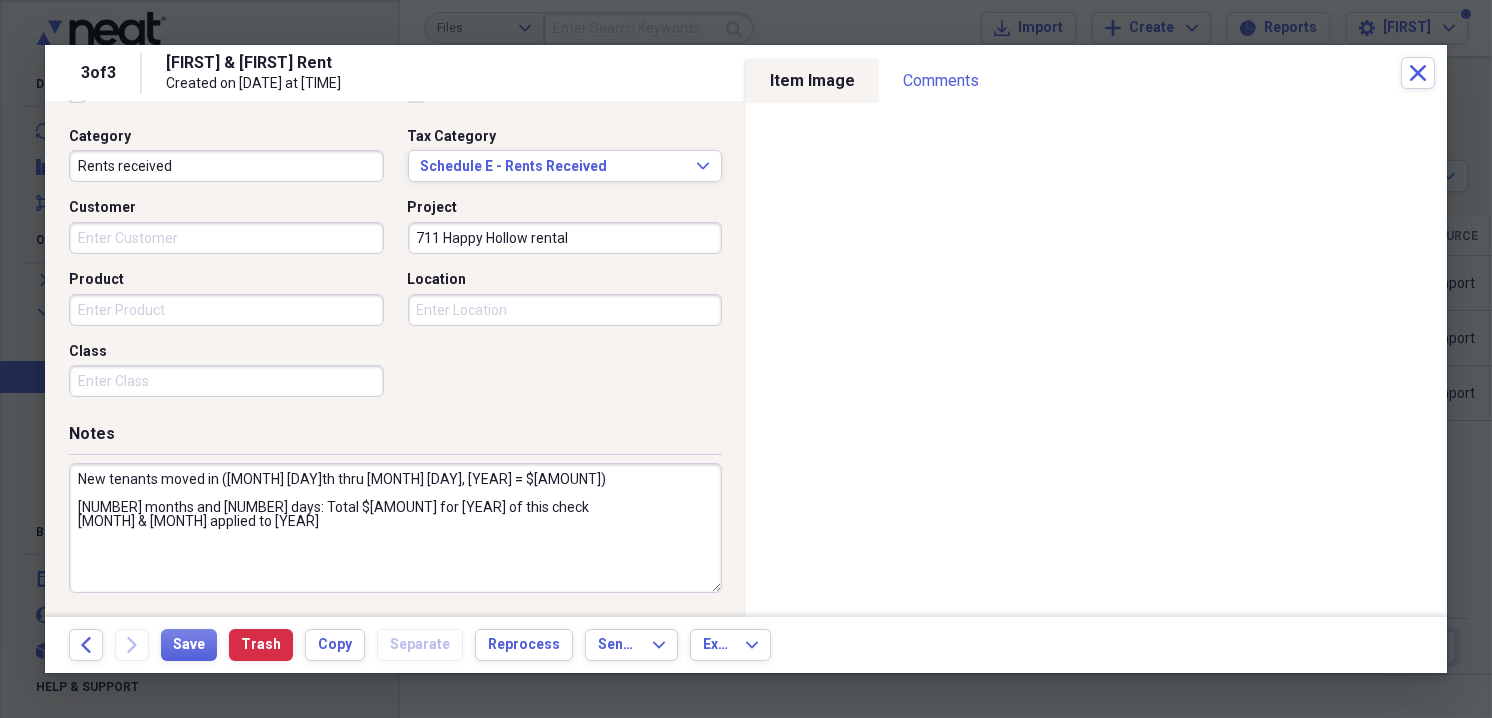 click on "New tenants moved in ([MONTH] [DAY]th thru [MONTH] [DAY], [YEAR] = $[AMOUNT])
[NUMBER] months and [NUMBER] days: Total $[AMOUNT] for [YEAR] of this check
[MONTH] & [MONTH] applied to [YEAR]" at bounding box center (395, 528) 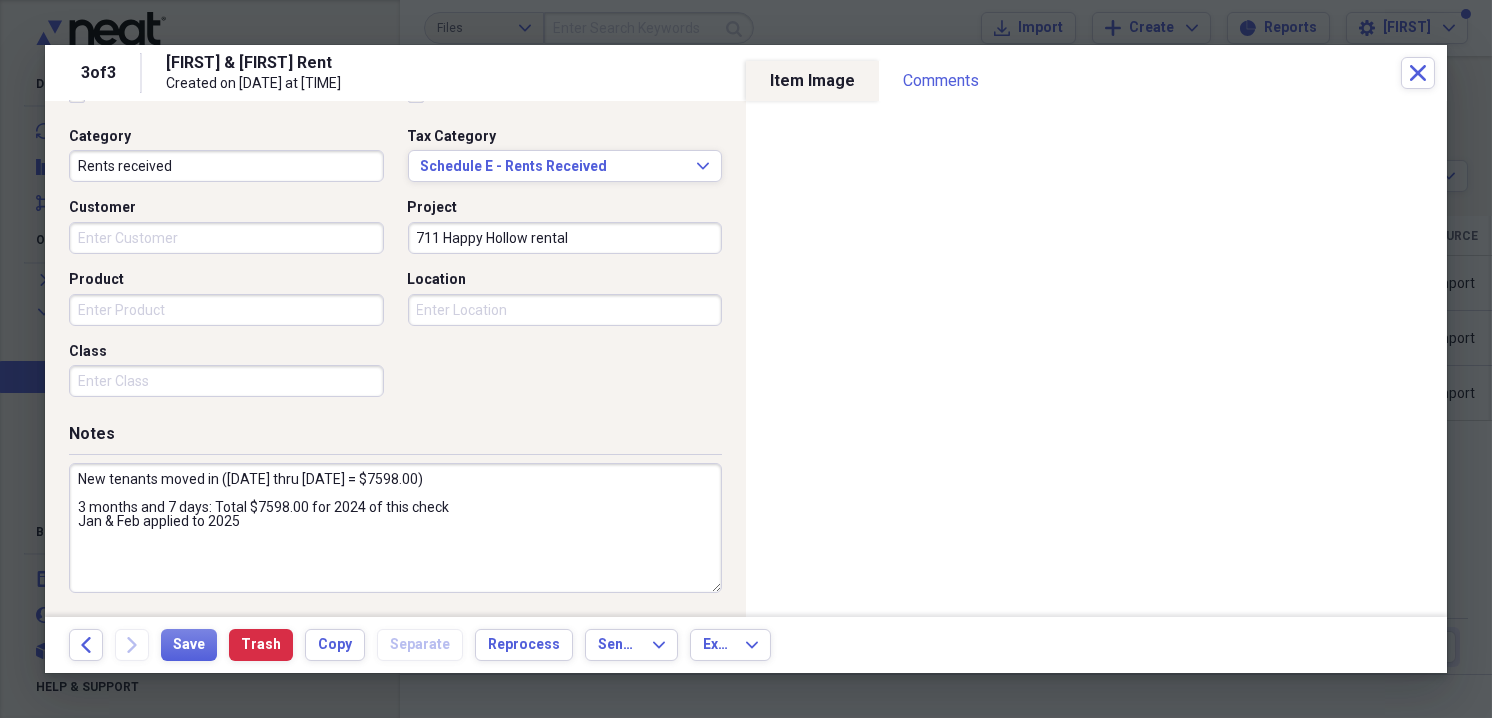 click on "New tenants moved in ([DATE] thru [DATE] = $7598.00)
3 months and 7 days: Total $7598.00 for 2024 of this check
Jan & Feb applied to 2025" at bounding box center (395, 528) 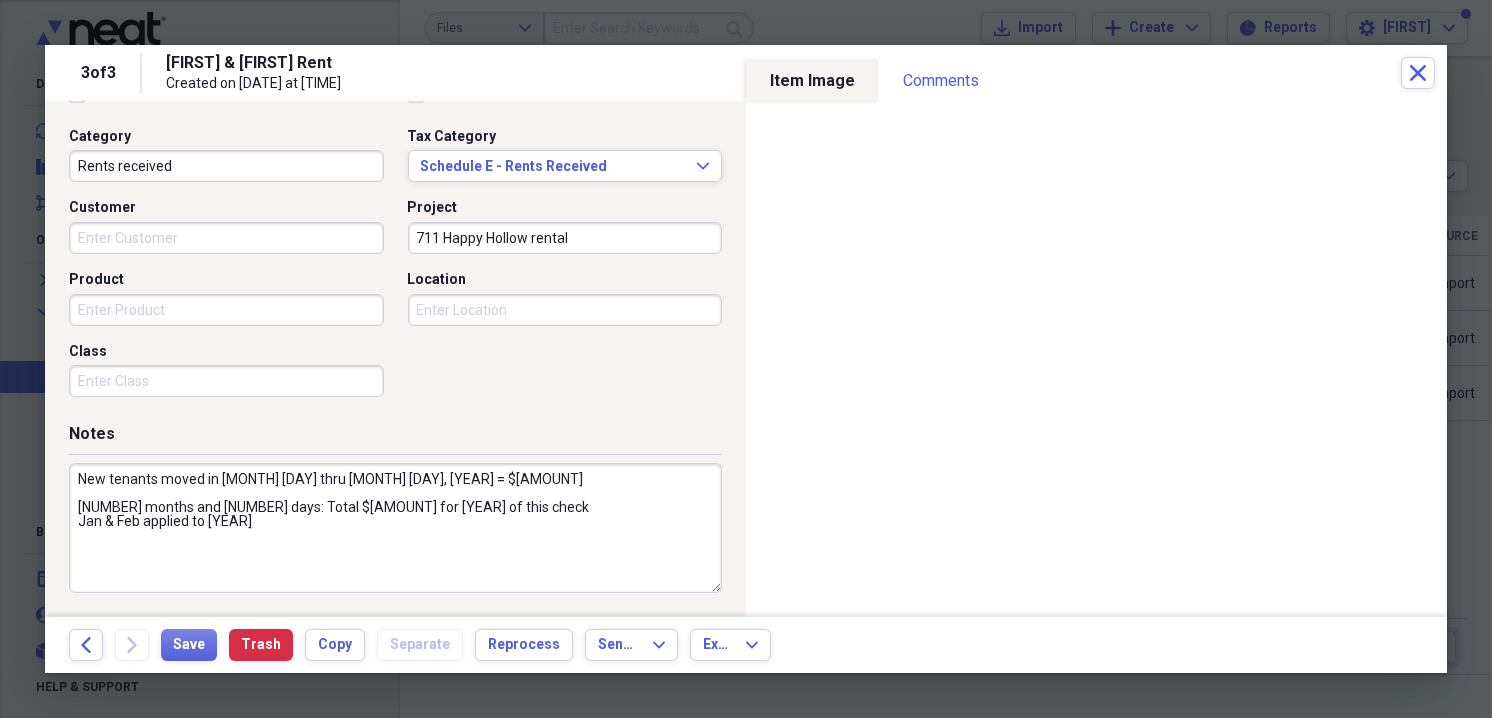 click on "New tenants moved in [MONTH] [DAY] thru [MONTH] [DAY], [YEAR] = $[AMOUNT]
[NUMBER] months and [NUMBER] days: Total $[AMOUNT] for [YEAR] of this check
Jan & Feb applied to [YEAR]" at bounding box center [395, 528] 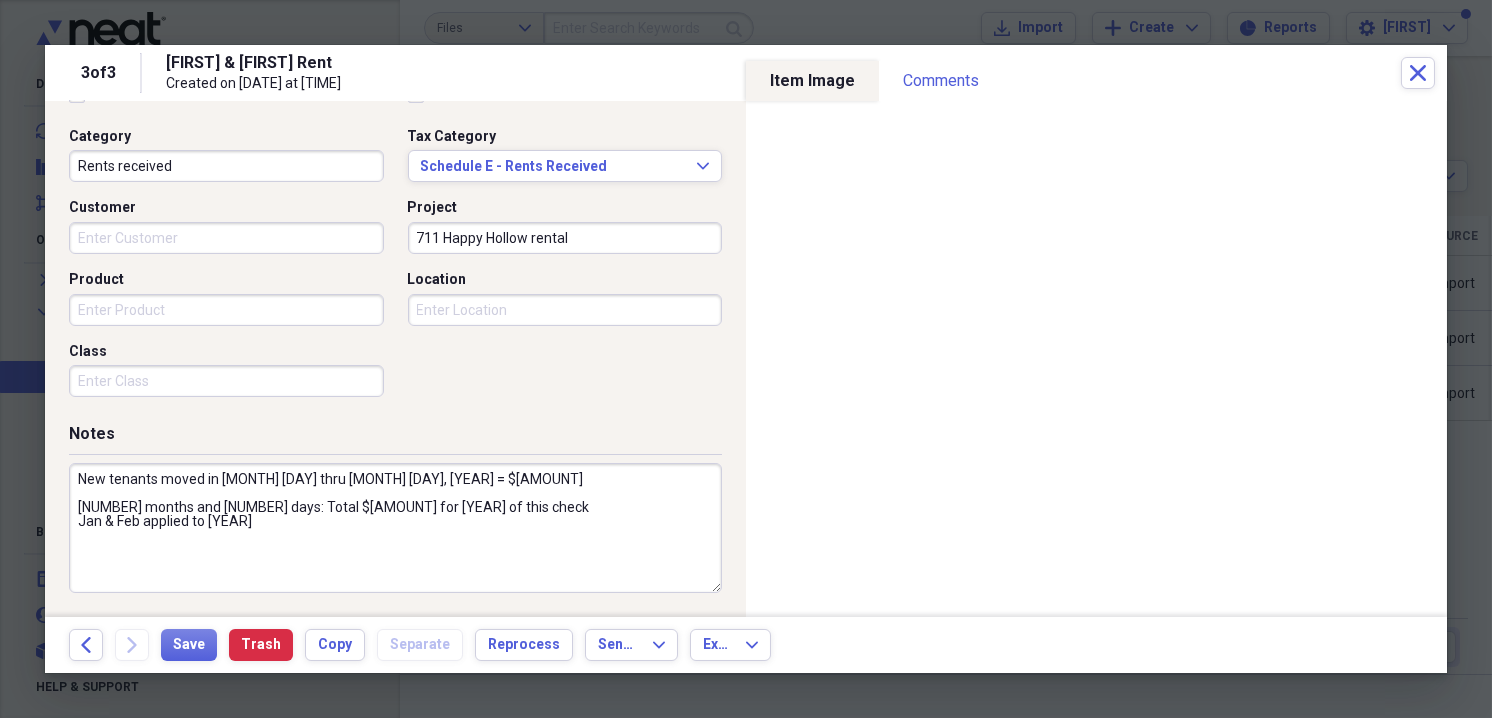 click on "New tenants moved in [MONTH] [DAY] thru [MONTH] [DAY], [YEAR] = $[AMOUNT]
[NUMBER] months and [NUMBER] days: Total $[AMOUNT] for [YEAR] of this check
Jan & Feb applied to [YEAR]" at bounding box center [395, 528] 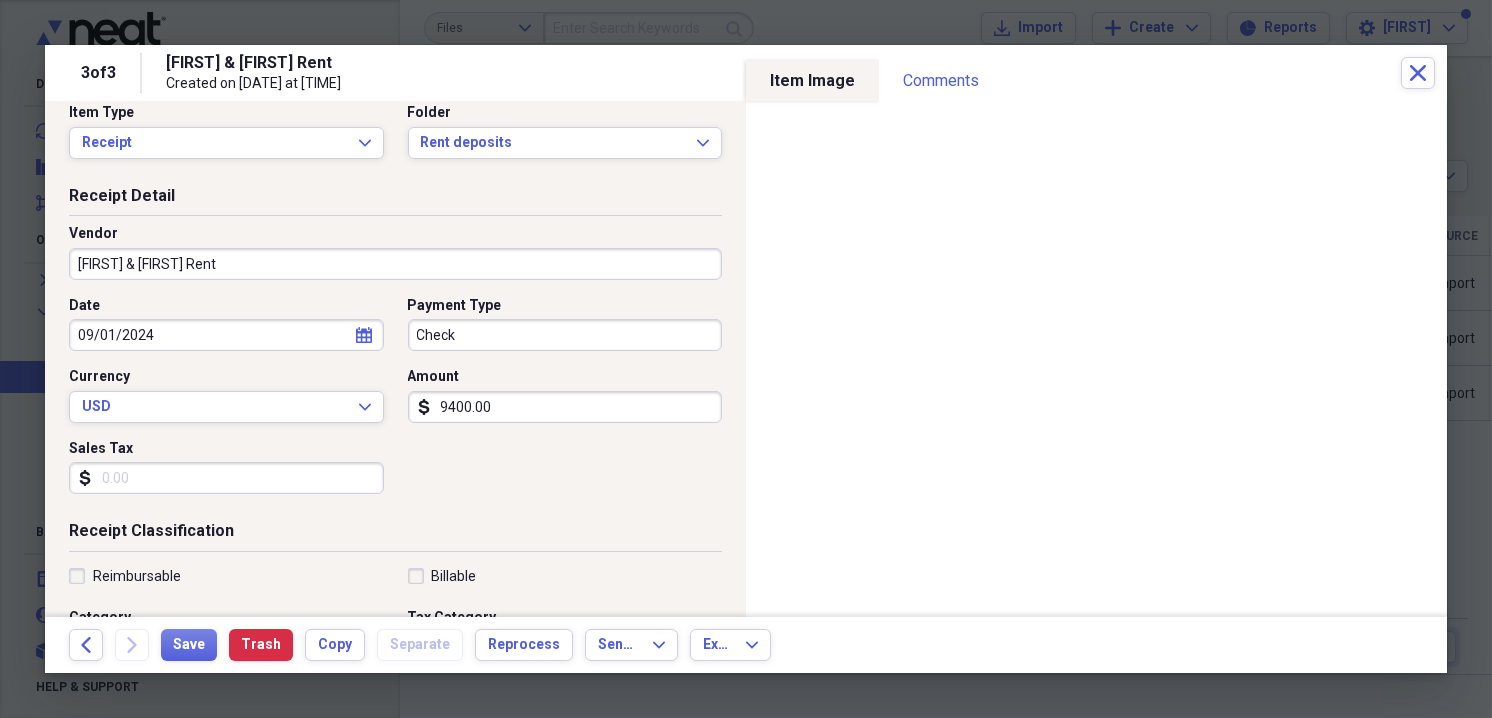 scroll, scrollTop: 0, scrollLeft: 0, axis: both 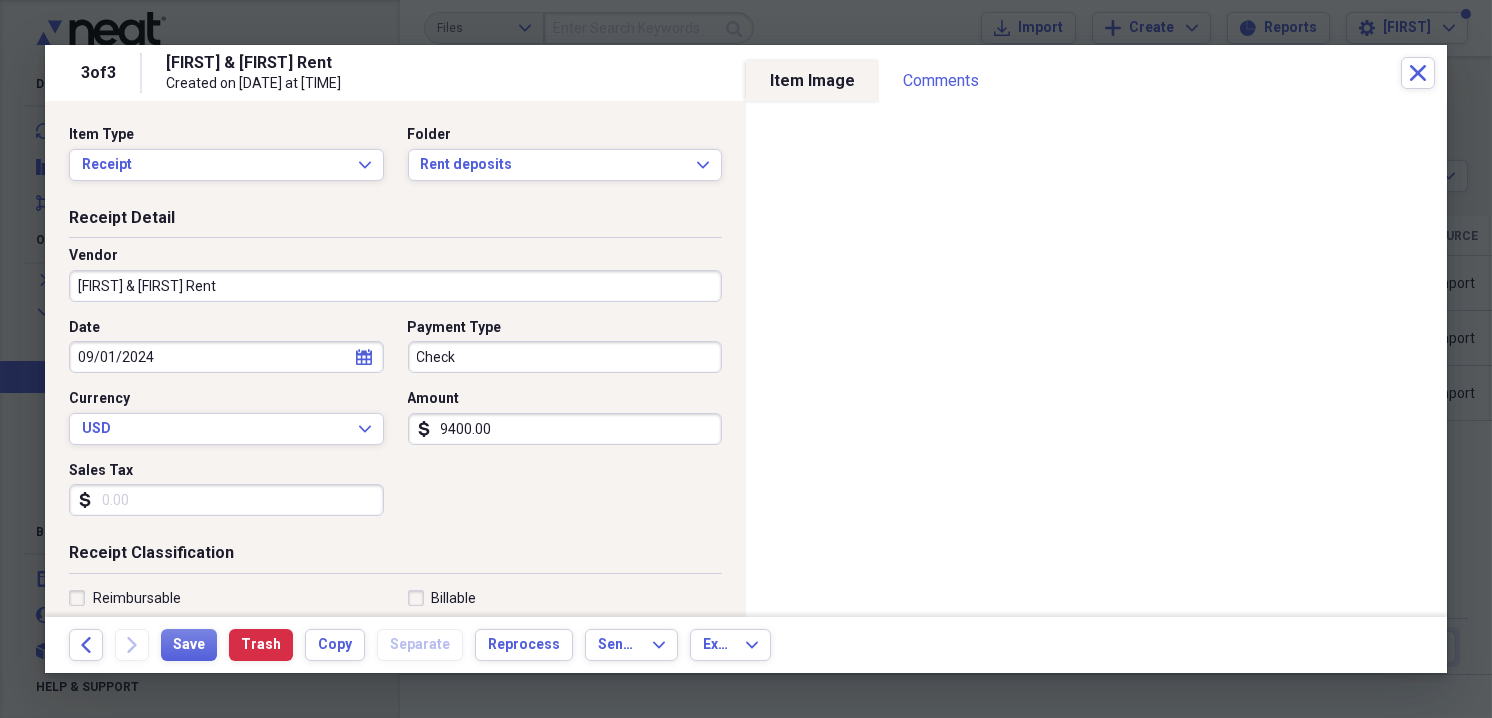 type on "New tenants moved in [MONTH] [DAY] thru [MONTH] [DAY], [YEAR] = $[AMOUNT]
[NUMBER] months and [NUMBER] days: Total $[AMOUNT] for [YEAR] of this check
Jan & Feb applied to [YEAR]" 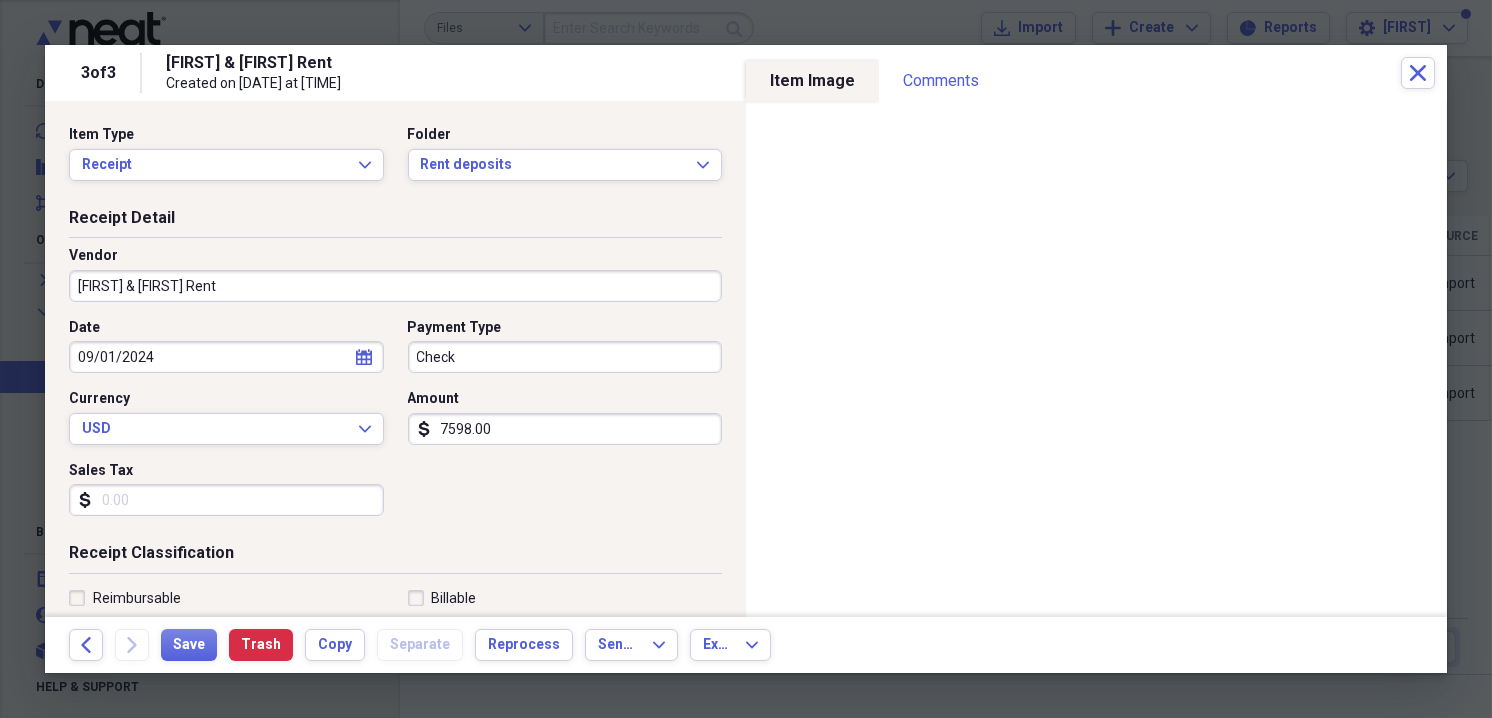 type on "7598.00" 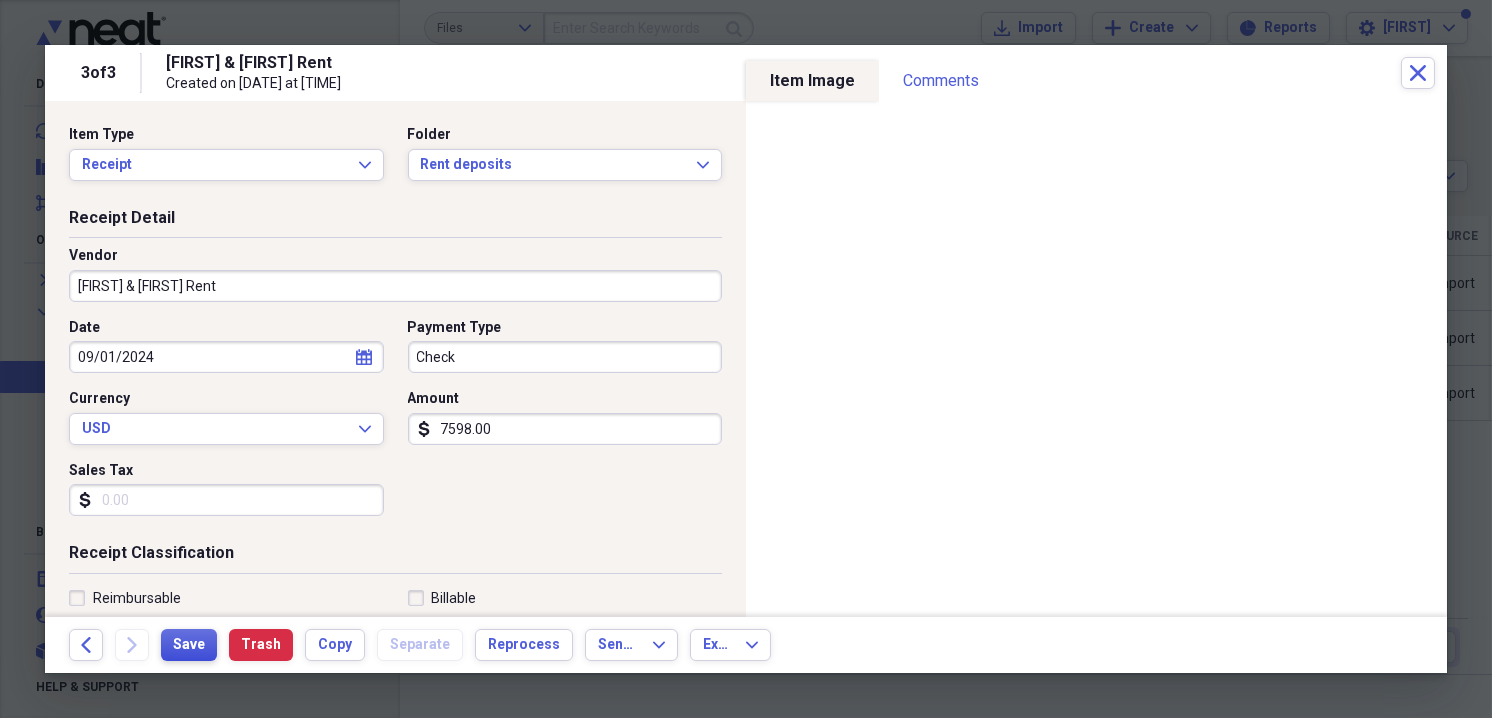 click on "Save" at bounding box center (189, 645) 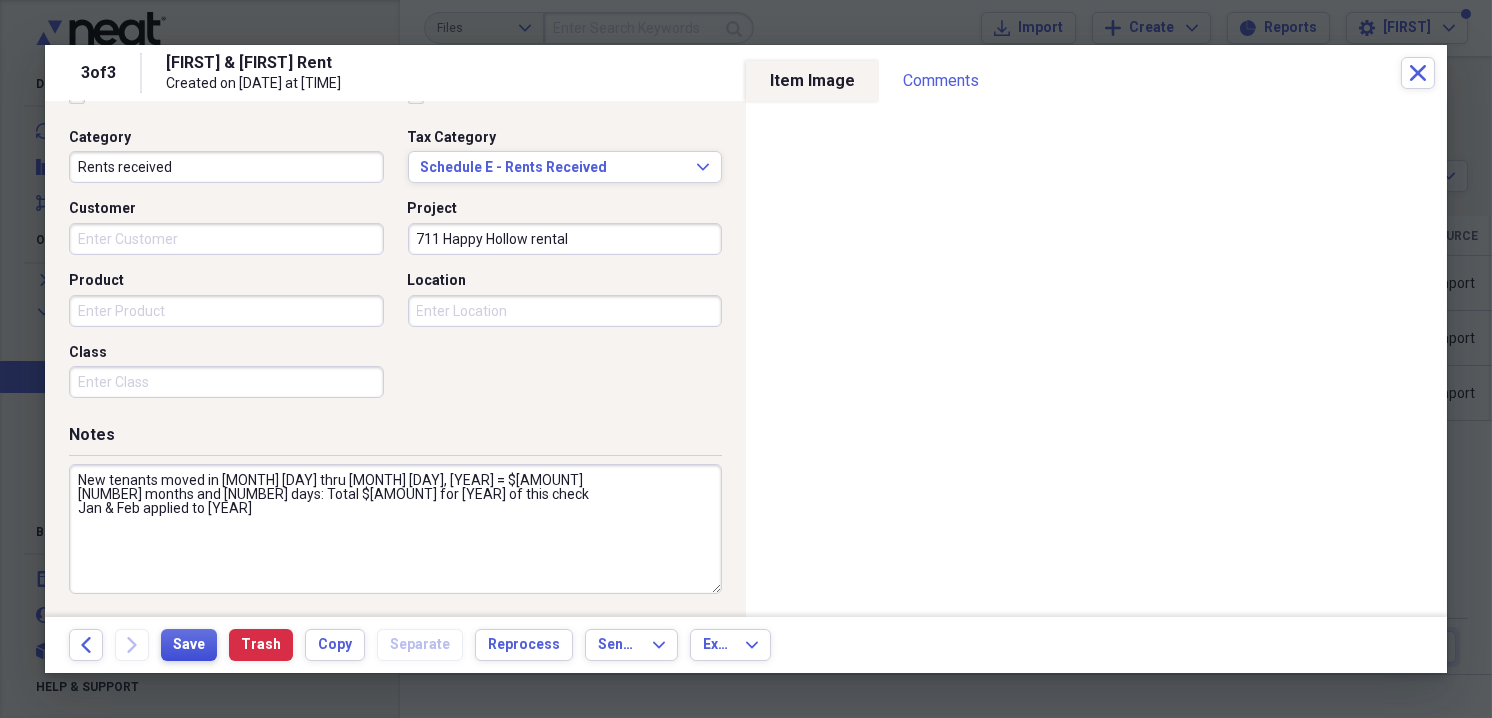 scroll, scrollTop: 503, scrollLeft: 0, axis: vertical 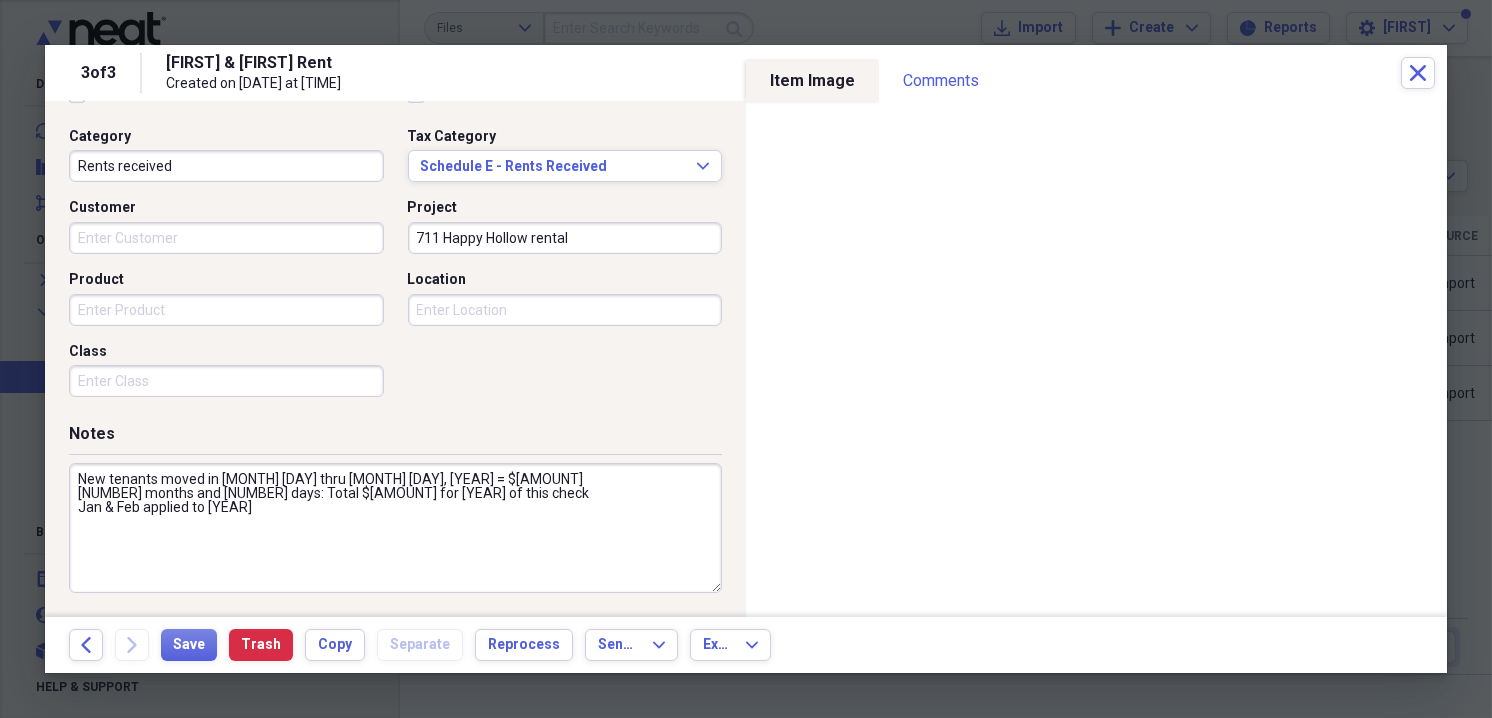 click on "New tenants moved in [MONTH] [DAY] thru [MONTH] [DAY], [YEAR] = $[AMOUNT]
[NUMBER] months and [NUMBER] days: Total $[AMOUNT] for [YEAR] of this check
Jan & Feb applied to [YEAR]" at bounding box center [395, 528] 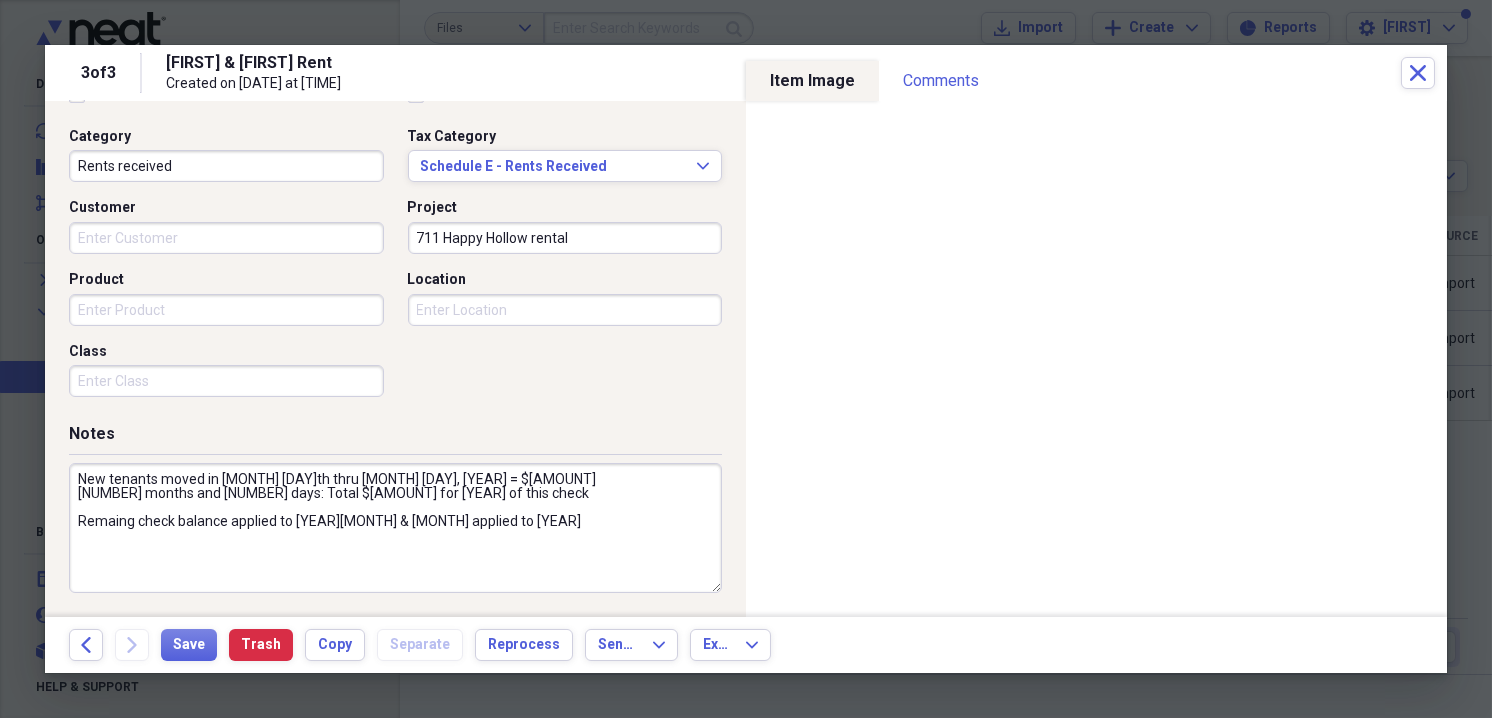 click on "New tenants moved in [MONTH] [DAY]th thru [MONTH] [DAY], [YEAR] = $[AMOUNT]
[NUMBER] months and [NUMBER] days: Total $[AMOUNT] for [YEAR] of this check
Remaing check balance applied to [YEAR][MONTH] & [MONTH] applied to [YEAR]" at bounding box center [395, 528] 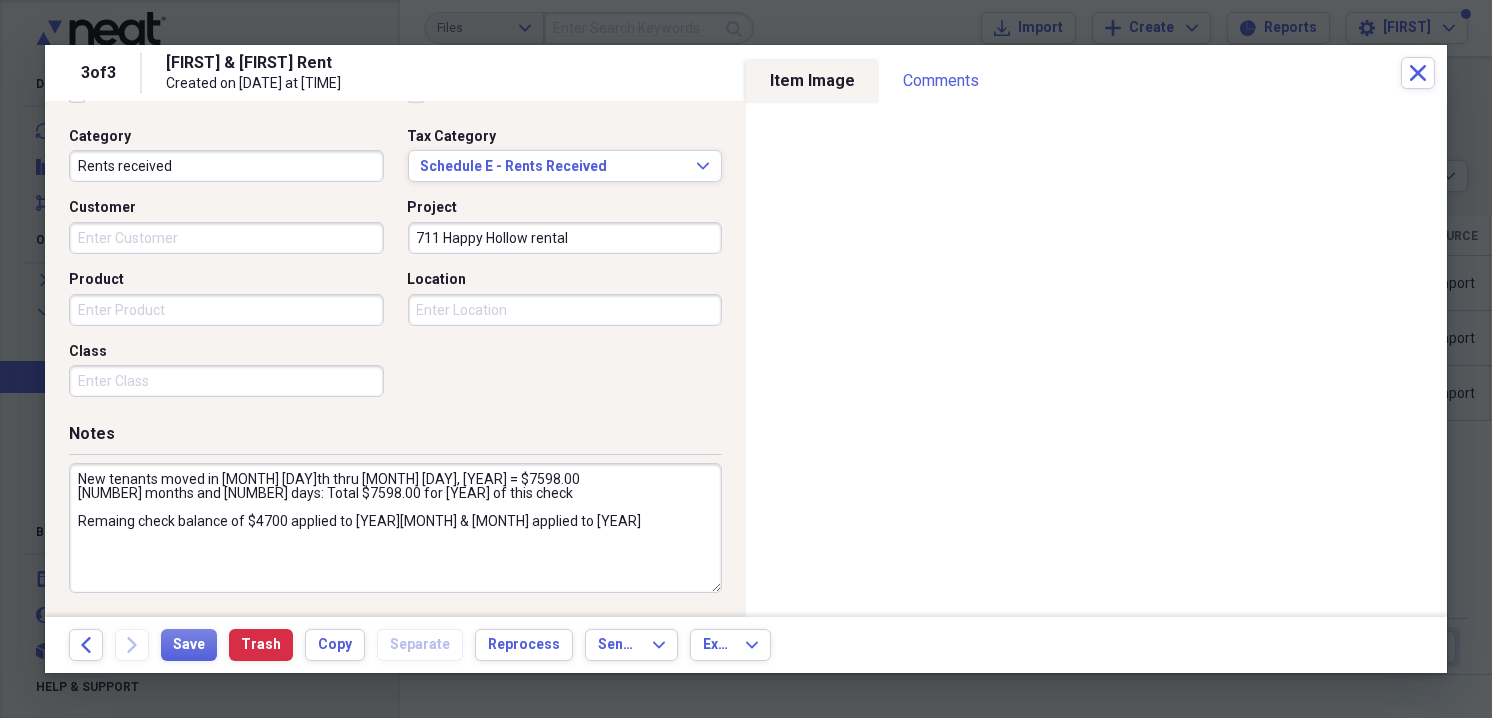 click on "New tenants moved in [MONTH] [DAY]th thru [MONTH] [DAY], [YEAR] = $7598.00
[NUMBER] months and [NUMBER] days: Total $7598.00 for [YEAR] of this check
Remaing check balance of $4700 applied to [YEAR][MONTH] & [MONTH] applied to [YEAR]" at bounding box center (395, 528) 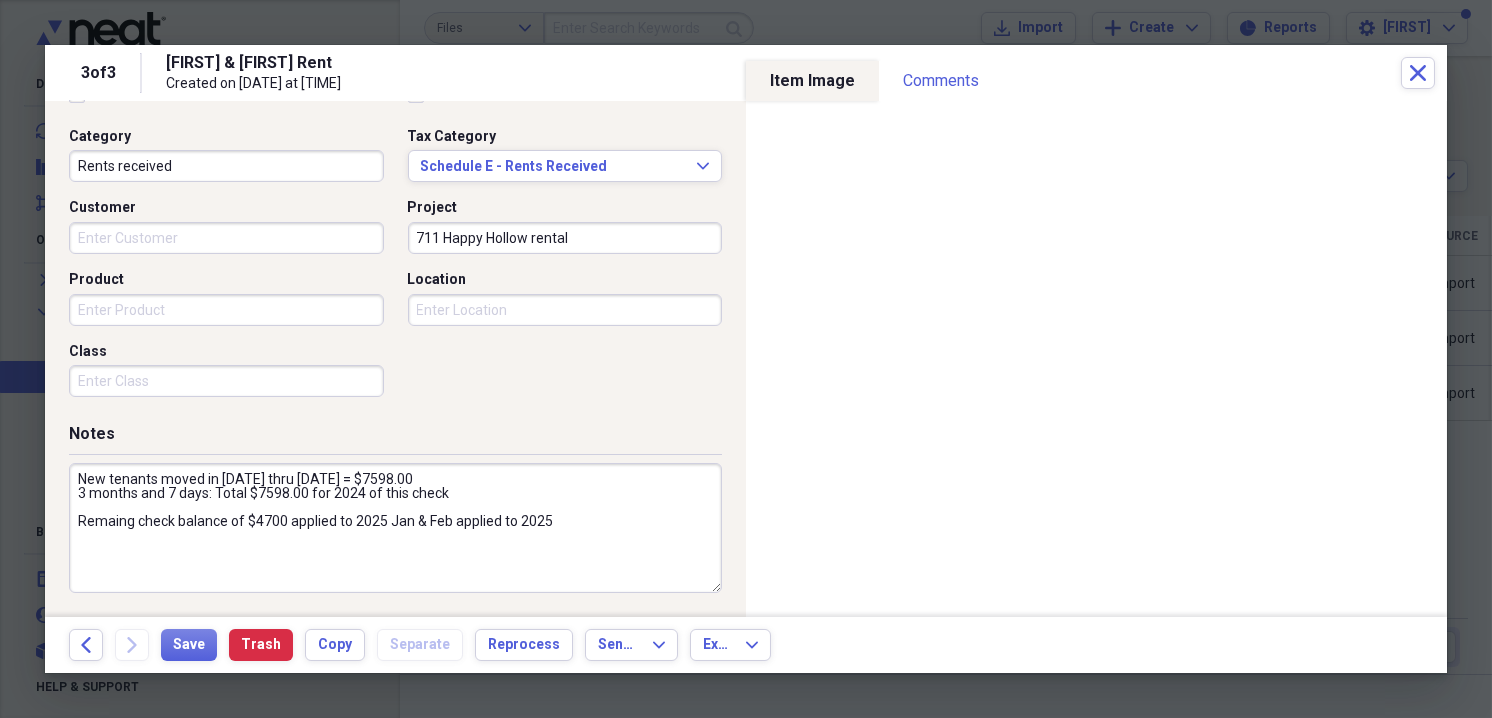 click on "New tenants moved in [DATE] thru [DATE] = $7598.00
3 months and 7 days: Total $7598.00 for 2024 of this check
Remaing check balance of $4700 applied to 2025 Jan & Feb applied to 2025" at bounding box center (395, 528) 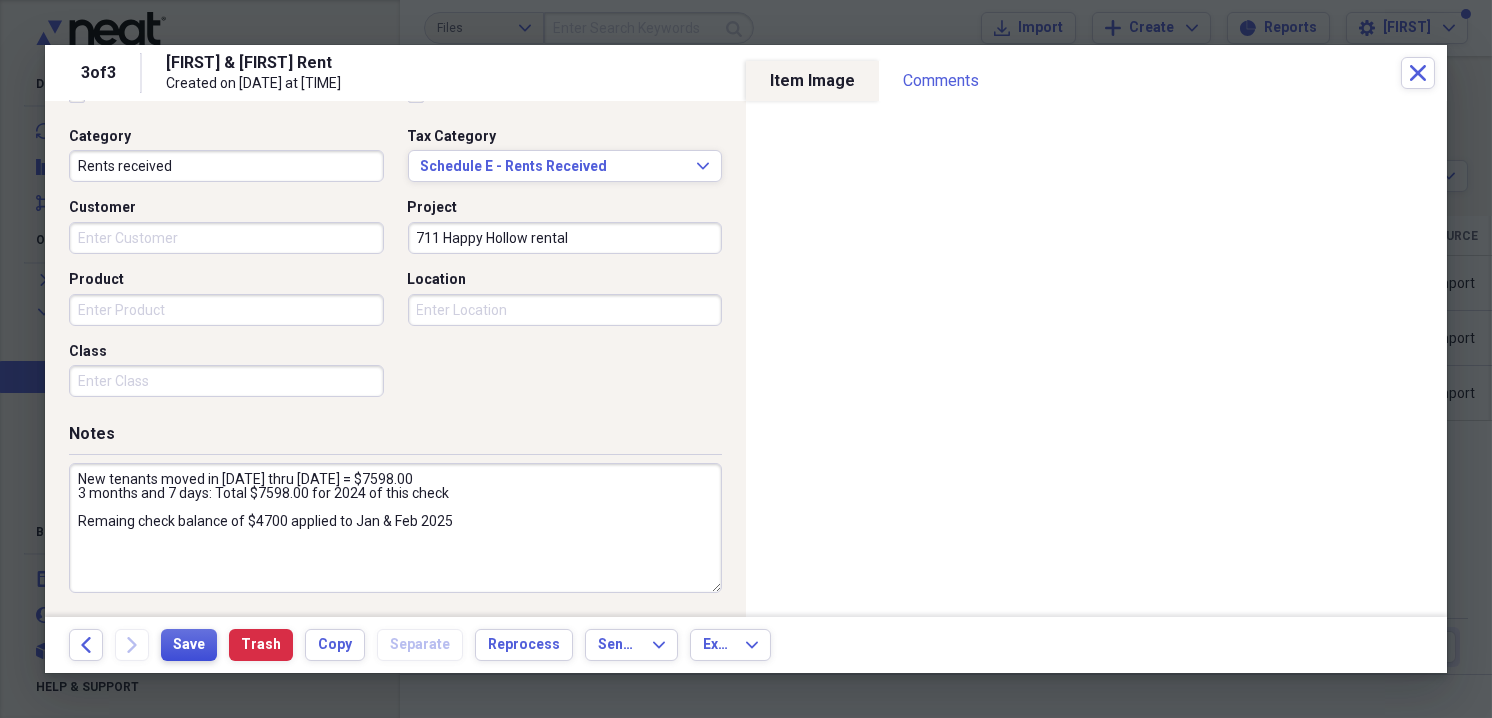 click on "Save" at bounding box center [189, 645] 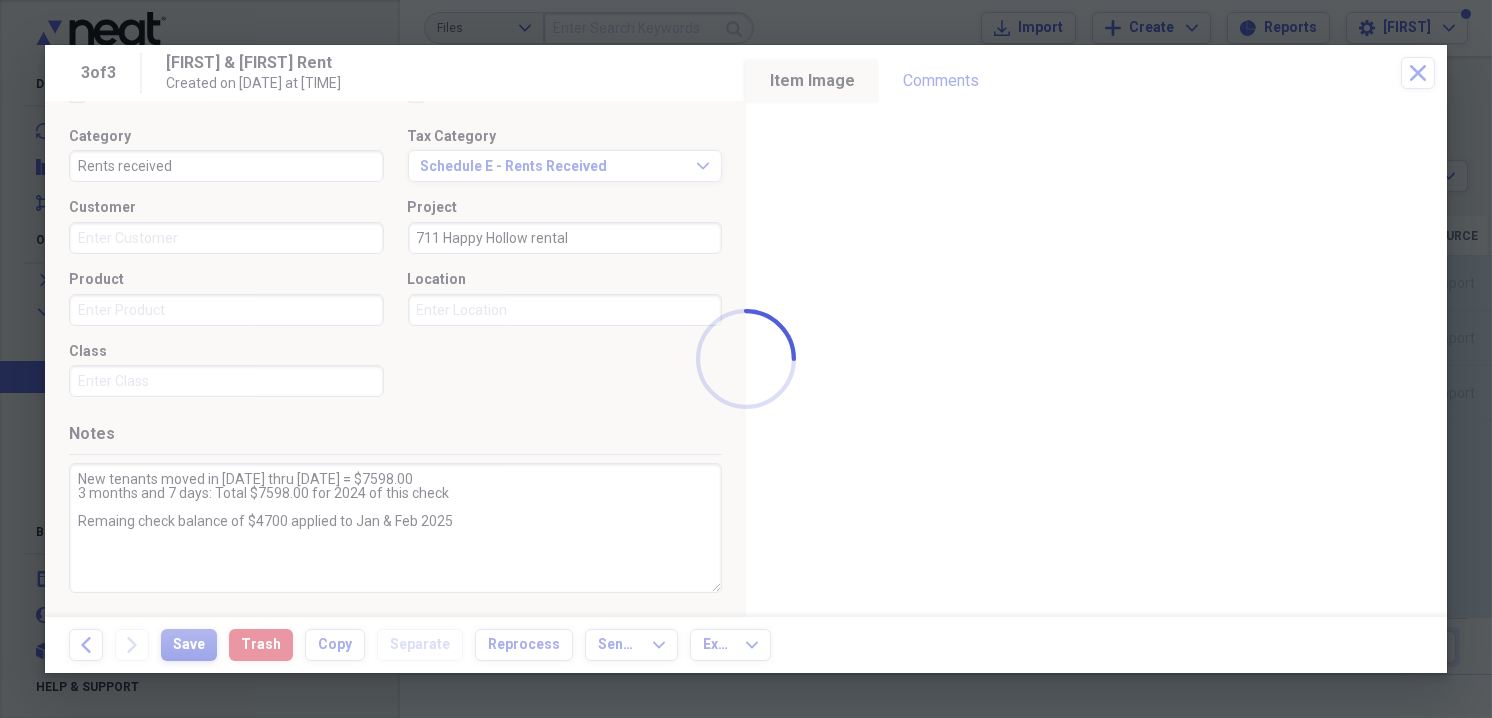 type on "New tenants moved in [DATE] thru [DATE] = $7598.00
3 months and 7 days: Total $7598.00 for 2024 of this check
Remaing check balance of $4700 applied to Jan & Feb 2025" 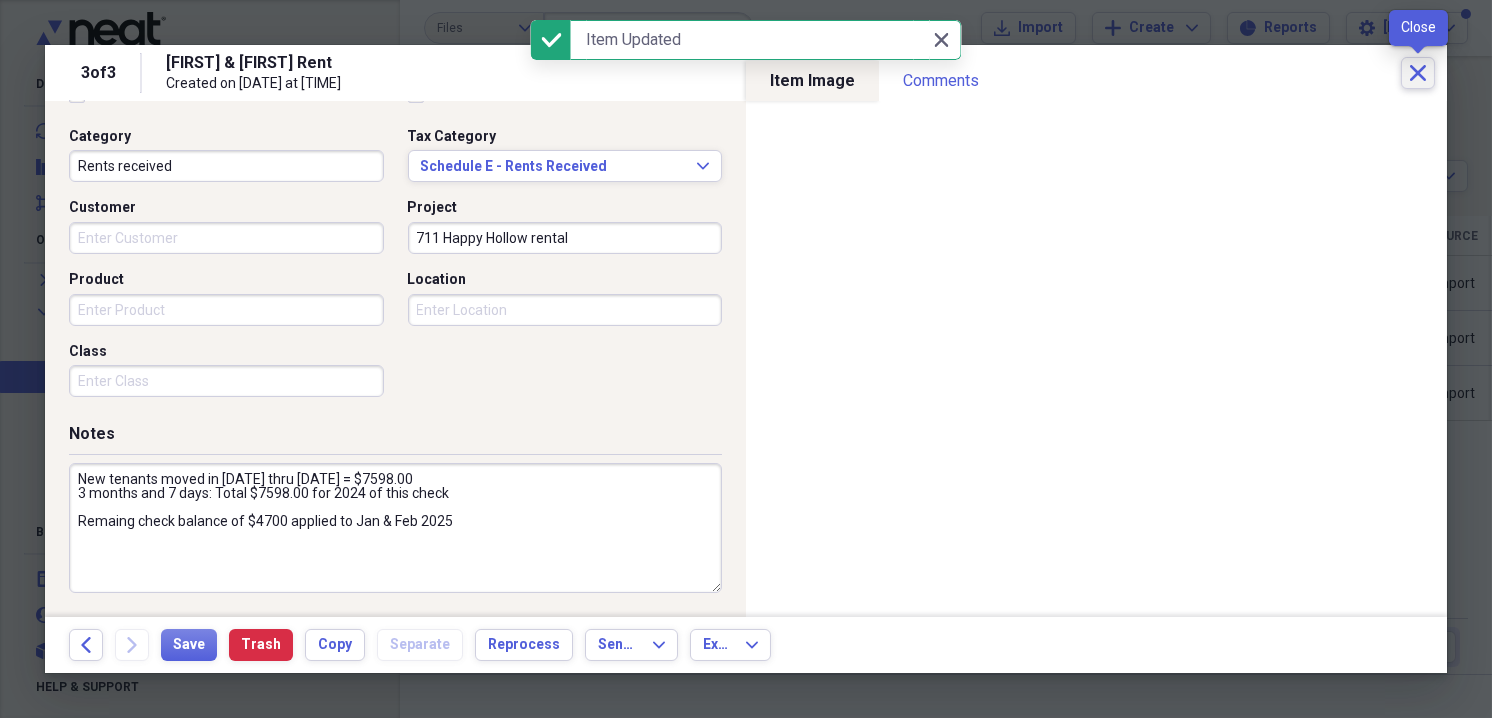 click on "Close" 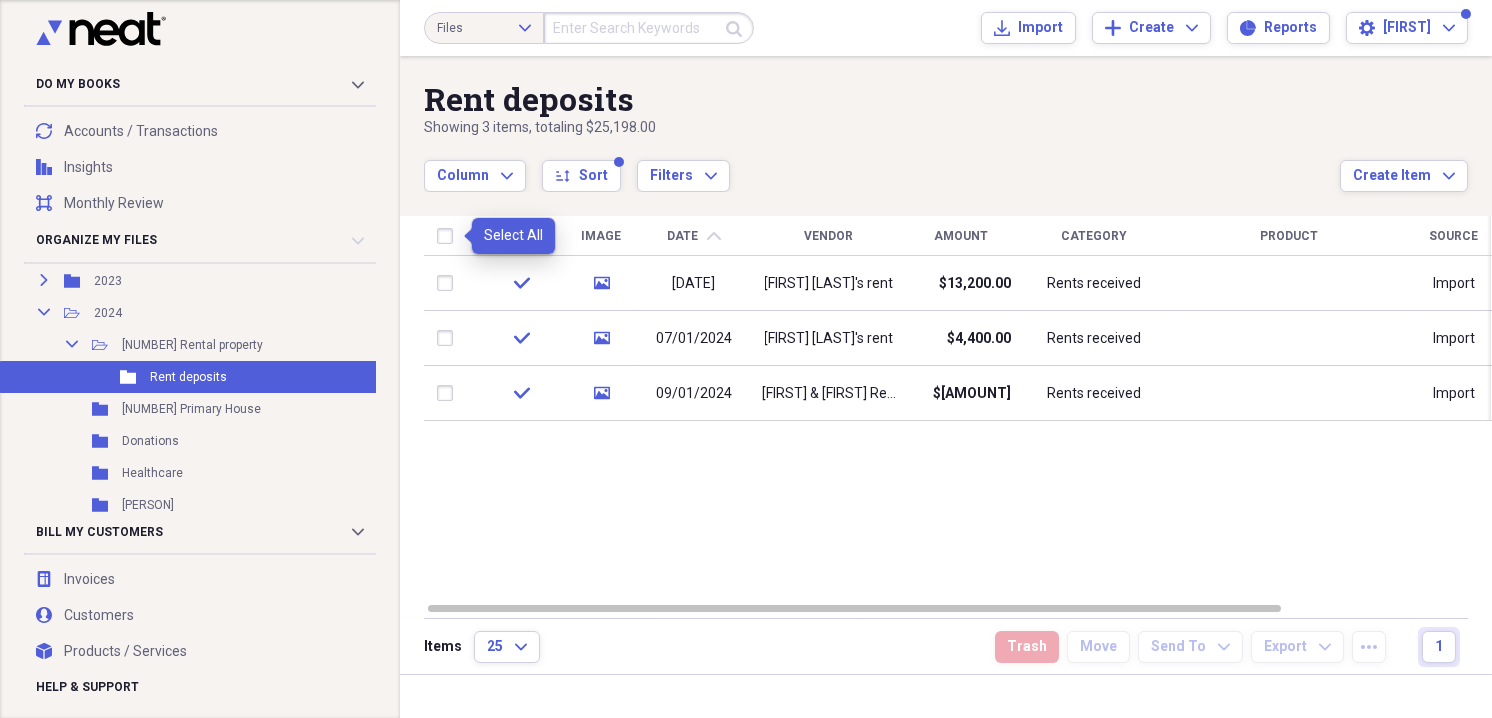 click at bounding box center [449, 236] 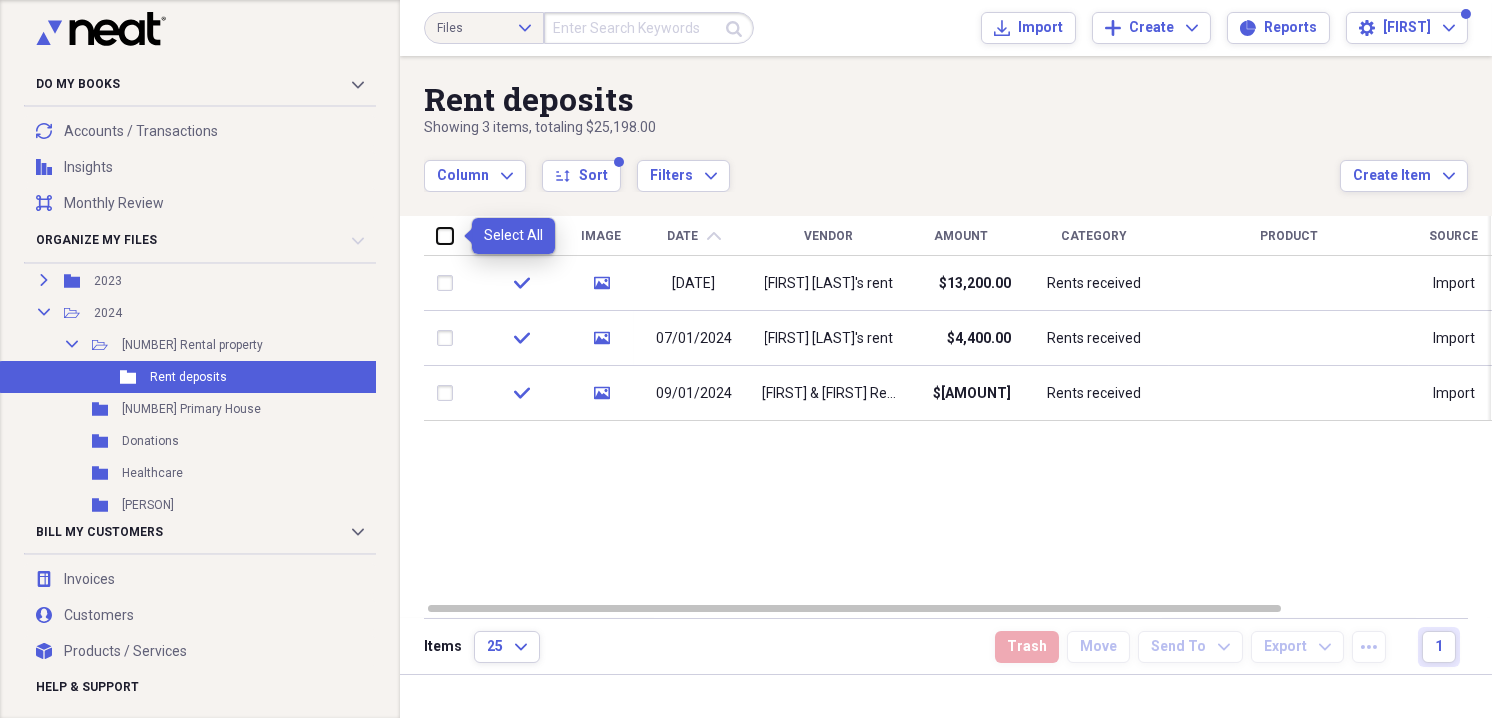 click at bounding box center (437, 235) 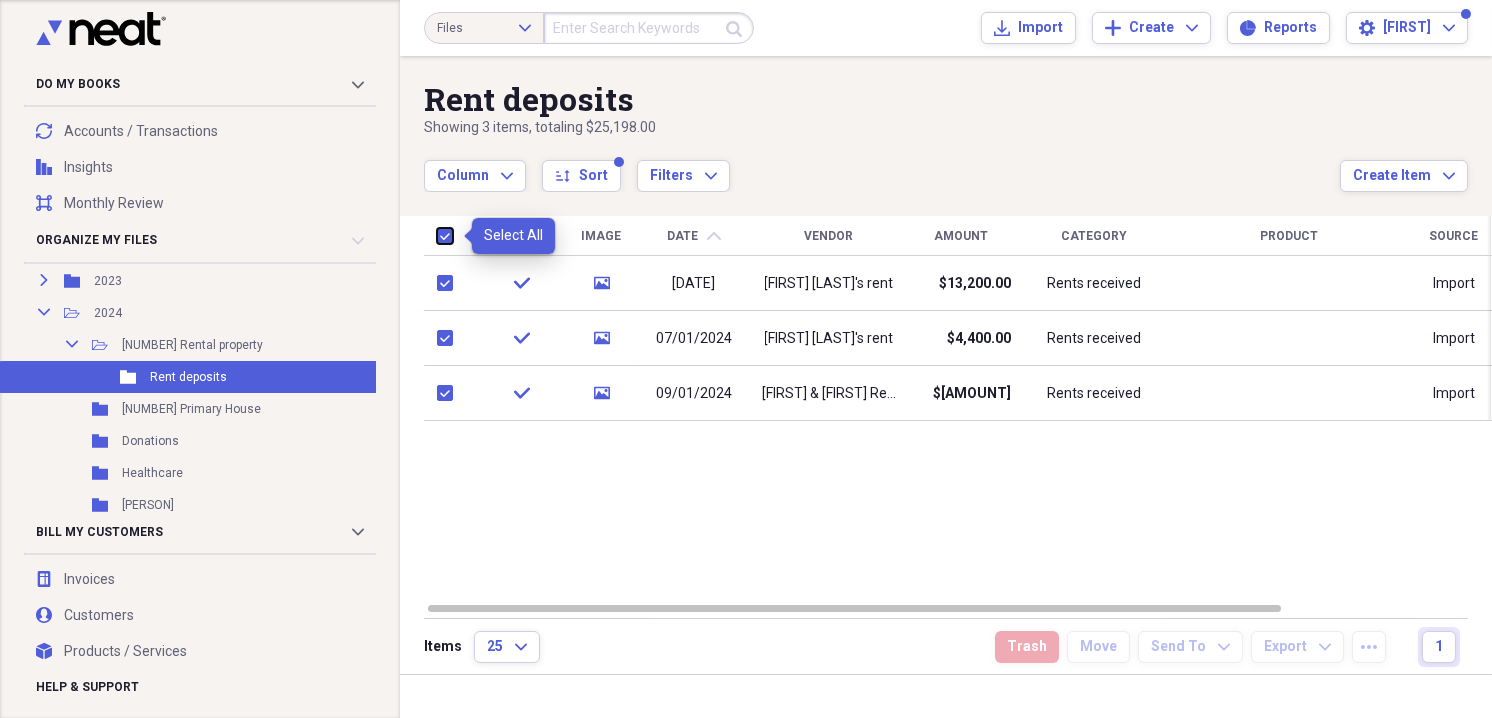 checkbox on "true" 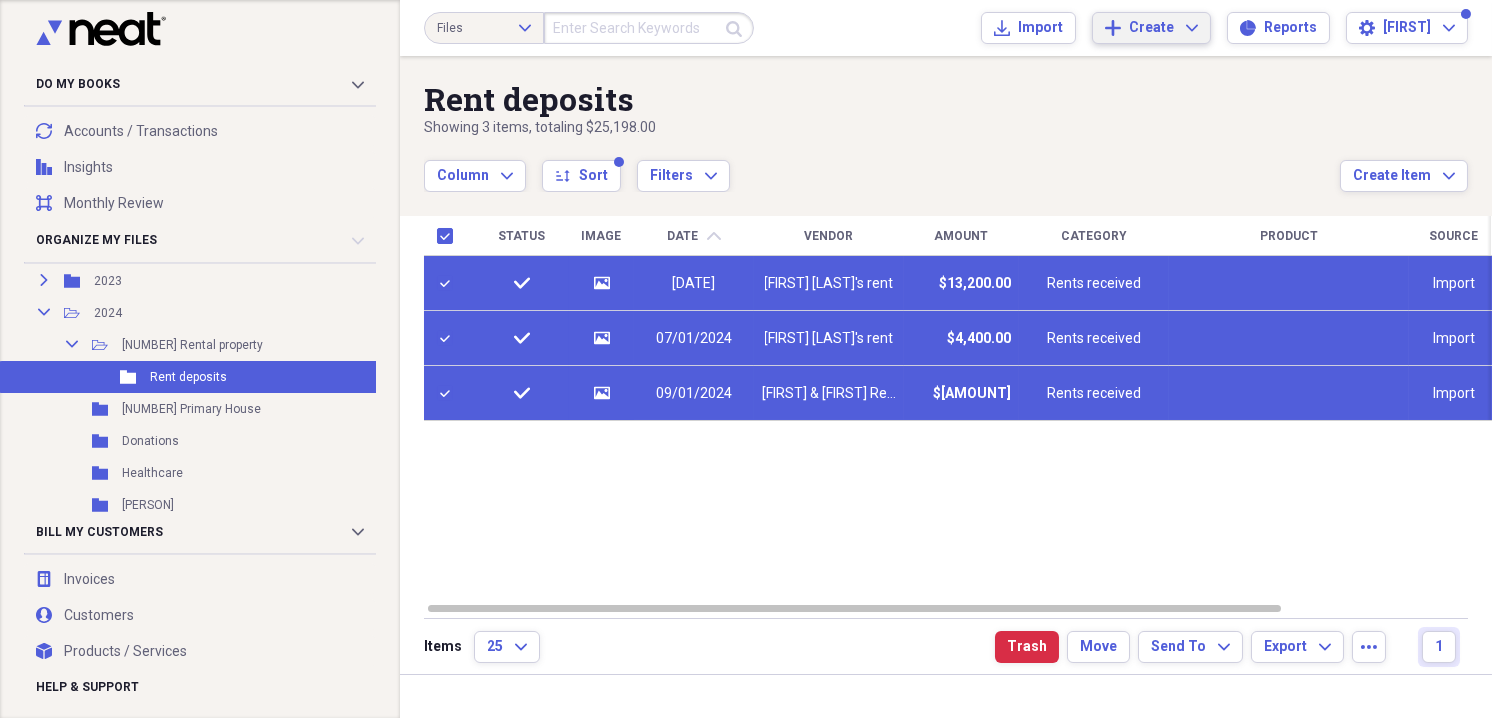 click on "Create" at bounding box center [1151, 28] 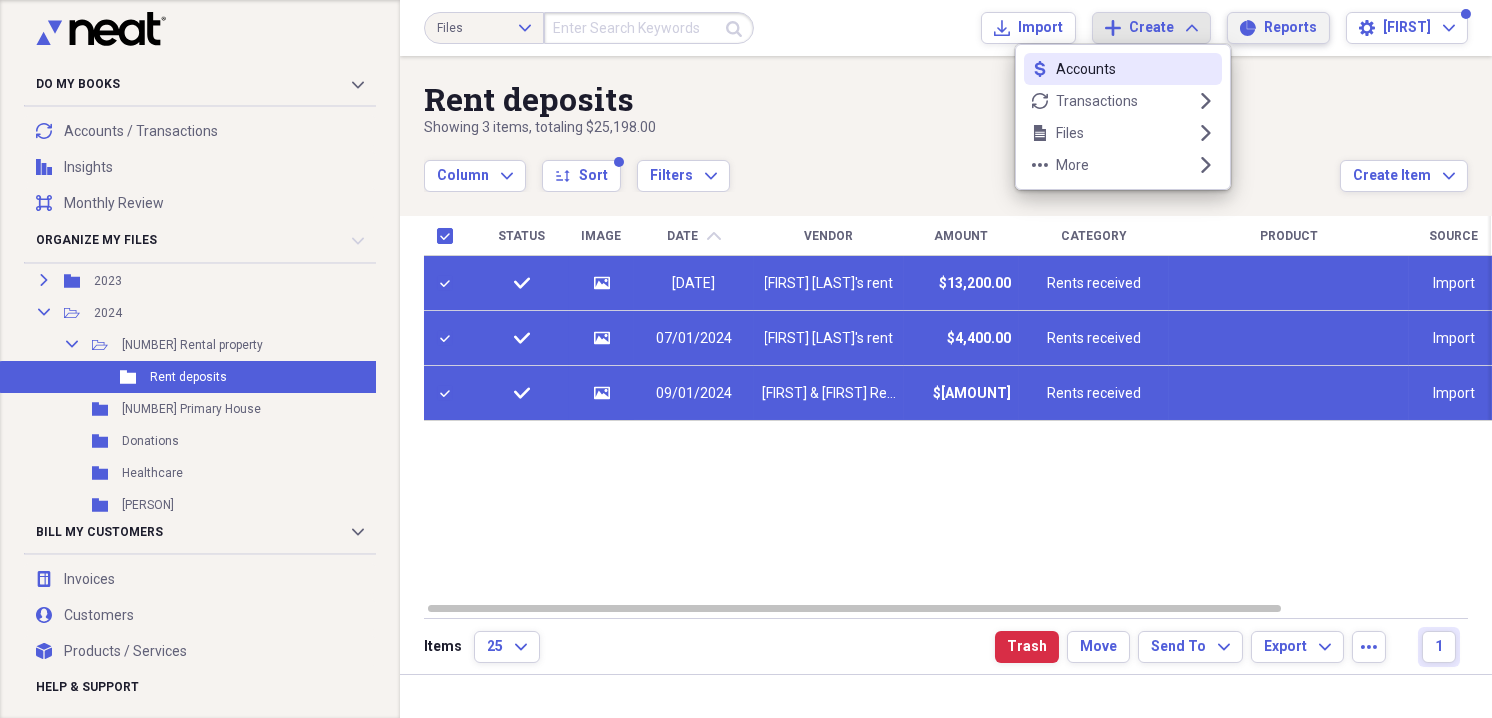 click on "Reports" at bounding box center (1290, 28) 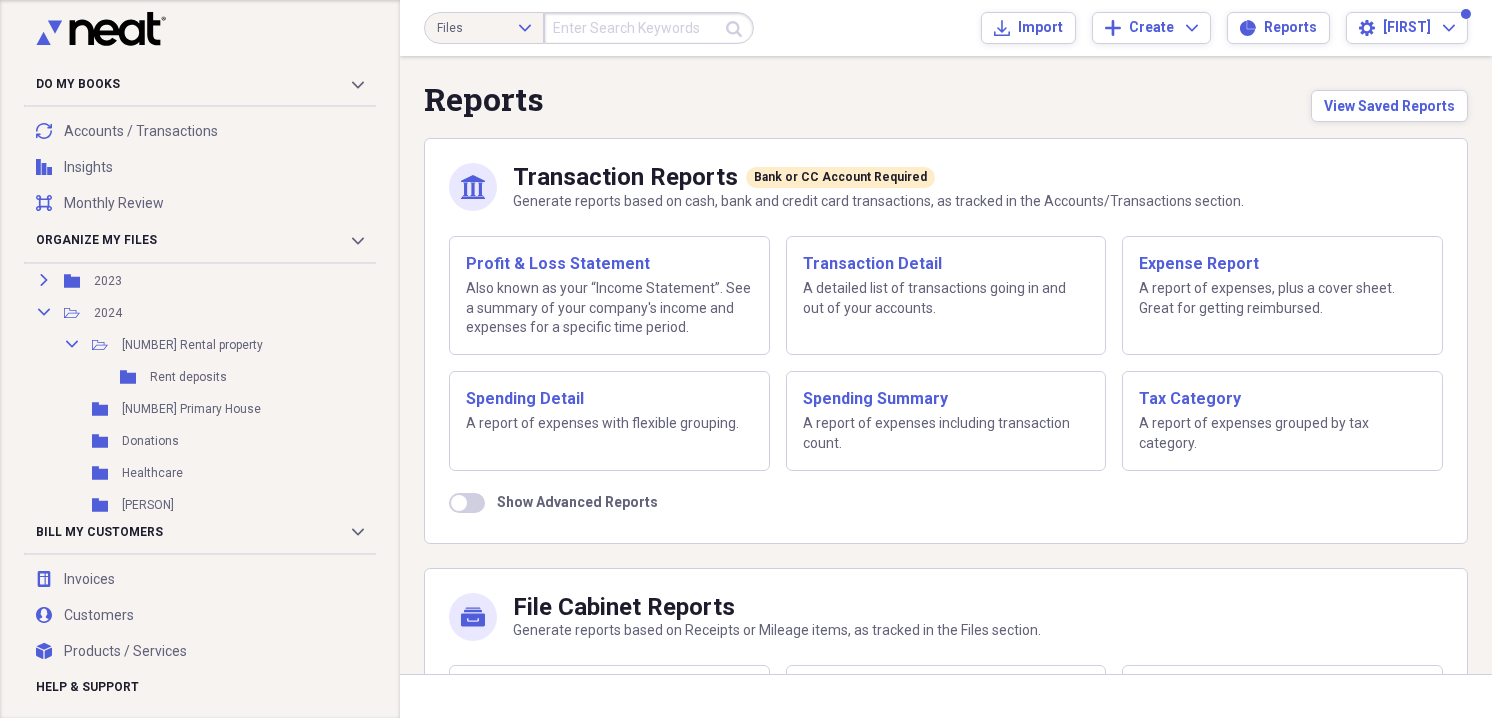 click on "Reports View Saved Reports bank Transaction Reports Bank or CC Account Required Generate reports based on cash, bank and credit card transactions, as tracked in the Accounts/Transactions section. Profit & Loss Statement Also known as your “Income Statement”. See a summary of your company's income and expenses for a specific time period. Transaction Detail A detailed list of transactions going in and out of your accounts. Expense Report A report of expenses, plus a cover sheet. Great for getting reimbursed. Spending Detail A report of expenses with flexible grouping. Spending Summary A report of expenses including transaction count. Tax Category A report of expenses grouped by tax category. Show Advanced Reports mycabinet File Cabinet Reports Generate reports based on Receipts or Mileage items, as tracked in the Files section. Expense Report A report of receipts or mileage, plus a cover sheet. Great for getting reimbursed. Spending Detail A report of receipts with flexible grouping. Spending Summary" at bounding box center (946, 482) 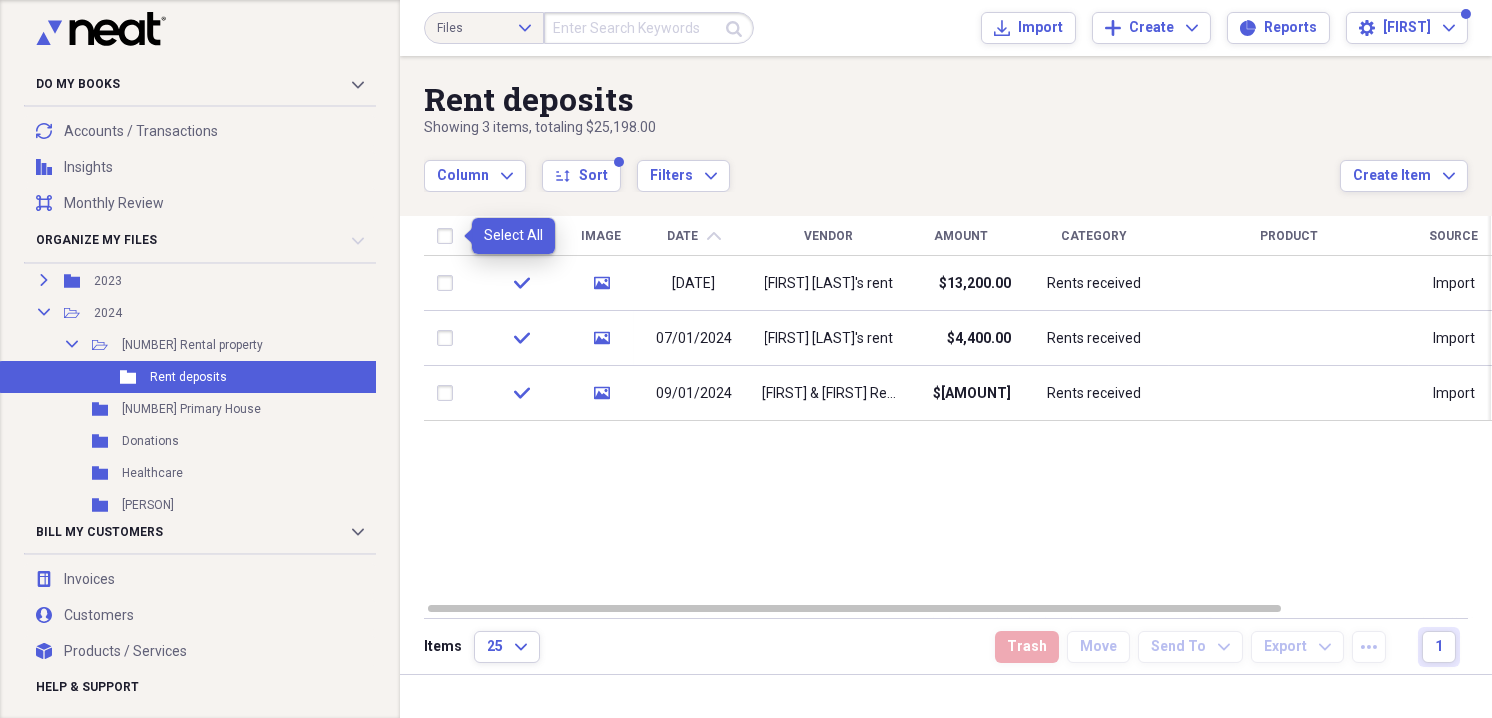 click at bounding box center [449, 236] 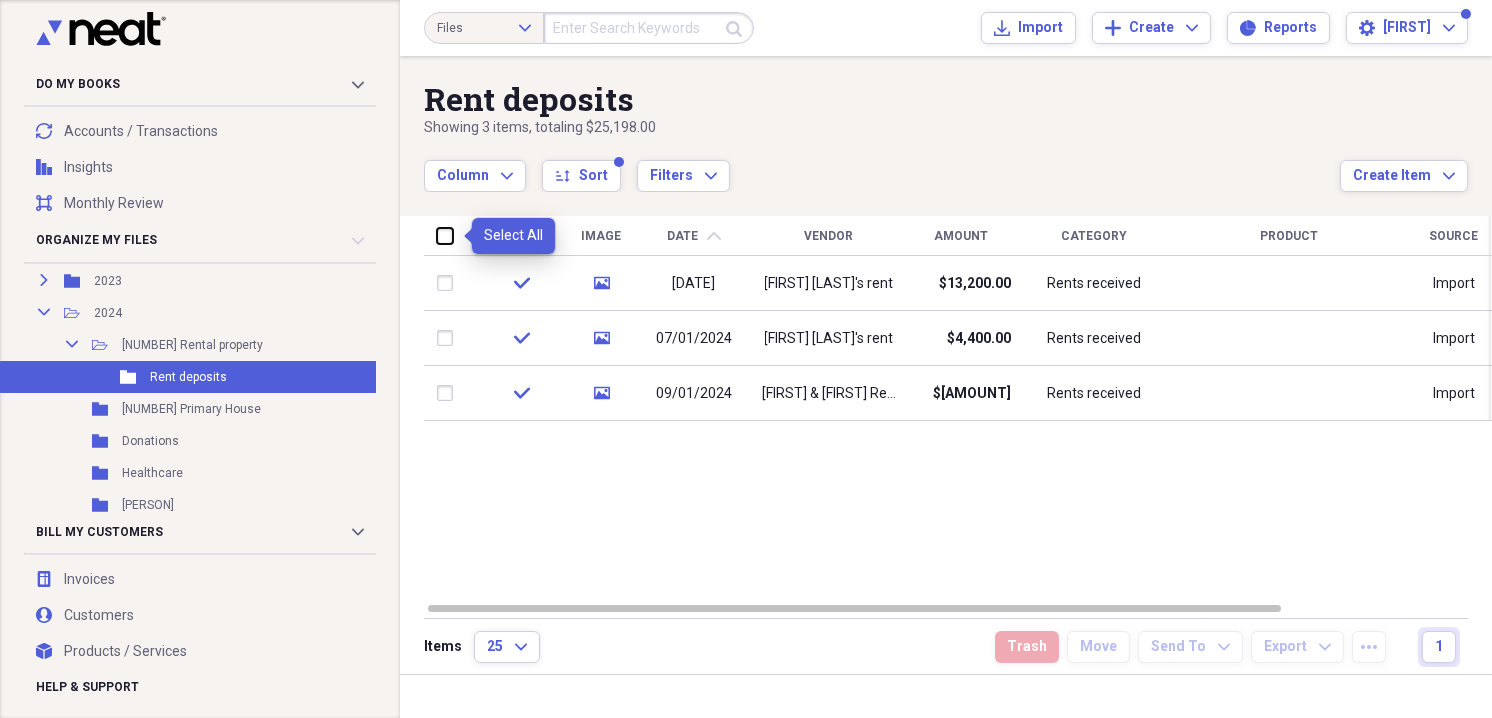 click at bounding box center [437, 235] 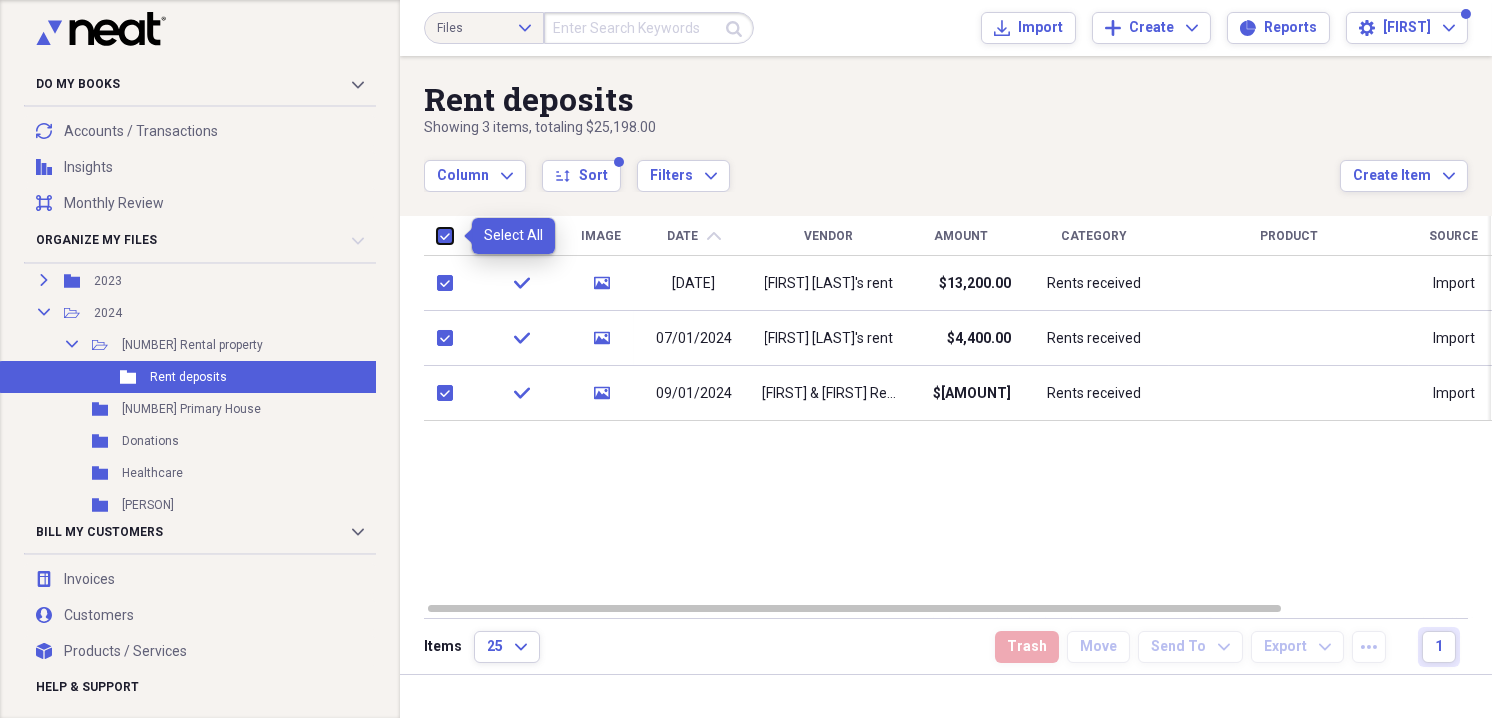 checkbox on "true" 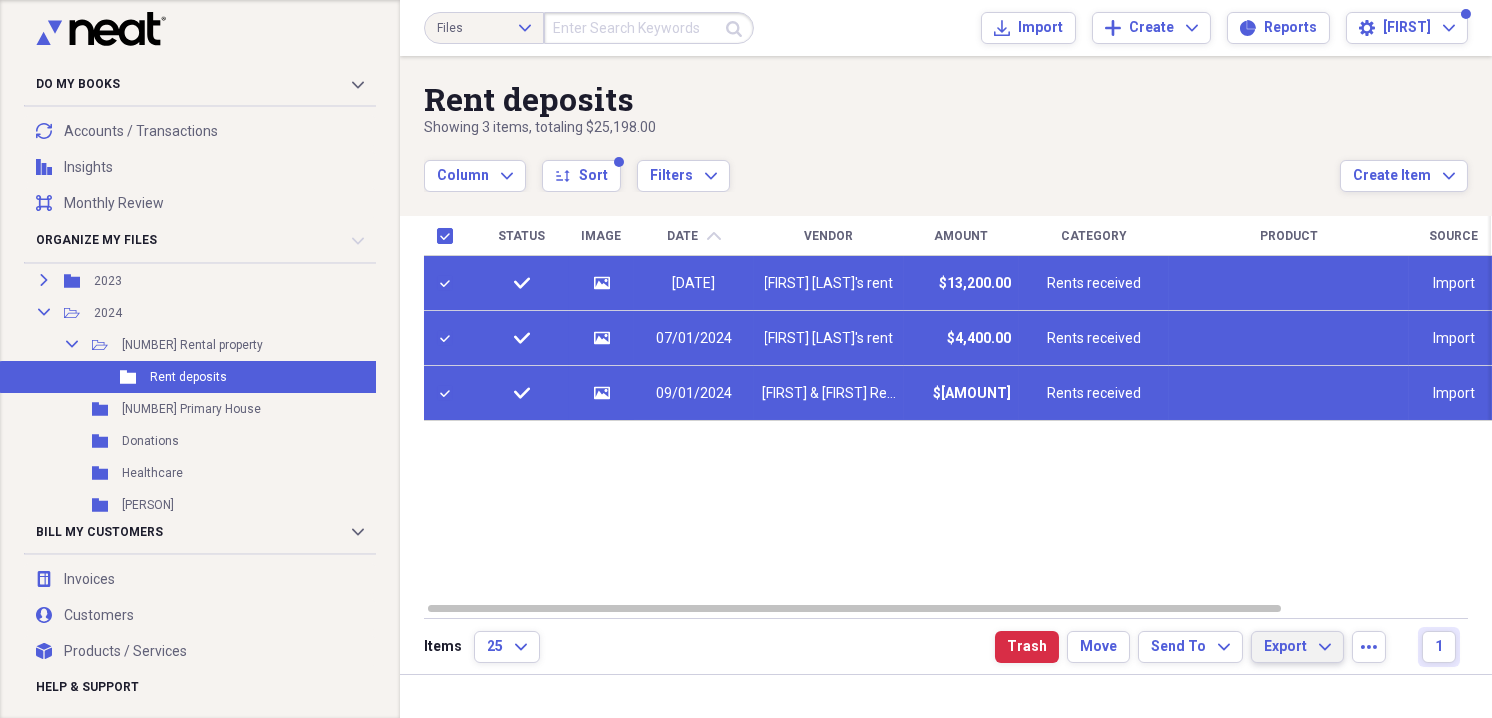 click on "Export" at bounding box center (1285, 647) 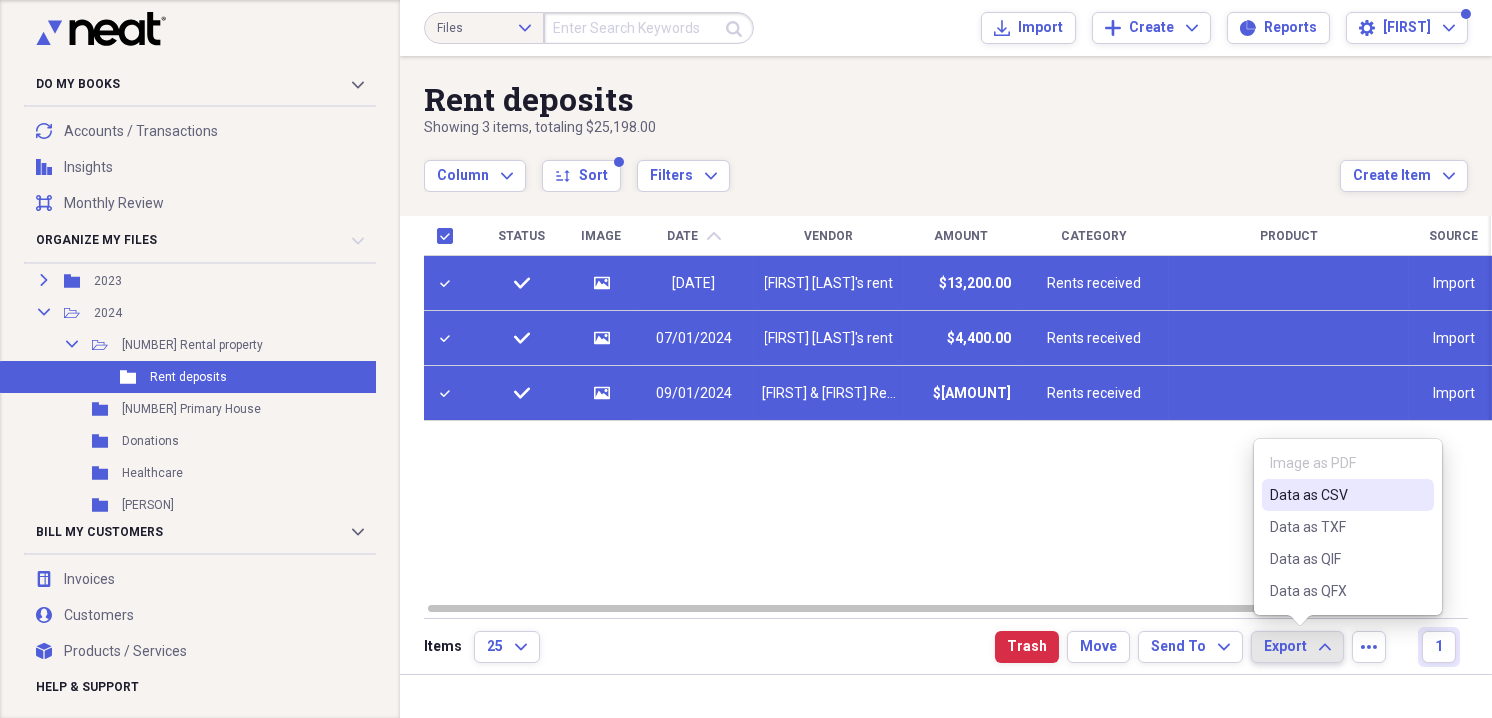 click on "Data as CSV" at bounding box center [1336, 495] 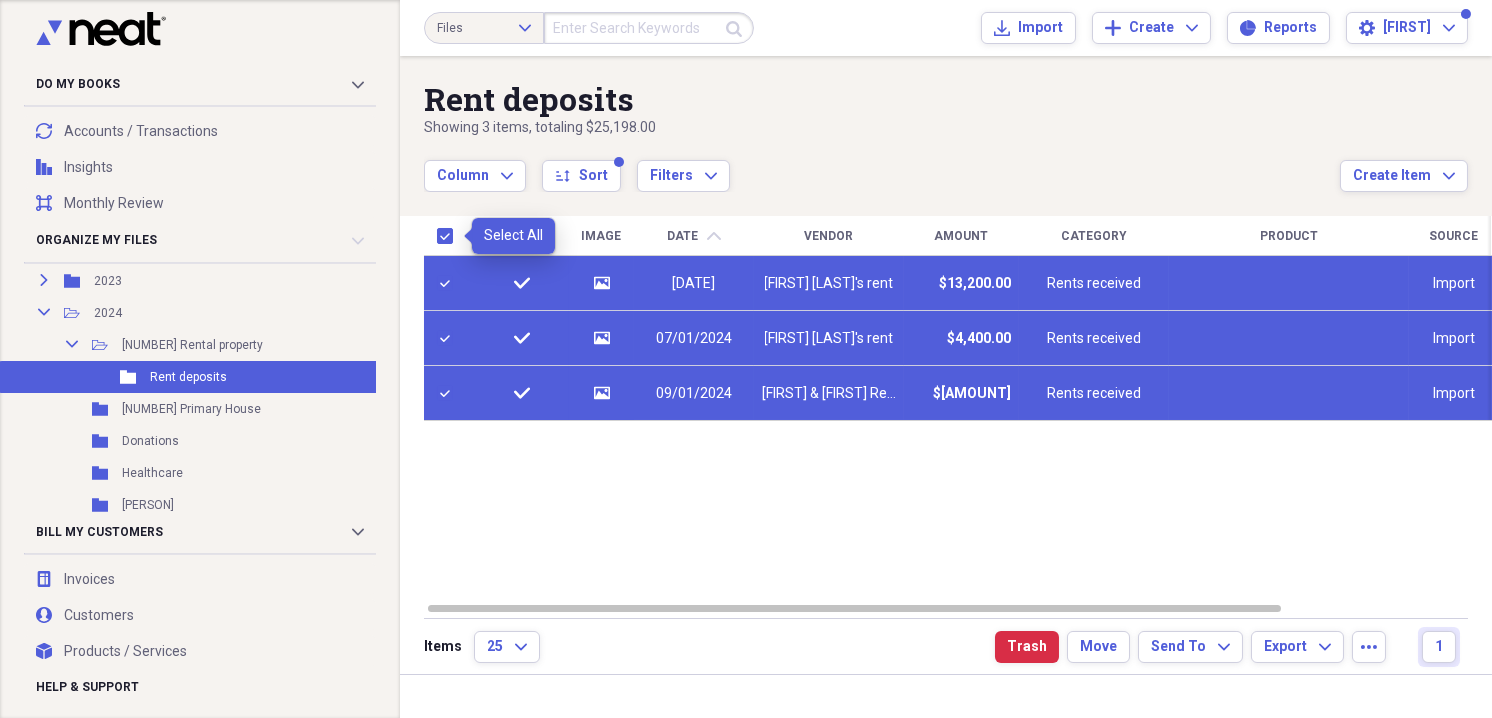 click at bounding box center [449, 236] 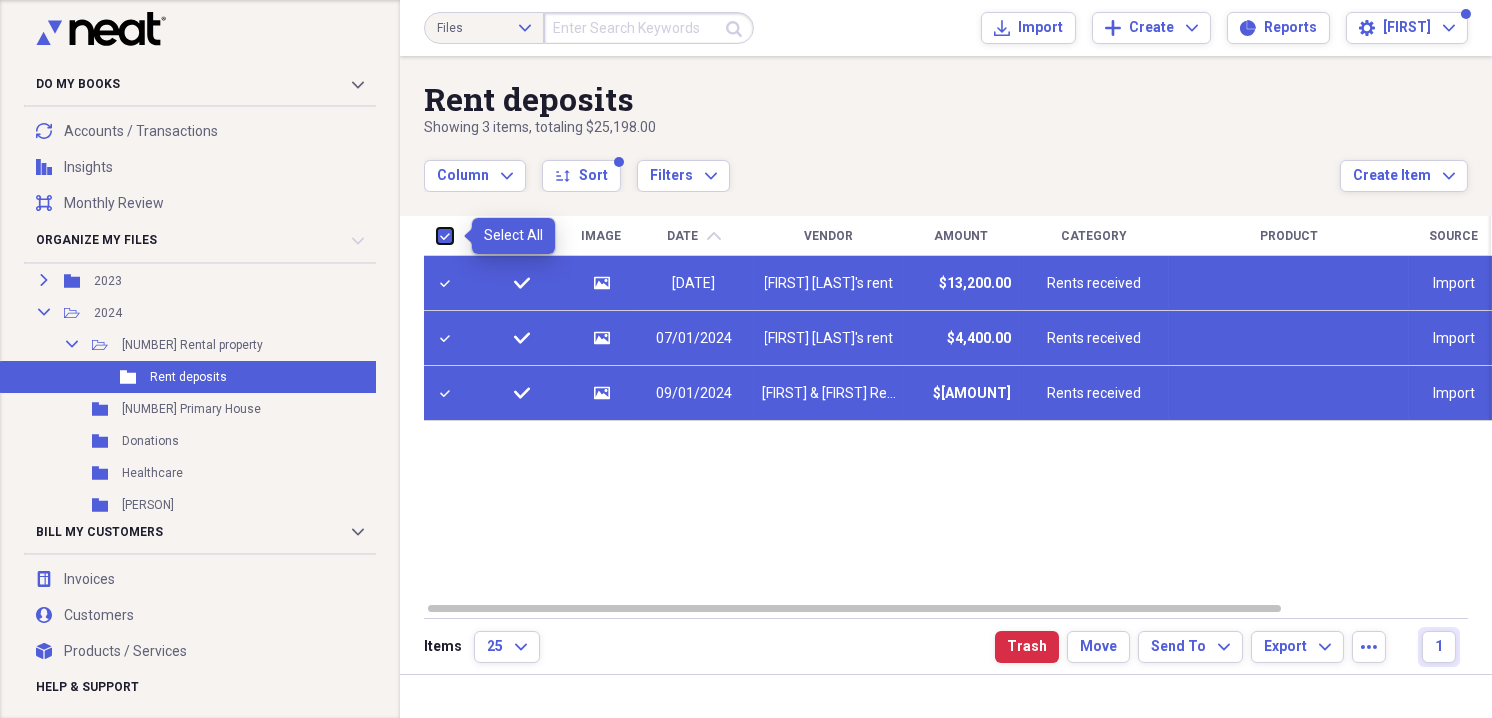 click at bounding box center [437, 235] 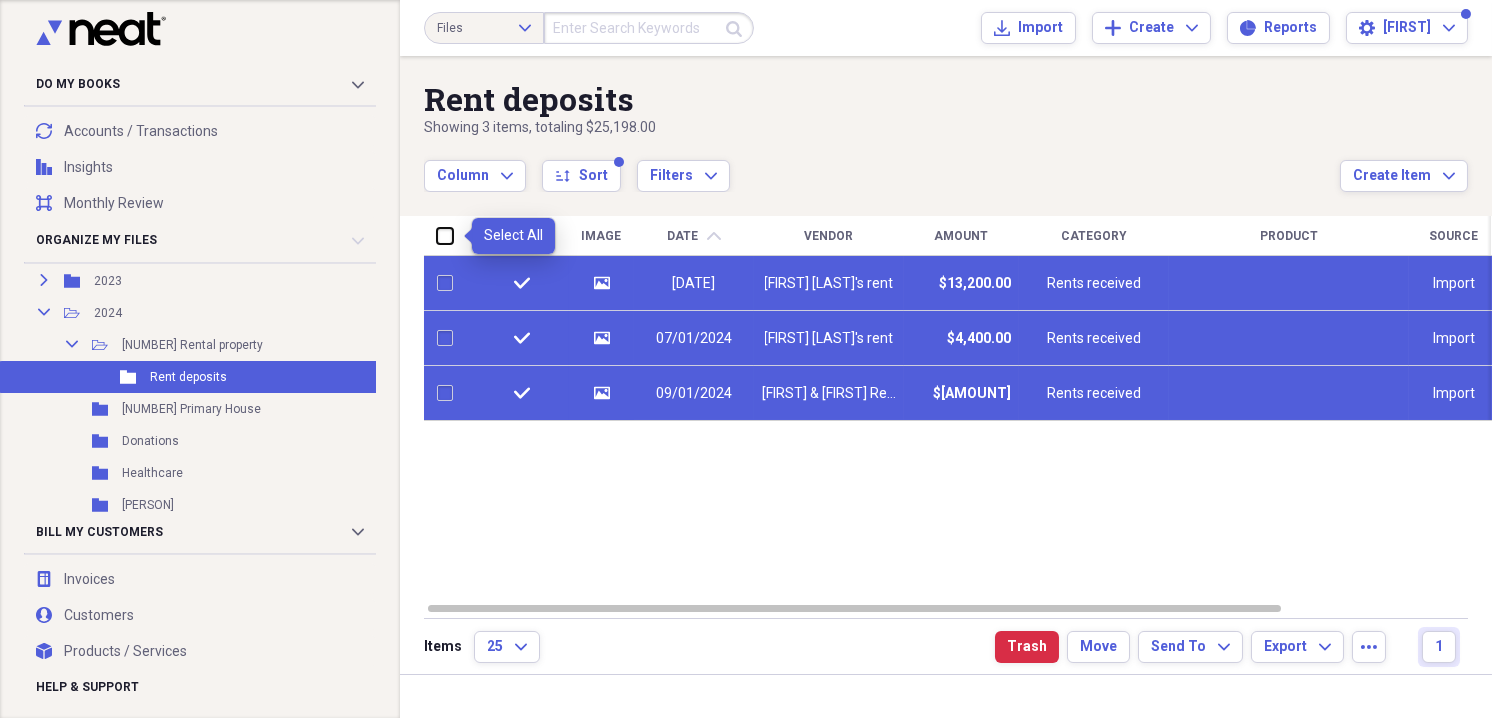 checkbox on "false" 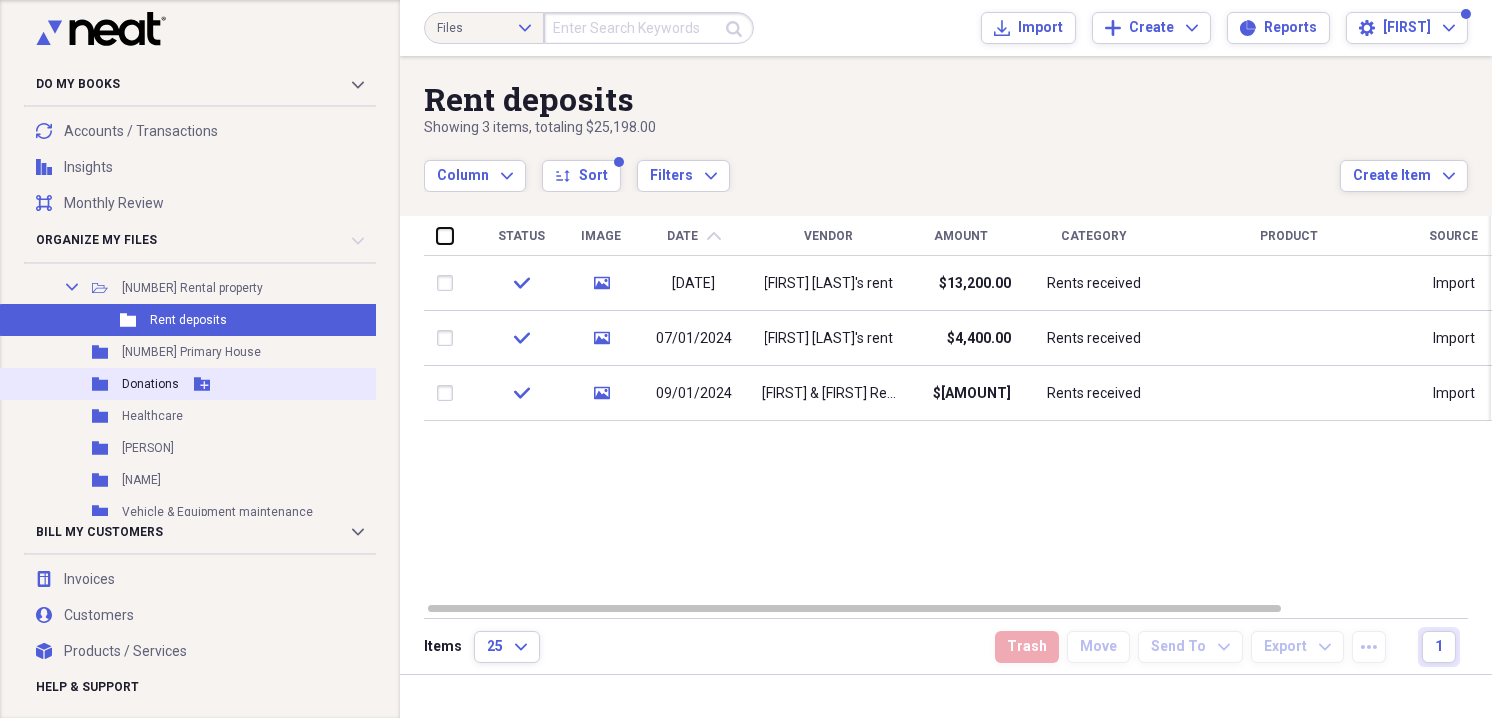 scroll, scrollTop: 231, scrollLeft: 0, axis: vertical 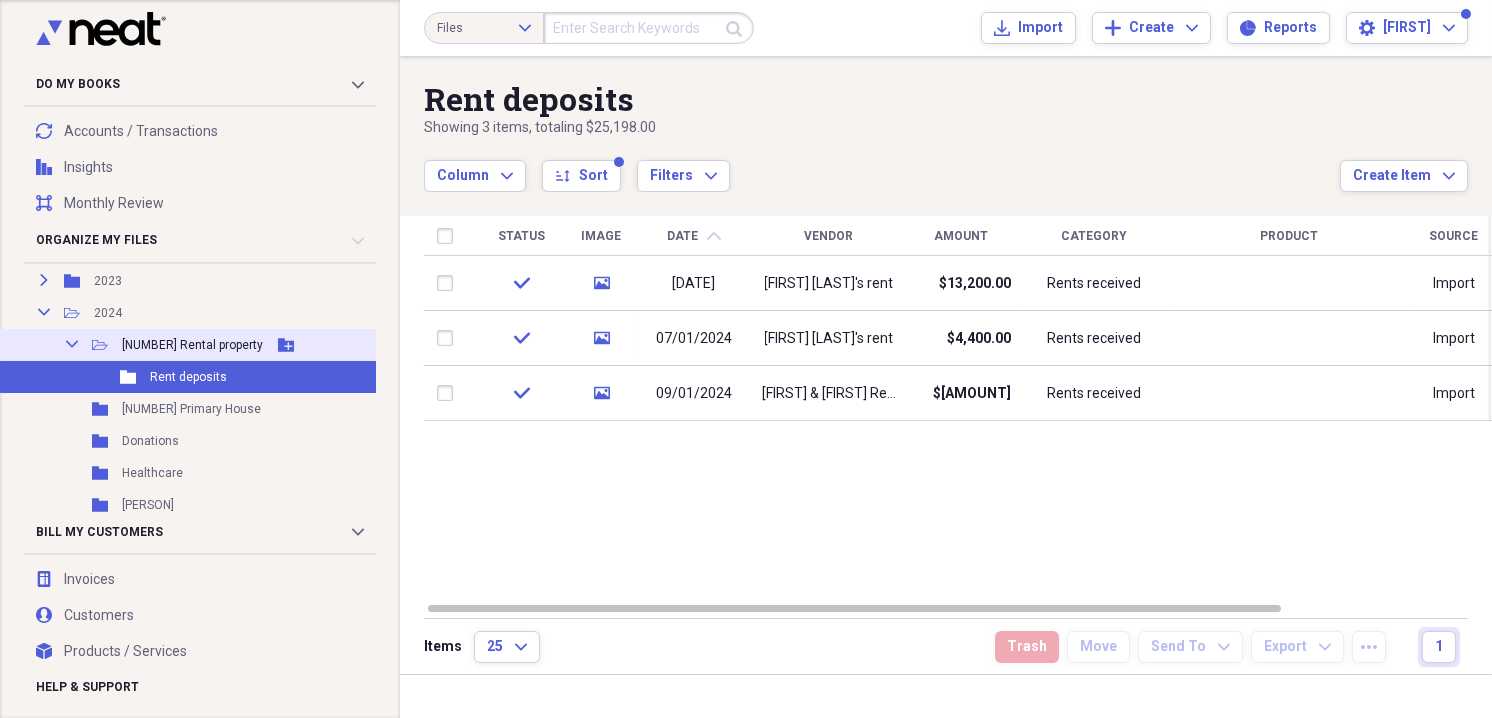 click 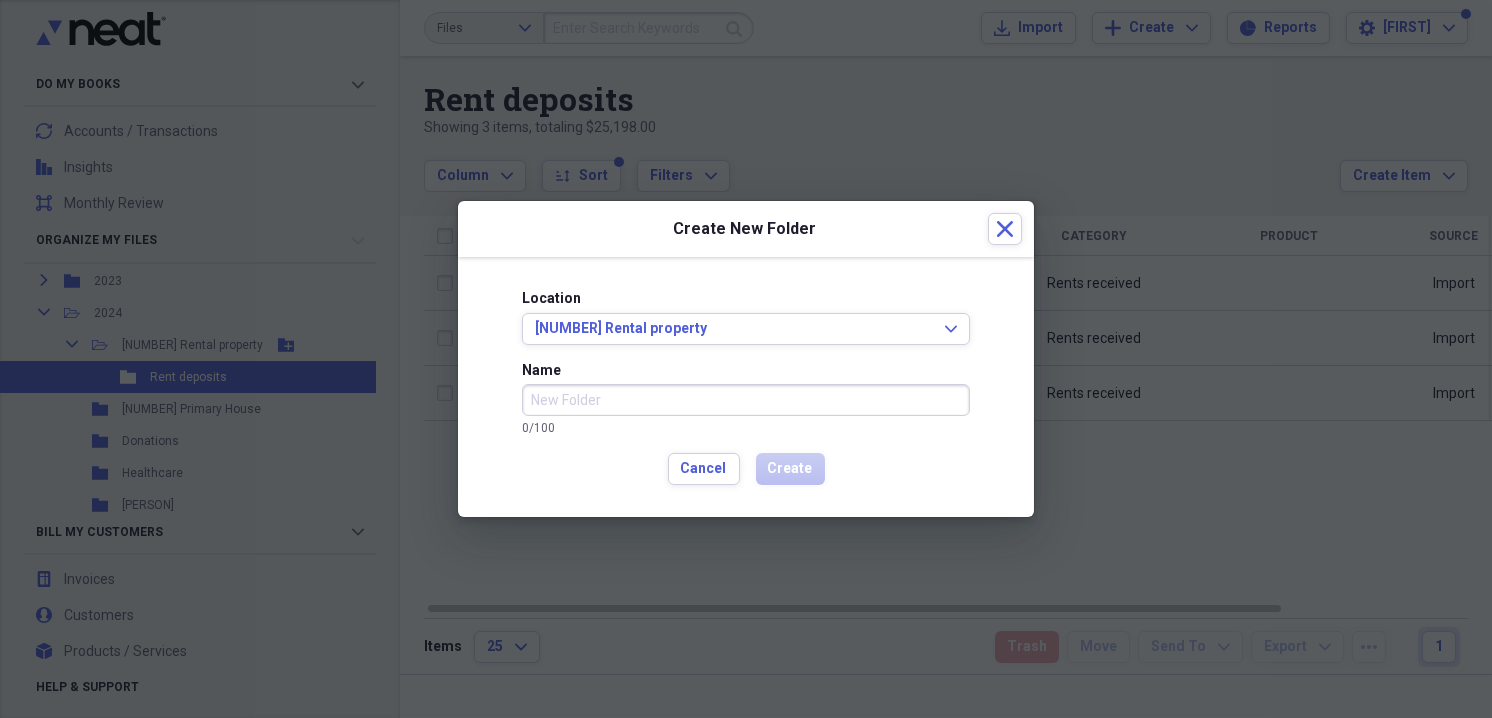 type on "7" 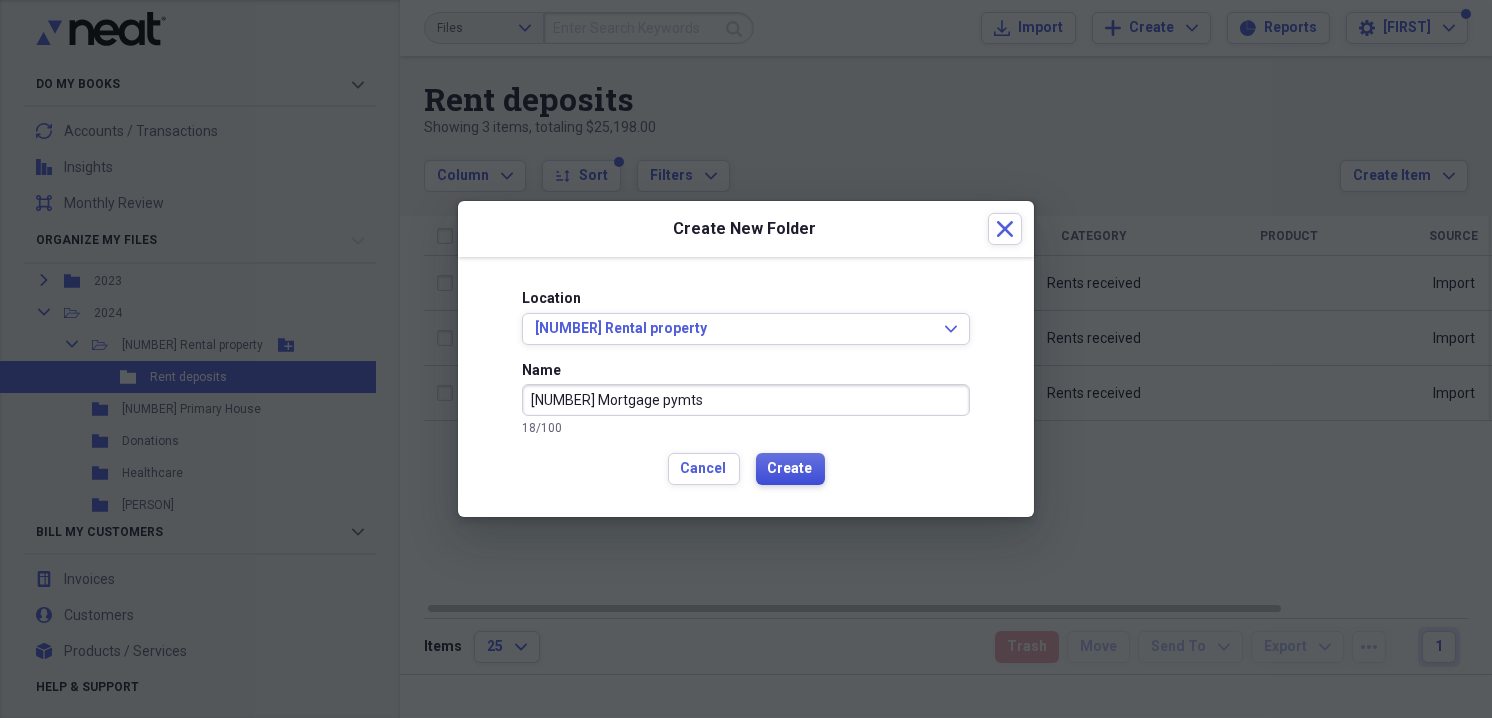 type on "[NUMBER] Mortgage pymts" 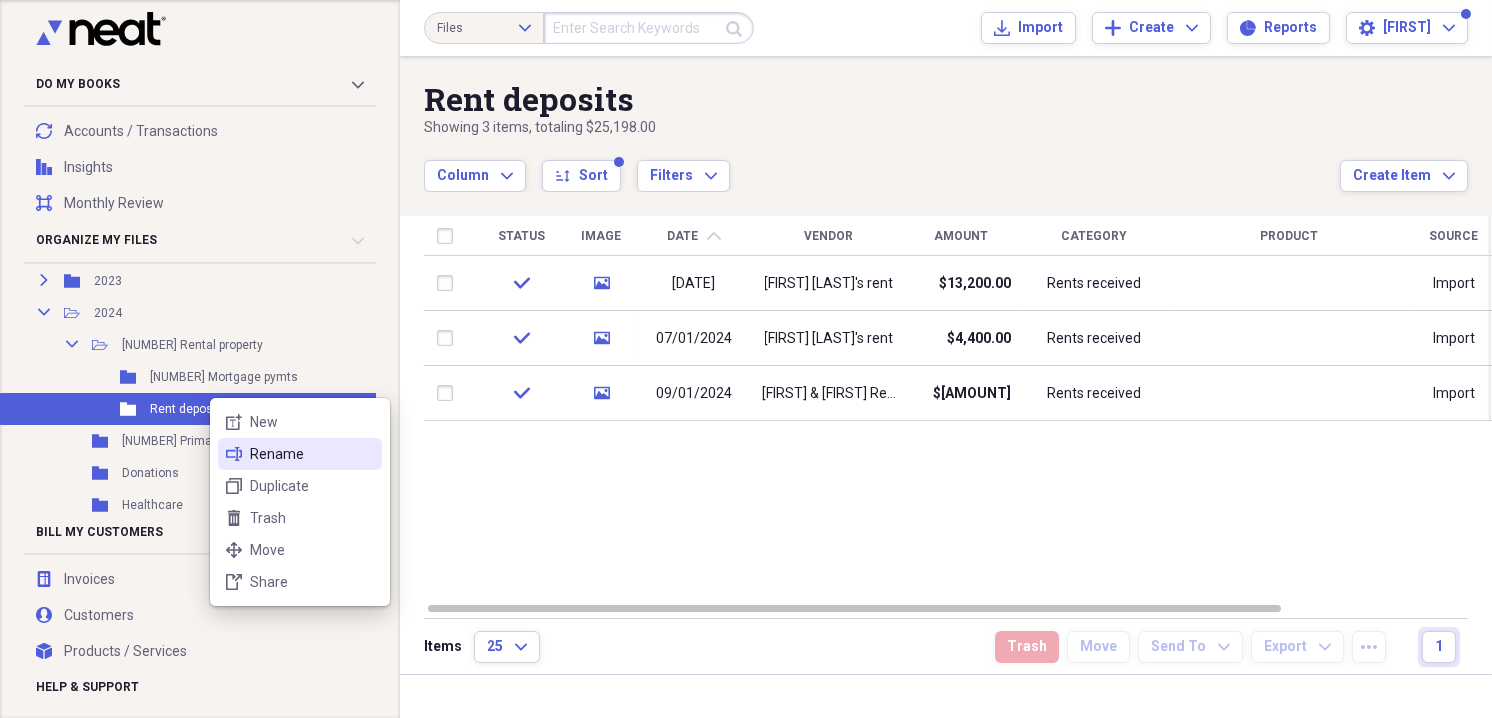 click on "Rename" at bounding box center (312, 454) 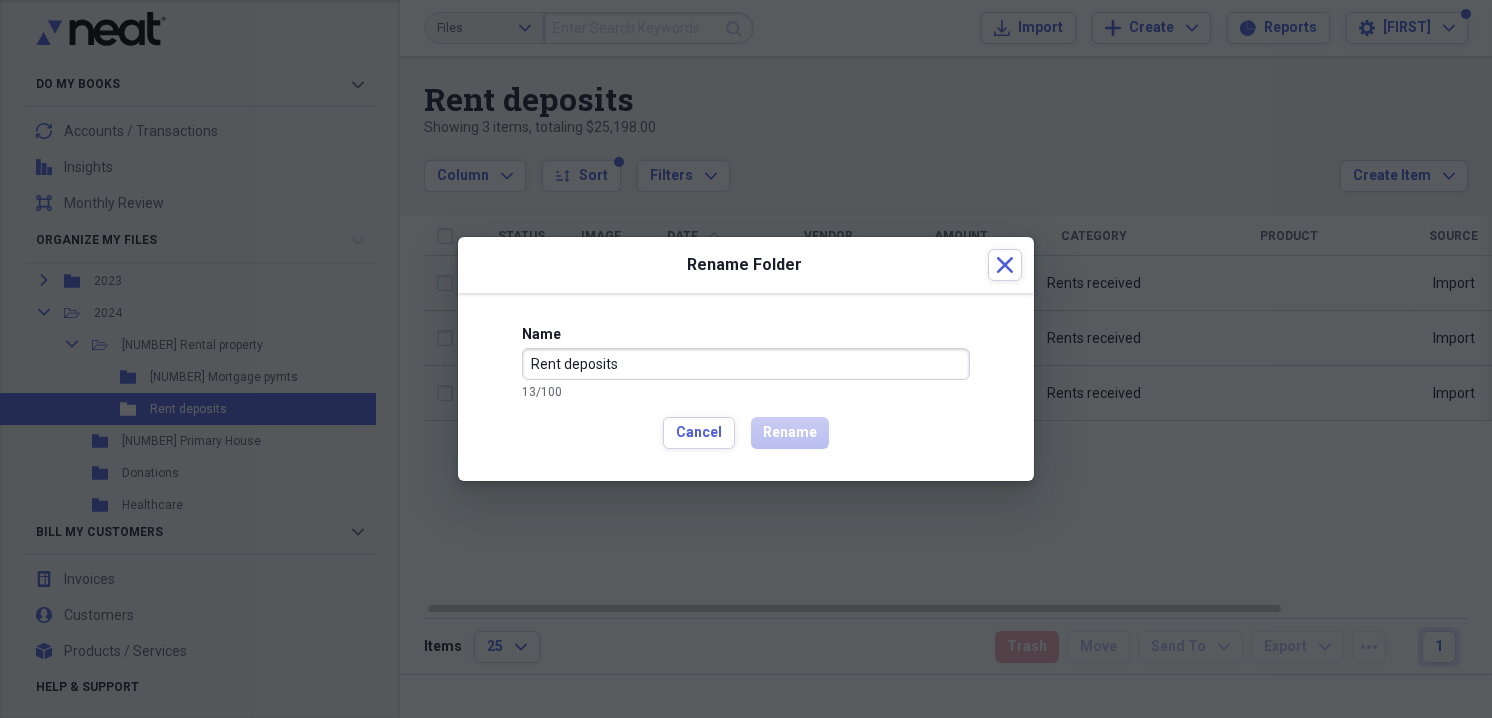 click on "Rent deposits" at bounding box center (746, 364) 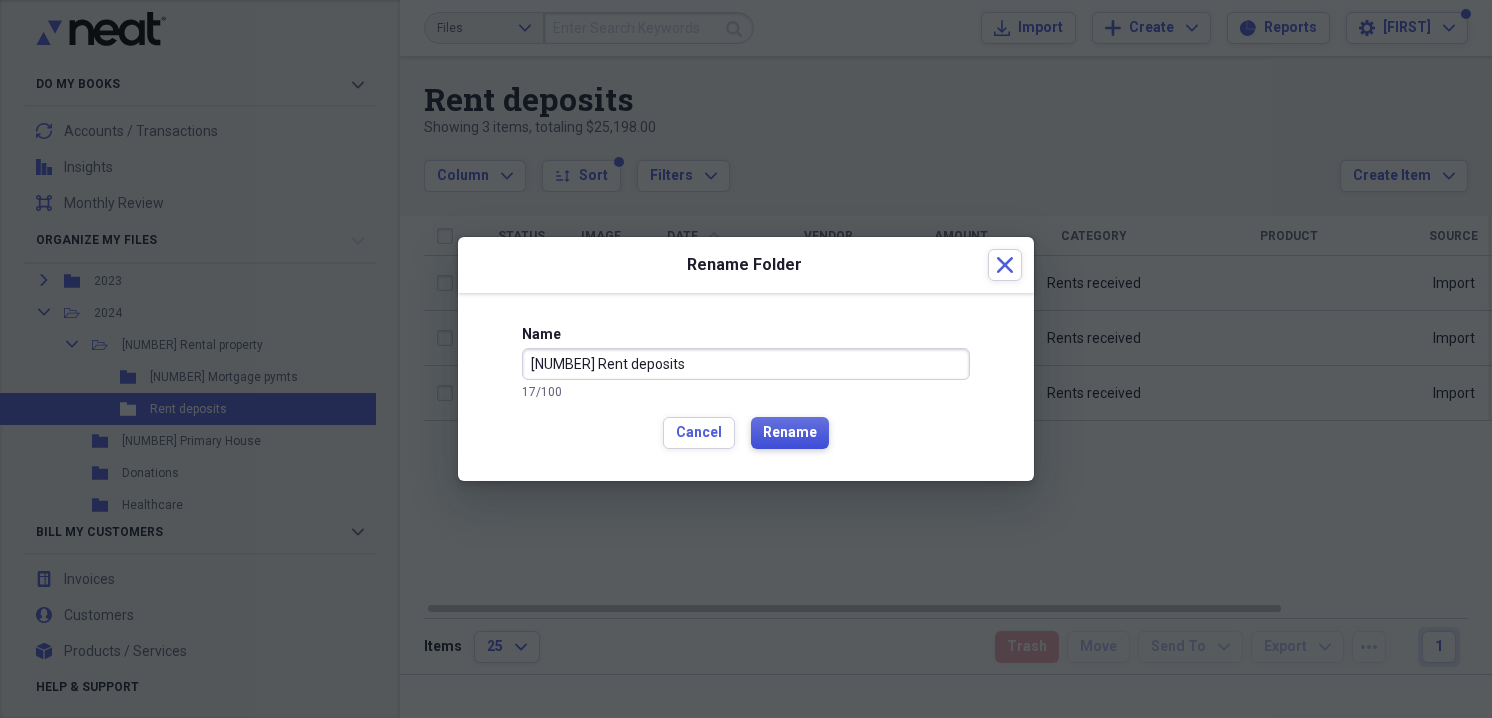 type on "[NUMBER] Rent deposits" 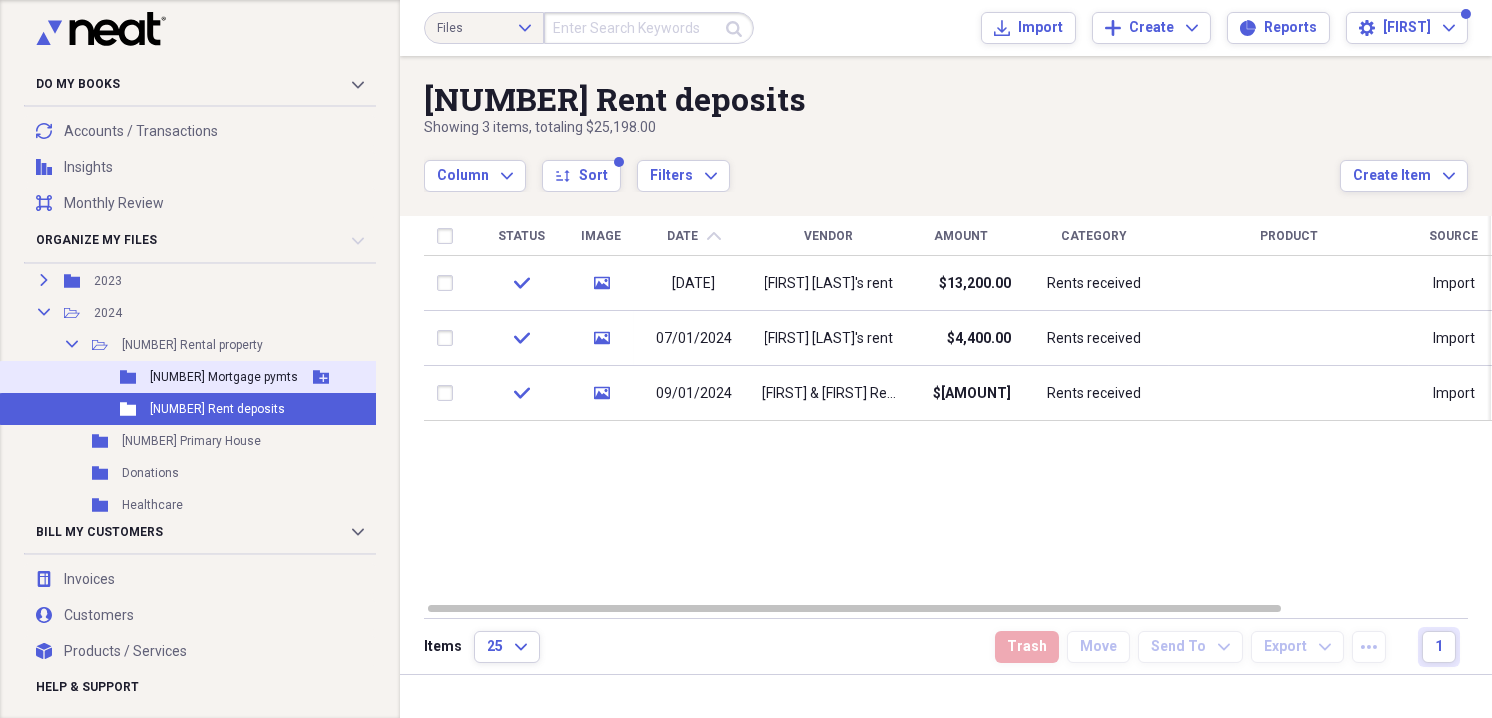 click on "[NUMBER] Mortgage pymts" at bounding box center (224, 377) 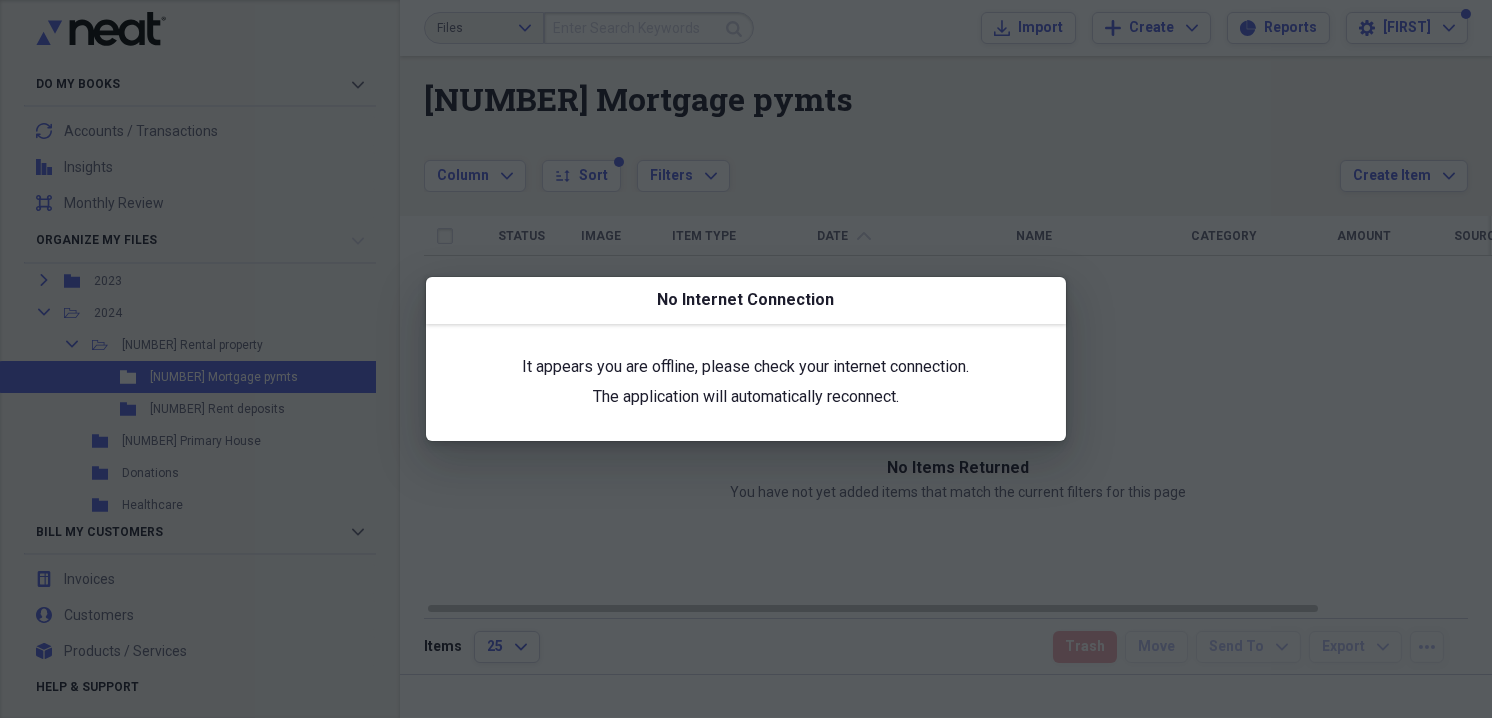 click on "The application will automatically reconnect." at bounding box center [746, 397] 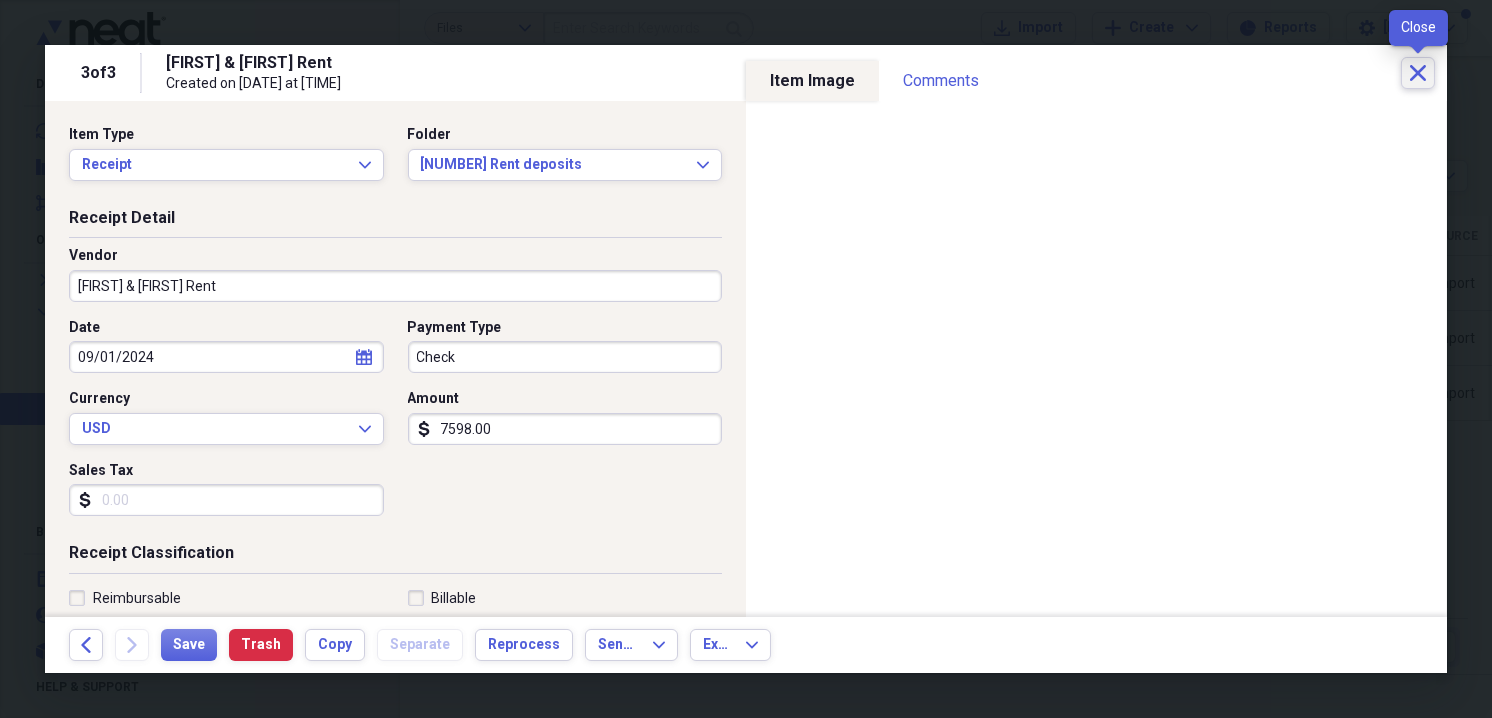click on "Close" 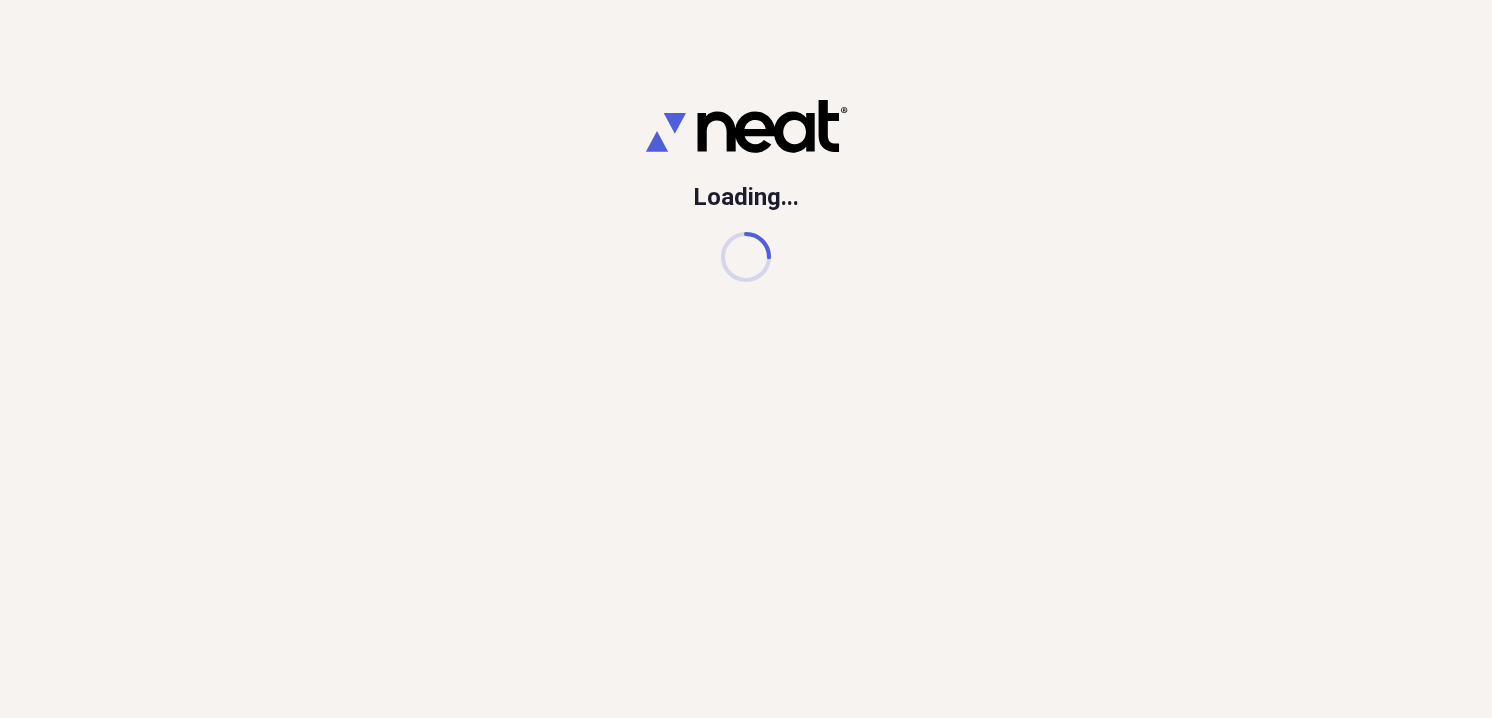 scroll, scrollTop: 0, scrollLeft: 0, axis: both 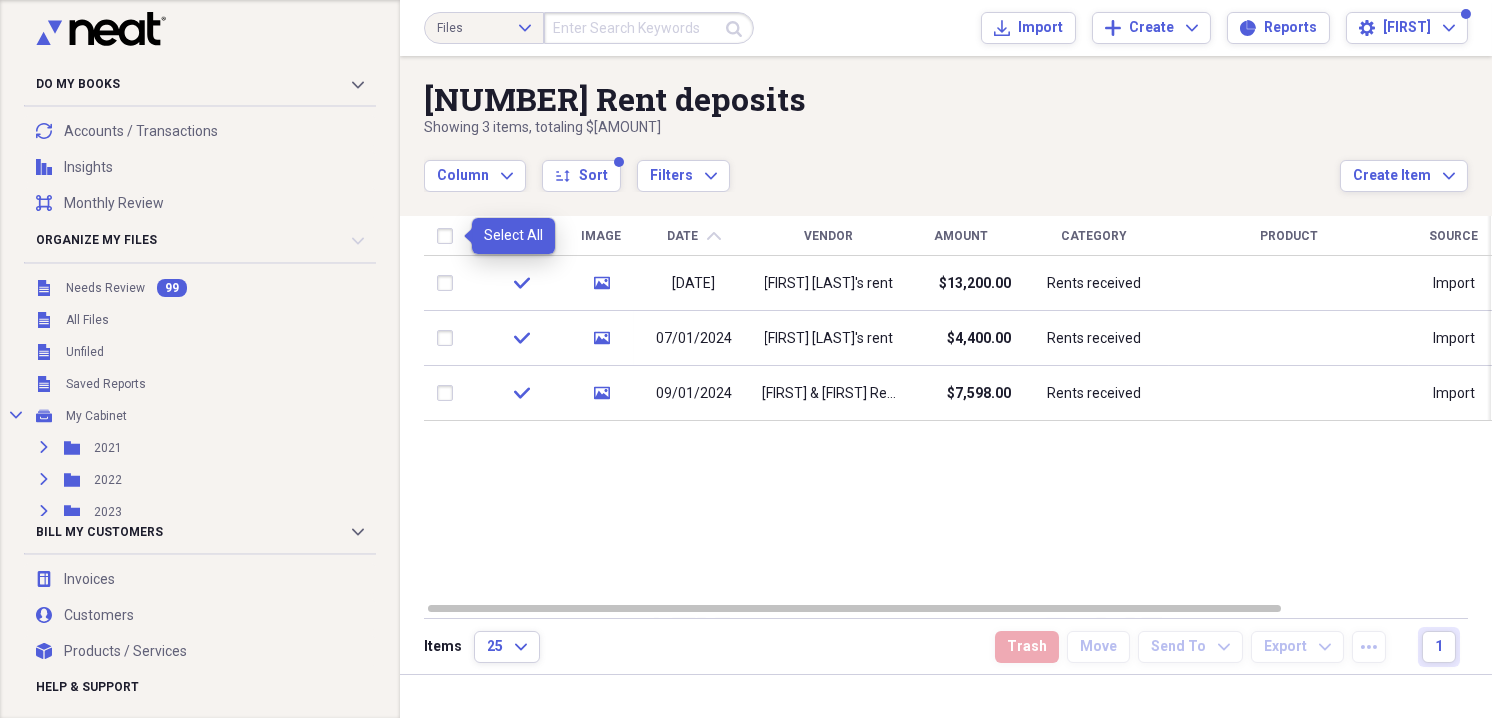 click at bounding box center [449, 236] 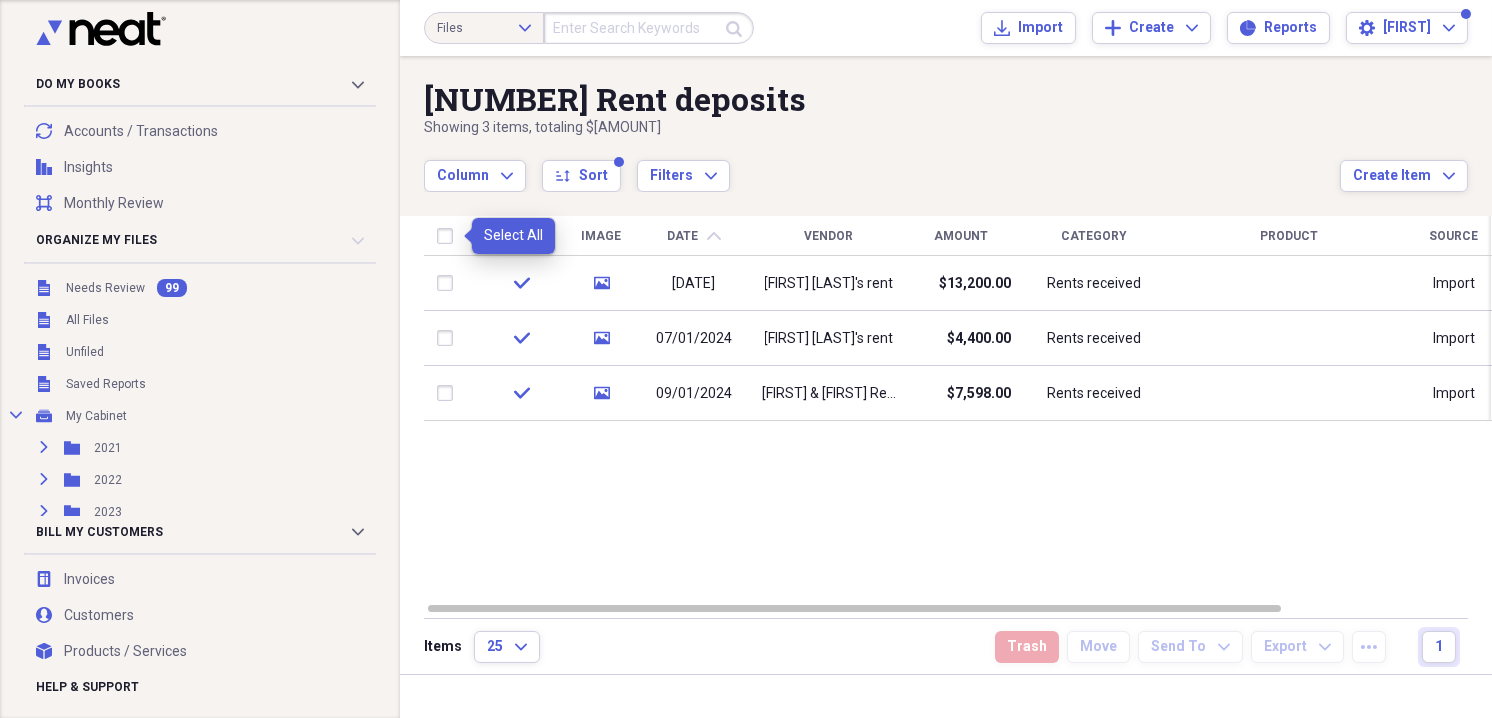 click at bounding box center (449, 236) 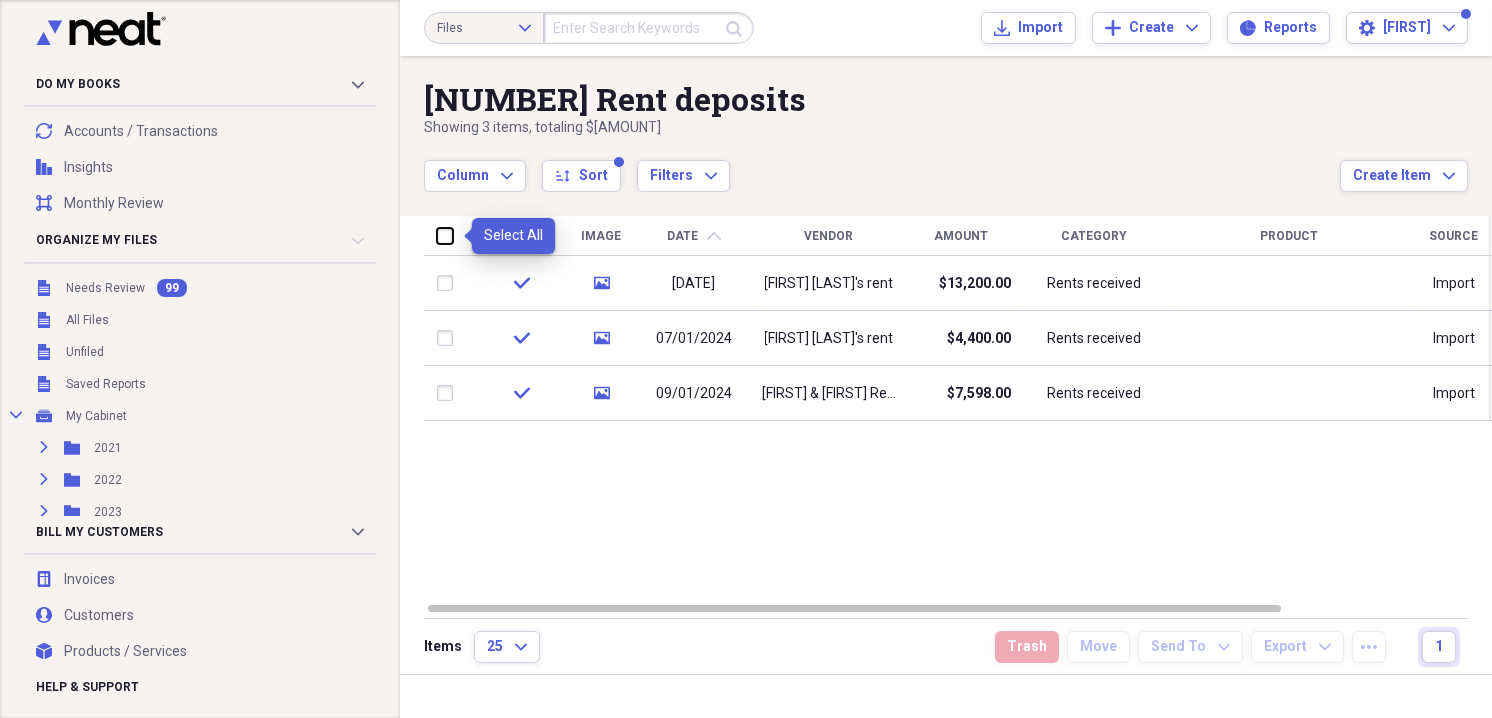 click at bounding box center [437, 235] 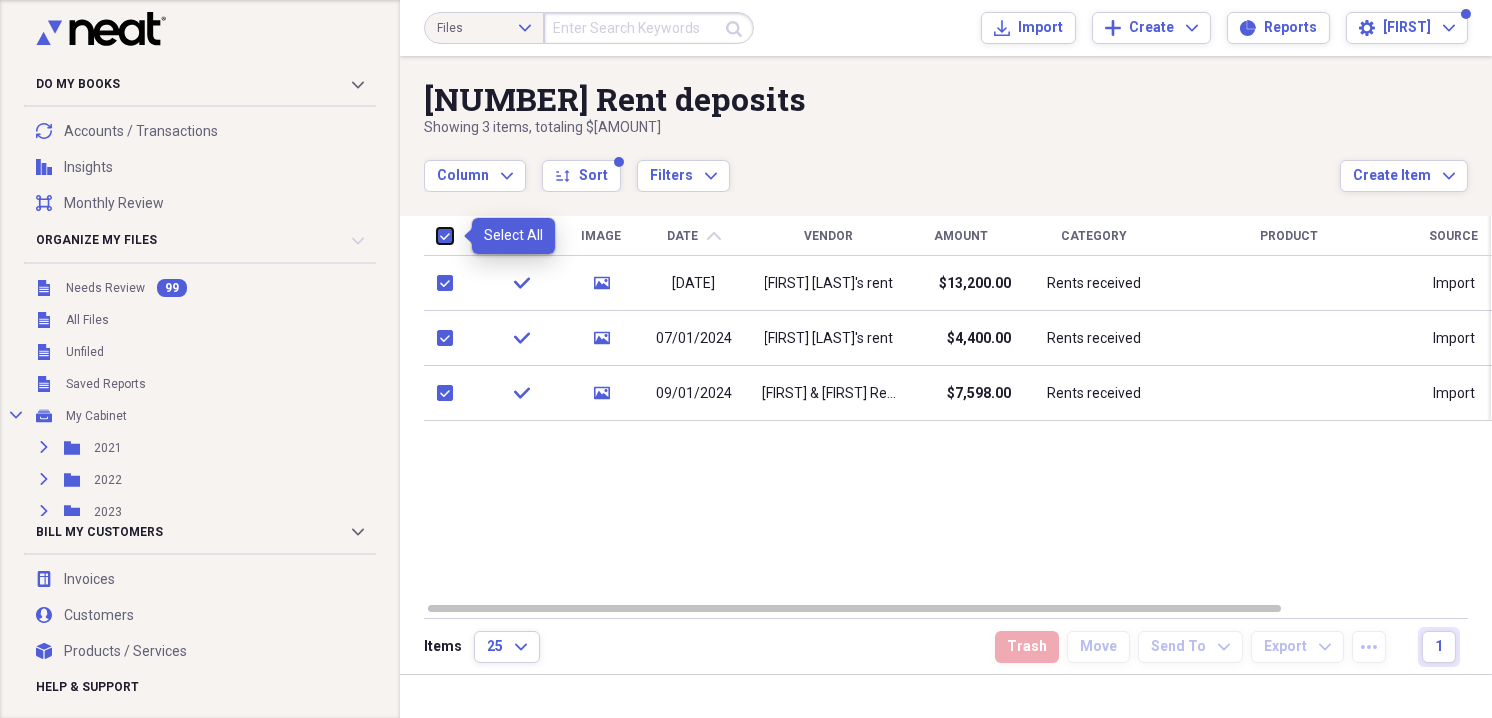 checkbox on "true" 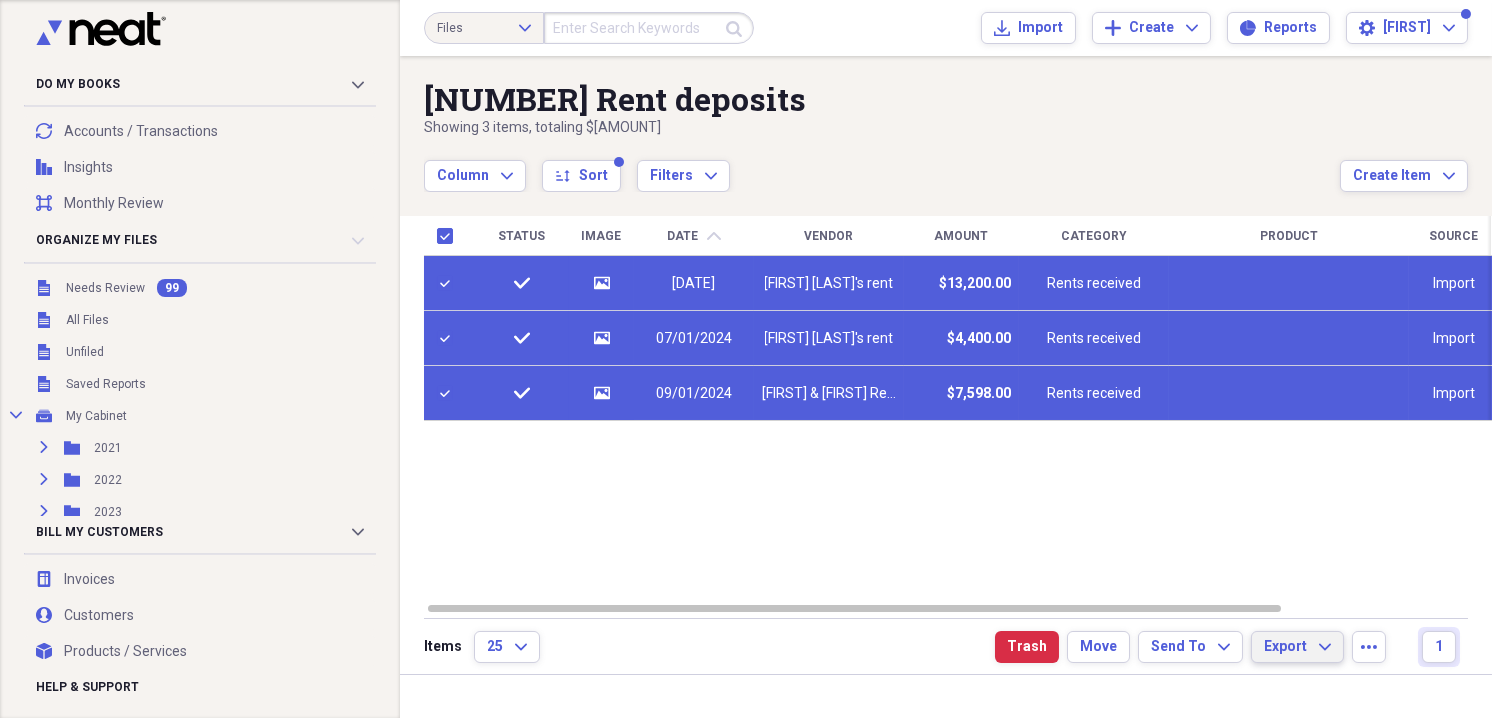 click on "Export" at bounding box center (1285, 647) 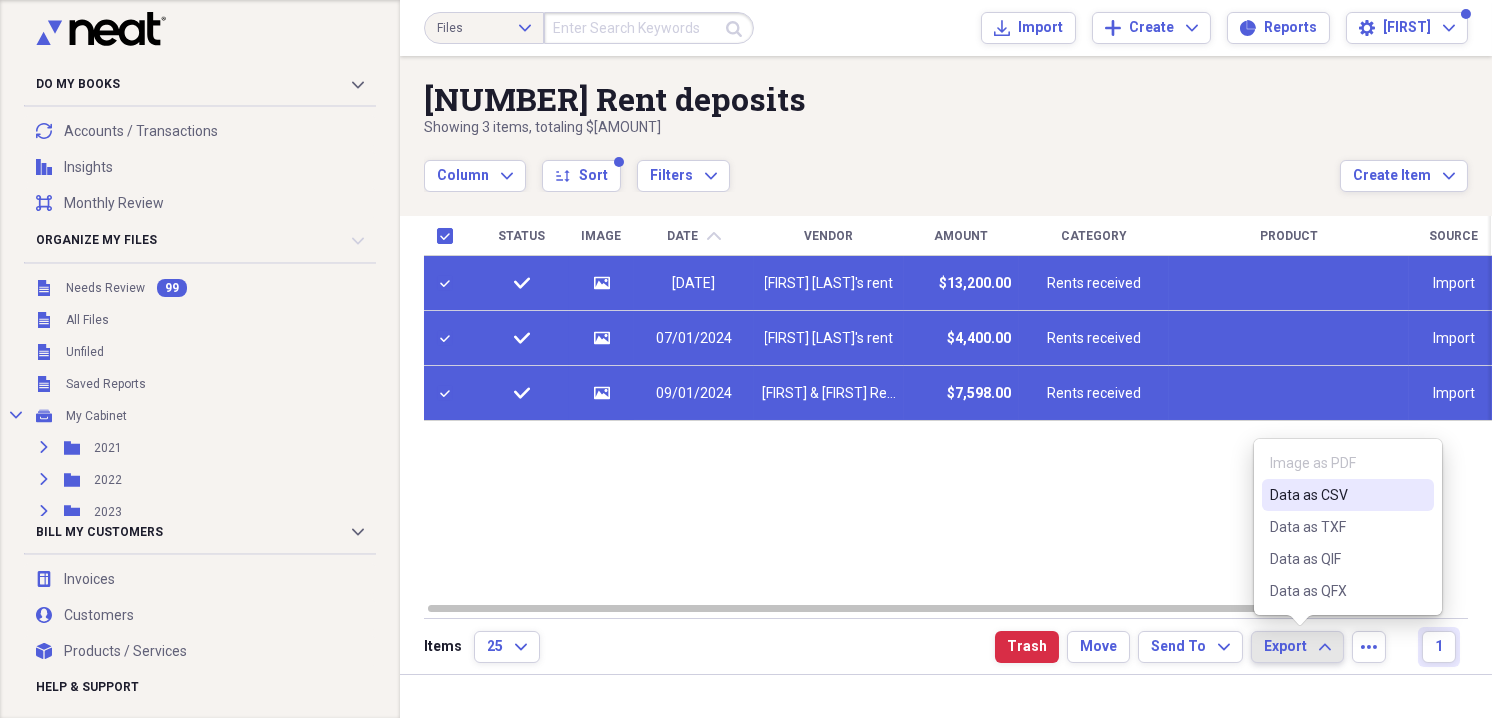 click on "Data as CSV" at bounding box center (1336, 495) 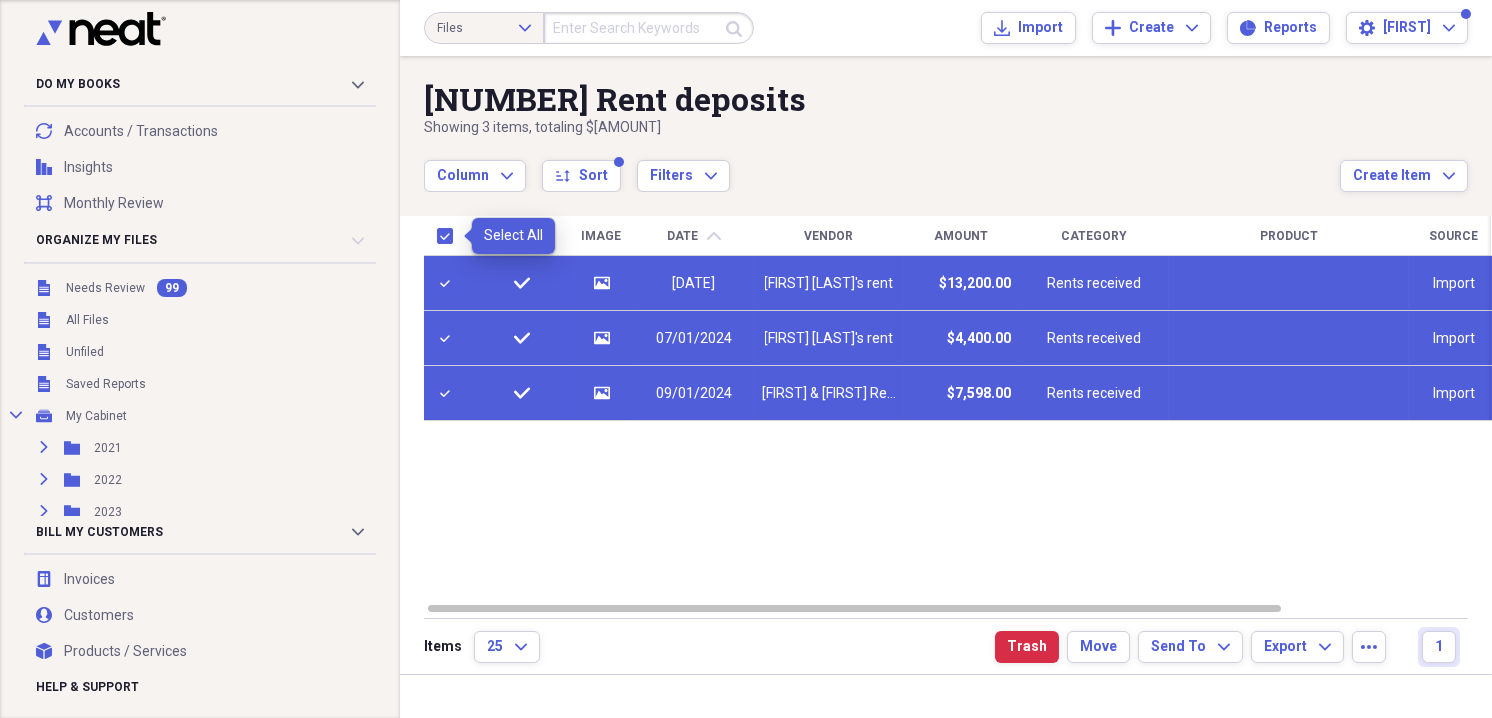 click at bounding box center (449, 236) 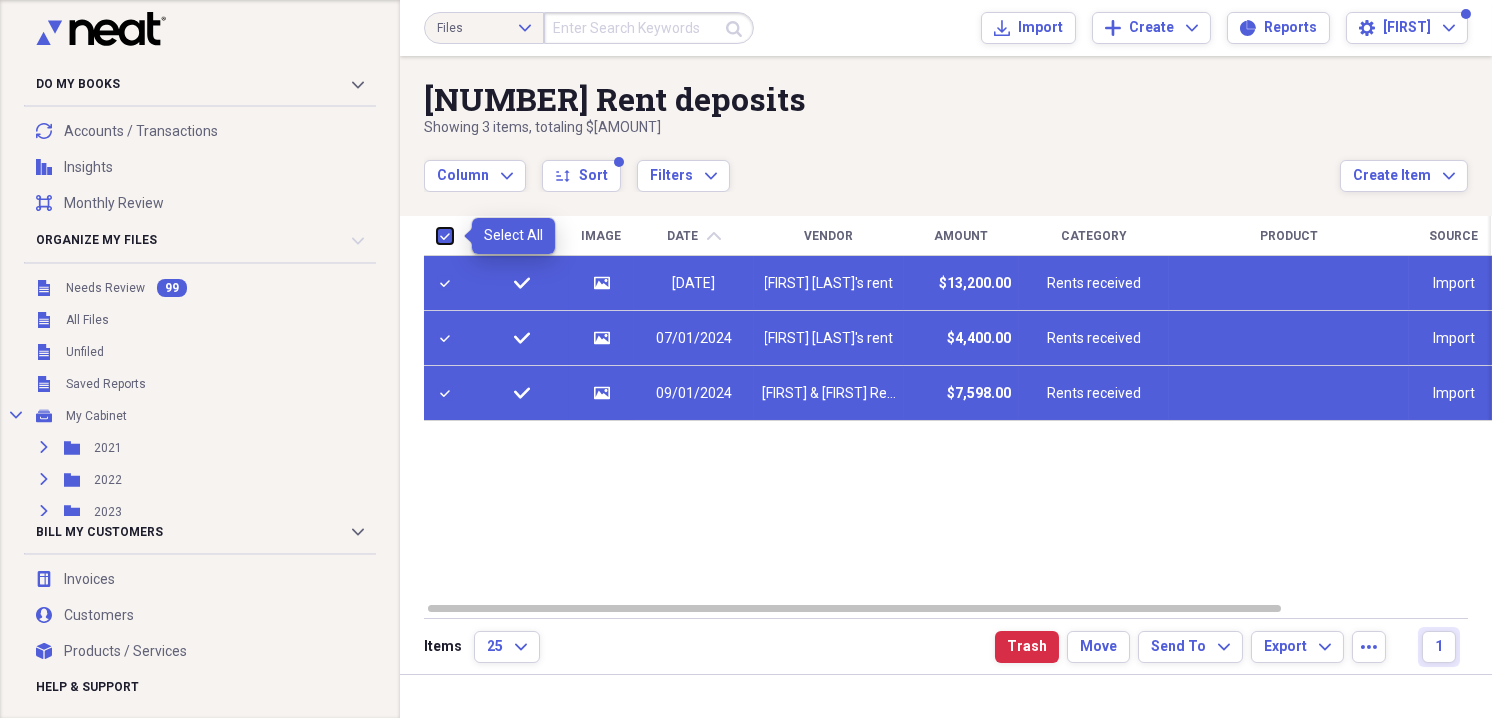 click at bounding box center [437, 235] 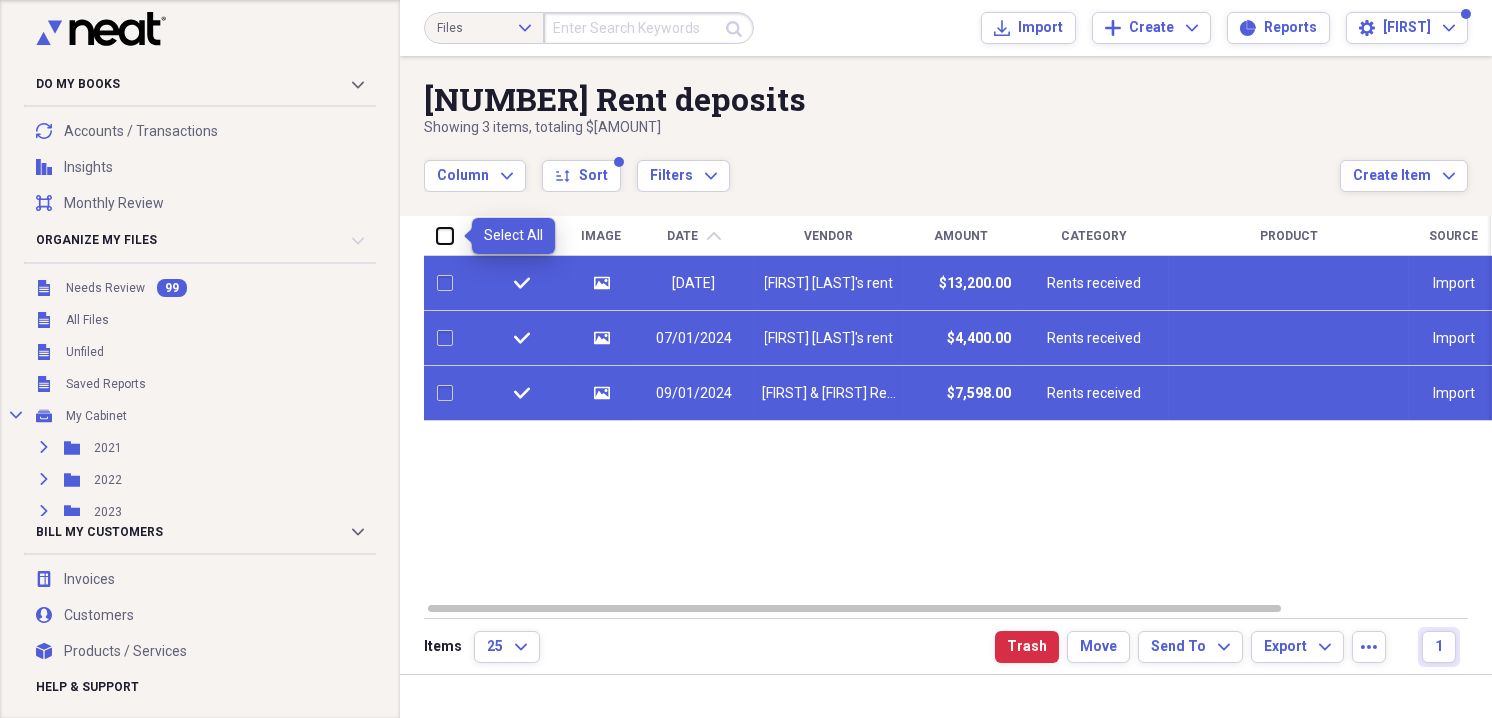 checkbox on "false" 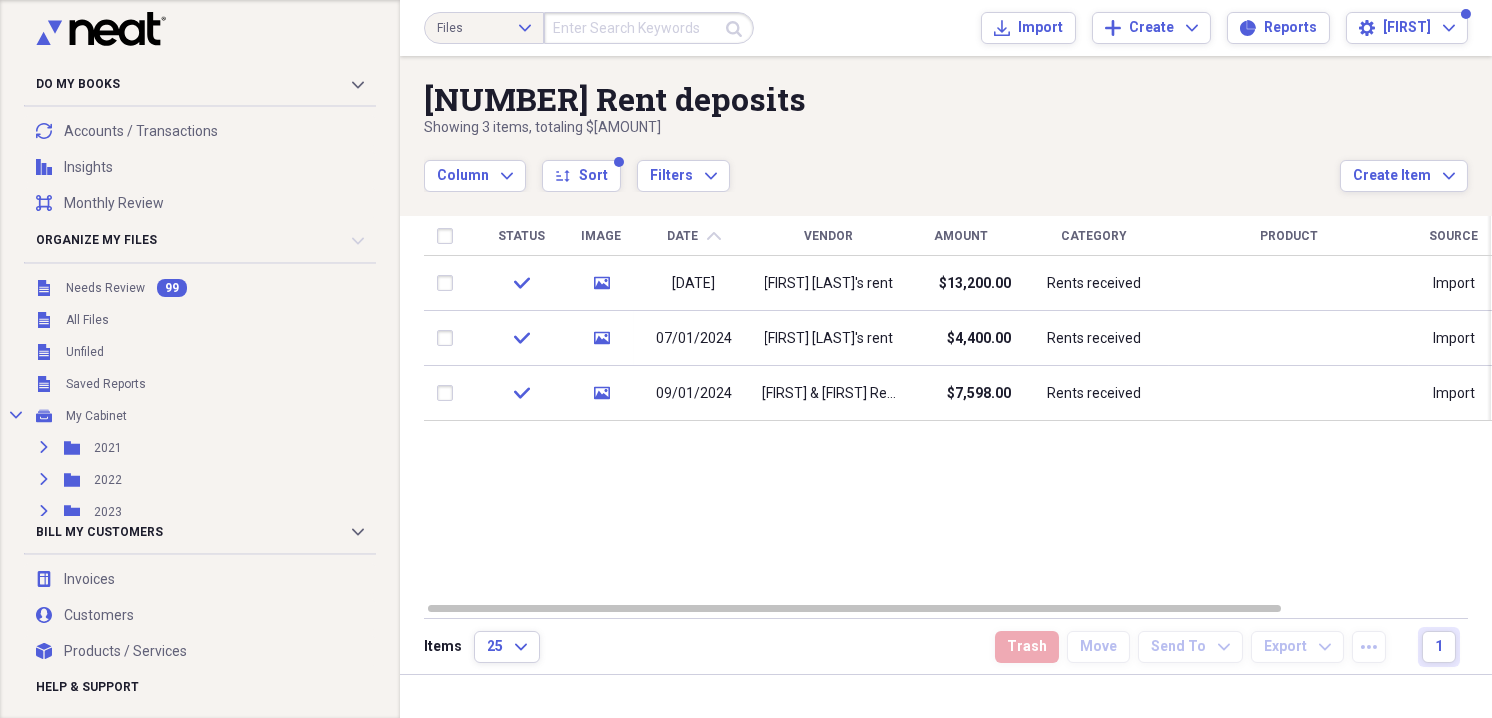 click on "Status Image Date chevron-up Vendor Amount Category Product Source Billable Reimbursable check media 01/02/2024 Kristie Appletons rent $13,200.00 Rents received Import check media 07/01/2024 Kristie Appletons rent $4,400.00 Rents received Import check media 09/01/2024 Stephen & Millie Rent $7,598.00 Rents received Import" at bounding box center [958, 408] 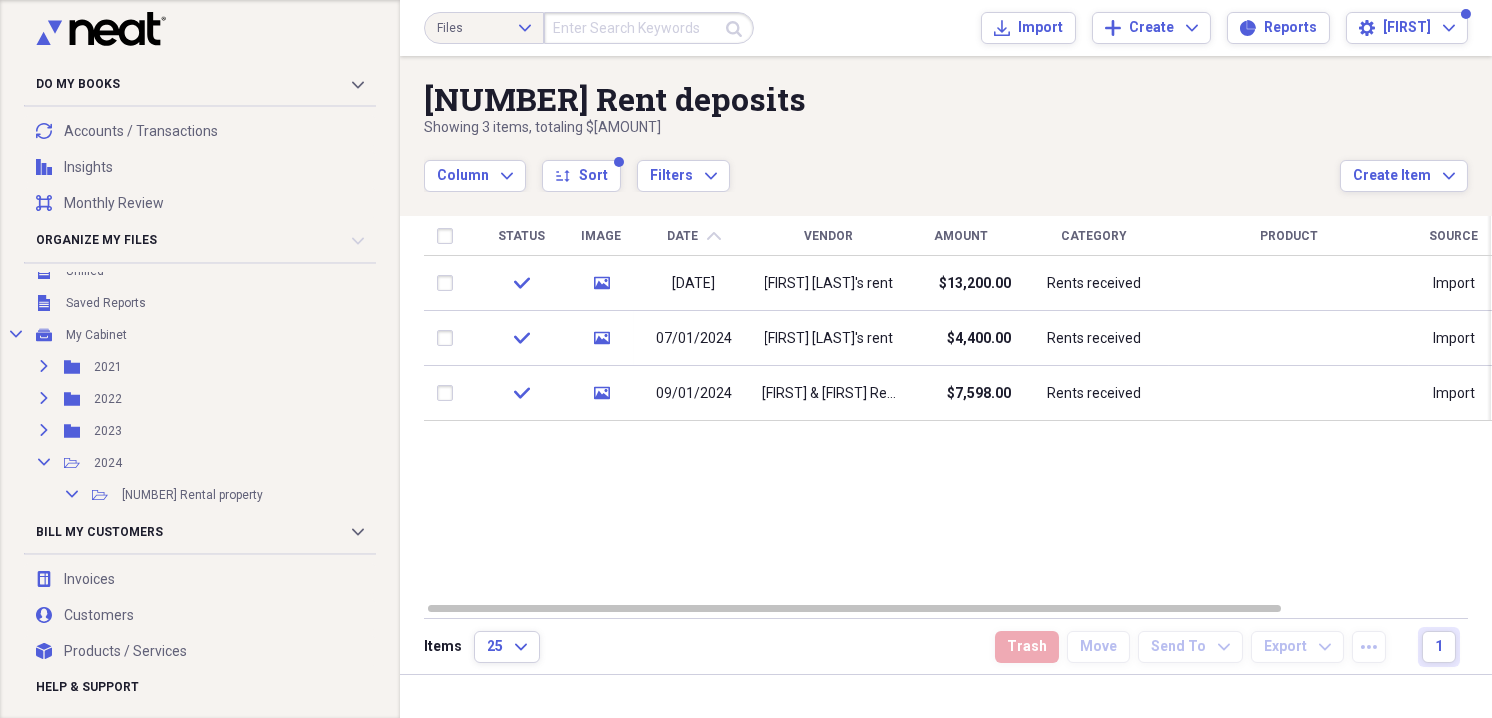 scroll, scrollTop: 119, scrollLeft: 0, axis: vertical 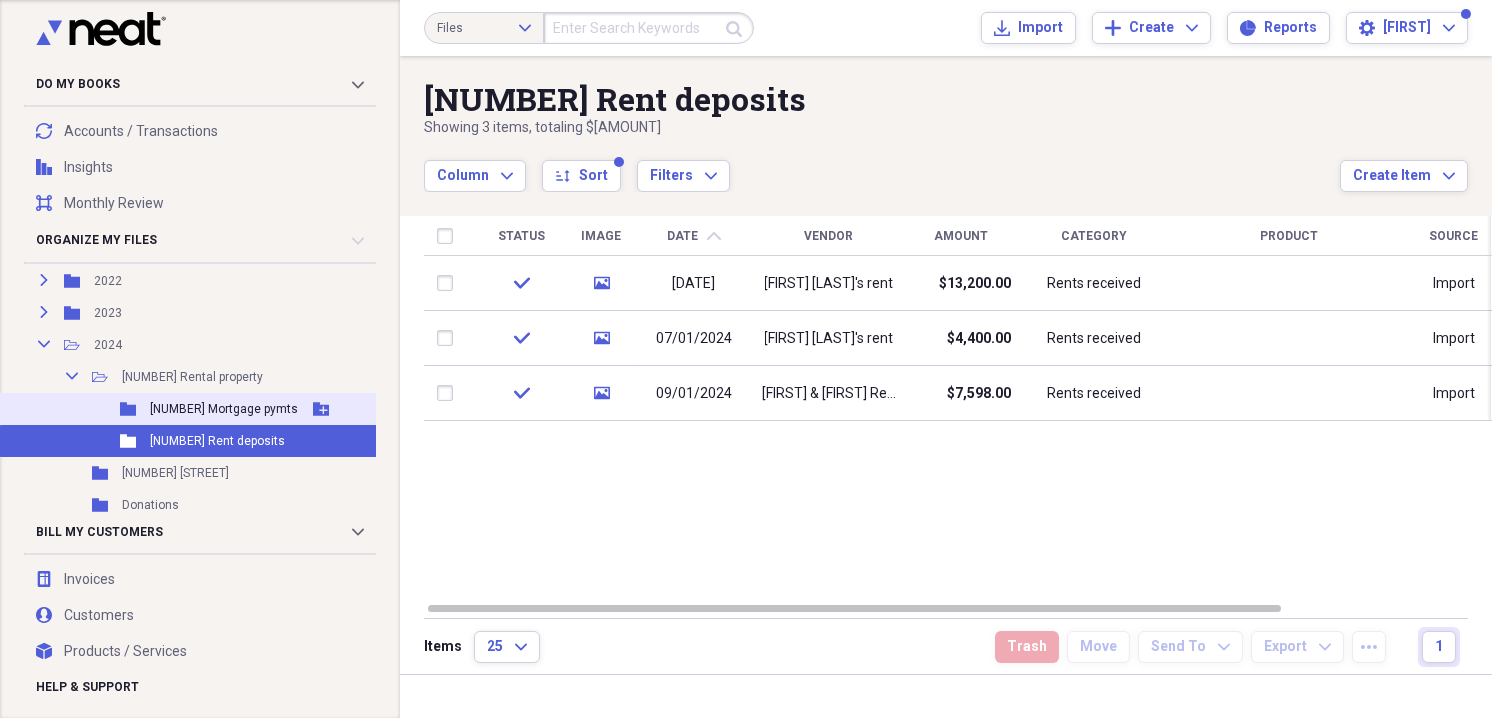 click on "Add Folder" at bounding box center (321, 409) 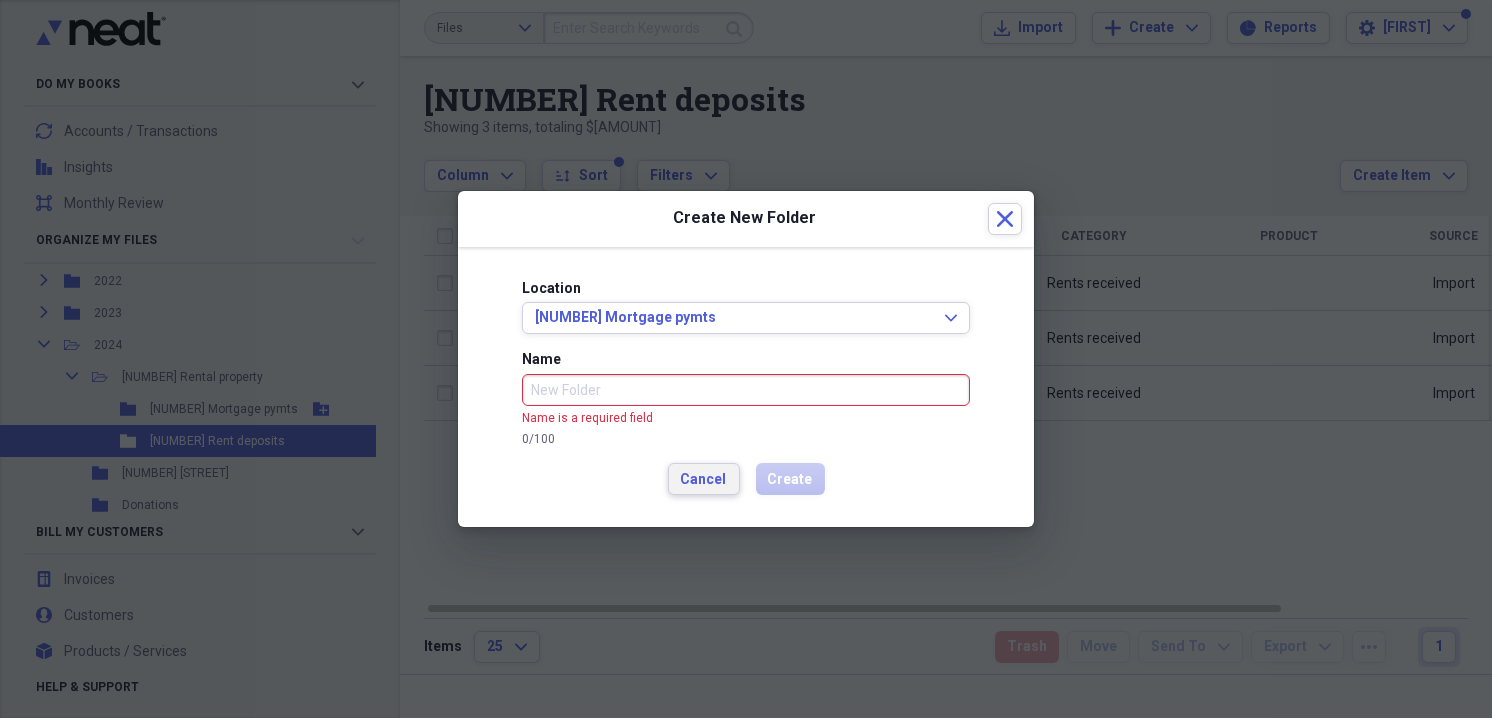 click on "Cancel" at bounding box center (704, 480) 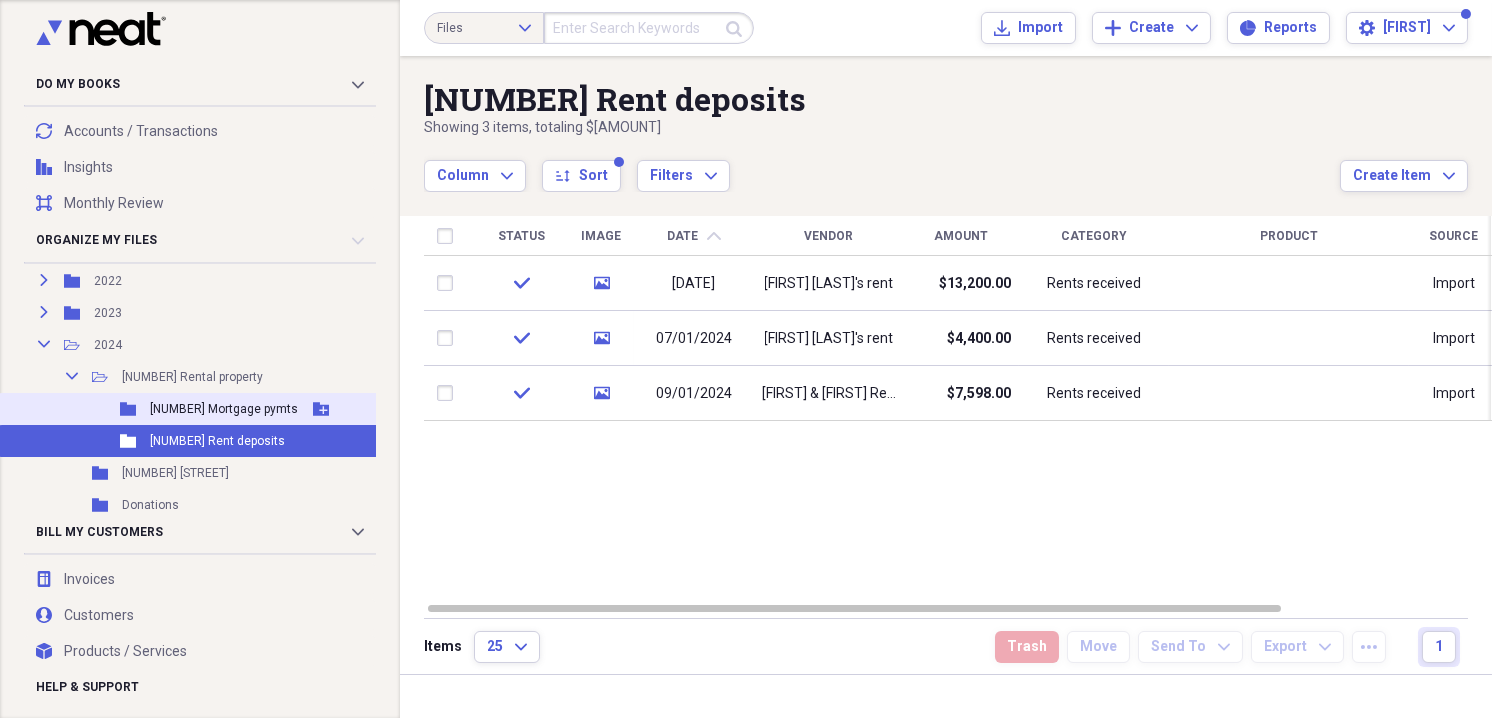 click on "[NUMBER] Mortgage pymts" at bounding box center [224, 409] 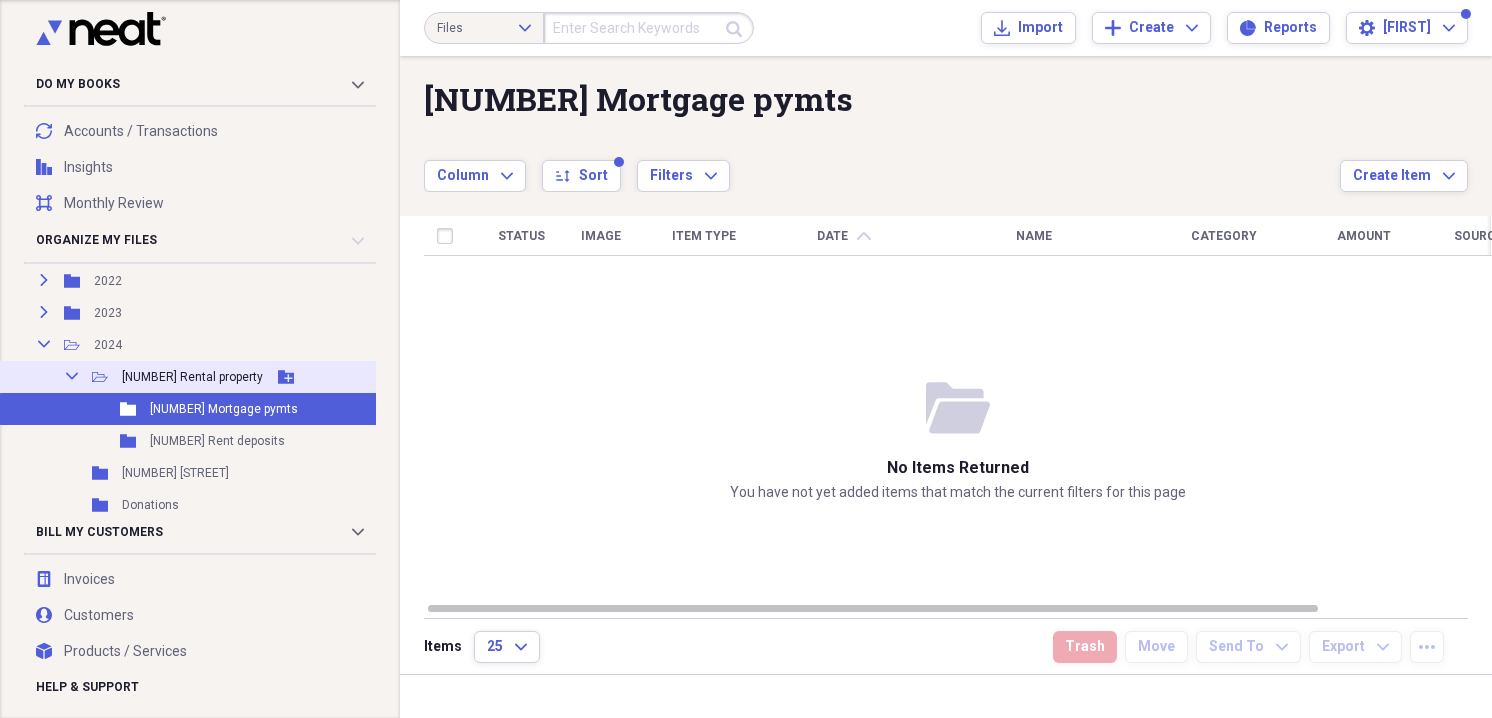 click on "[NUMBER] Rental property" at bounding box center (192, 377) 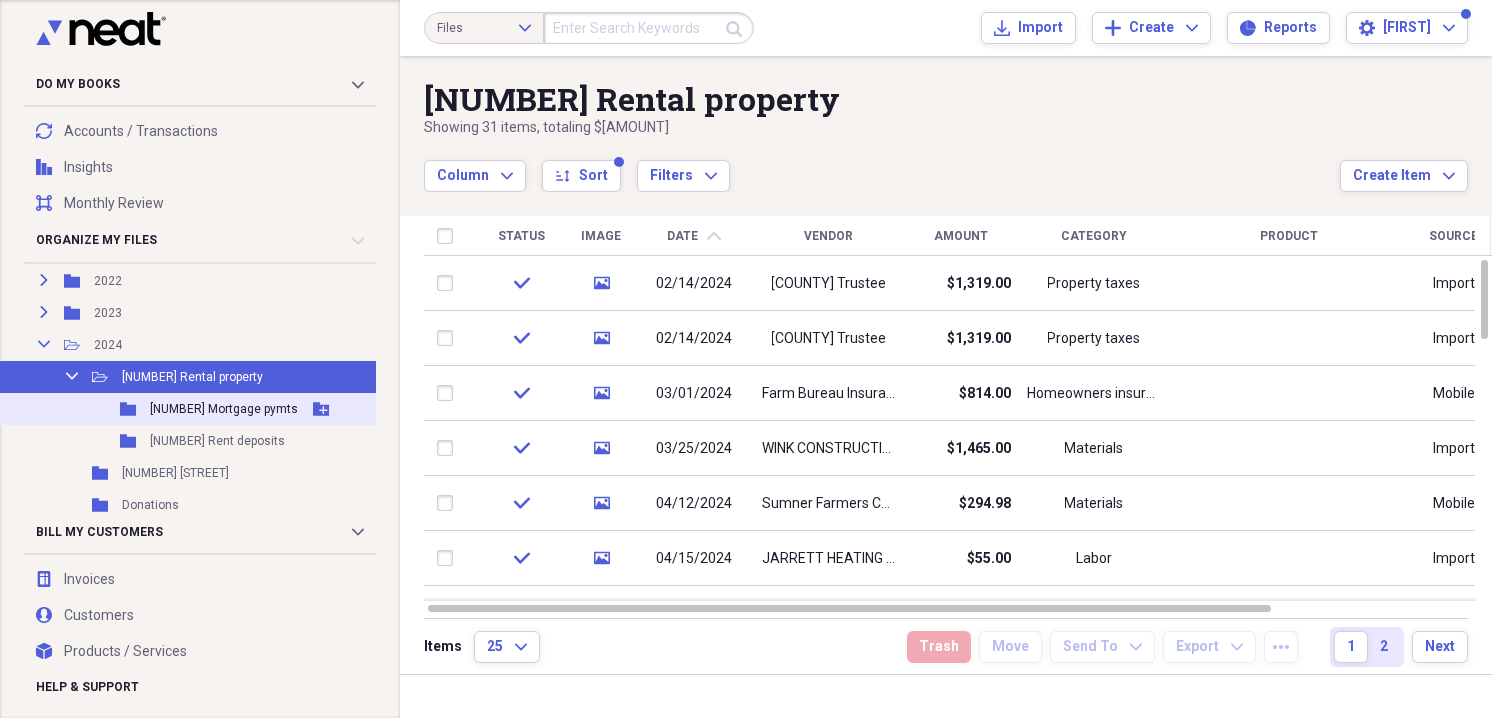 click on "[NUMBER] Mortgage pymts" at bounding box center (224, 409) 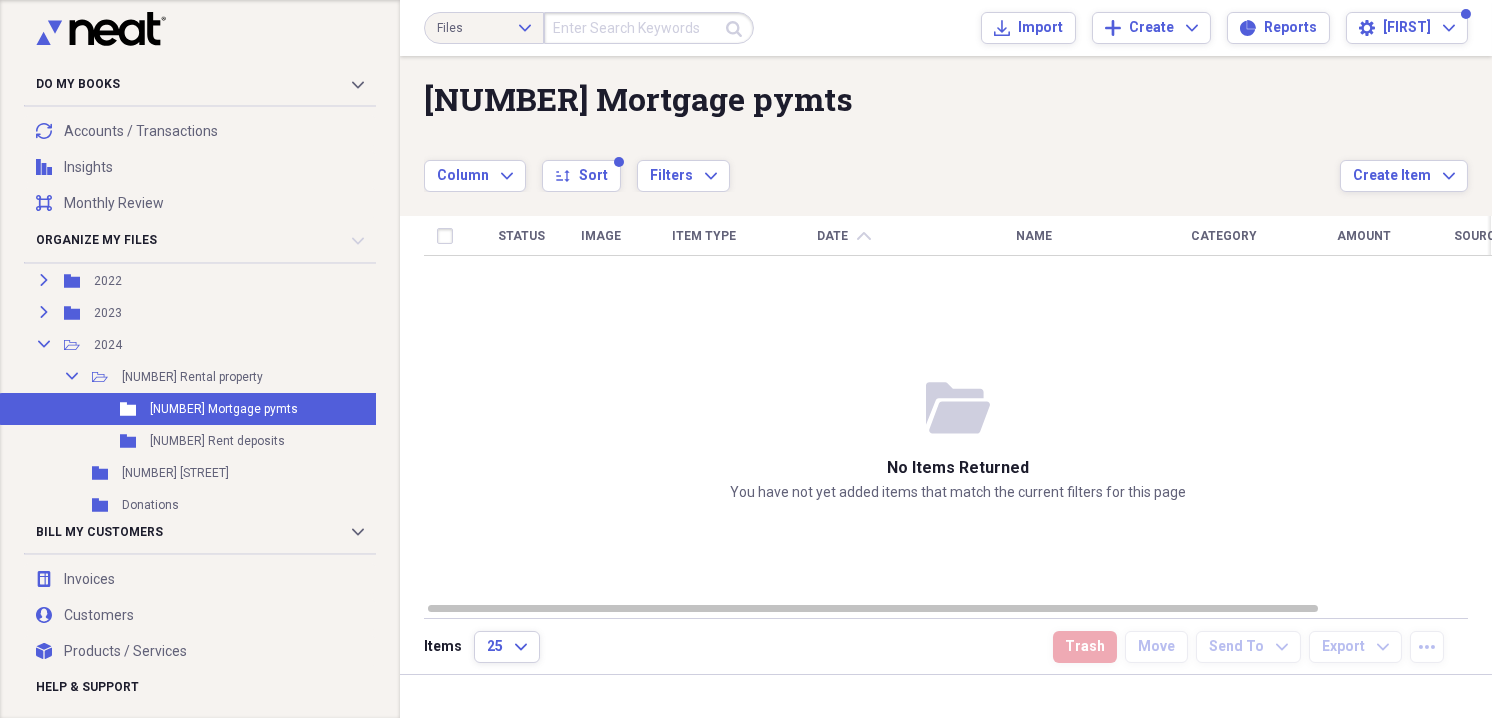 drag, startPoint x: 824, startPoint y: 435, endPoint x: 553, endPoint y: 432, distance: 271.0166 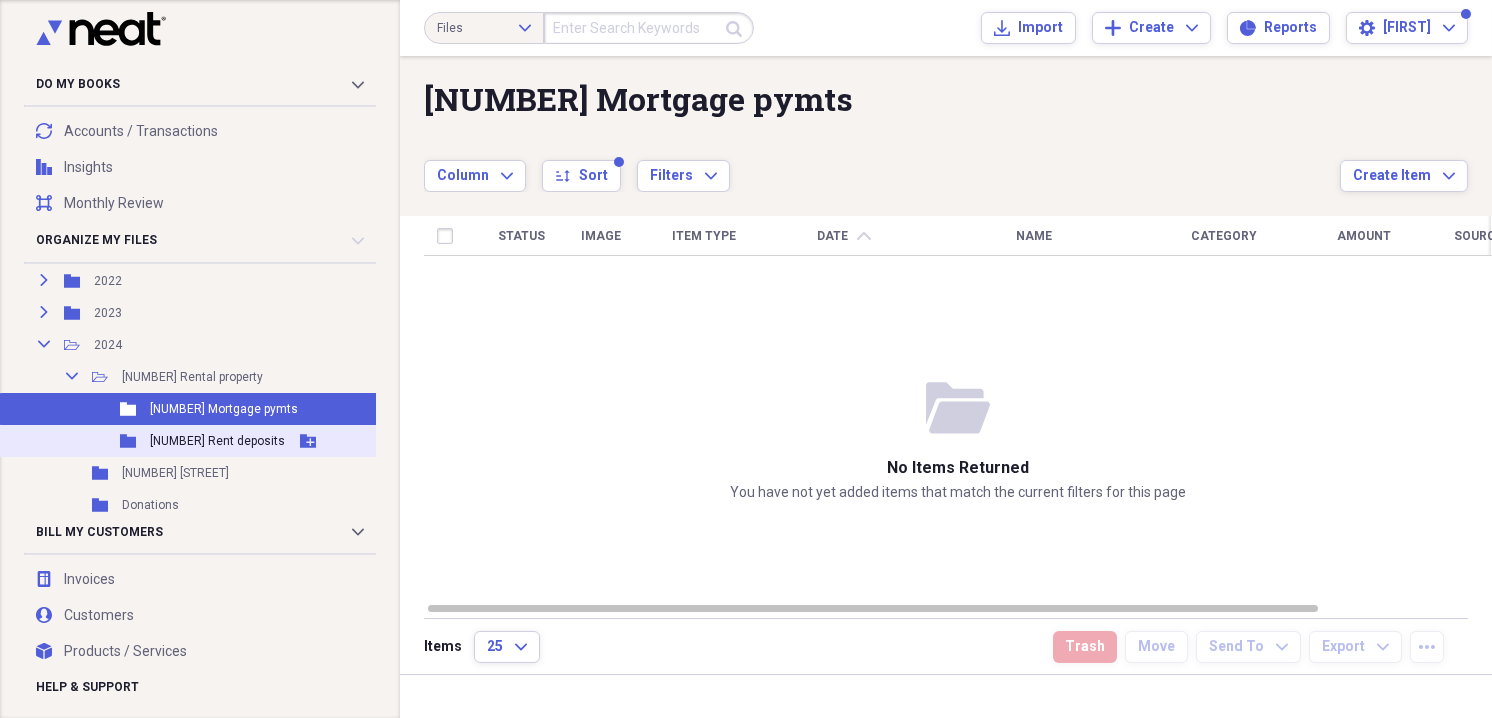 click on "[NUMBER] Rent deposits" at bounding box center [217, 441] 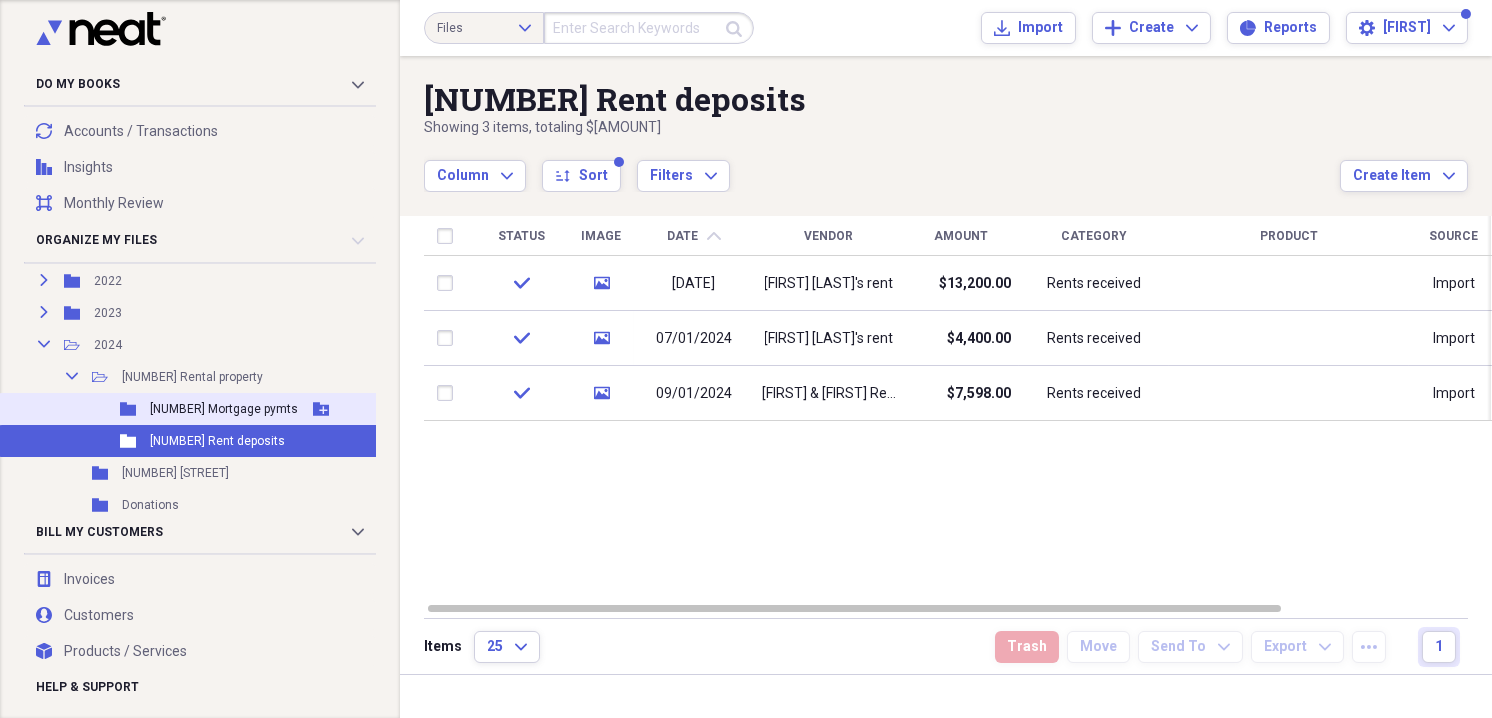 click on "[NUMBER] Mortgage pymts" at bounding box center [224, 409] 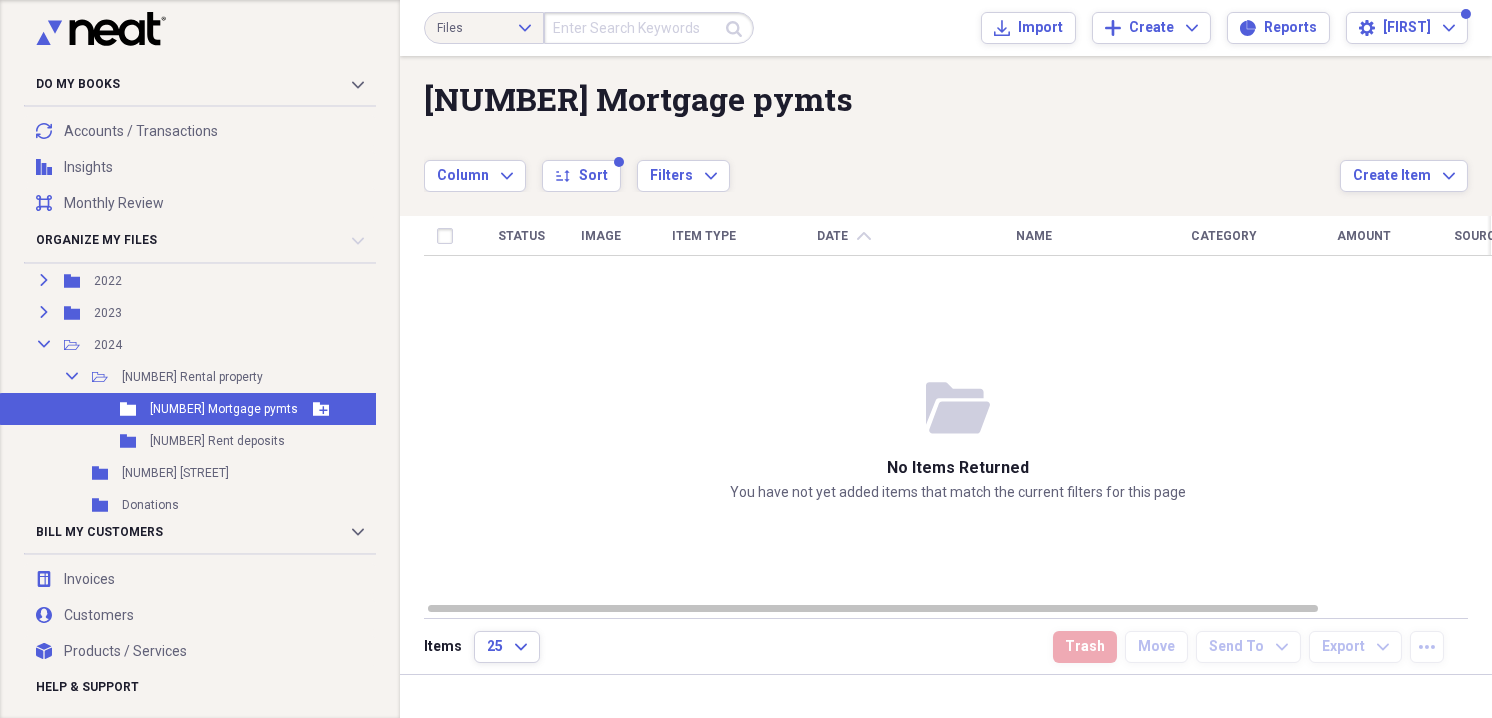 click on "[NUMBER] Mortgage pymts" at bounding box center (224, 409) 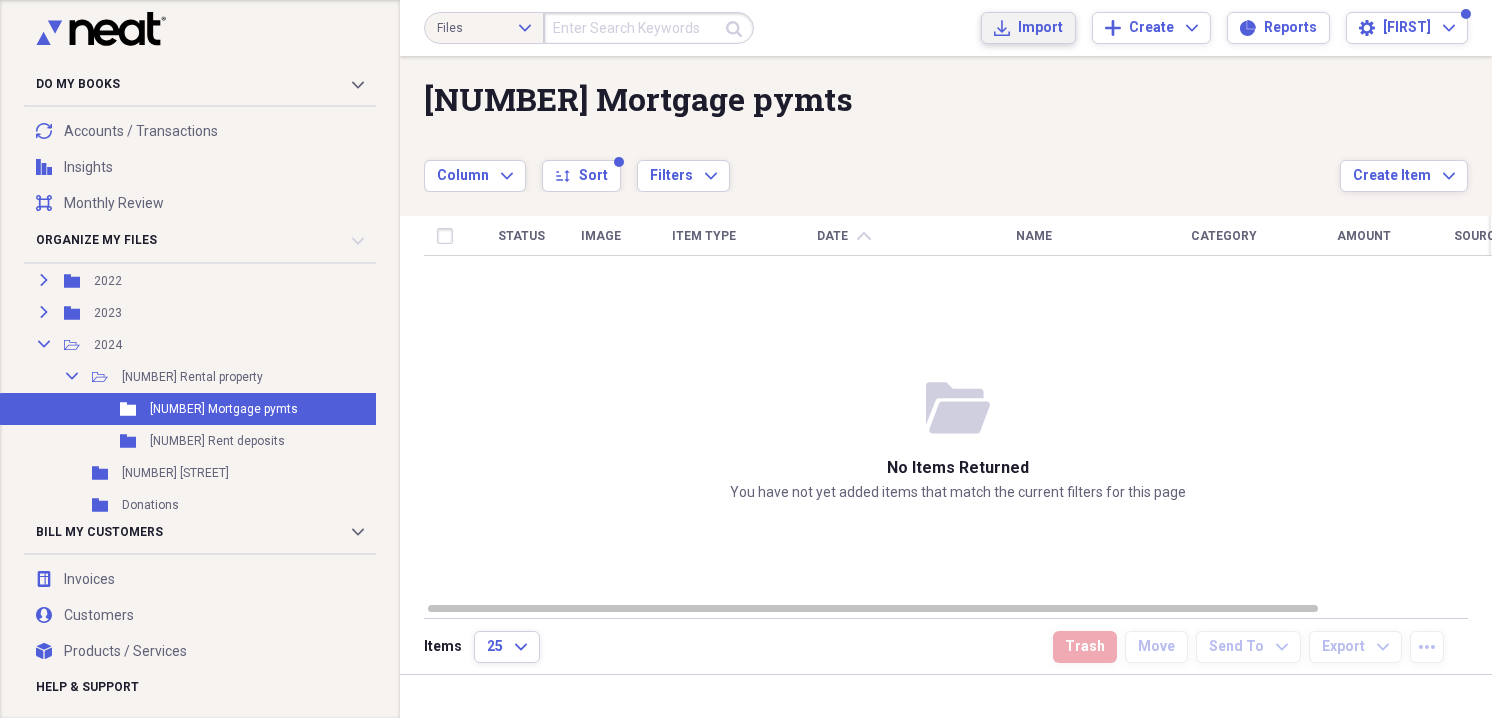 click on "Import" at bounding box center [1040, 28] 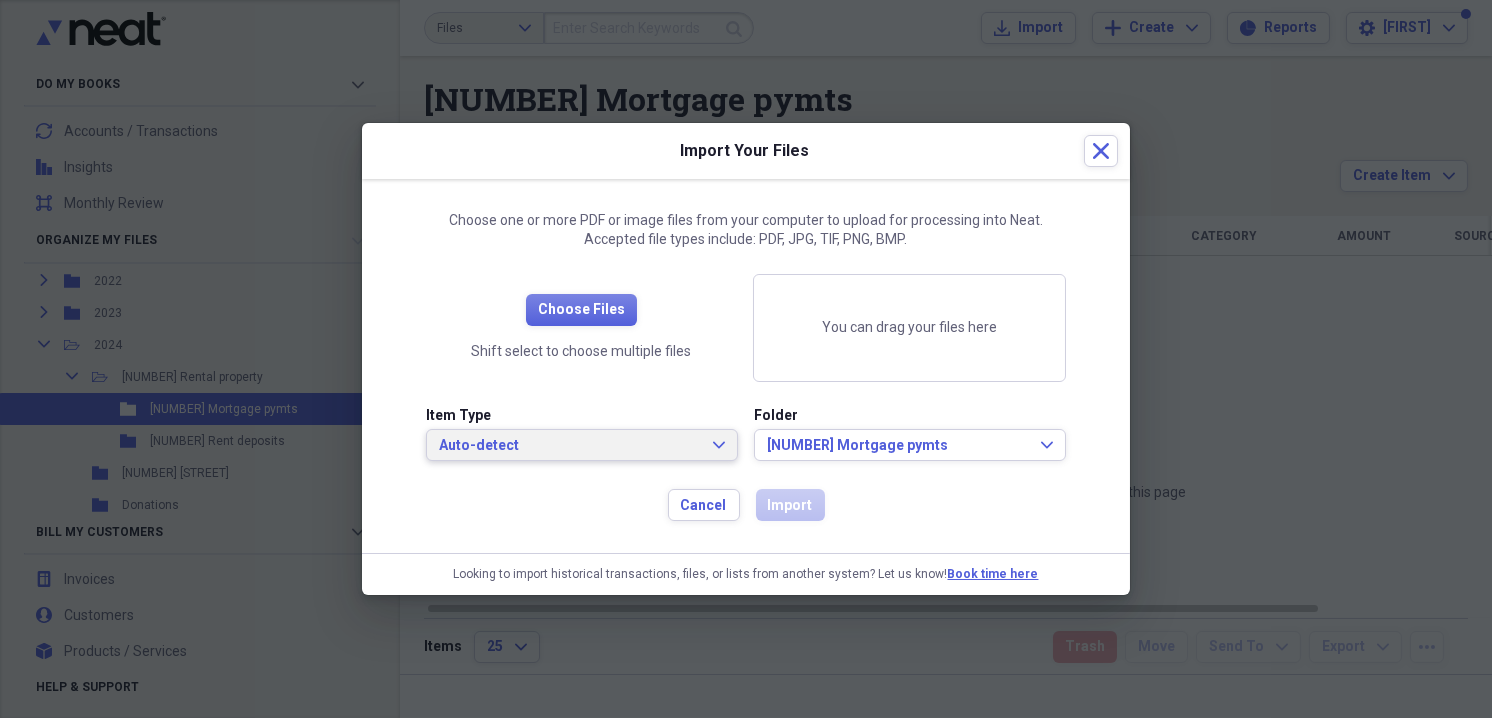 click on "Expand" 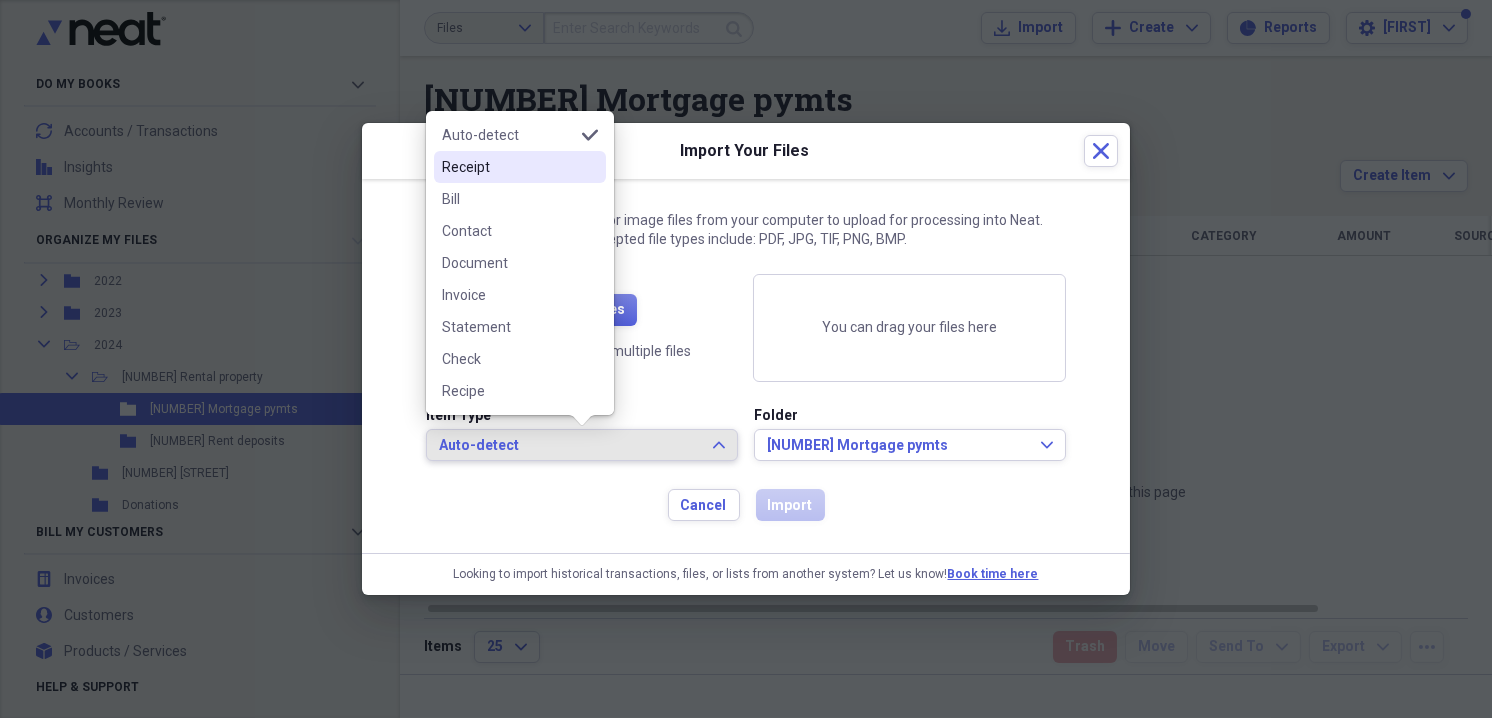click on "Receipt" at bounding box center [508, 167] 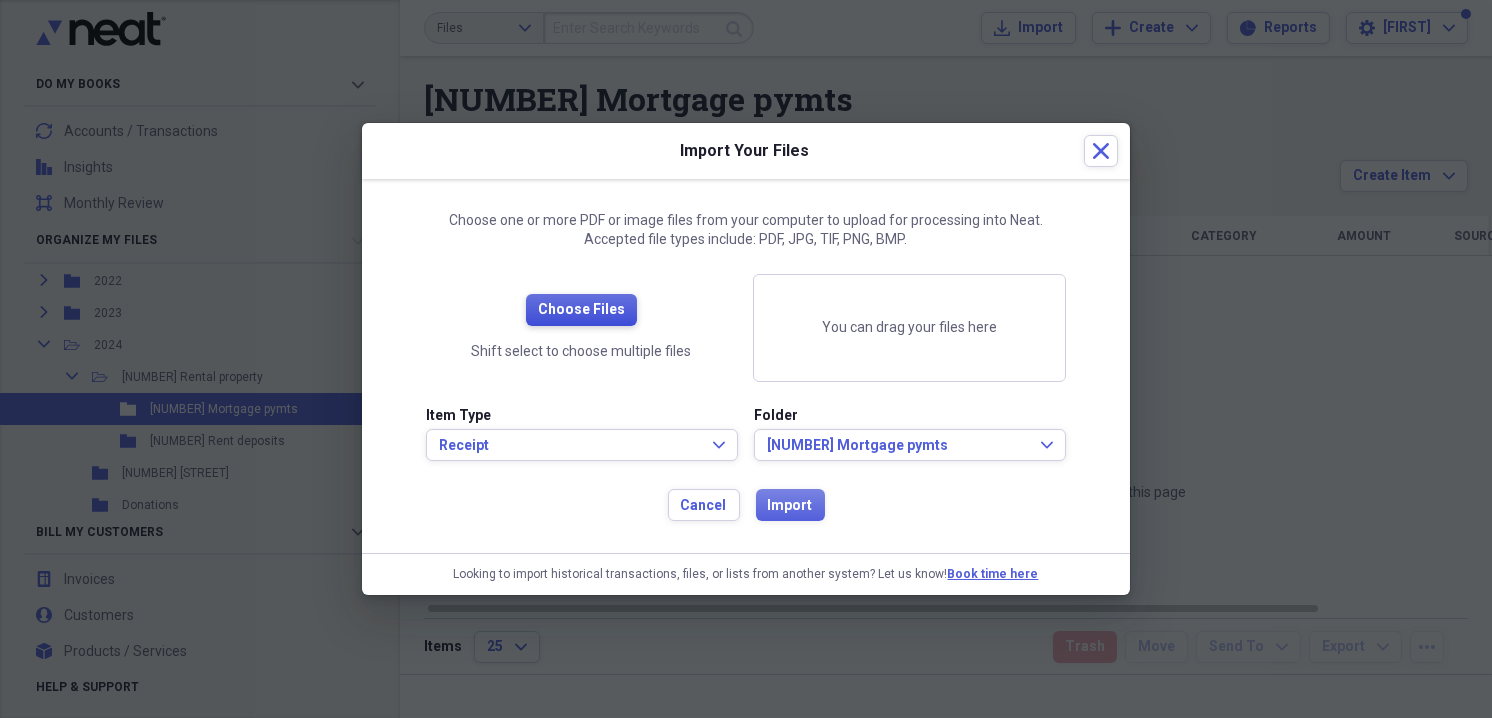 click on "Choose Files" at bounding box center [581, 310] 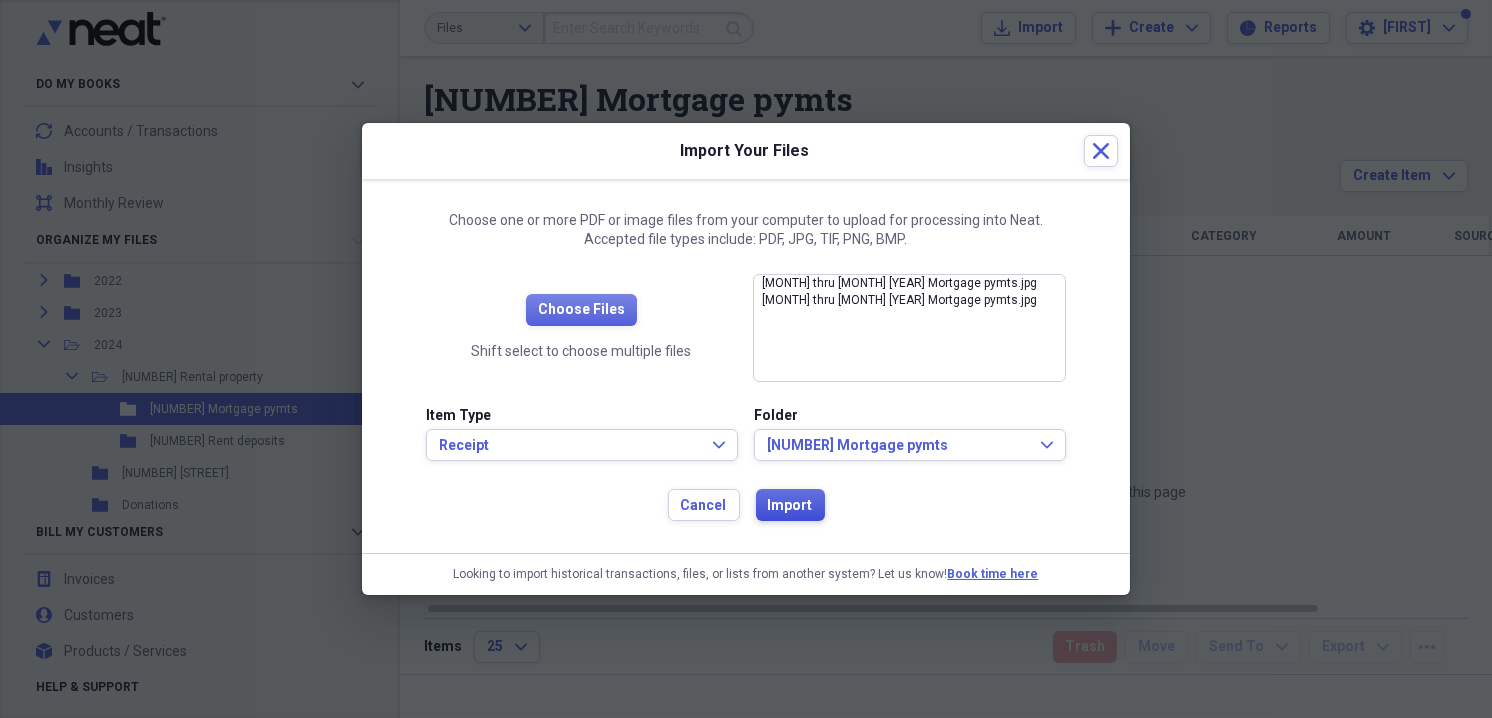 click on "Import" at bounding box center [790, 506] 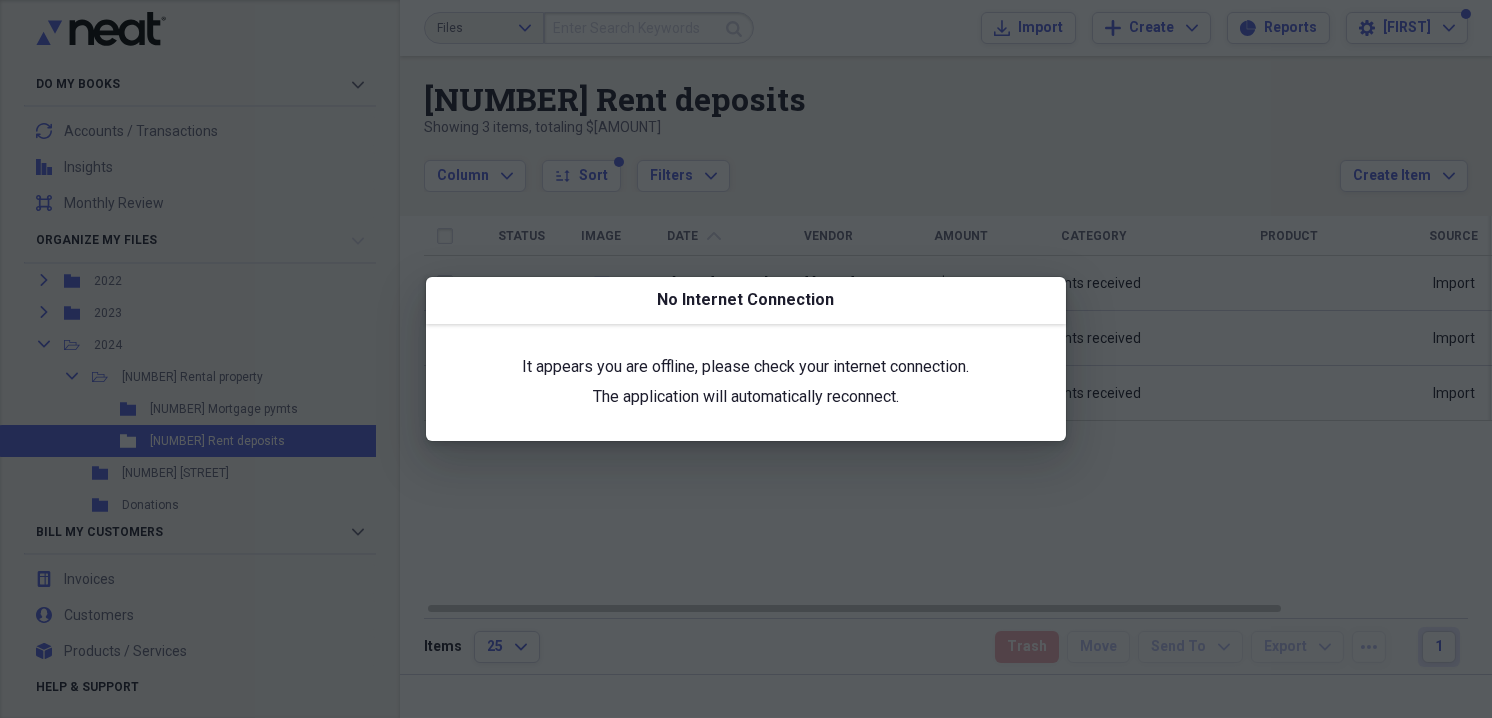 click at bounding box center (746, 359) 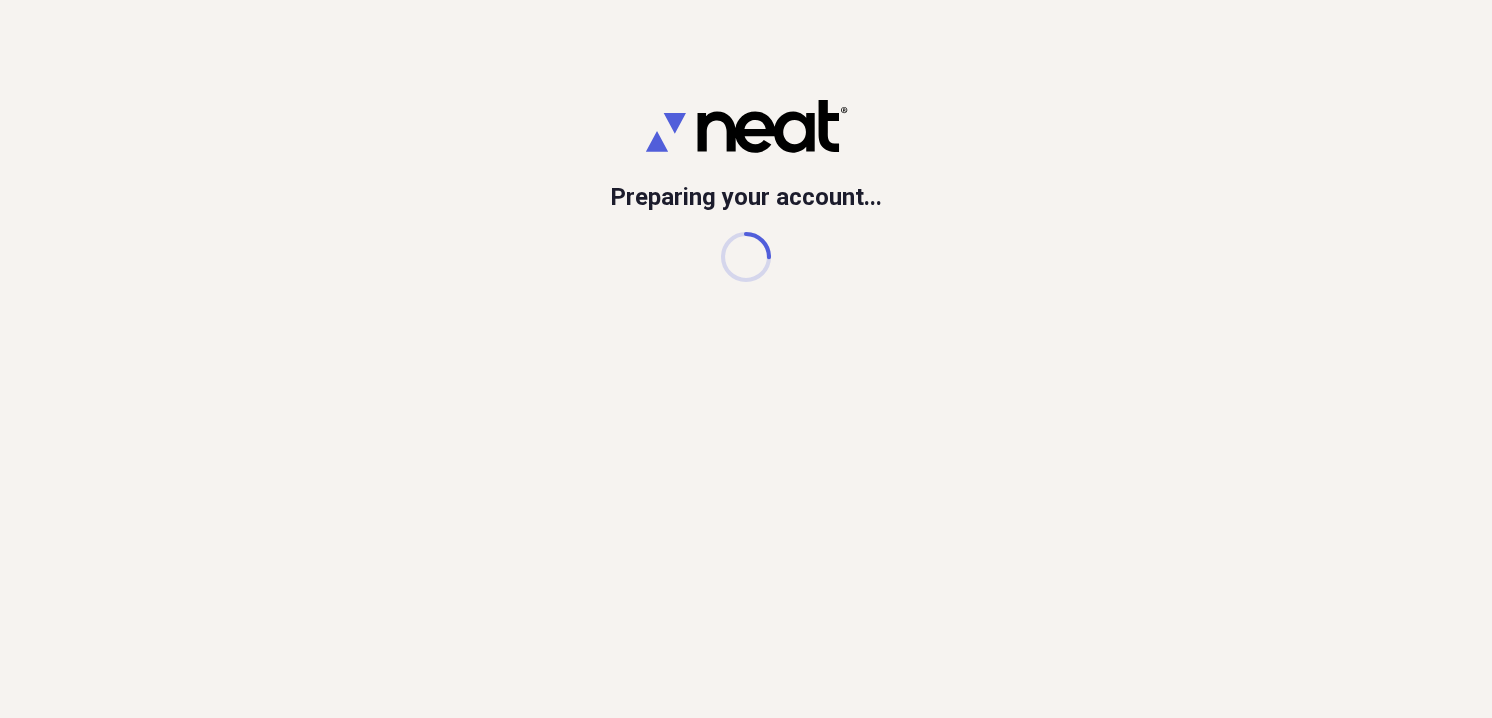 scroll, scrollTop: 0, scrollLeft: 0, axis: both 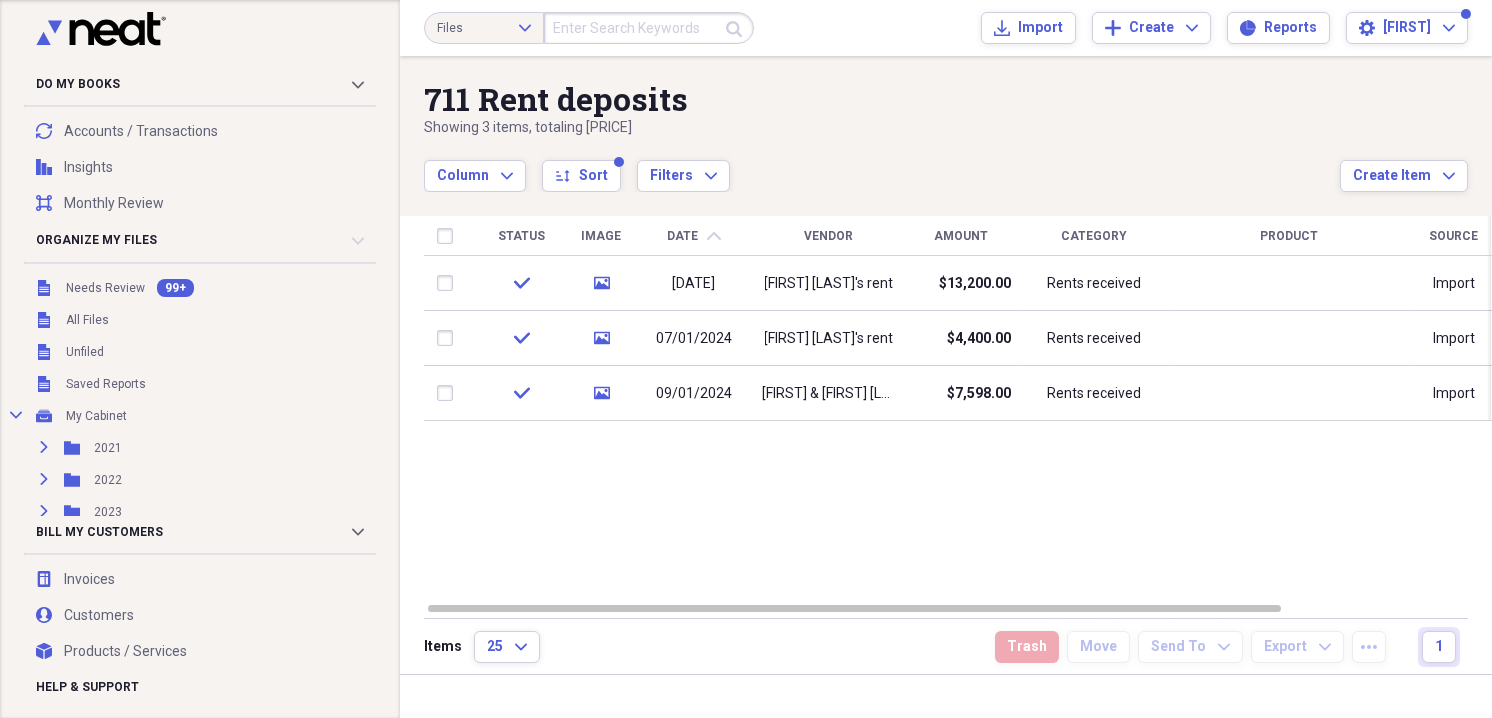 click on "Column Expand sort Sort Filters  Expand" at bounding box center [882, 165] 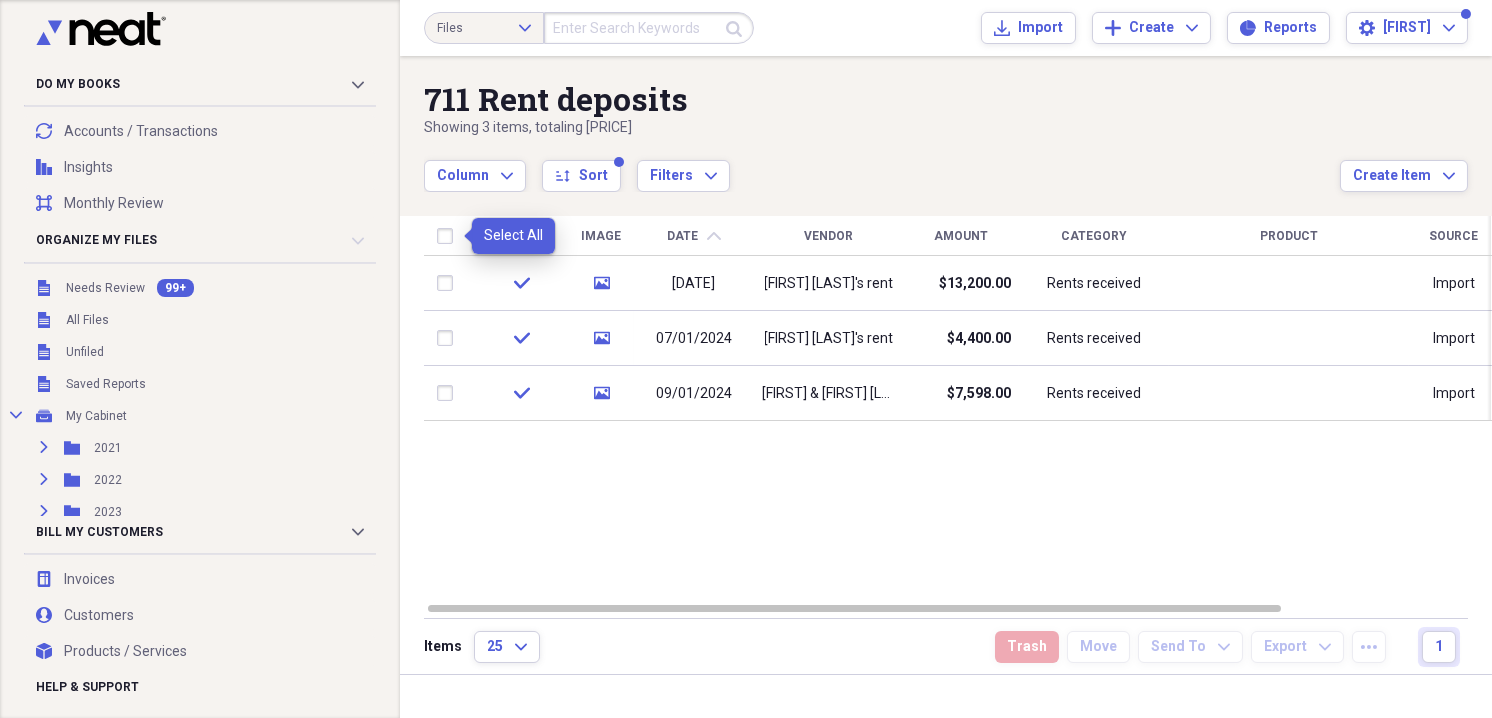 click at bounding box center (449, 236) 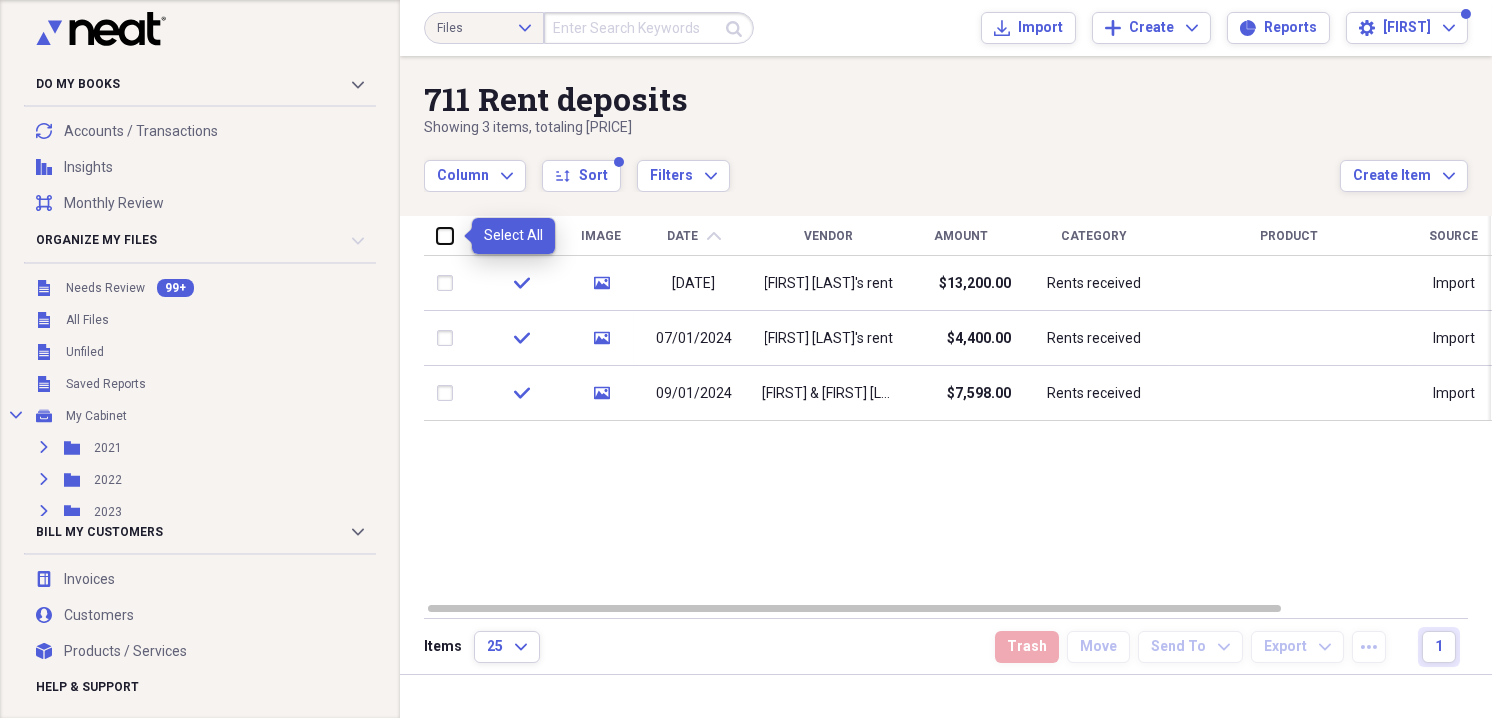 click at bounding box center [437, 235] 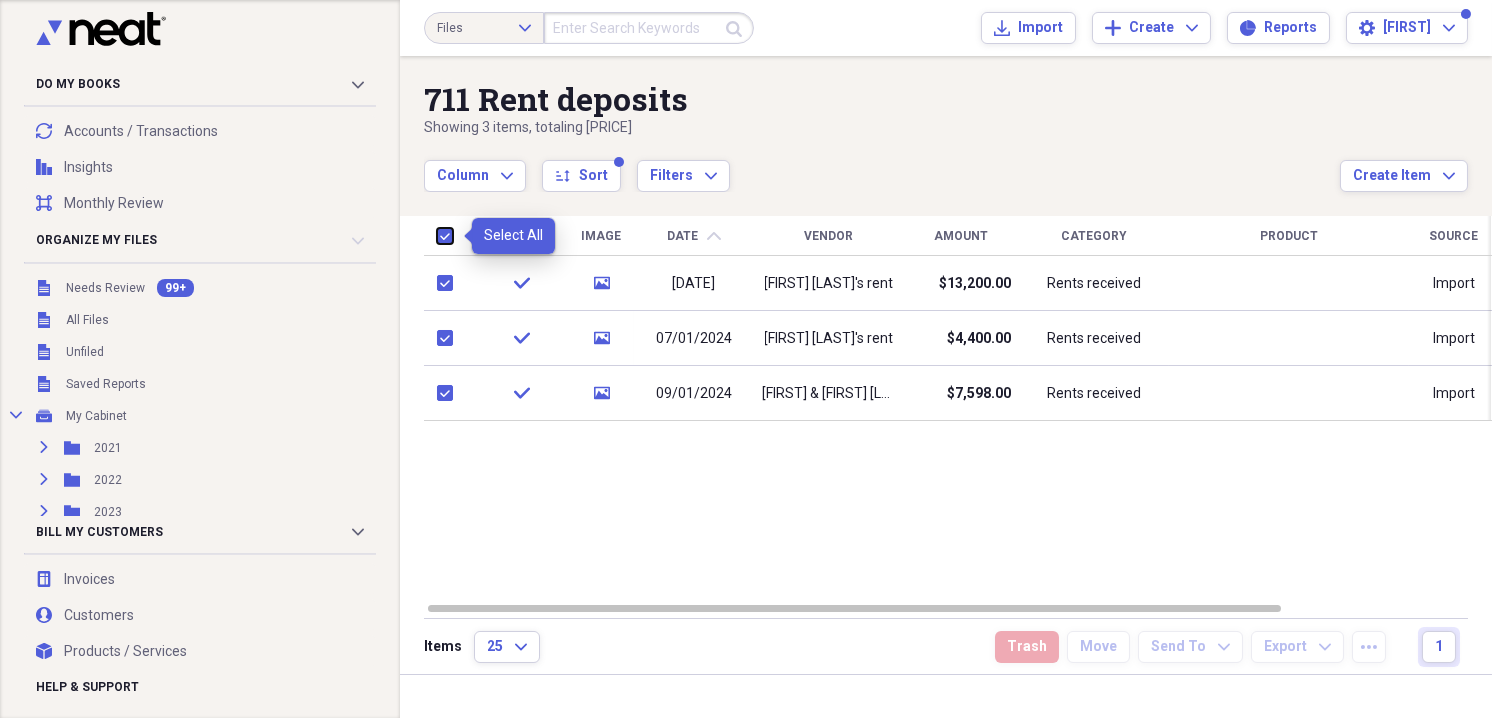 checkbox on "true" 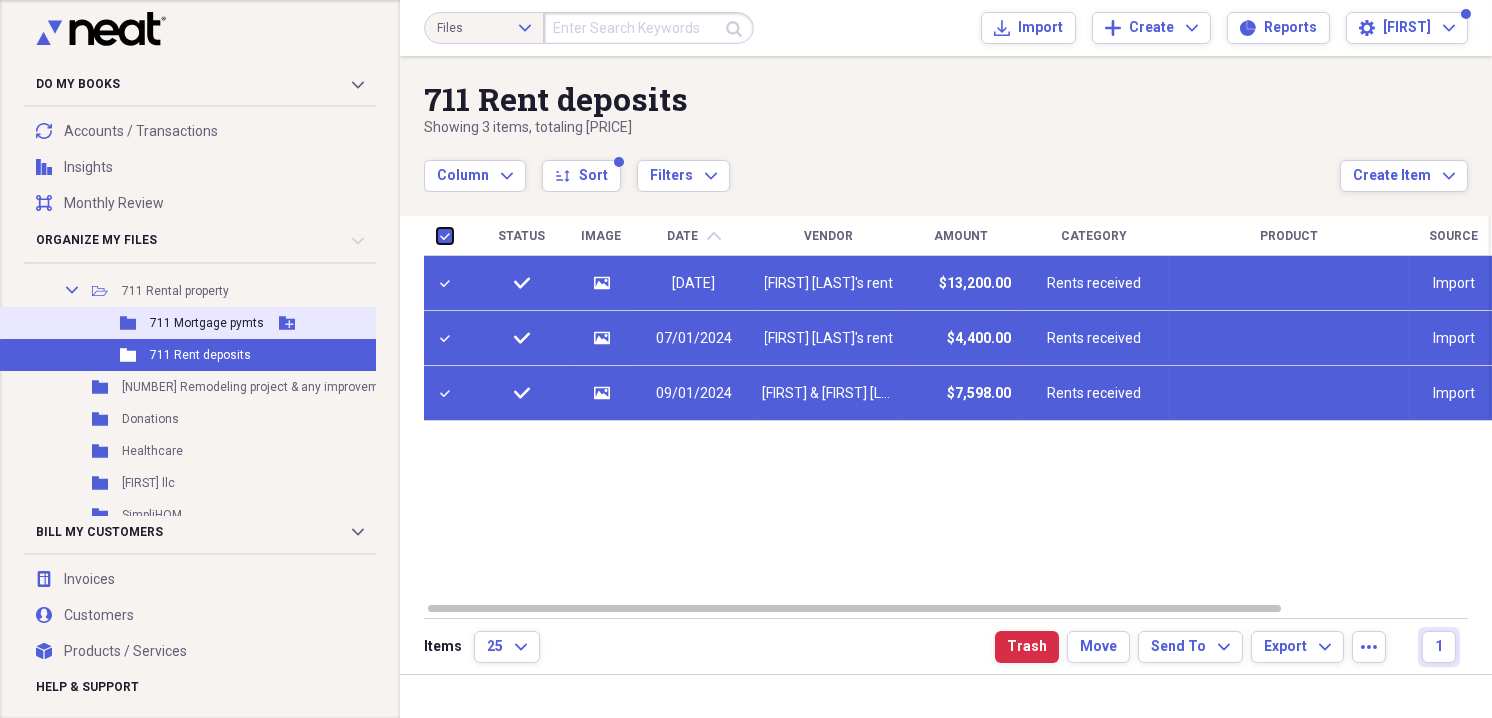 scroll, scrollTop: 299, scrollLeft: 0, axis: vertical 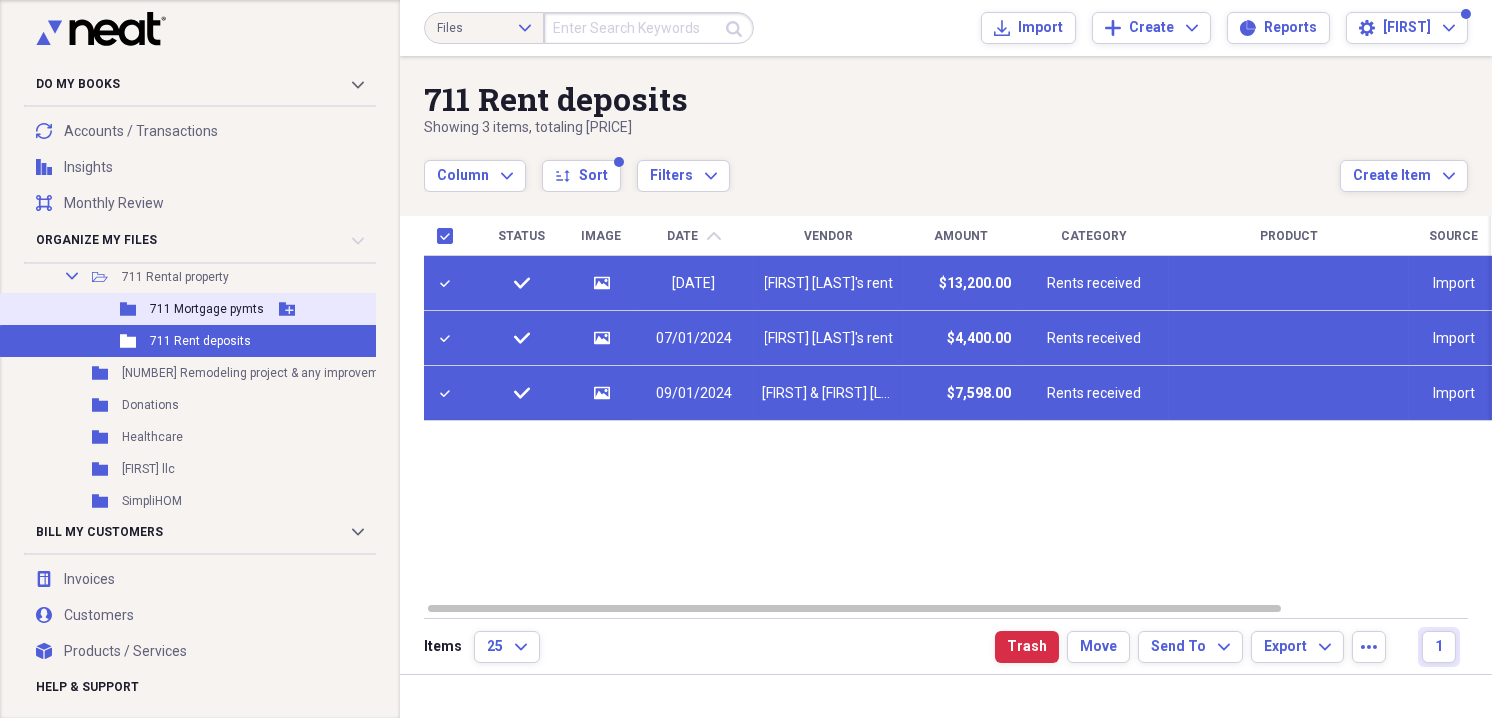 click on "[NUMBER] Mortgage pymts" at bounding box center (207, 309) 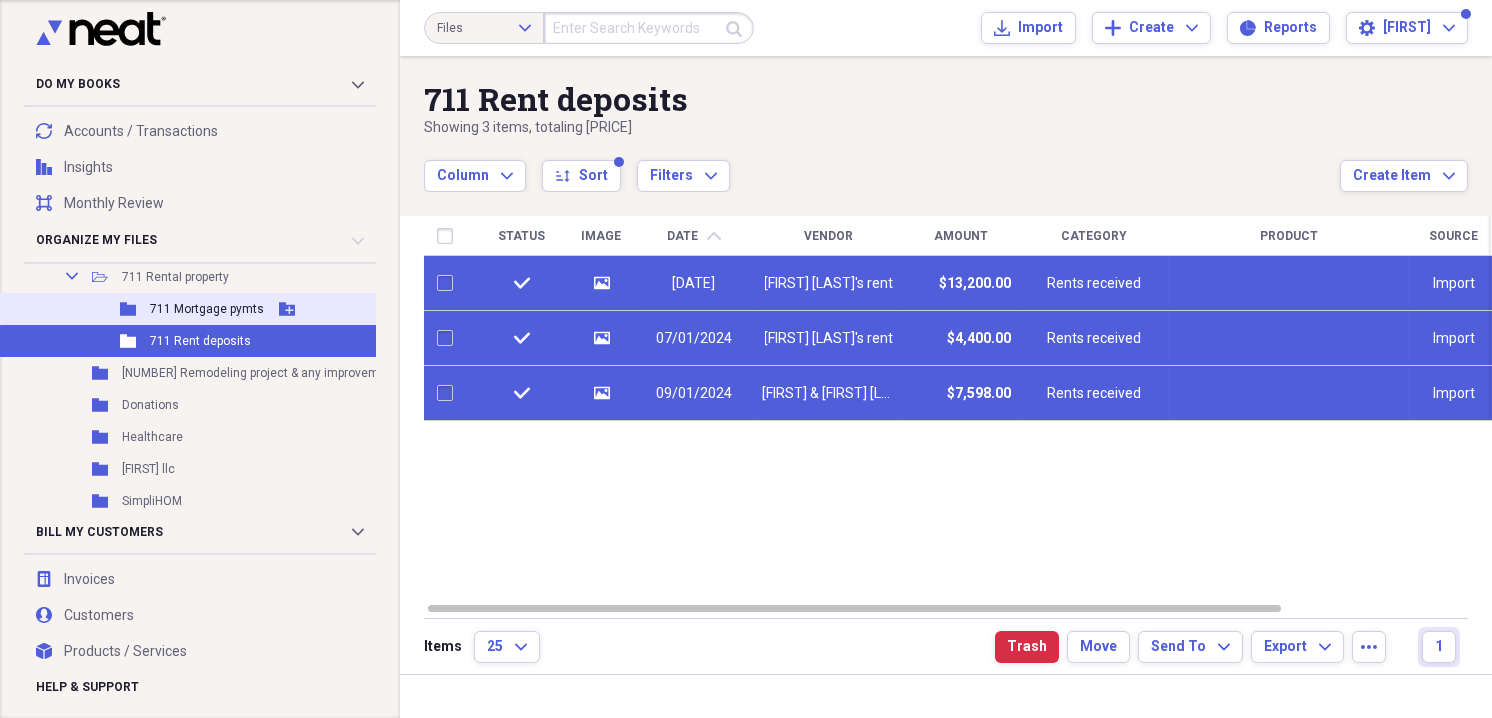checkbox on "false" 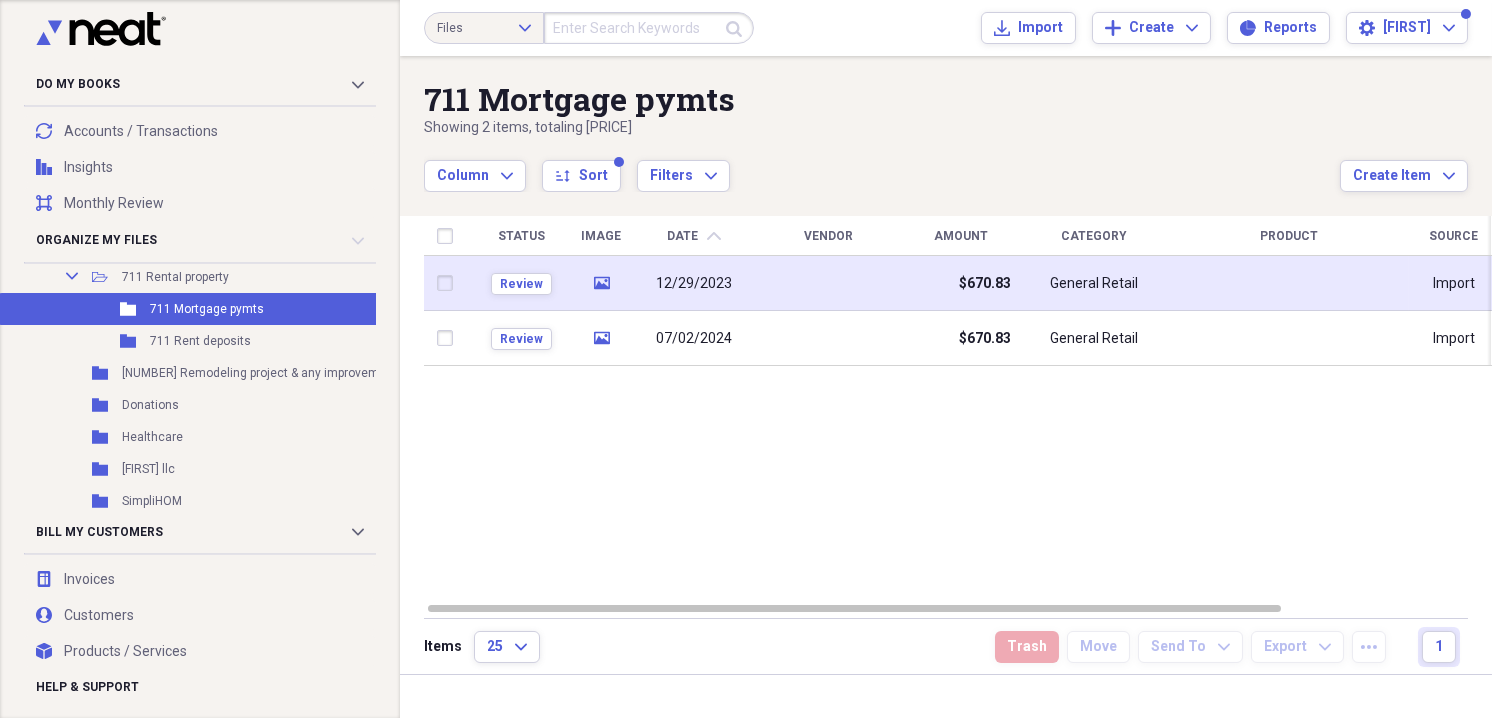 click on "media" 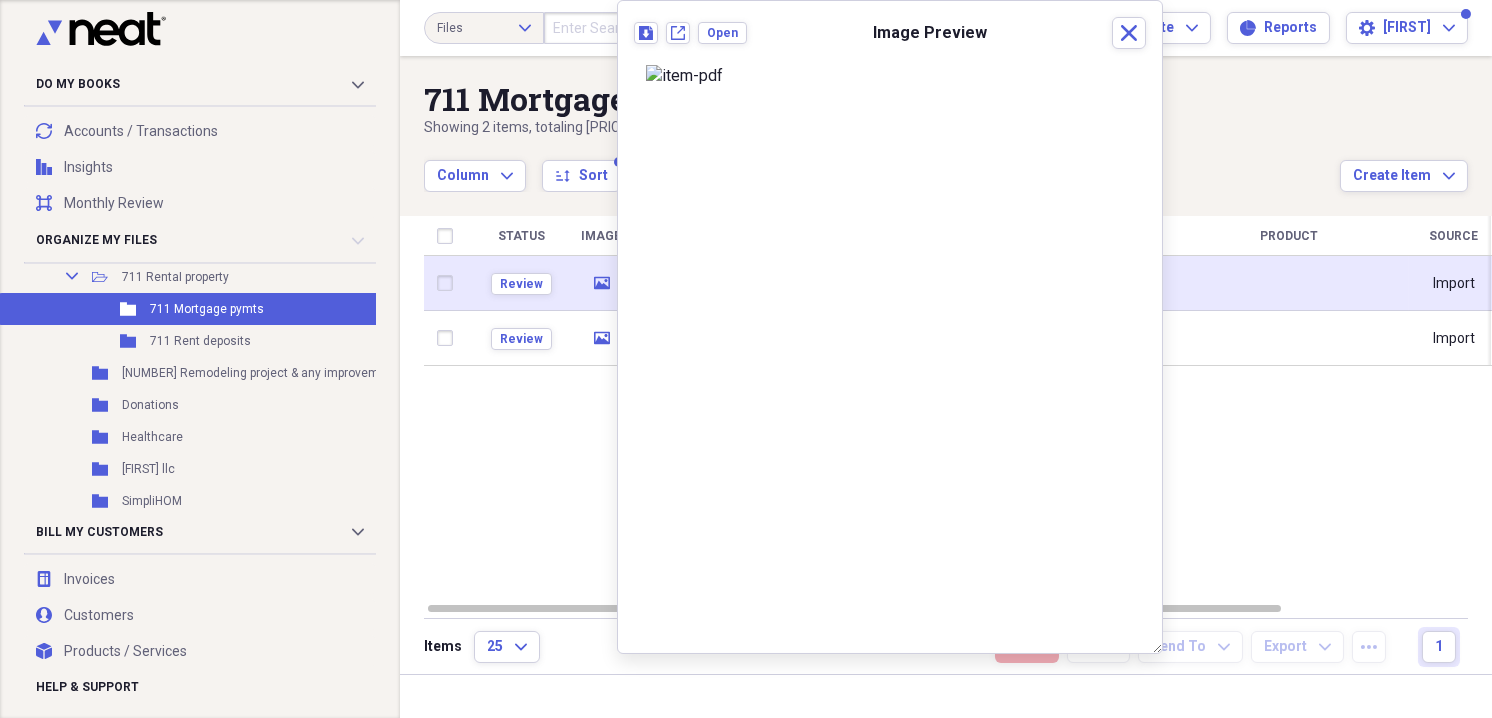 click on "media" 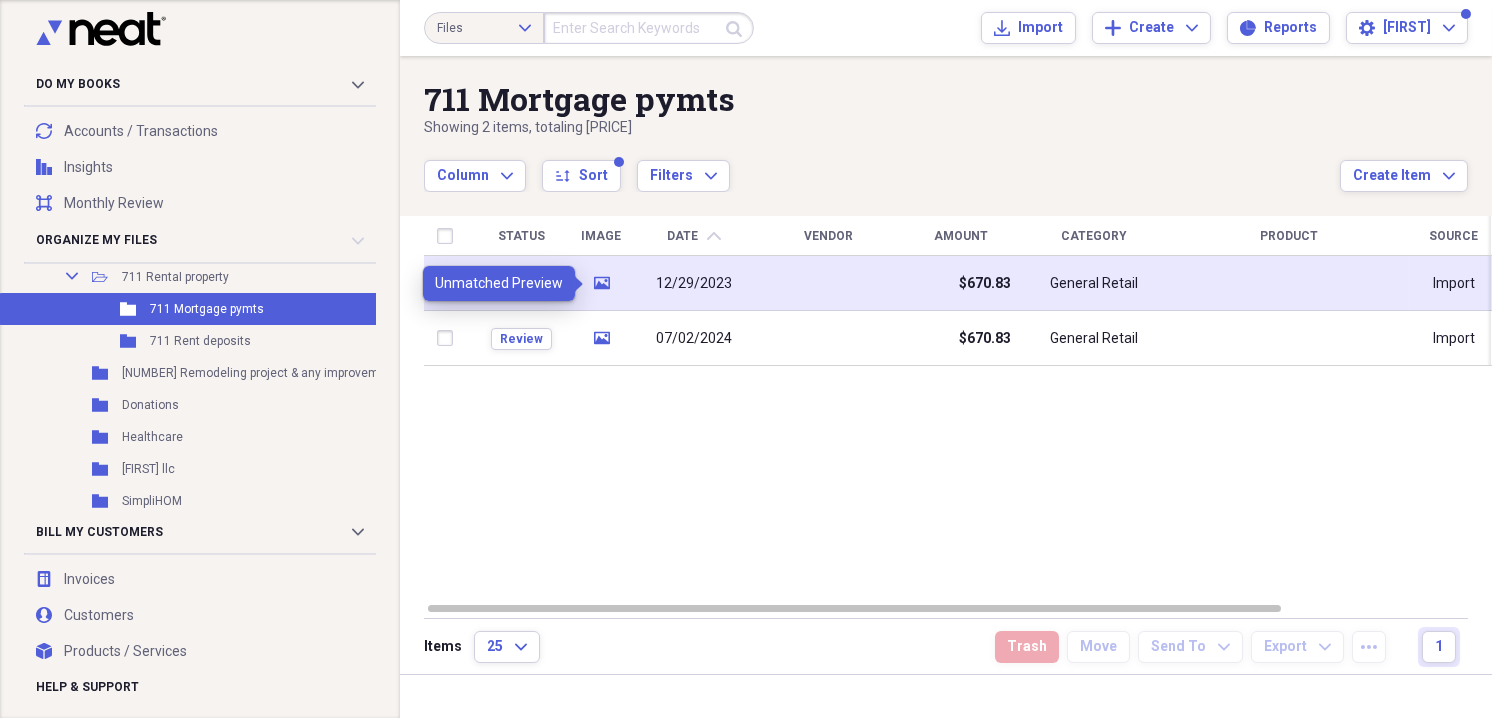 click on "media" 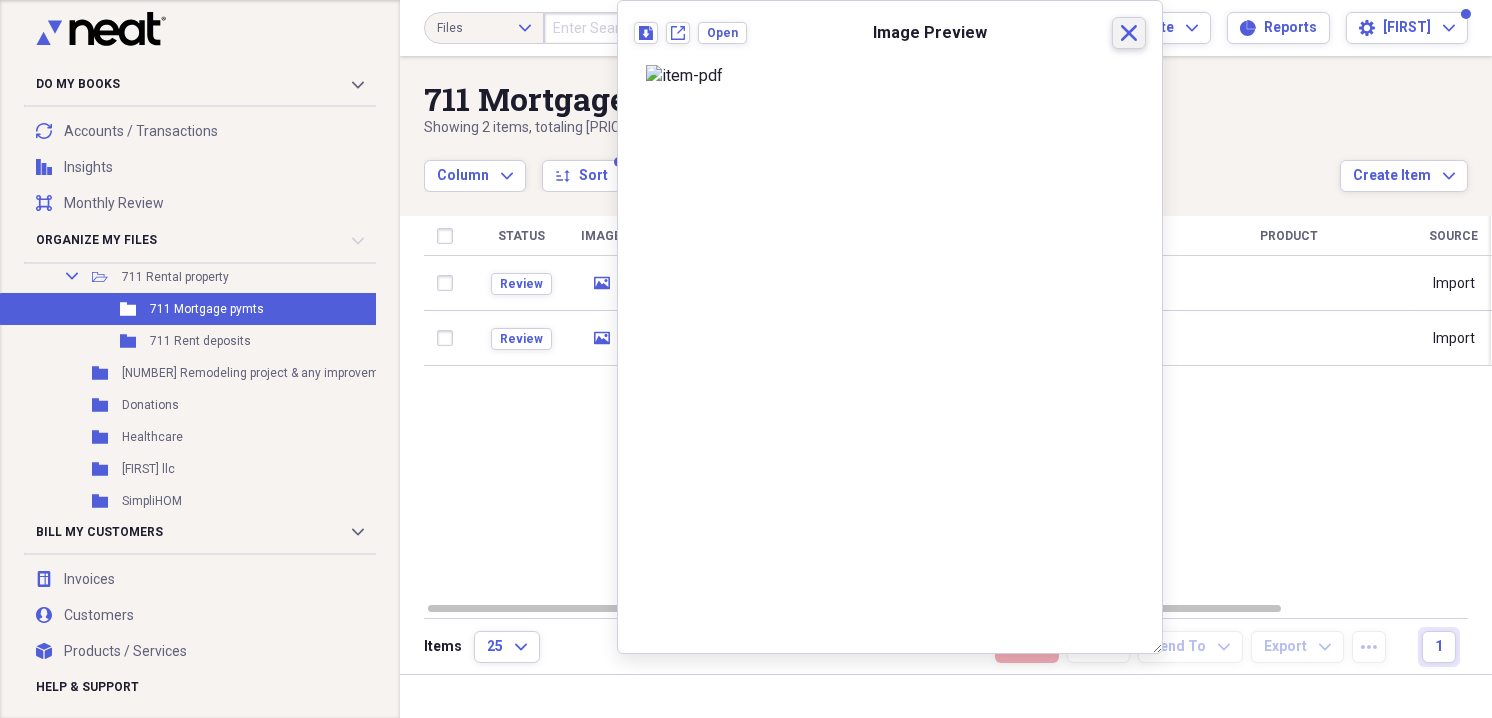click 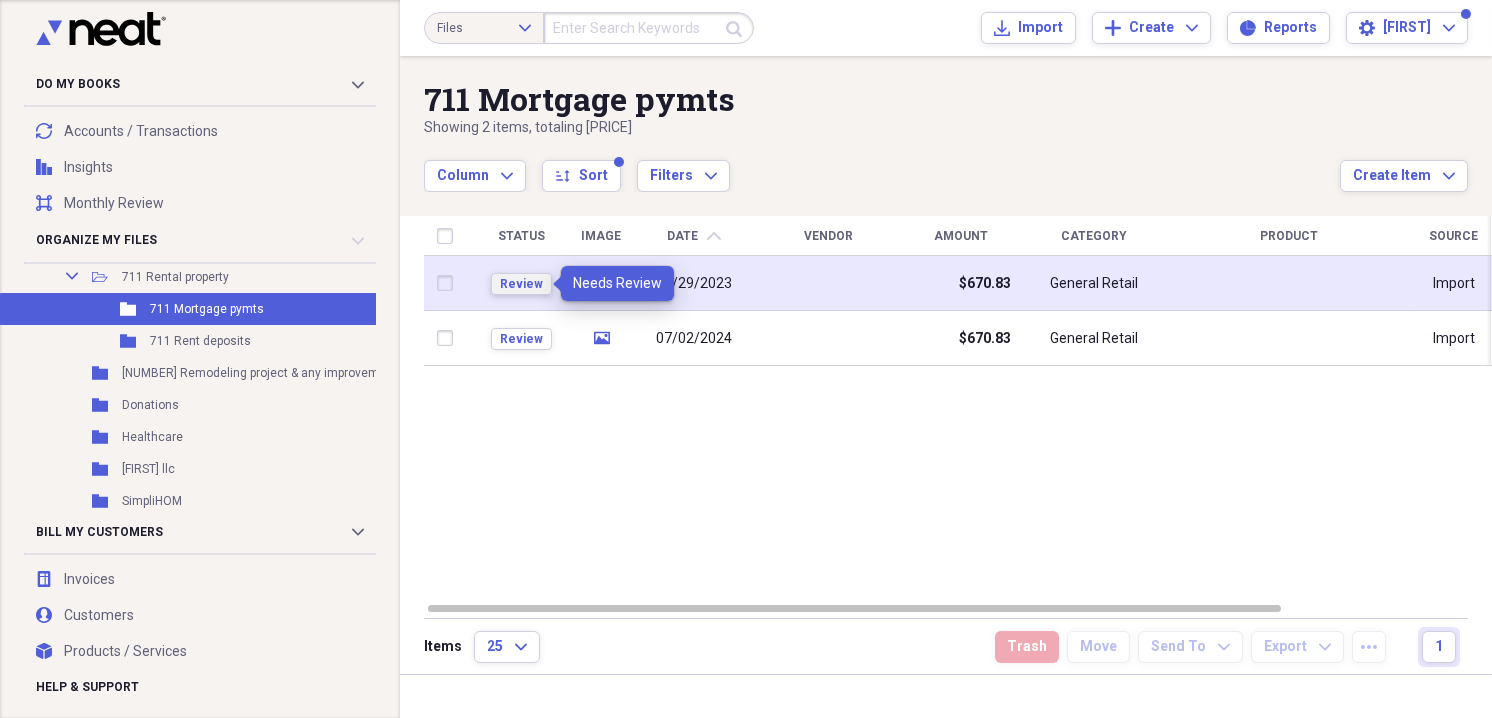 click on "Review" at bounding box center [521, 284] 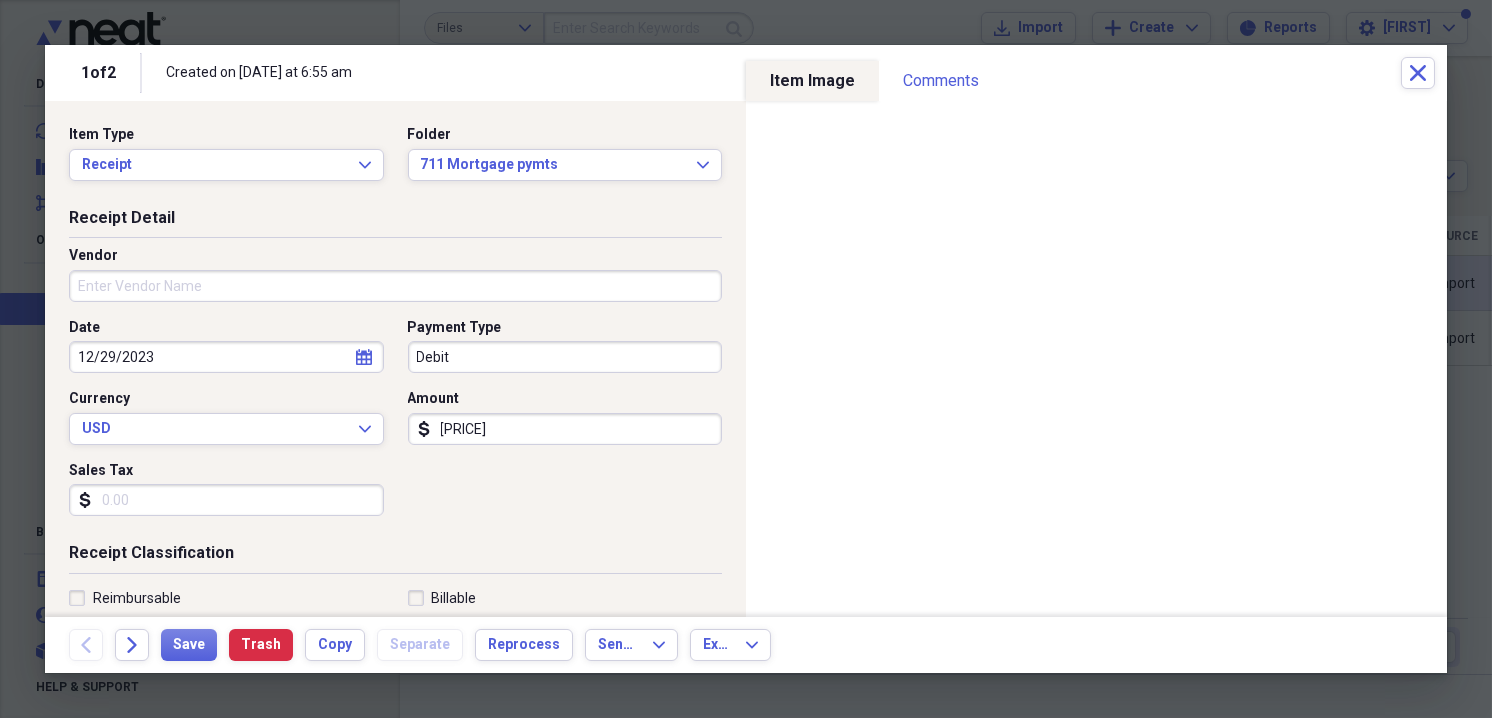click on "Vendor" at bounding box center (395, 286) 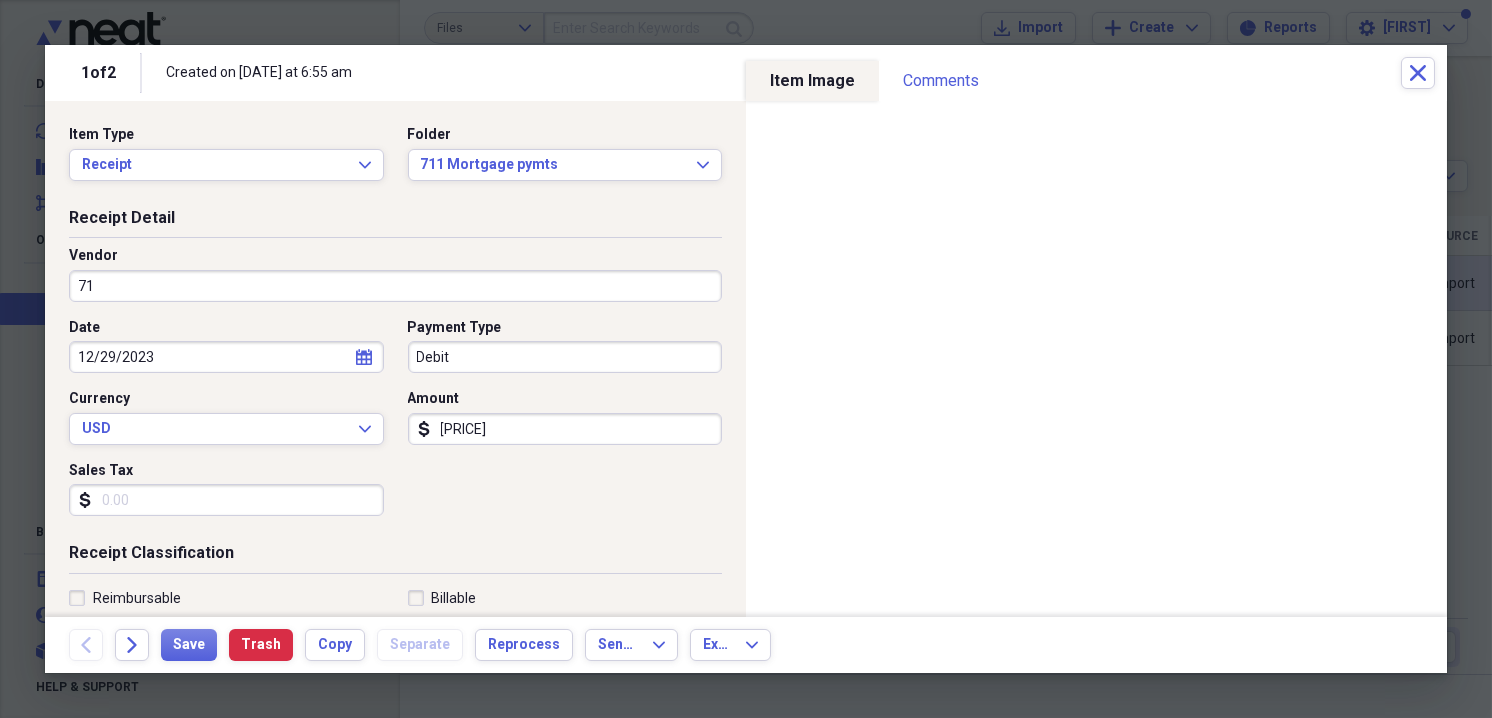 type on "7" 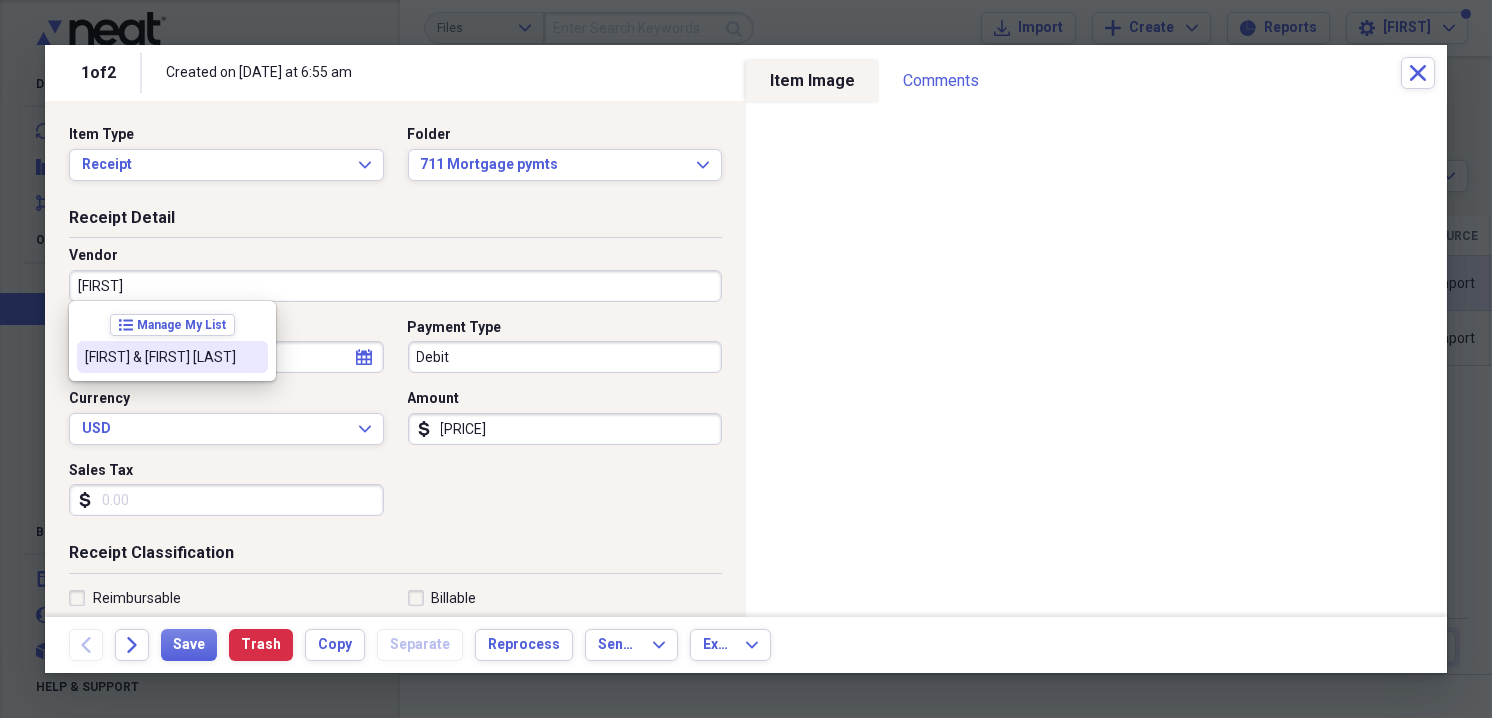 click on "[PERSON] & [PERSON] [LASTNAME]" at bounding box center [160, 357] 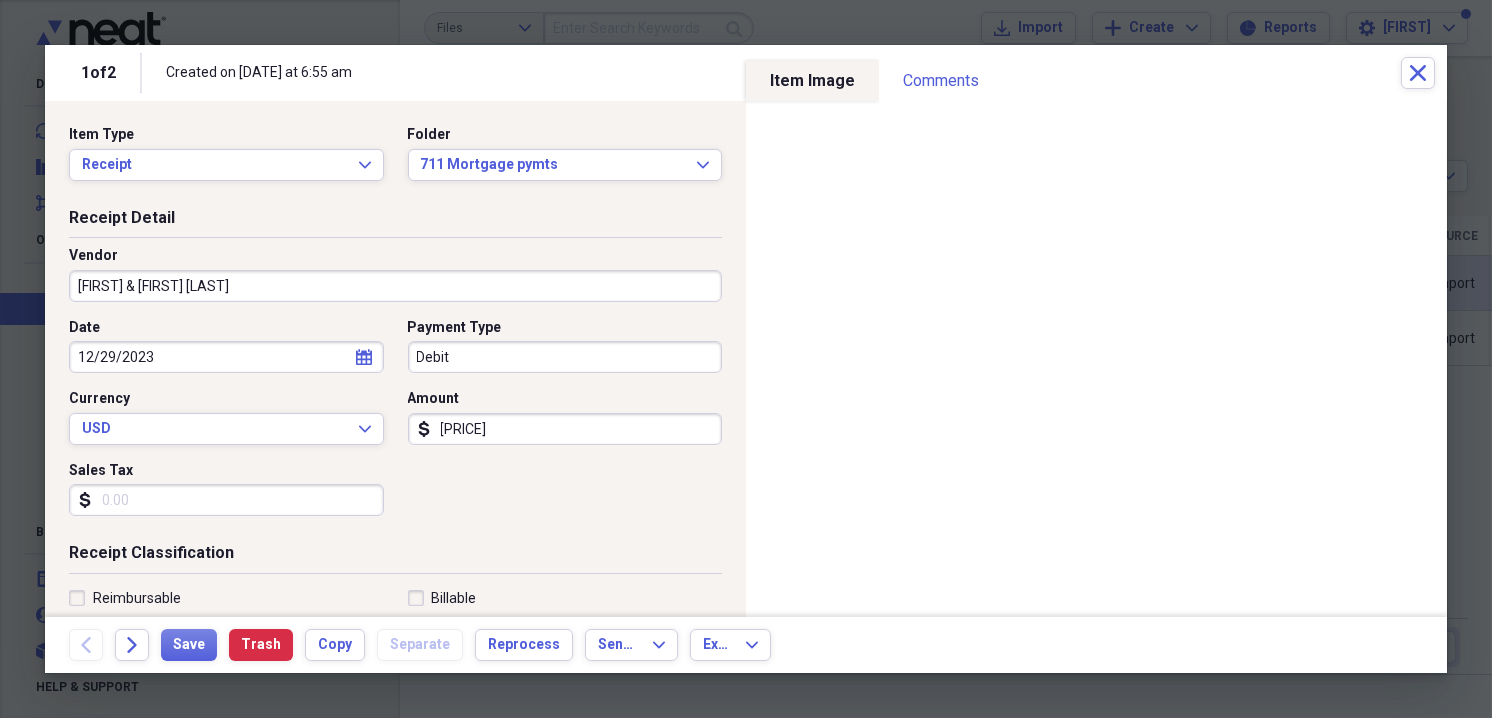 type on "Mortage interest" 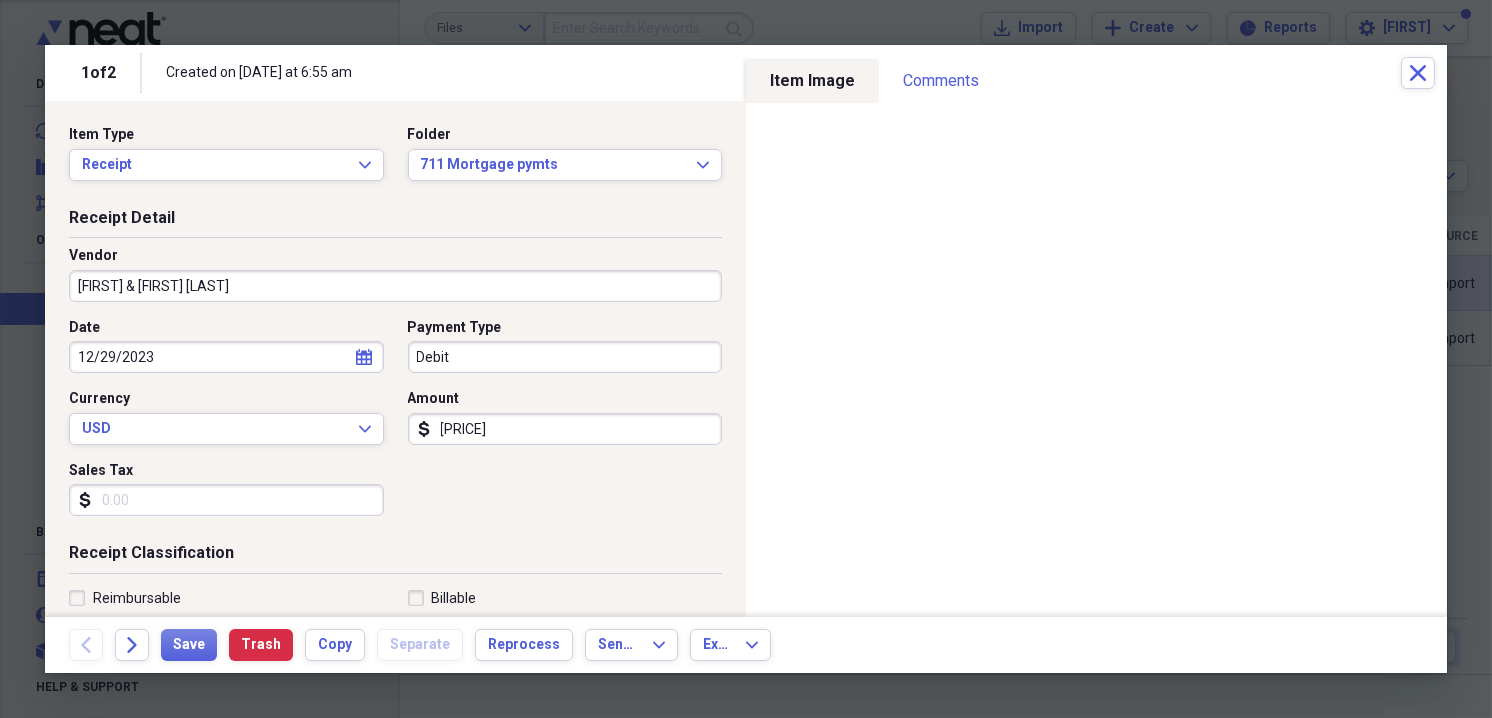select on "11" 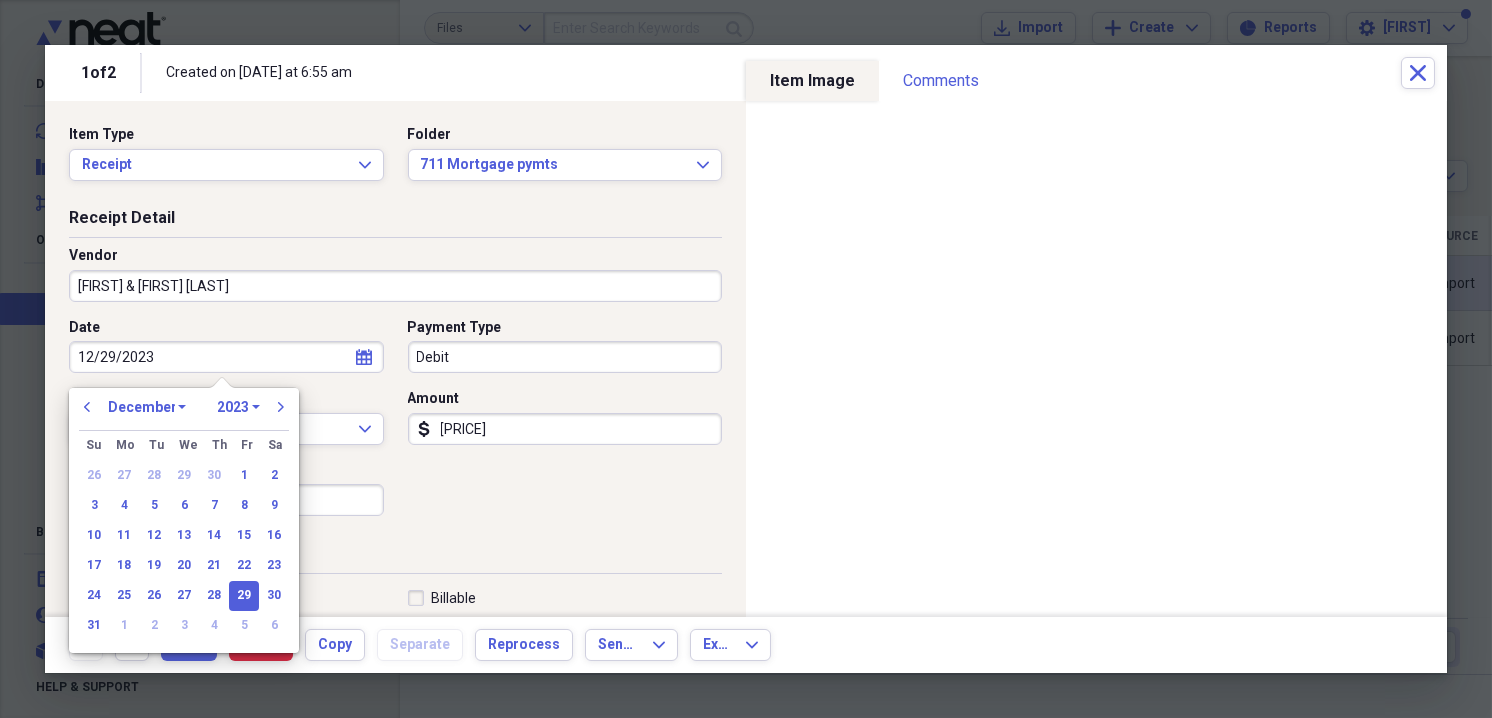 click on "12/29/2023" at bounding box center [226, 357] 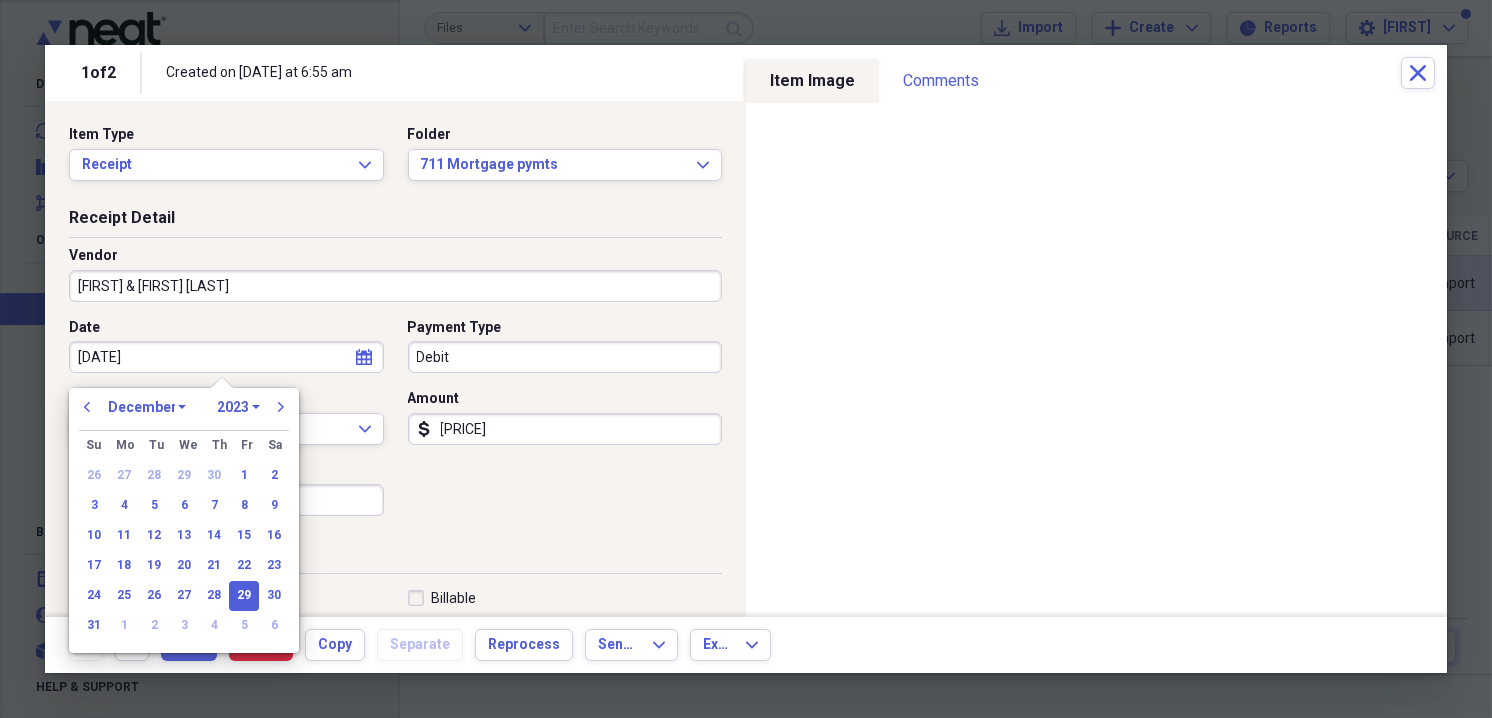 select on "0" 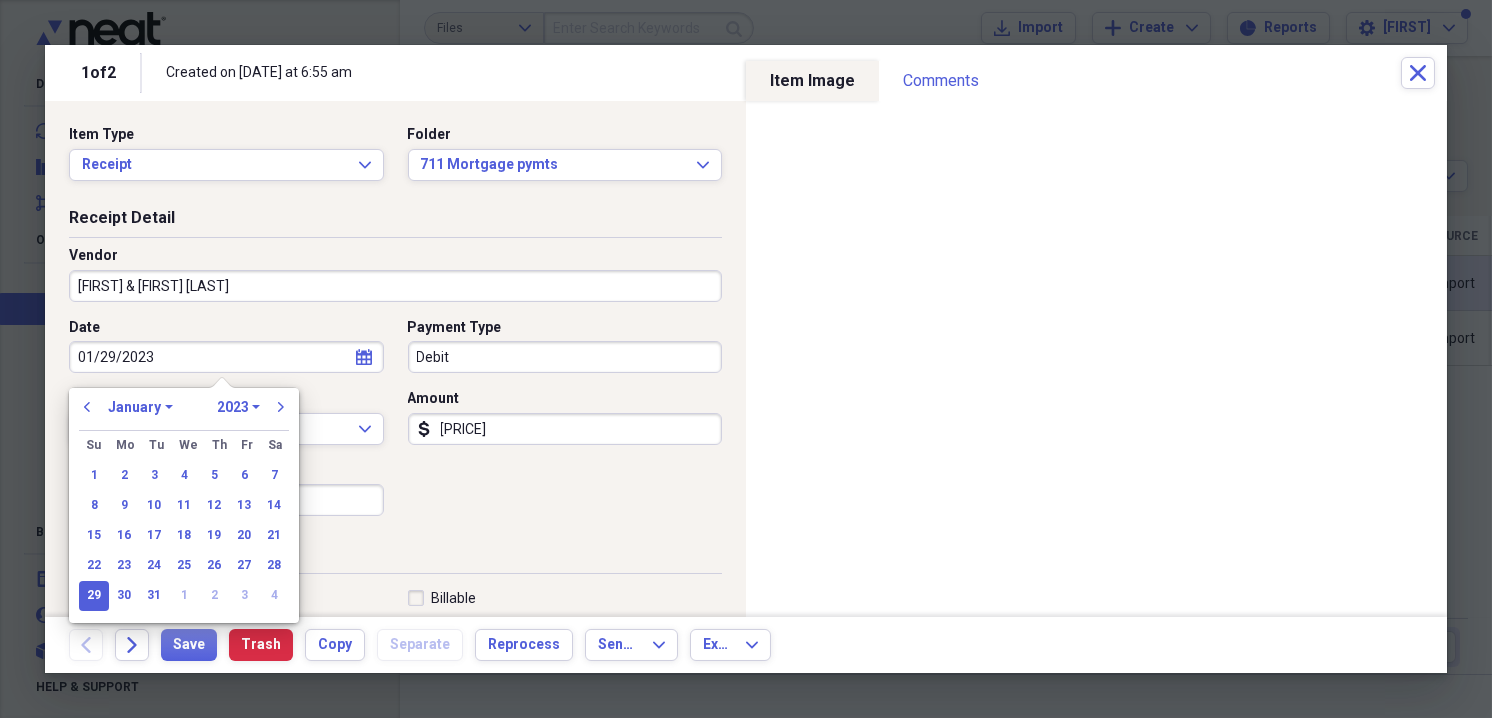 click on "01/29/2023" at bounding box center [226, 357] 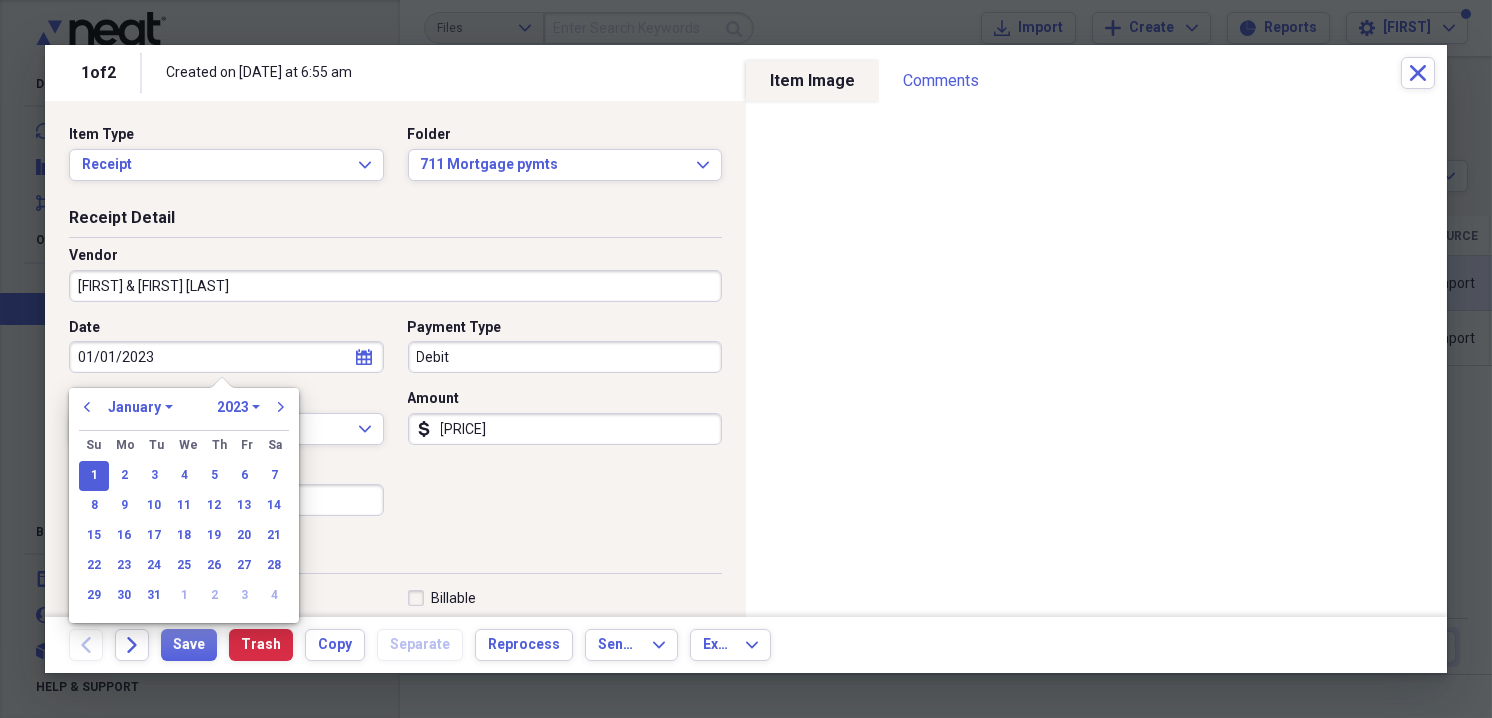 click on "01/01/2023" at bounding box center (226, 357) 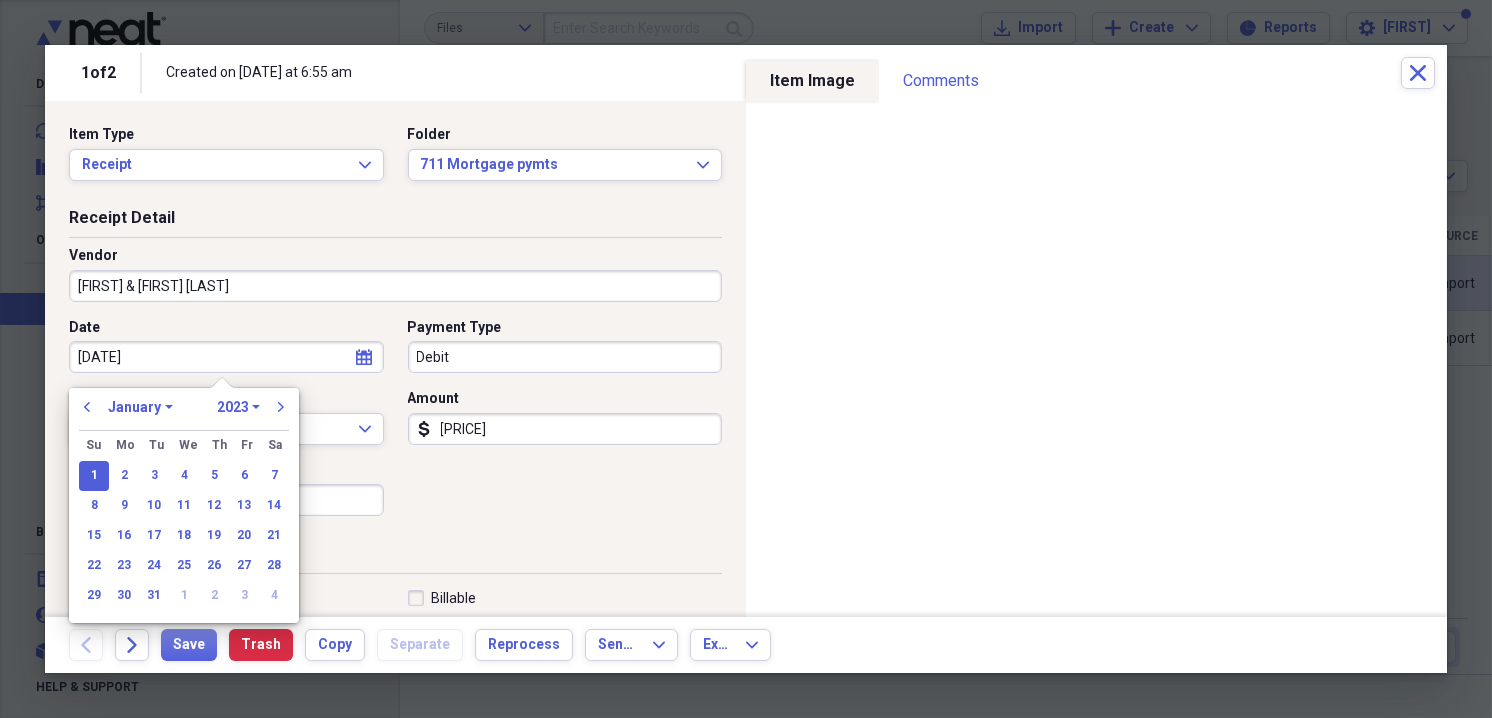 type on "01/01/2024" 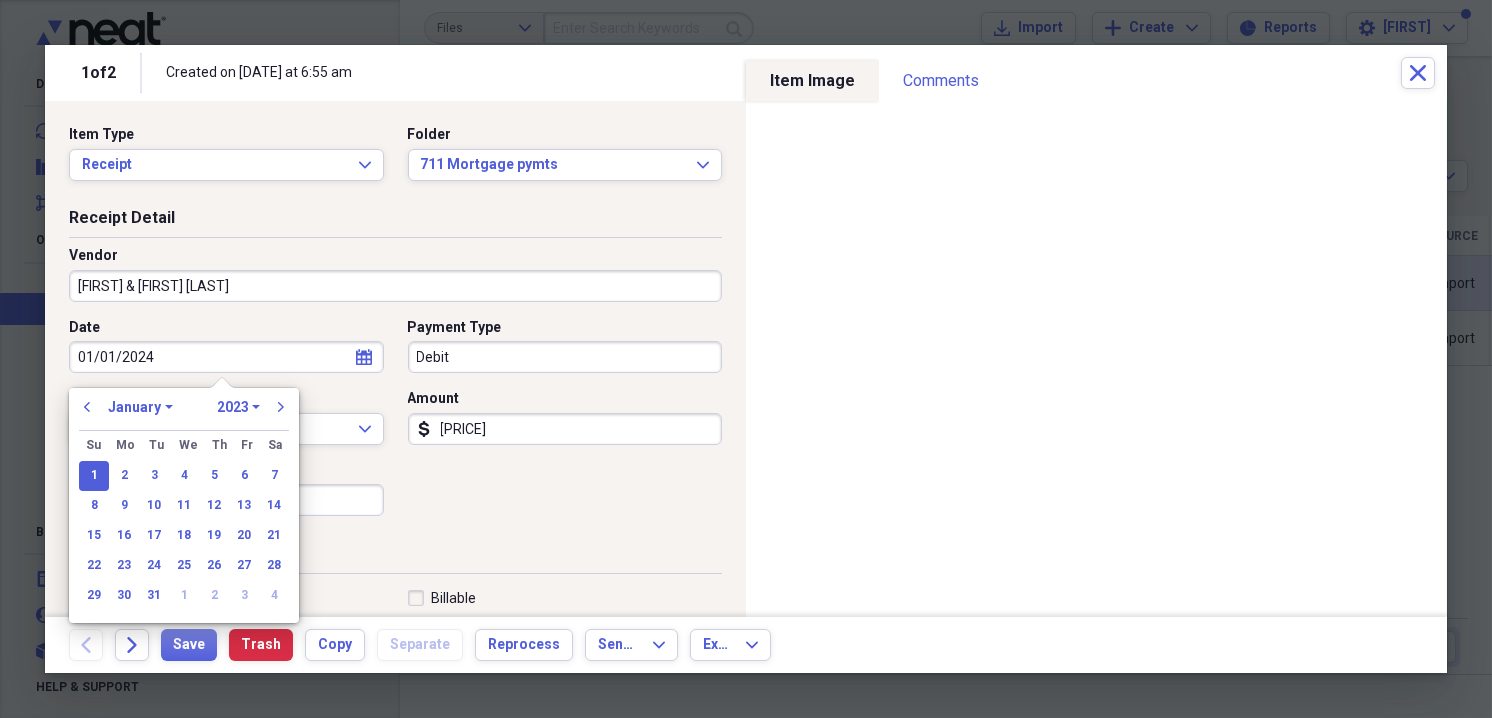 select on "2024" 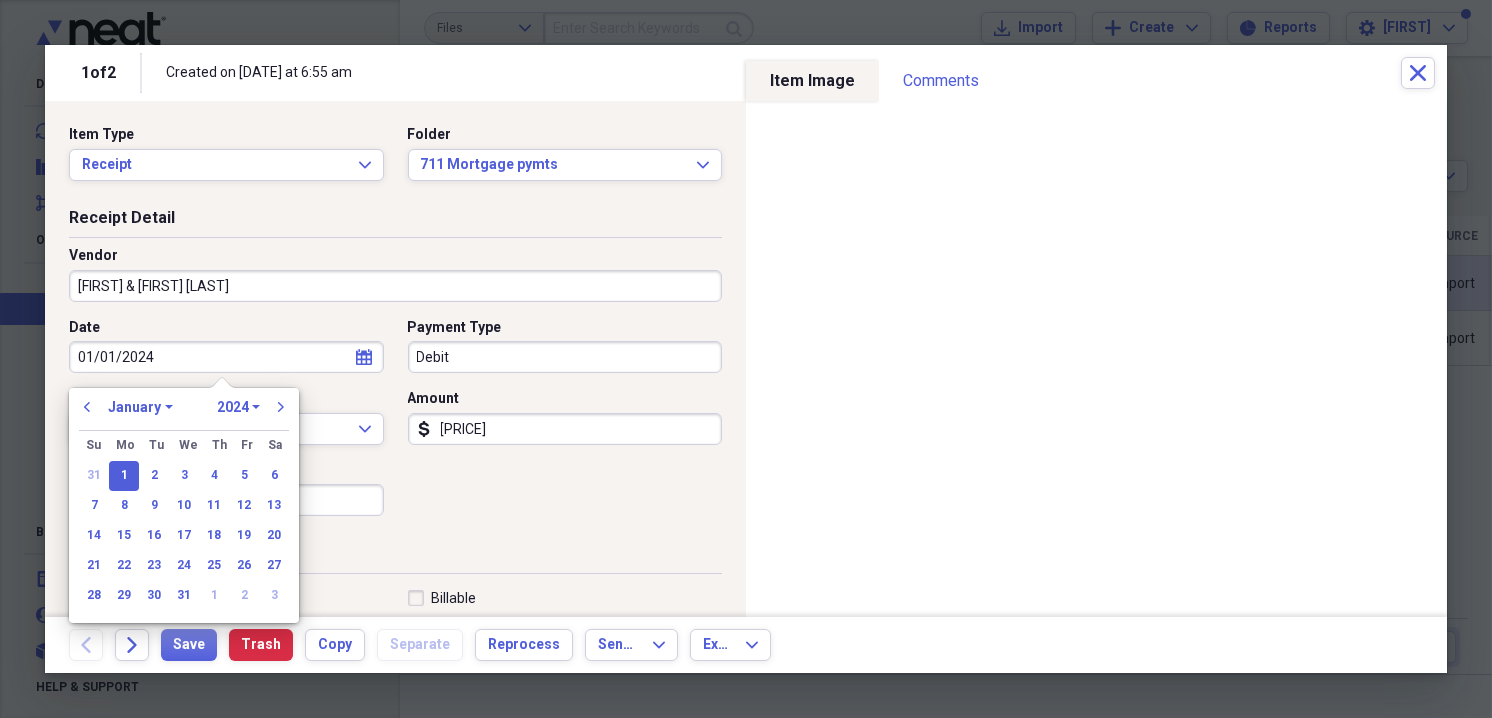 type on "01/01/2024" 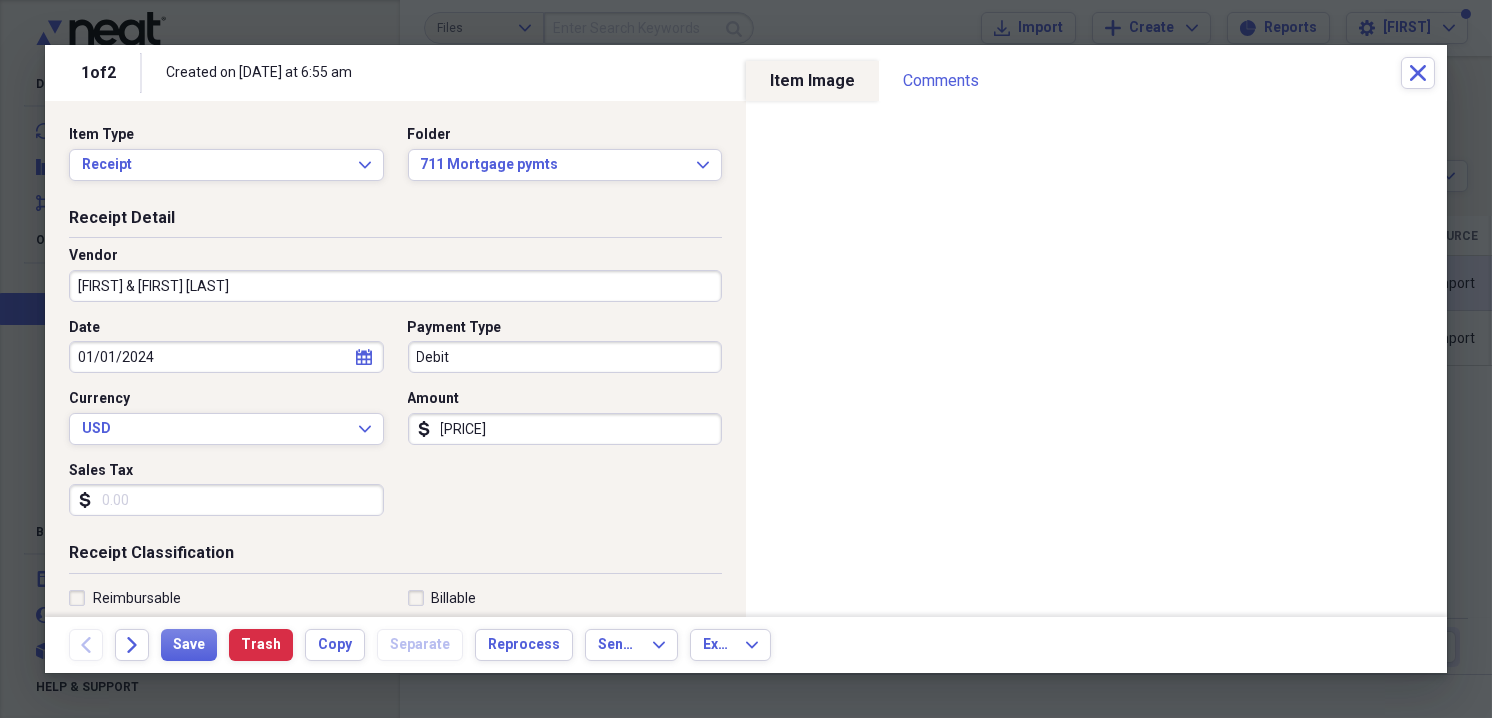 click on "Date 01/01/2024 calendar Calendar Payment Type Debit Currency USD Expand Amount dollar-sign 670.83 Sales Tax dollar-sign" at bounding box center (395, 425) 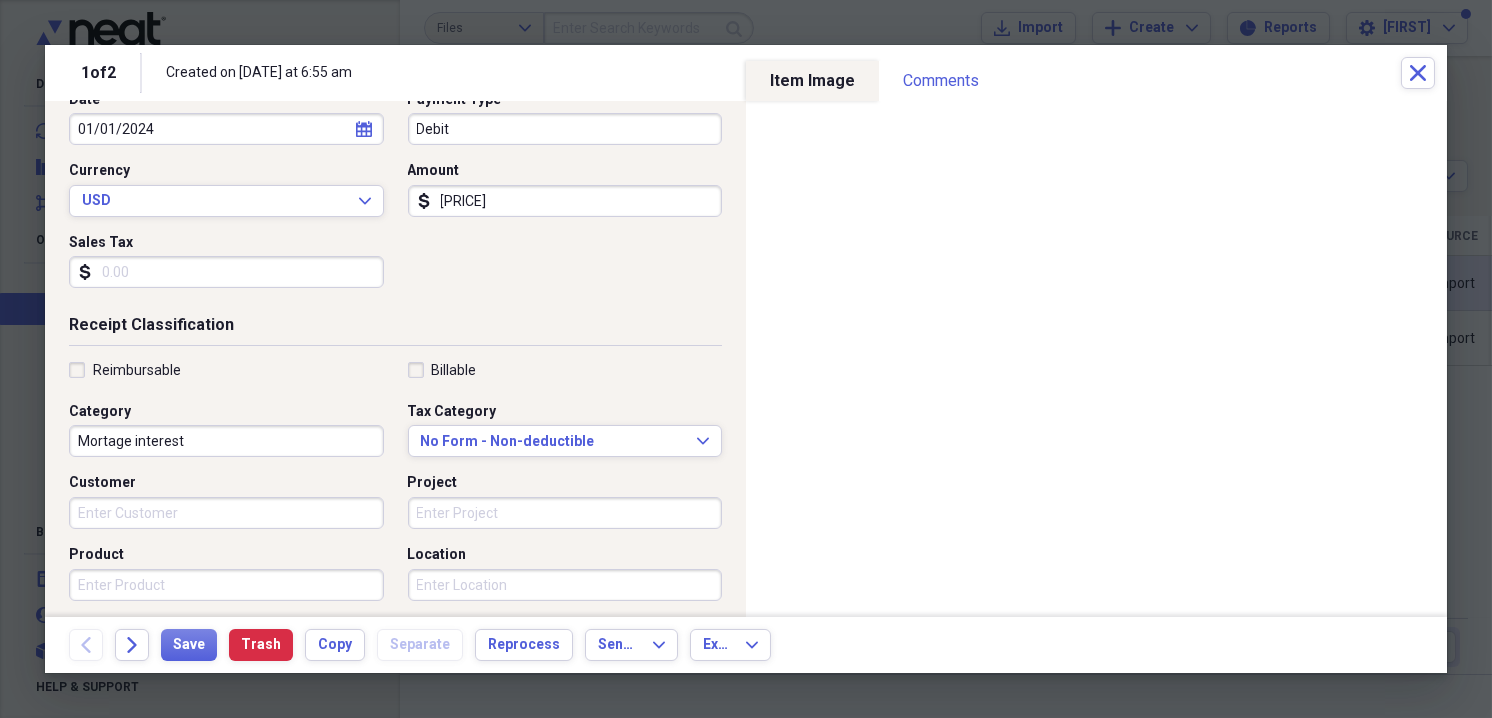 scroll, scrollTop: 299, scrollLeft: 0, axis: vertical 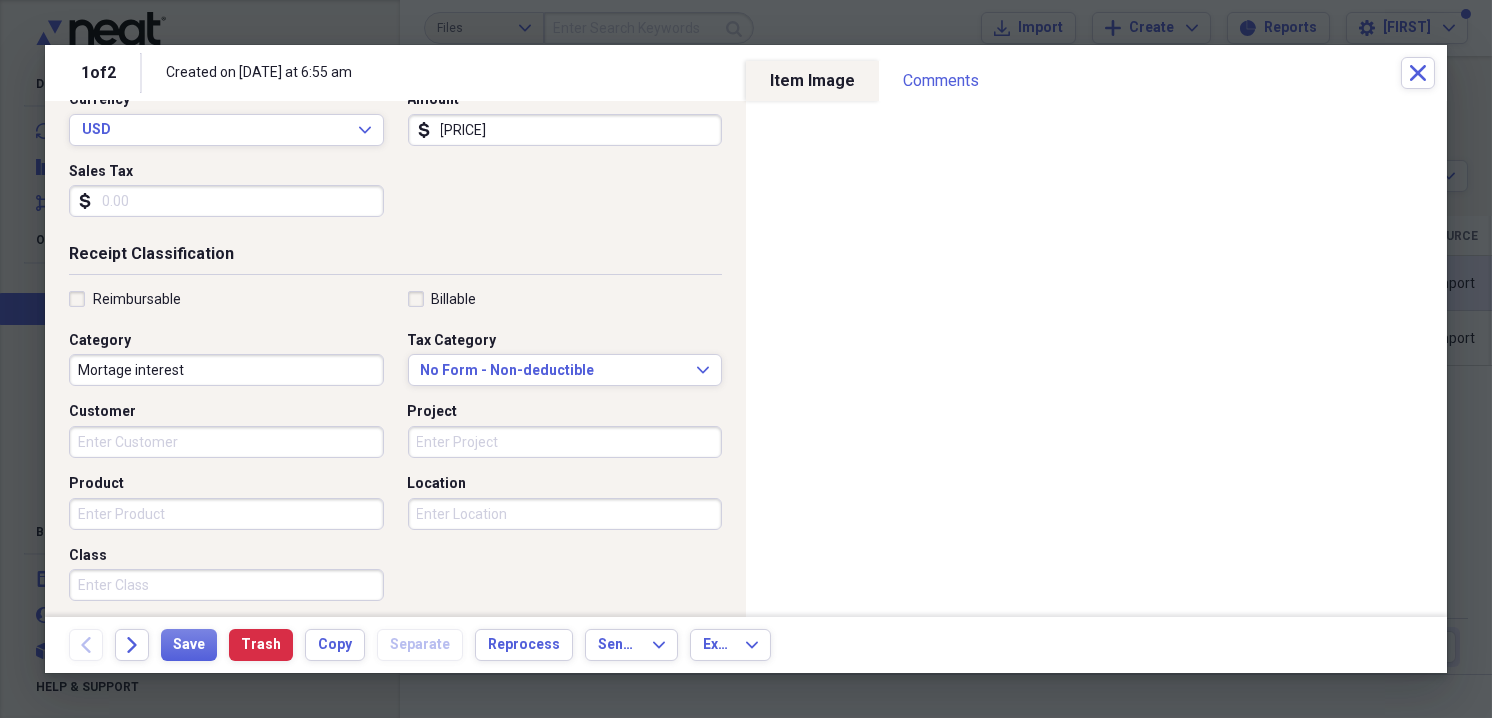 click on "Project" at bounding box center (565, 442) 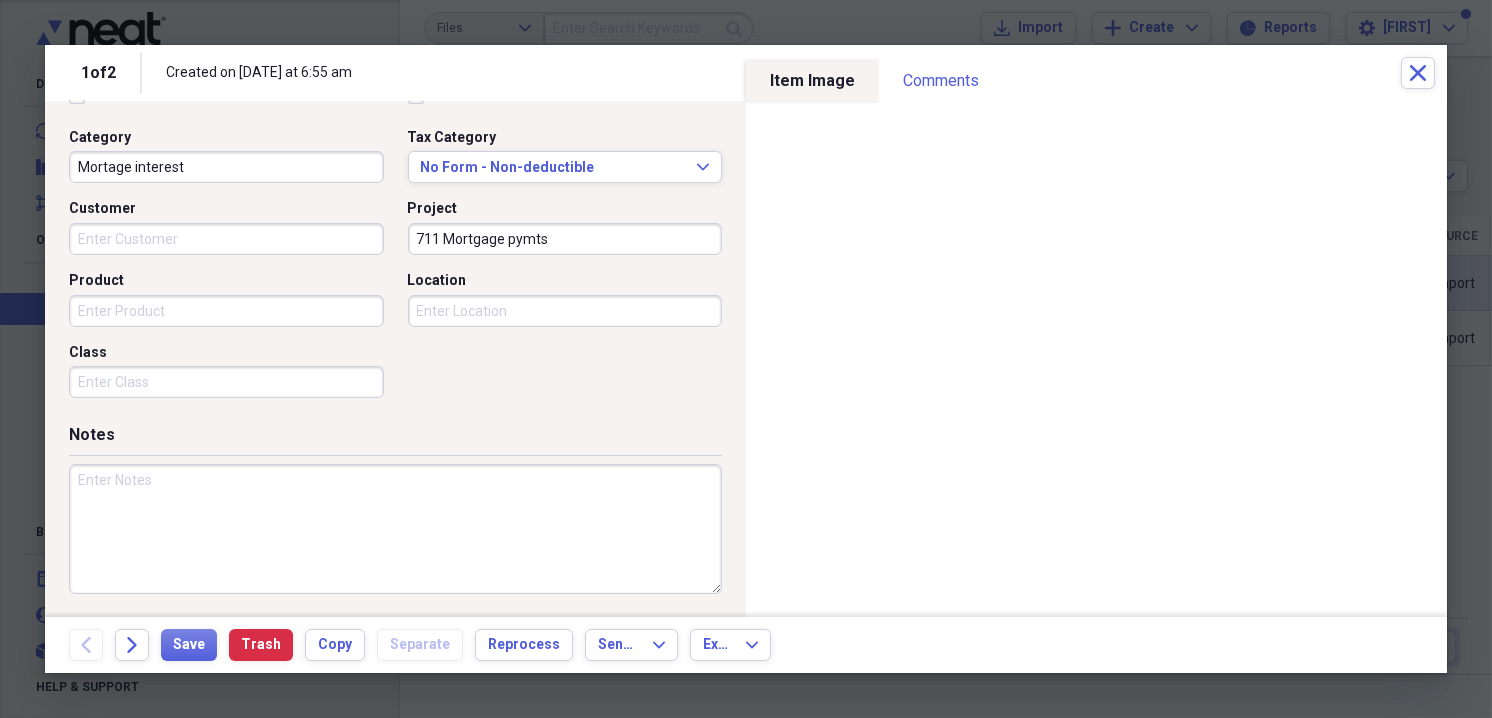 scroll, scrollTop: 503, scrollLeft: 0, axis: vertical 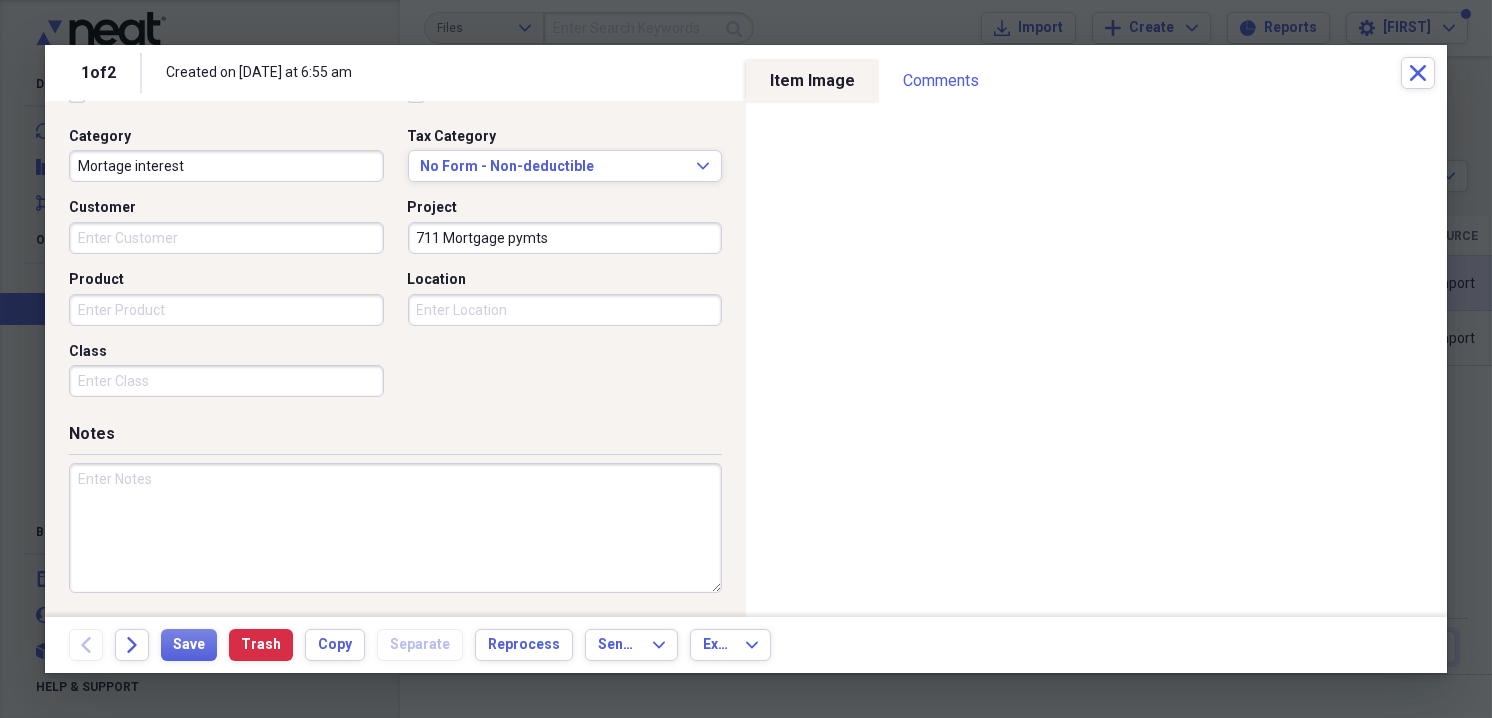 type on "[NUMBER] Mortgage pymts" 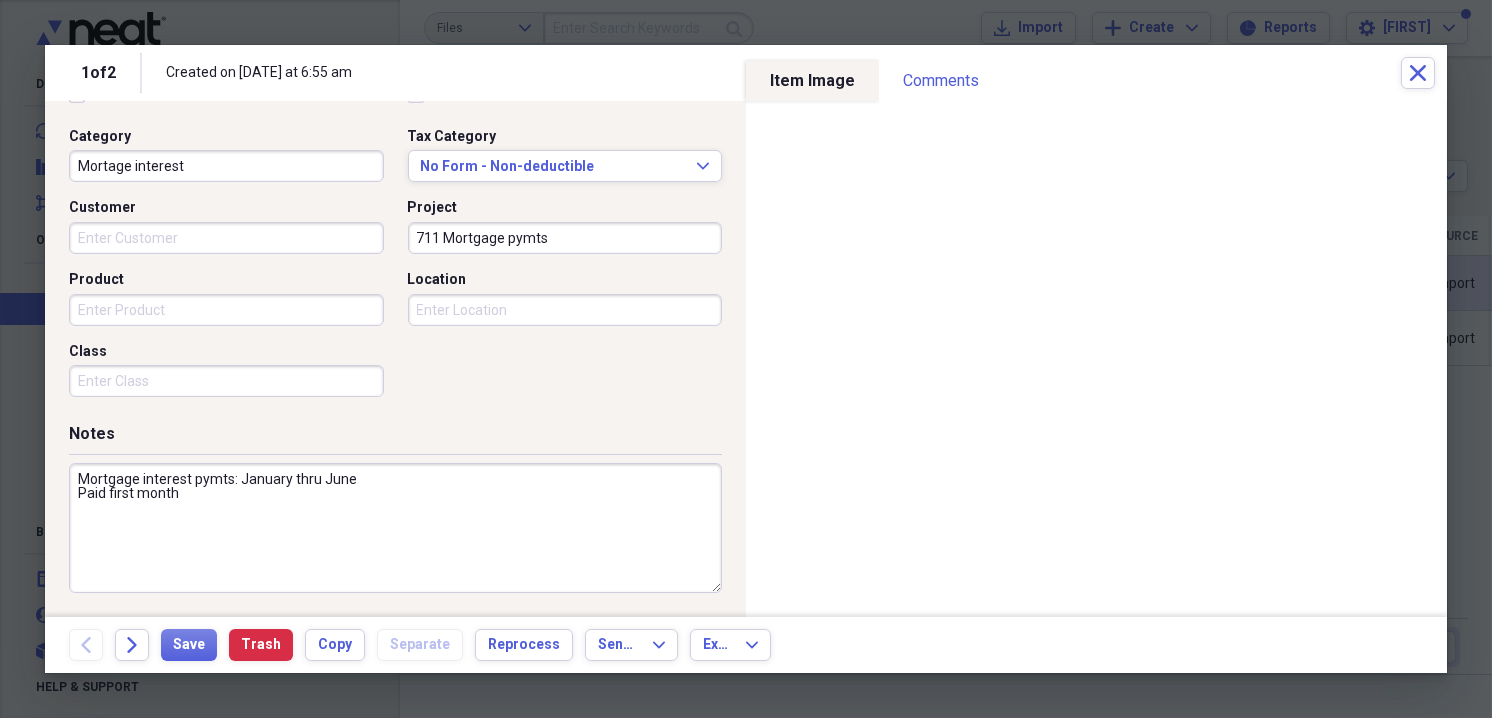 click on "Mortgage interest pymts: January thru June
Paid first month" at bounding box center [395, 528] 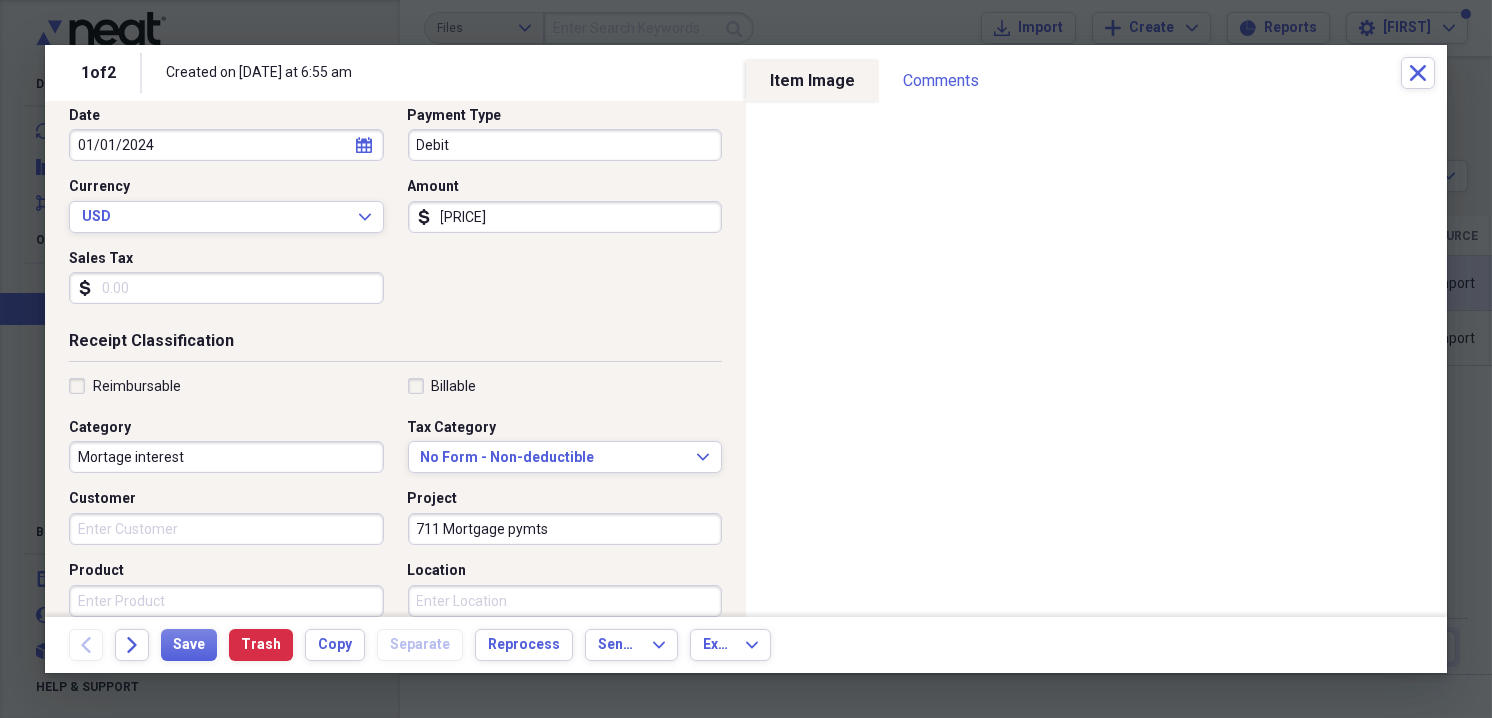 scroll, scrollTop: 203, scrollLeft: 0, axis: vertical 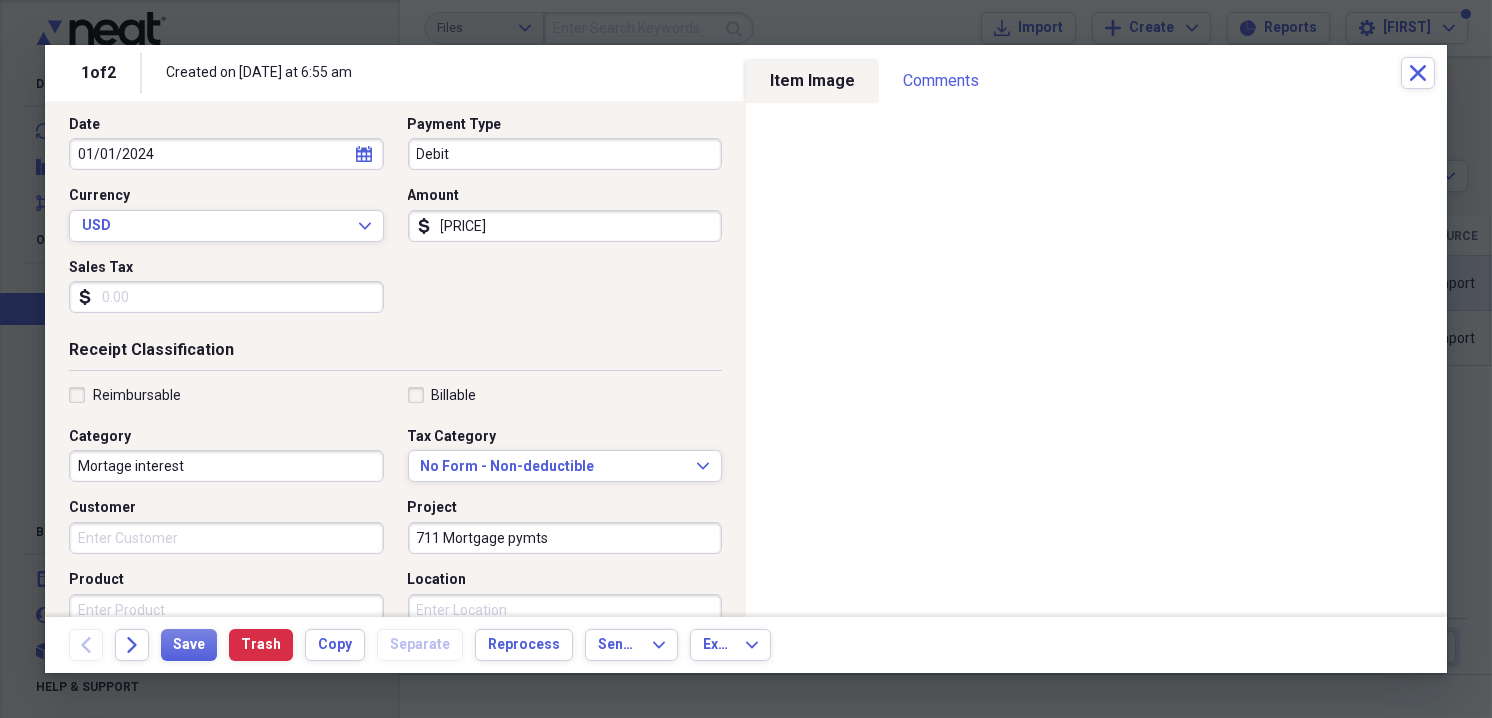 type on "Mortgage interest pymts: January thru June
Paid first of the month" 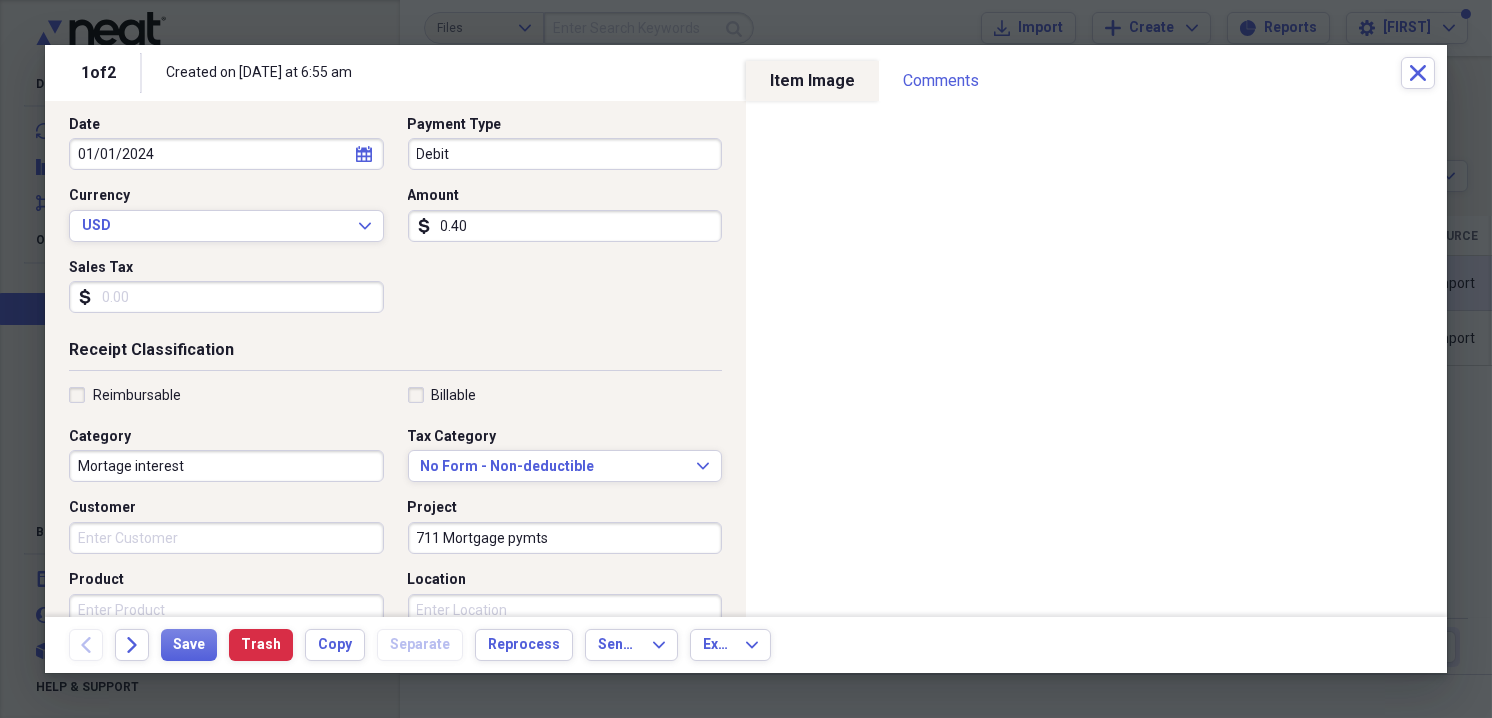 type on "0.04" 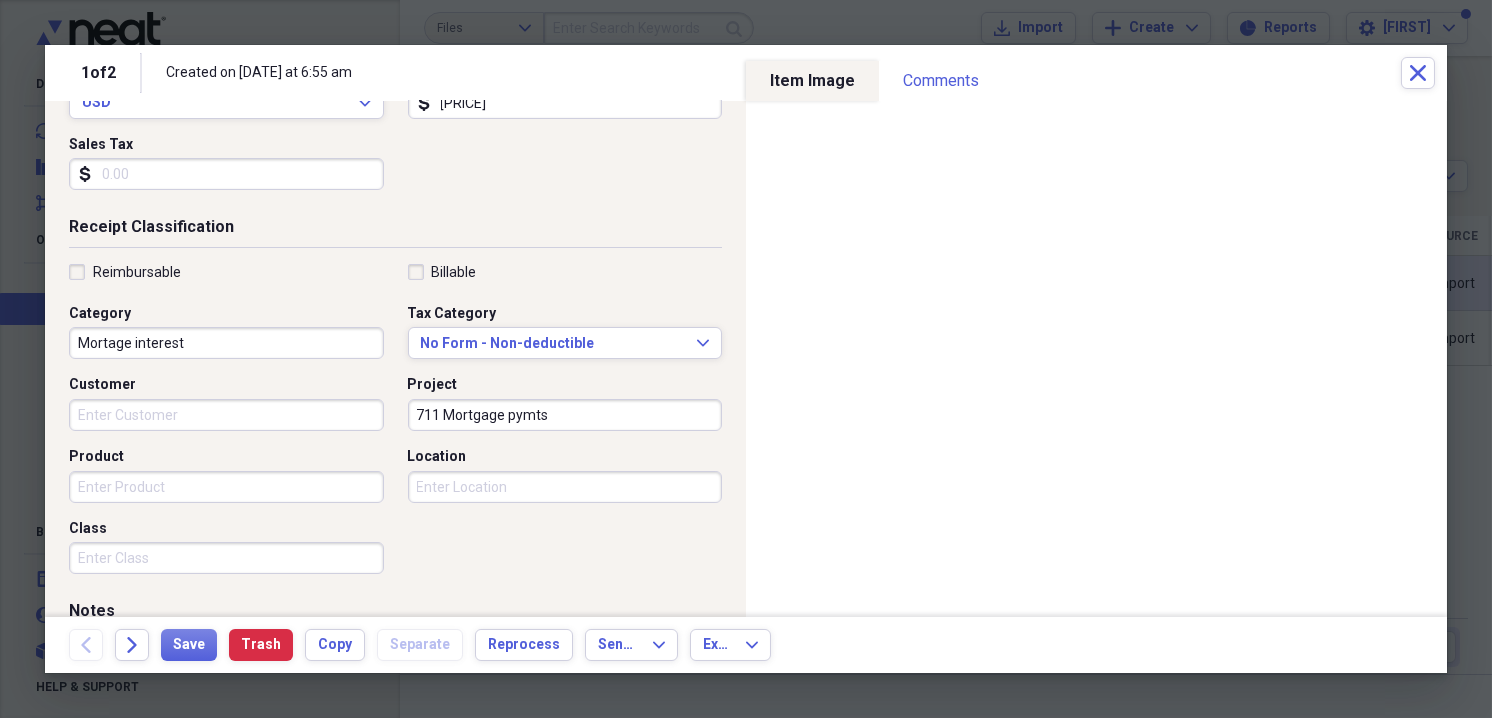 scroll, scrollTop: 503, scrollLeft: 0, axis: vertical 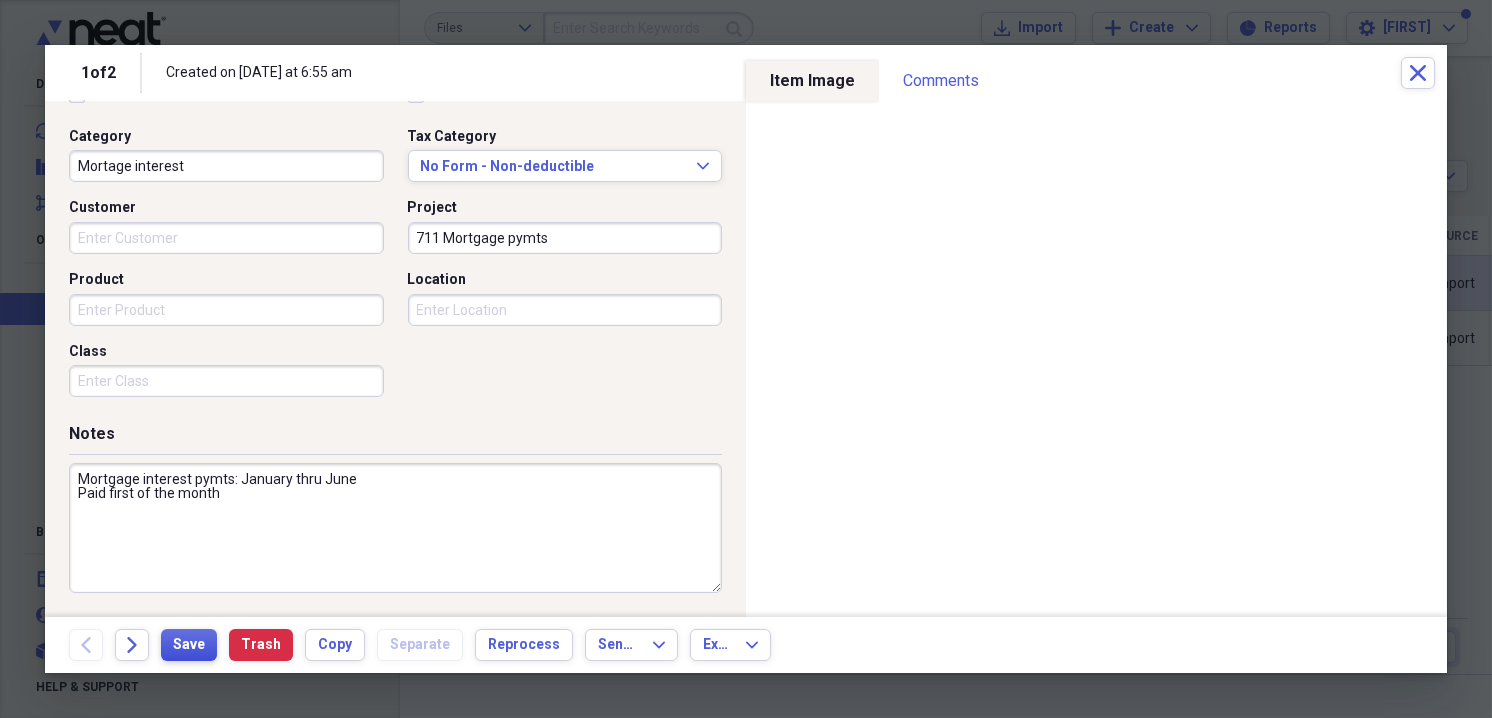 type on "4024.98" 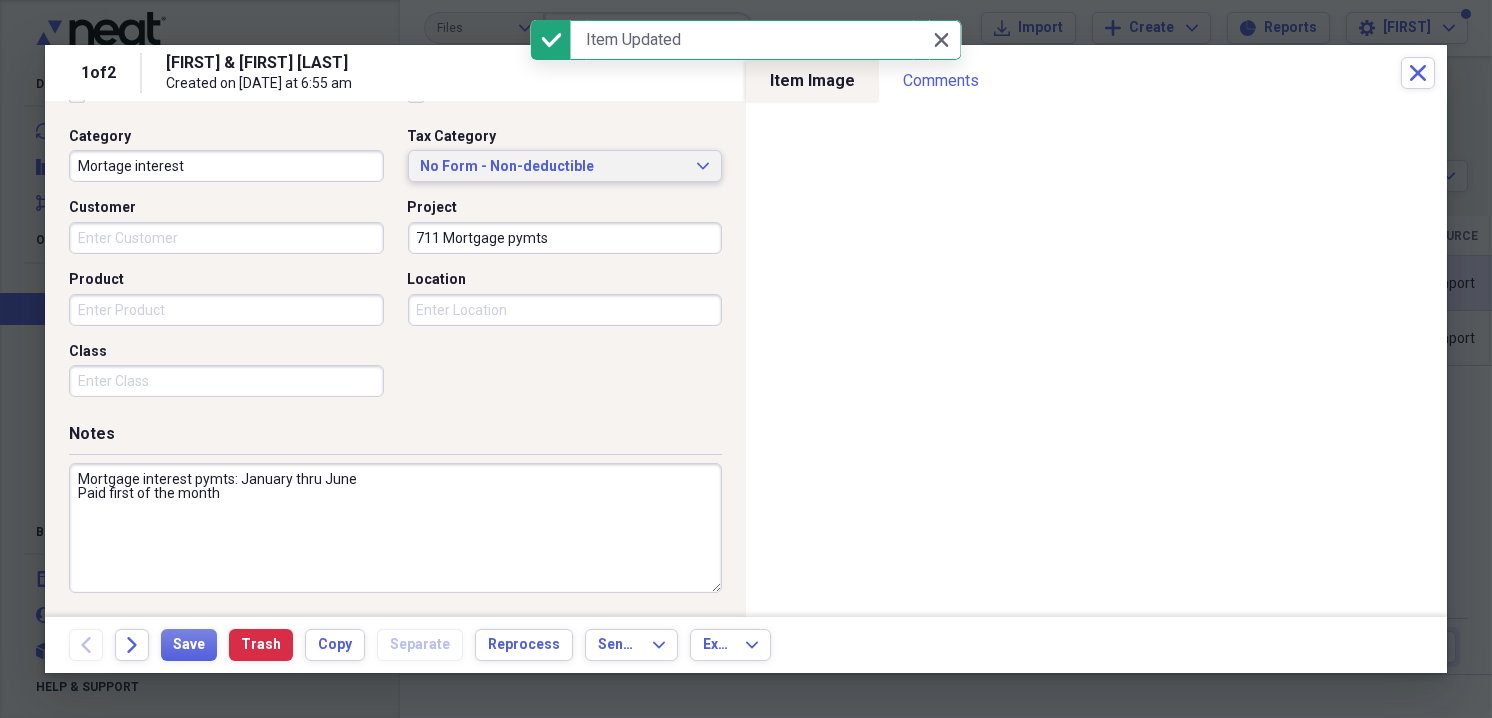 click on "No Form - Non-deductible" at bounding box center (553, 167) 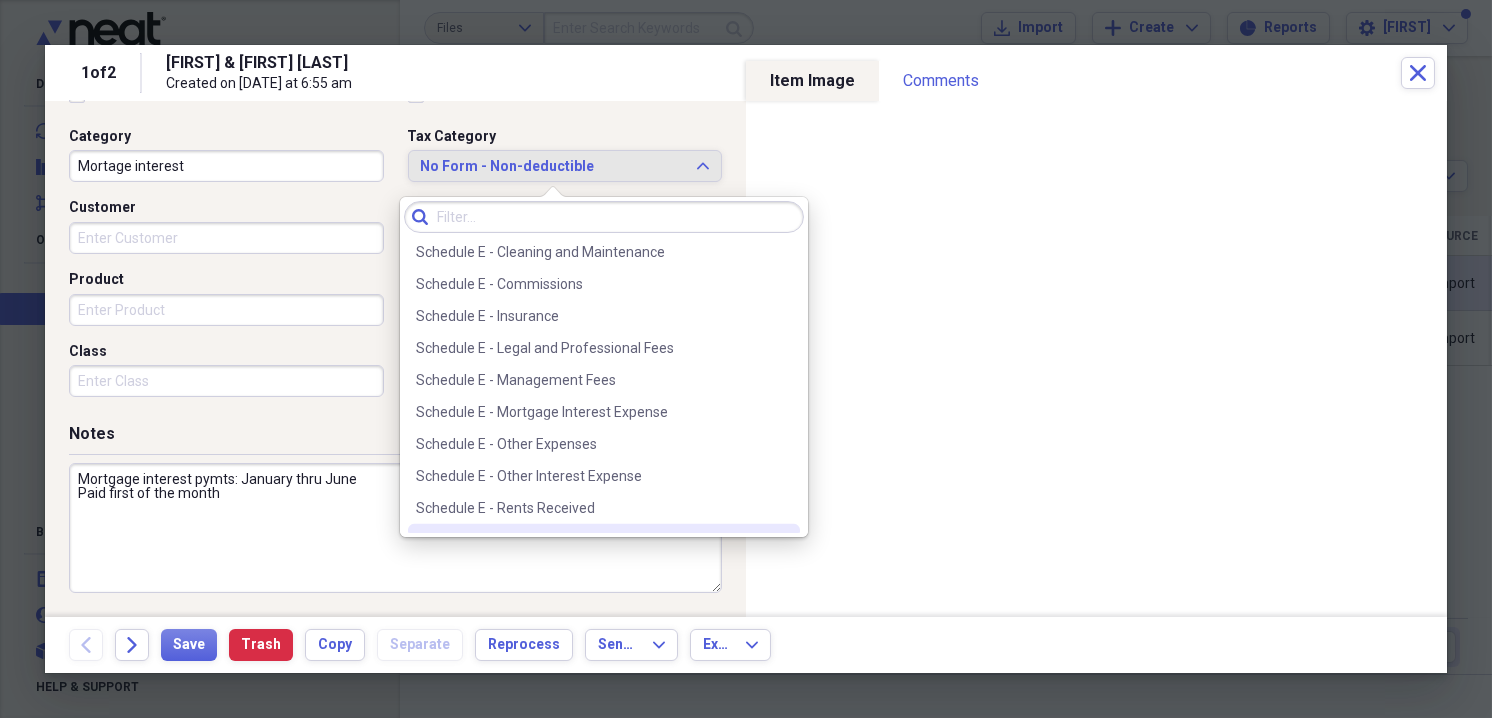 scroll, scrollTop: 4628, scrollLeft: 0, axis: vertical 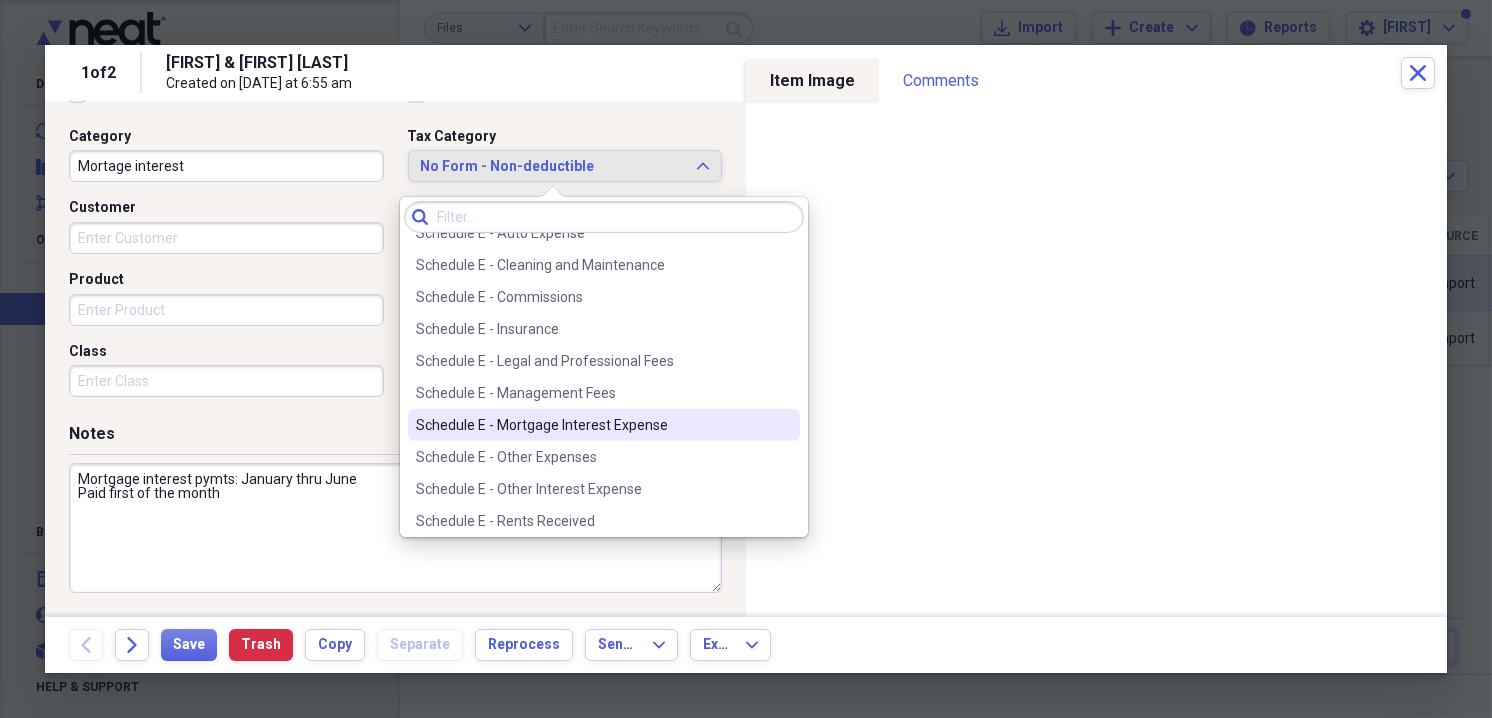 click on "Schedule E - Mortgage Interest Expense" at bounding box center (592, 425) 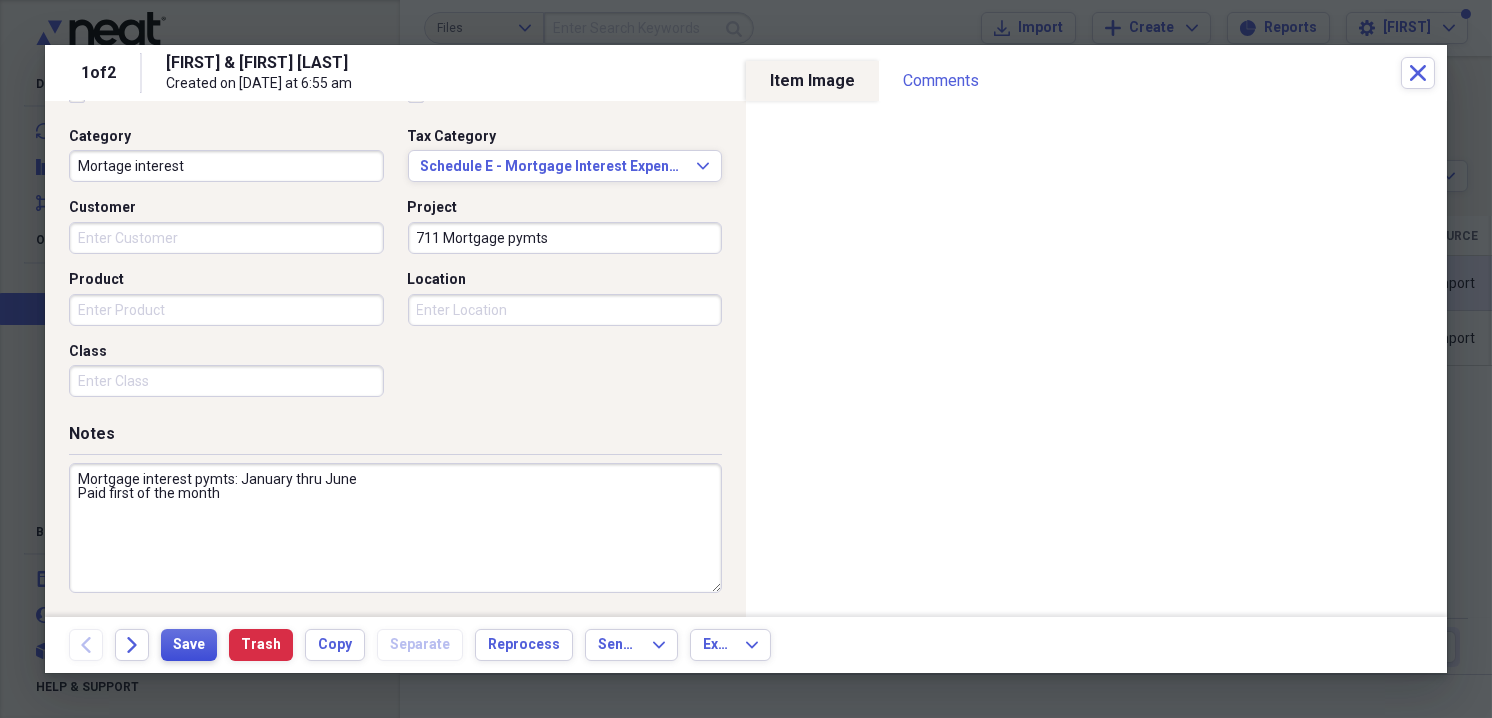 click on "Save" at bounding box center (189, 645) 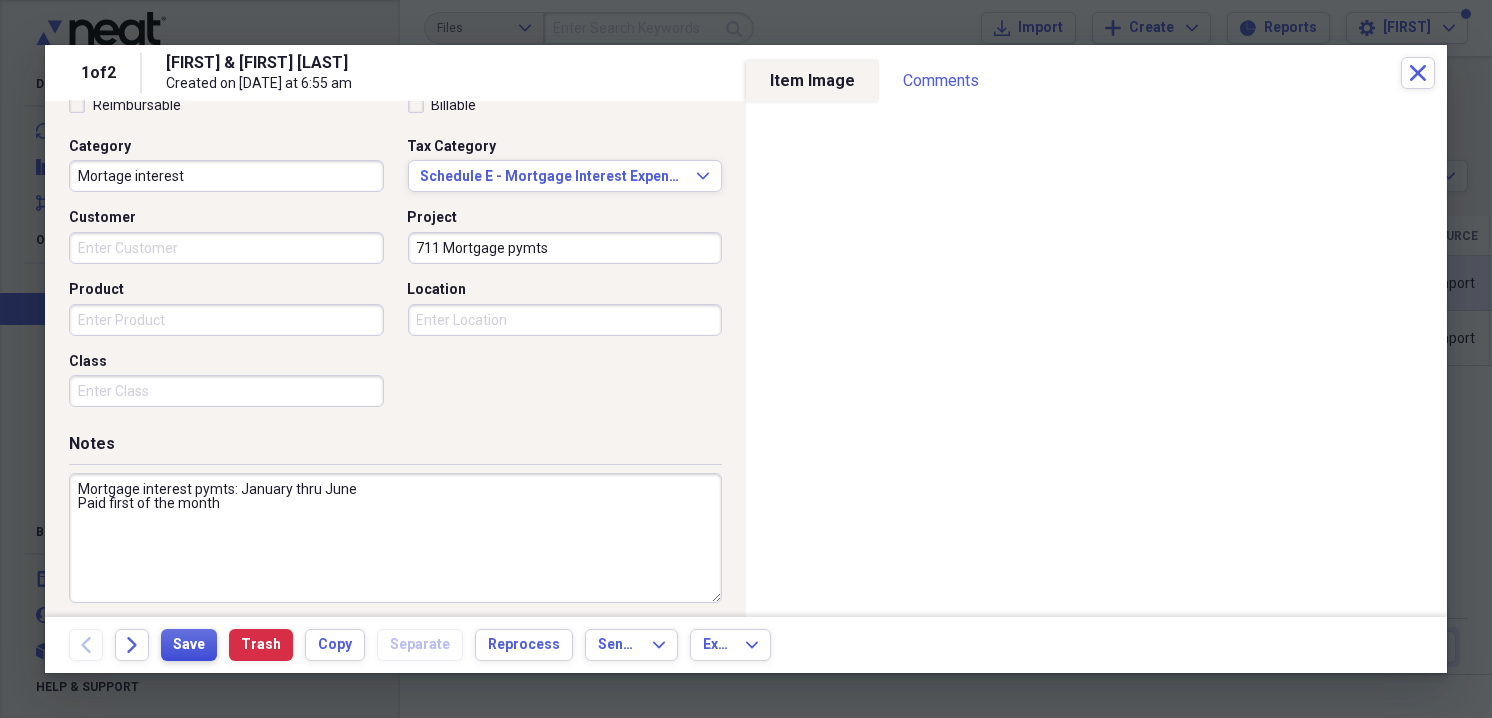 scroll, scrollTop: 503, scrollLeft: 0, axis: vertical 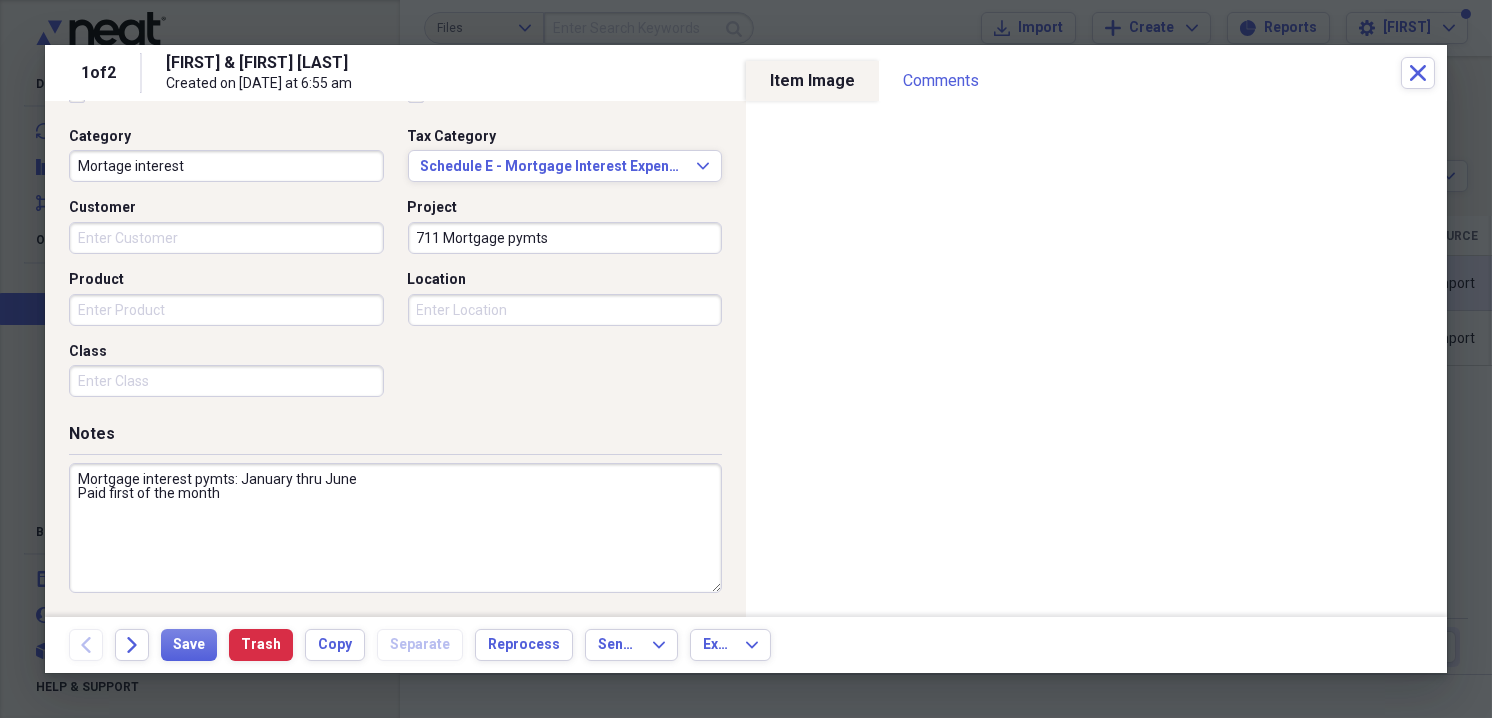 click on "Mortgage interest pymts: January thru June
Paid first of the month" at bounding box center [395, 528] 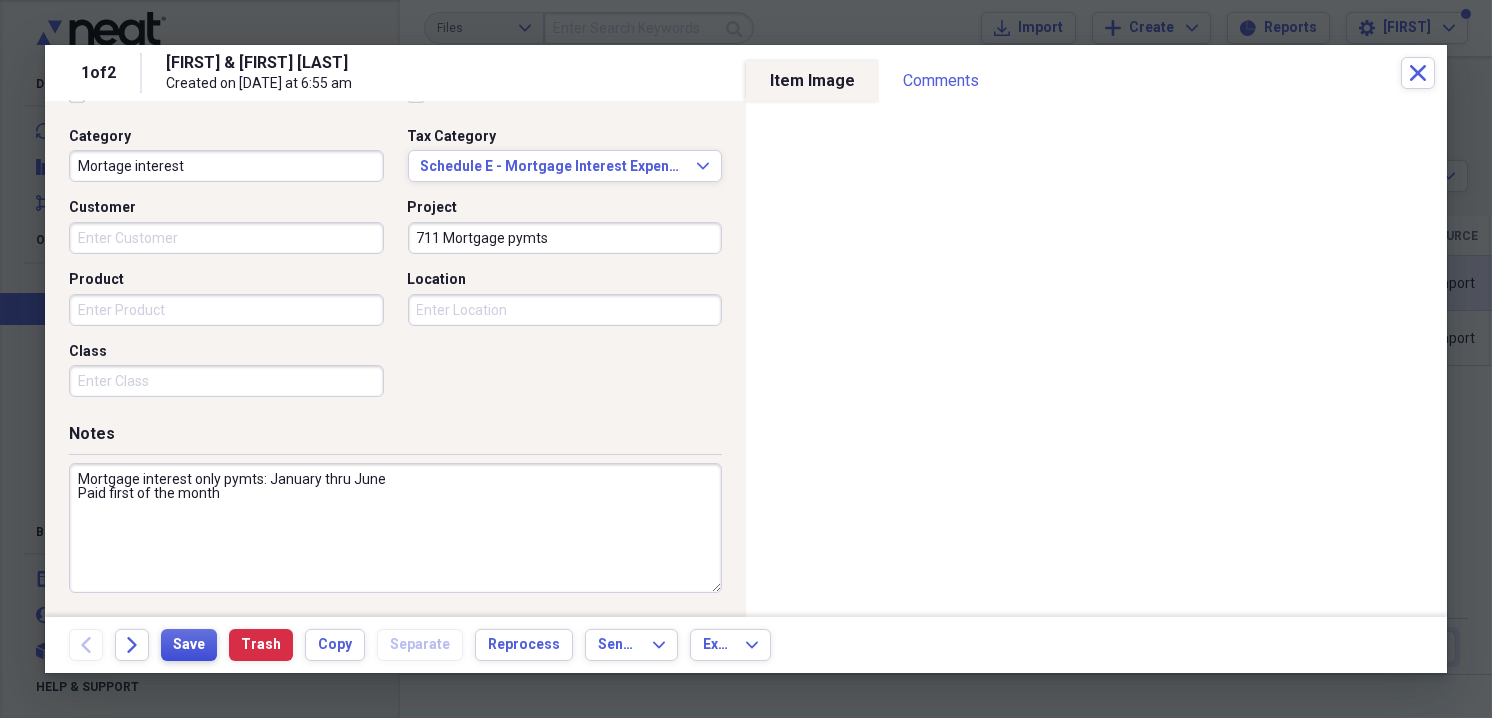type on "Mortgage interest only pymts: January thru June
Paid first of the month" 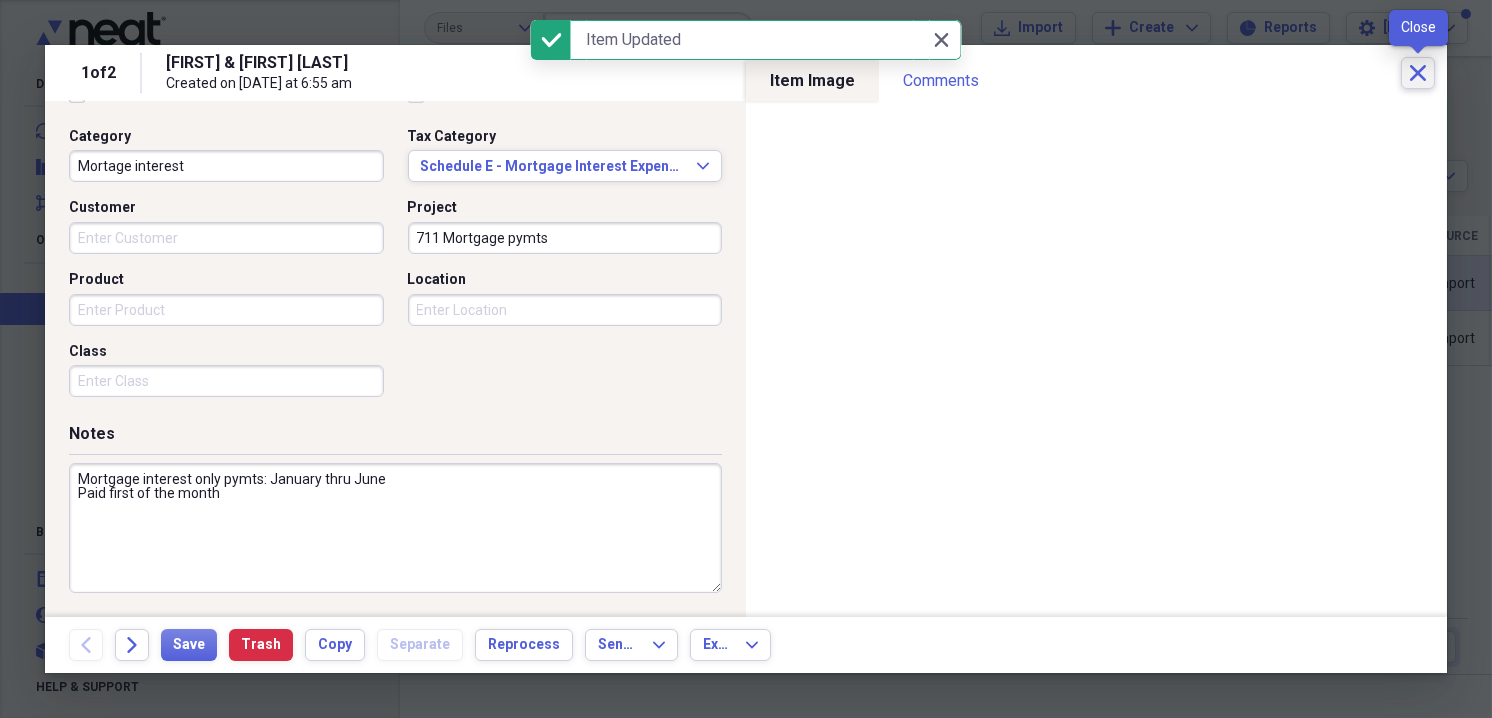 click on "Close" at bounding box center (1418, 73) 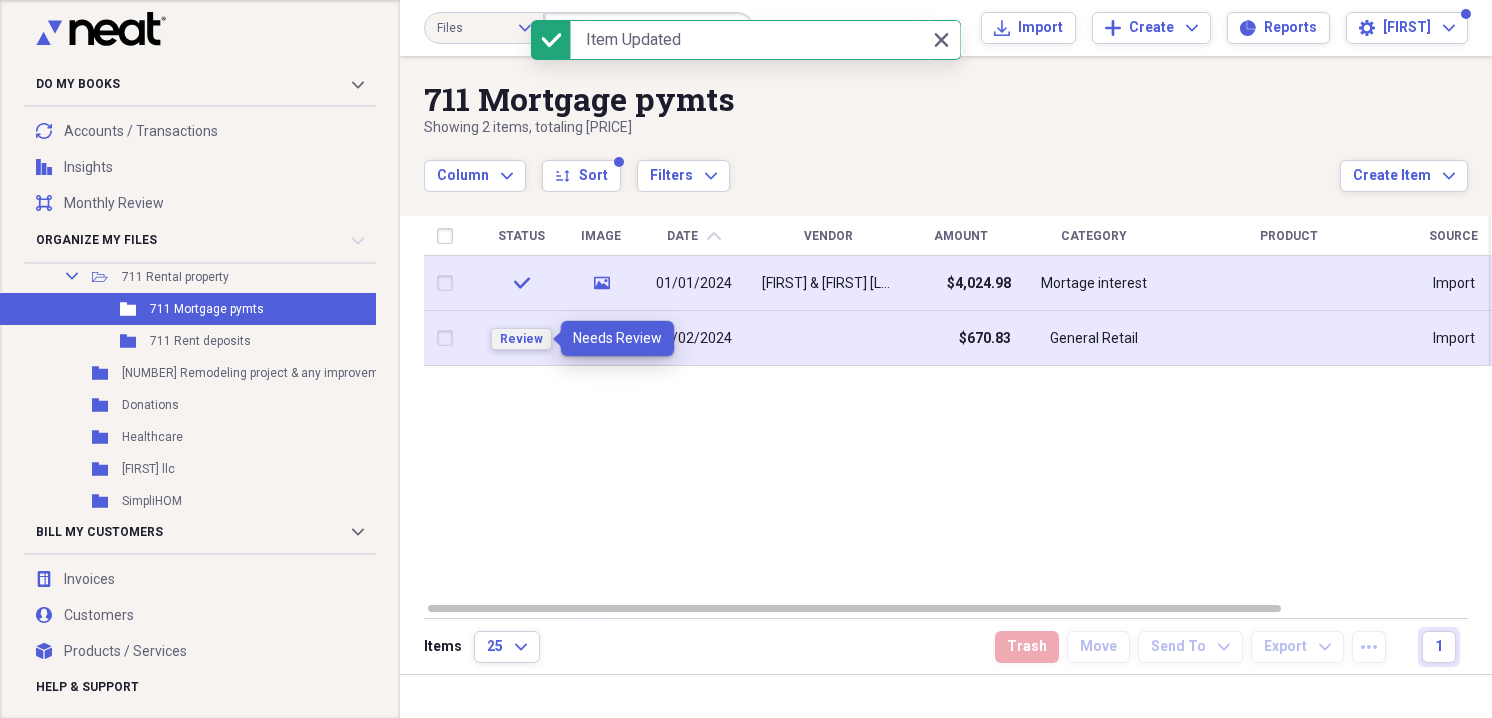 click on "Review" at bounding box center (521, 339) 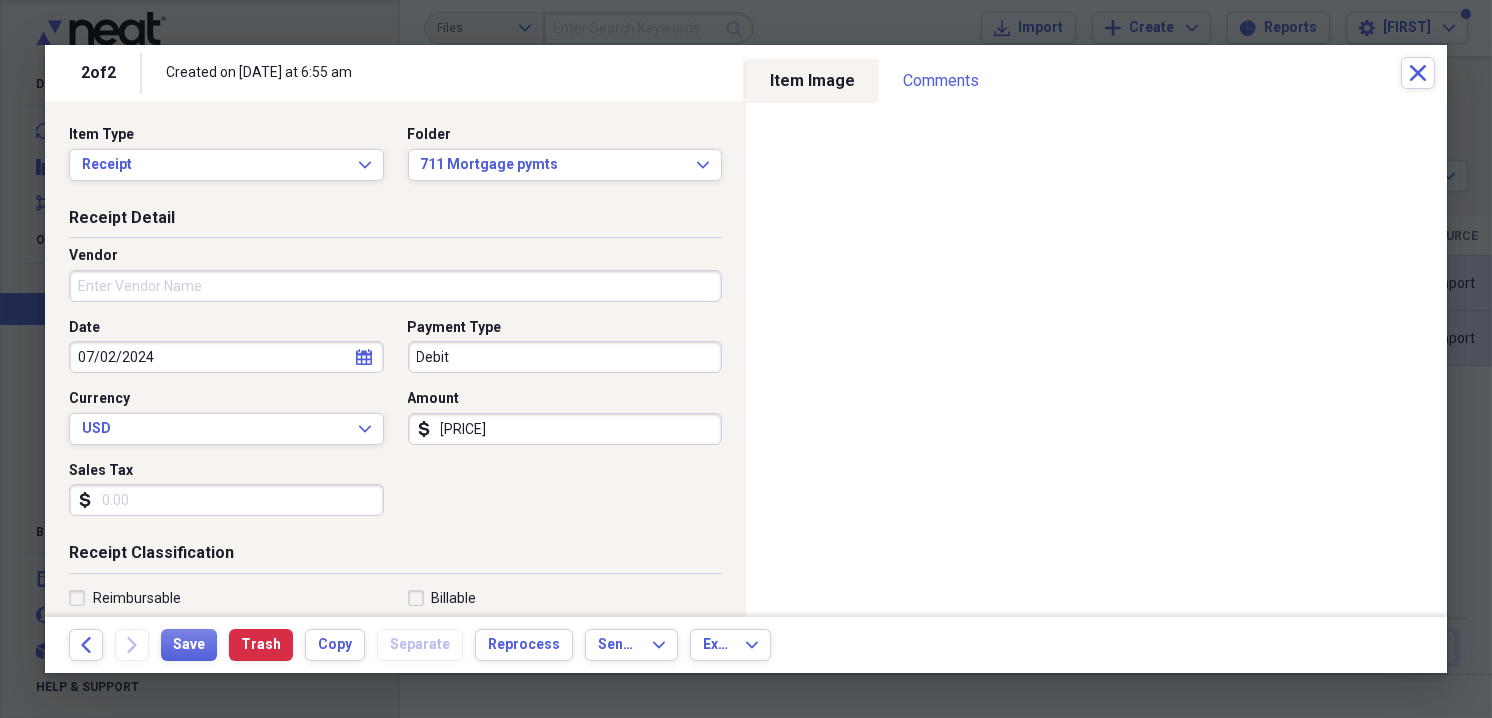 click on "Vendor" at bounding box center [395, 286] 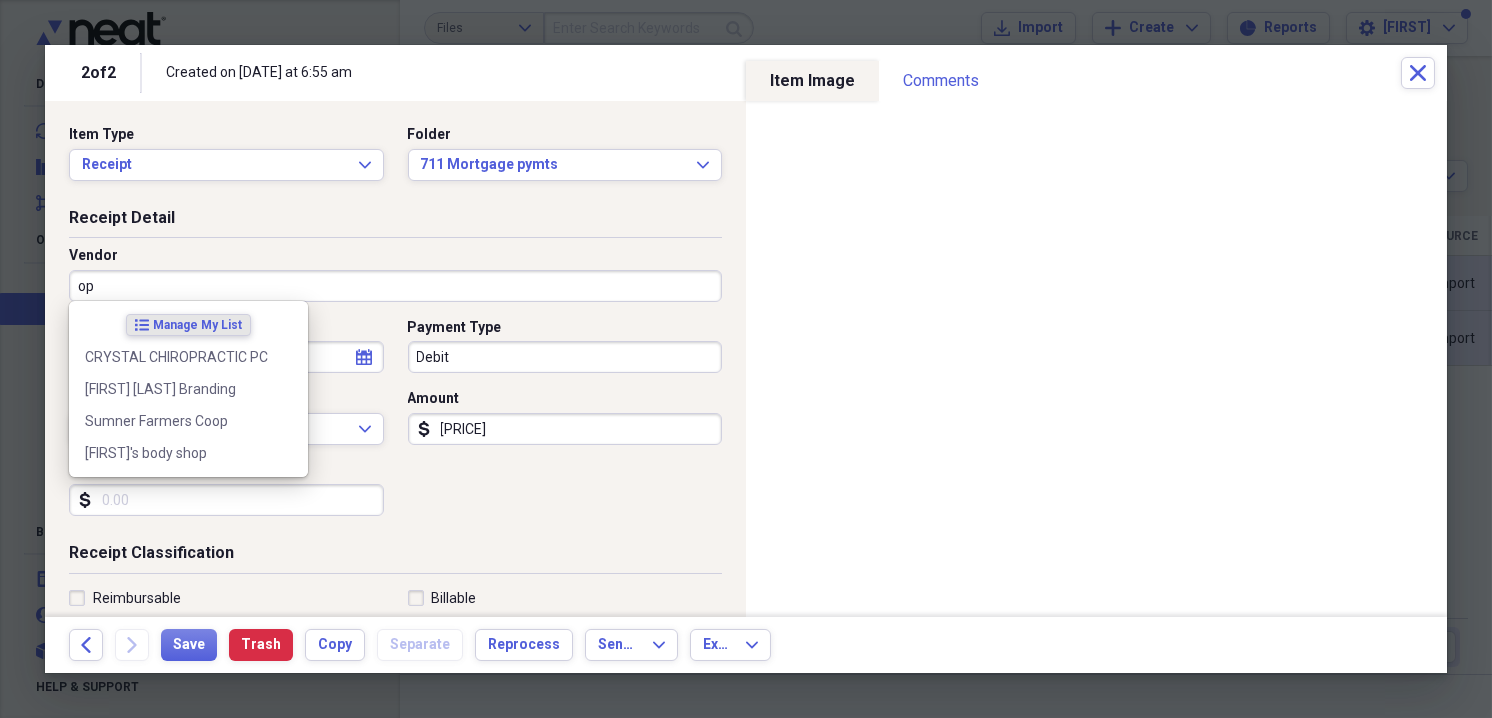 type on "o" 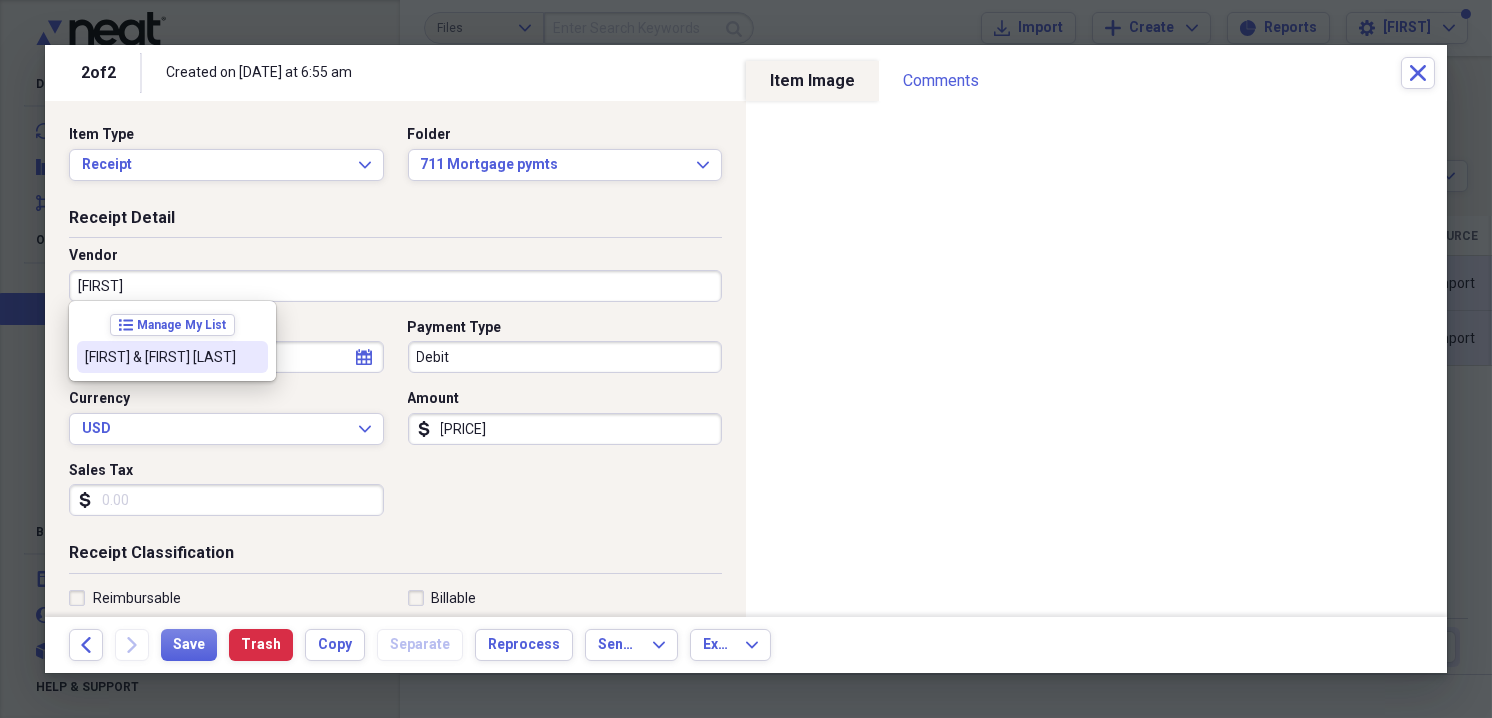 click on "[PERSON] & [PERSON] [LASTNAME]" at bounding box center (160, 357) 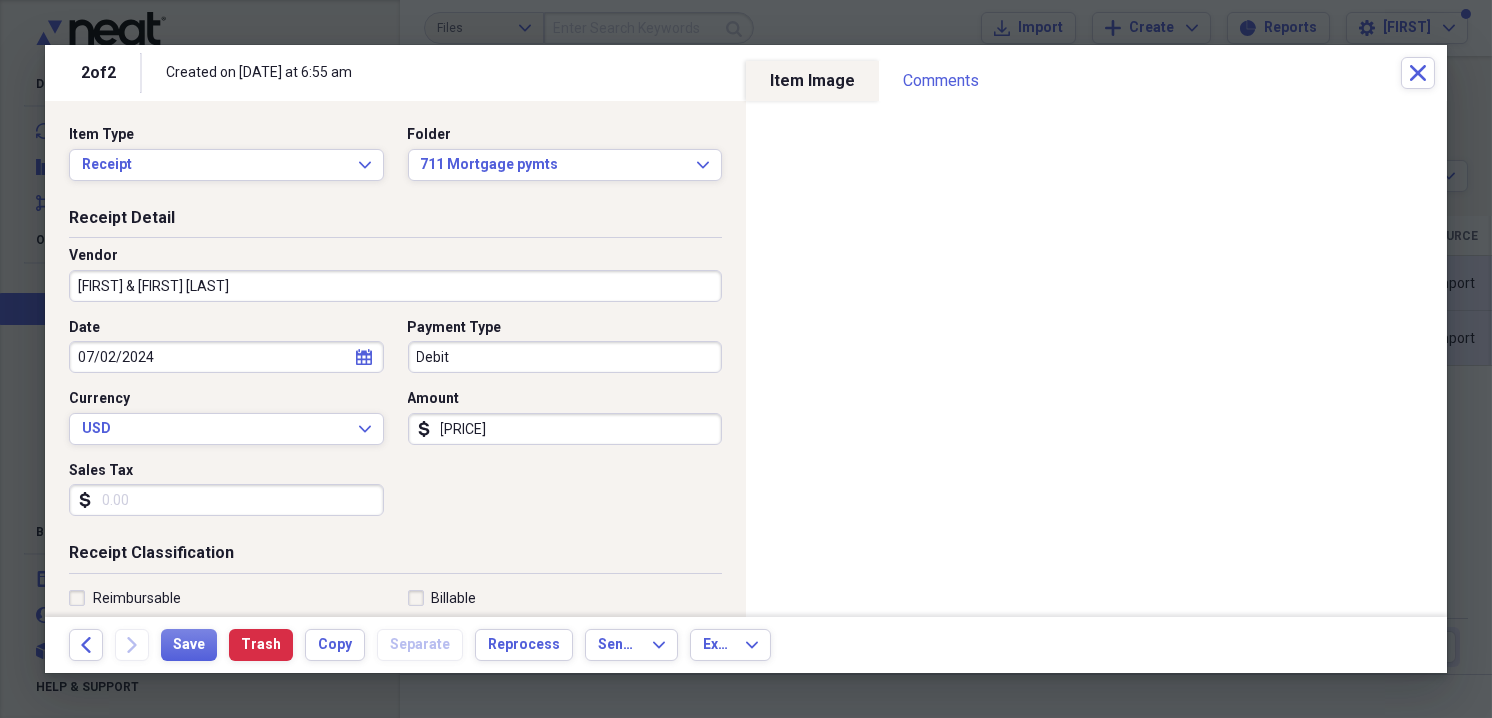 type on "Mortage interest" 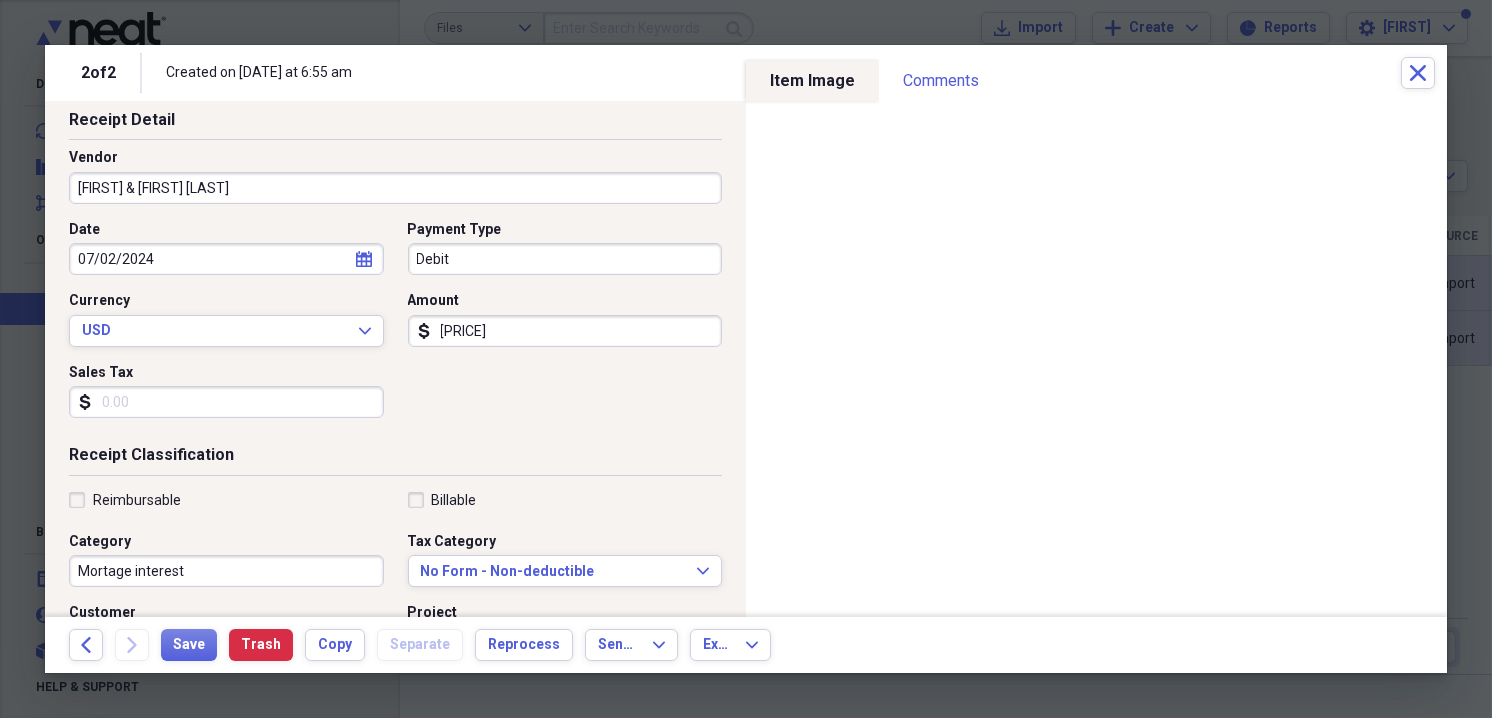 scroll, scrollTop: 100, scrollLeft: 0, axis: vertical 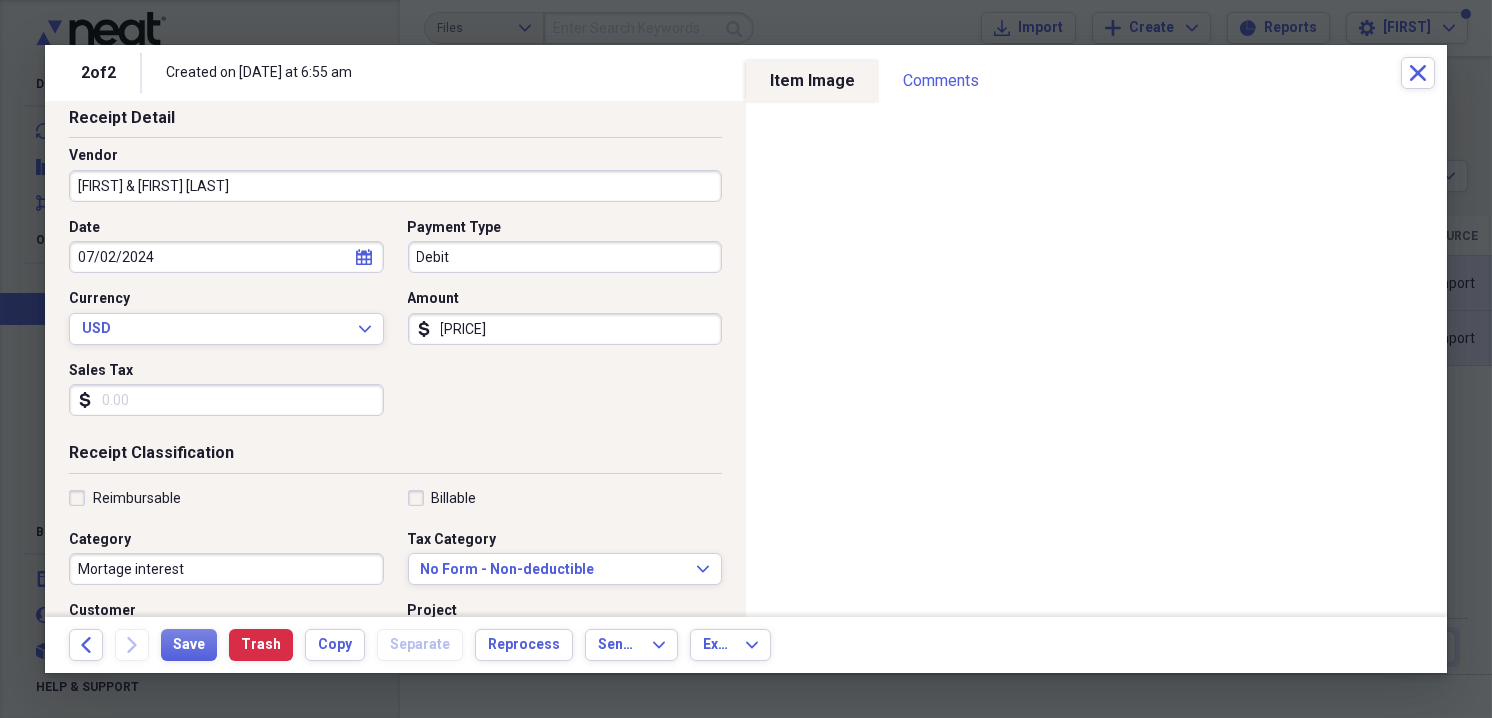 click on "670.83" at bounding box center (565, 329) 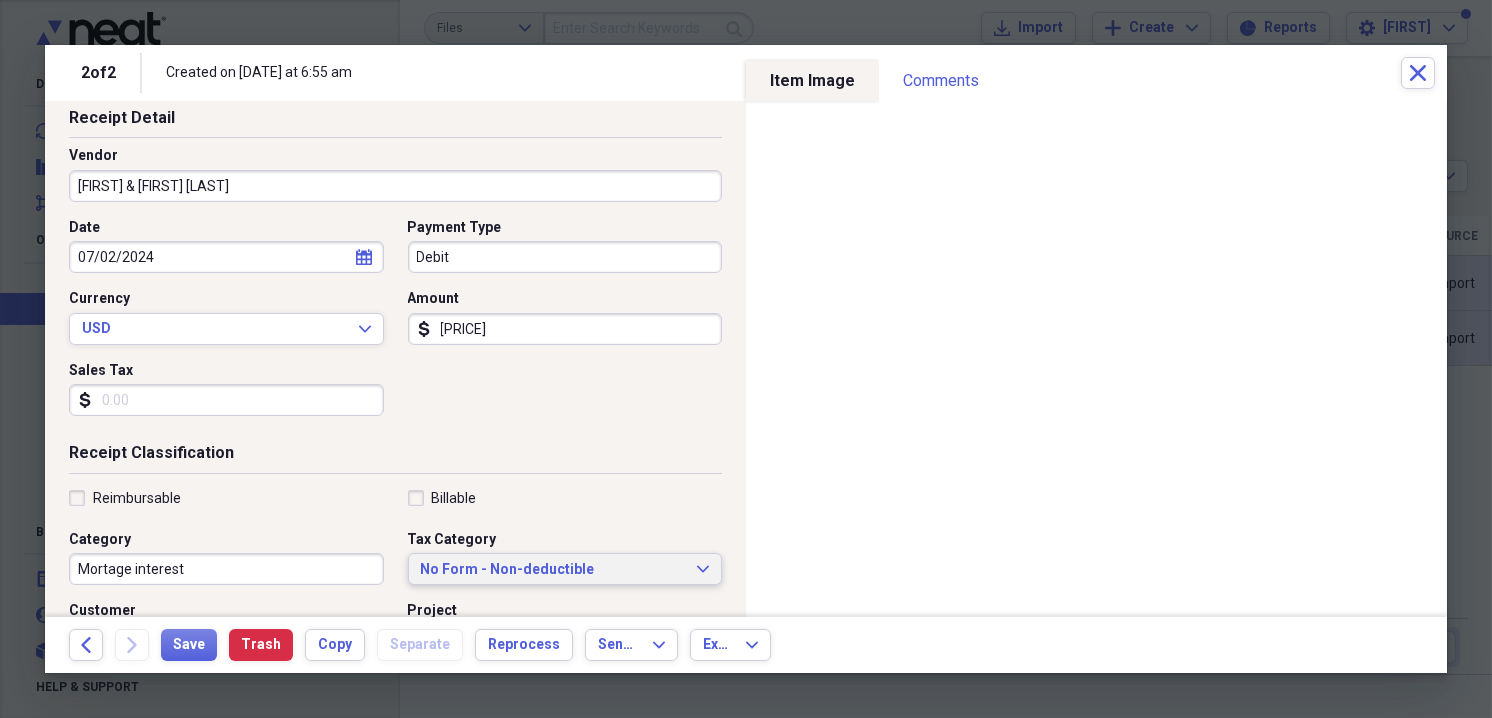 type on "4024.98" 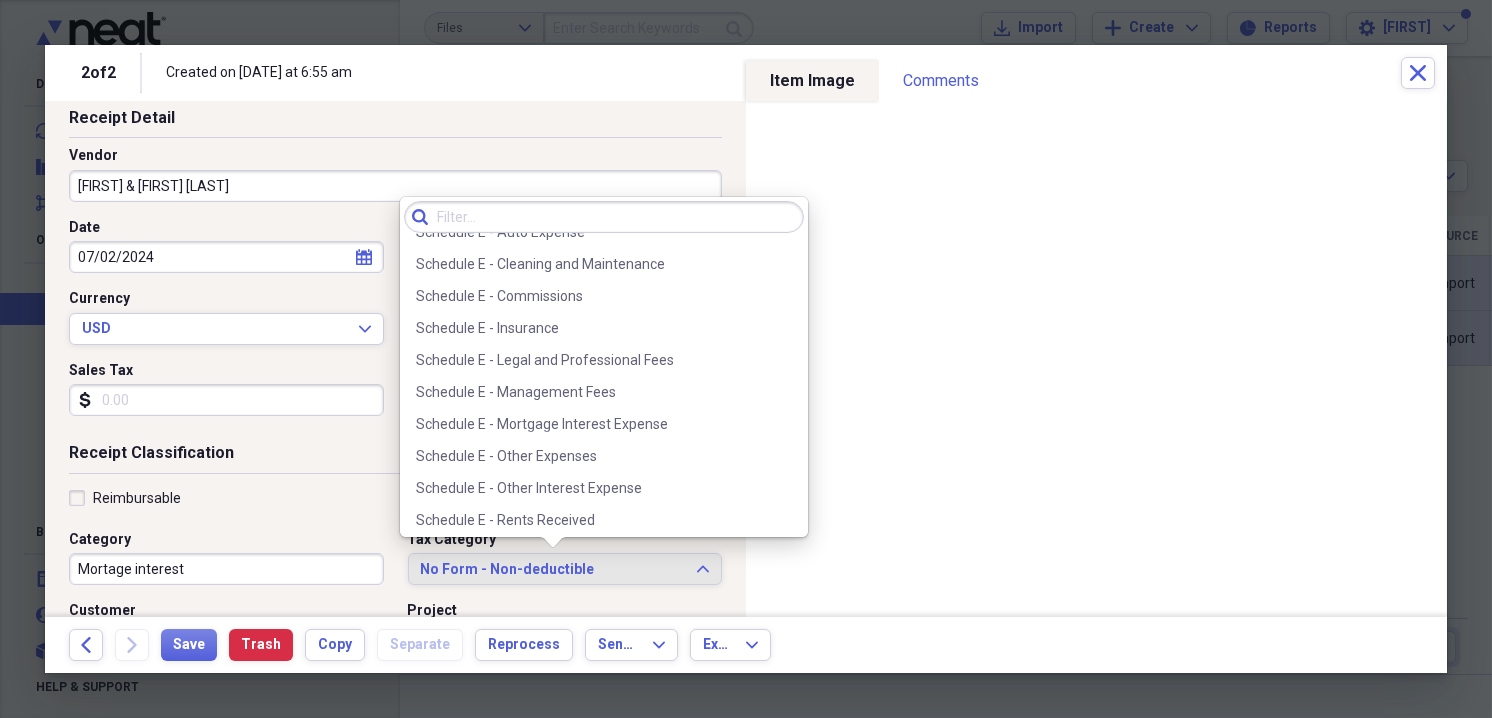 scroll, scrollTop: 4891, scrollLeft: 0, axis: vertical 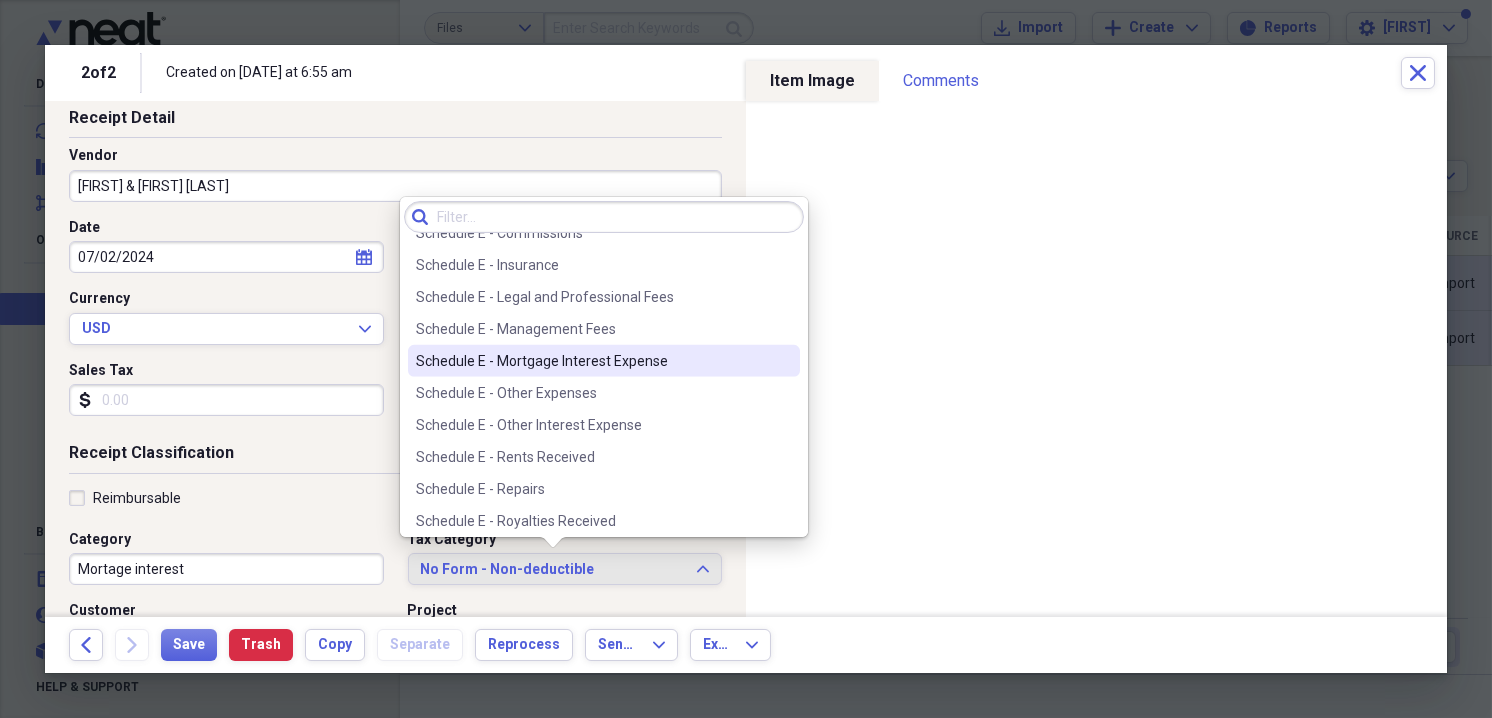 click on "Schedule E - Mortgage Interest Expense" at bounding box center (604, 361) 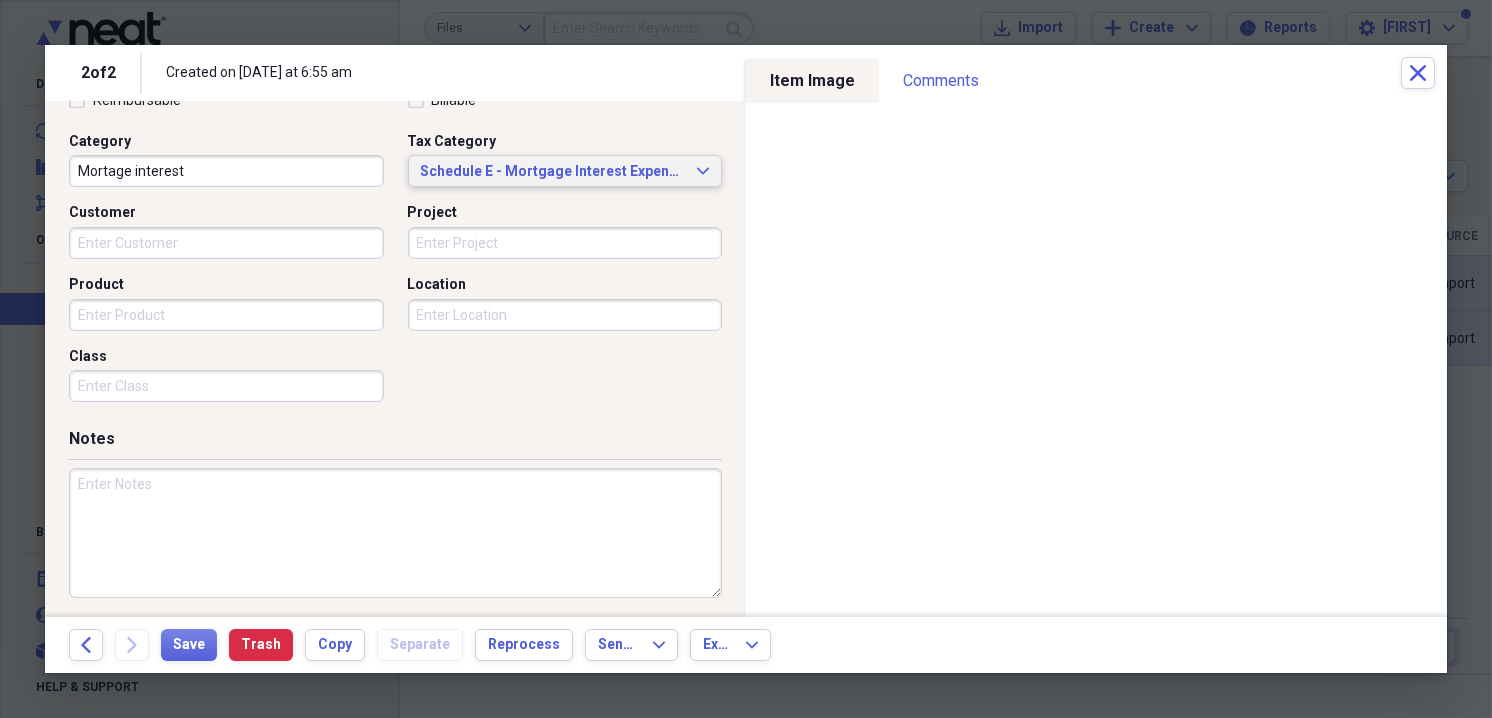 scroll, scrollTop: 500, scrollLeft: 0, axis: vertical 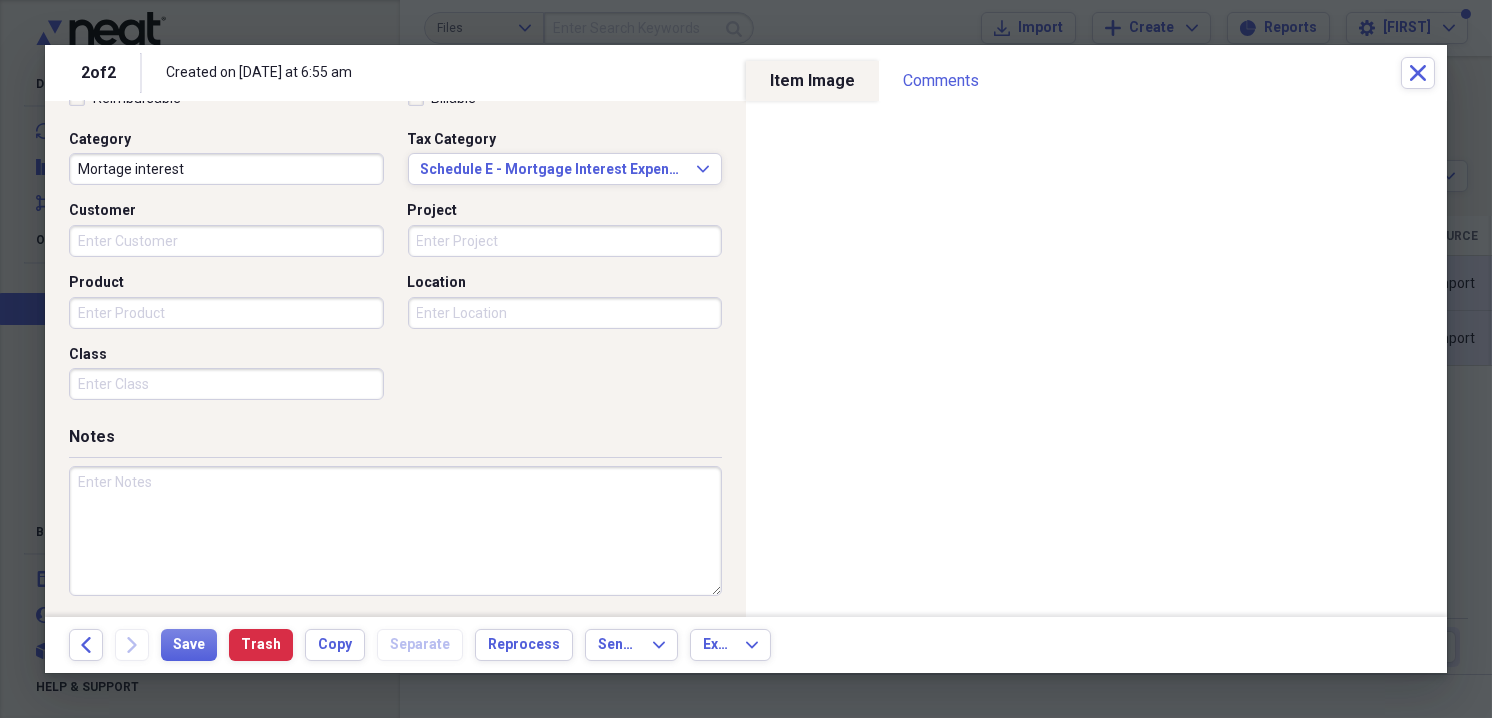 click at bounding box center (395, 531) 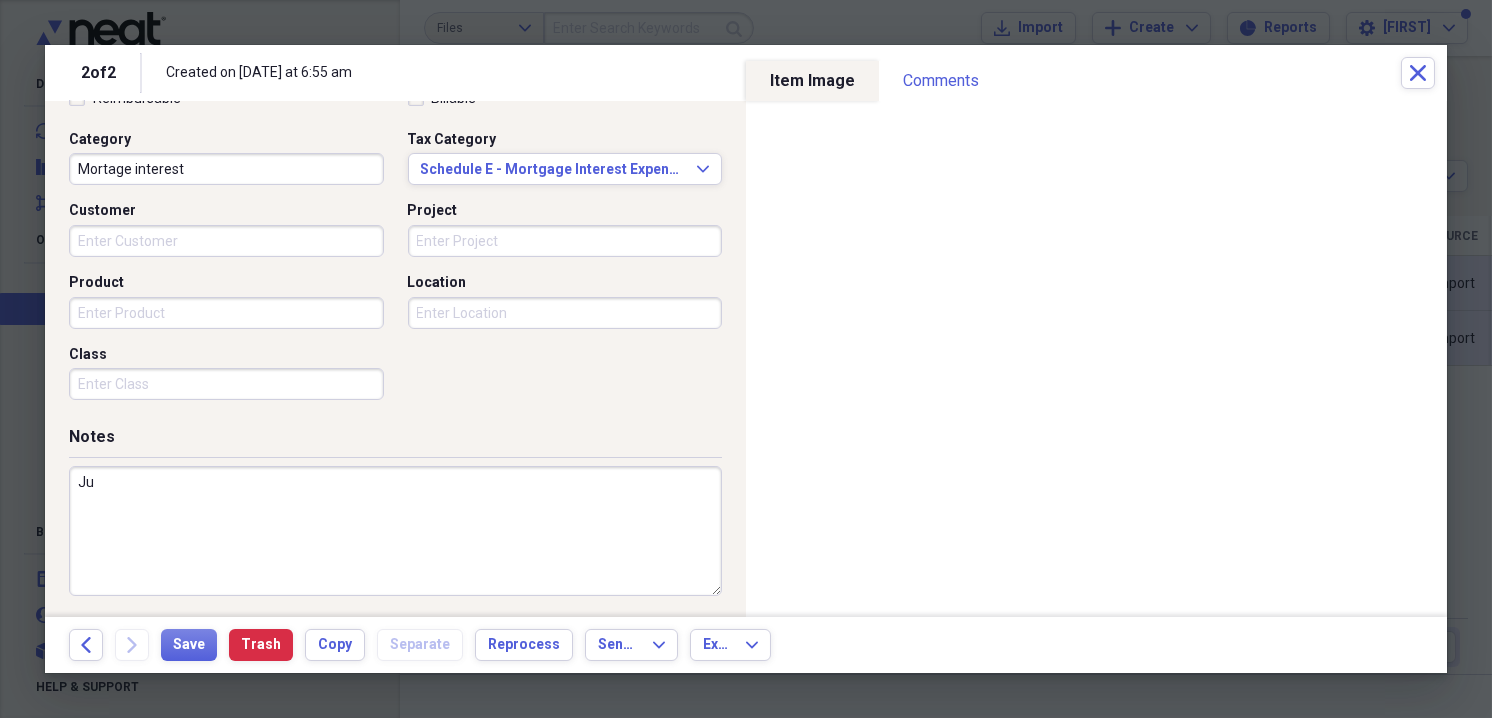 type on "J" 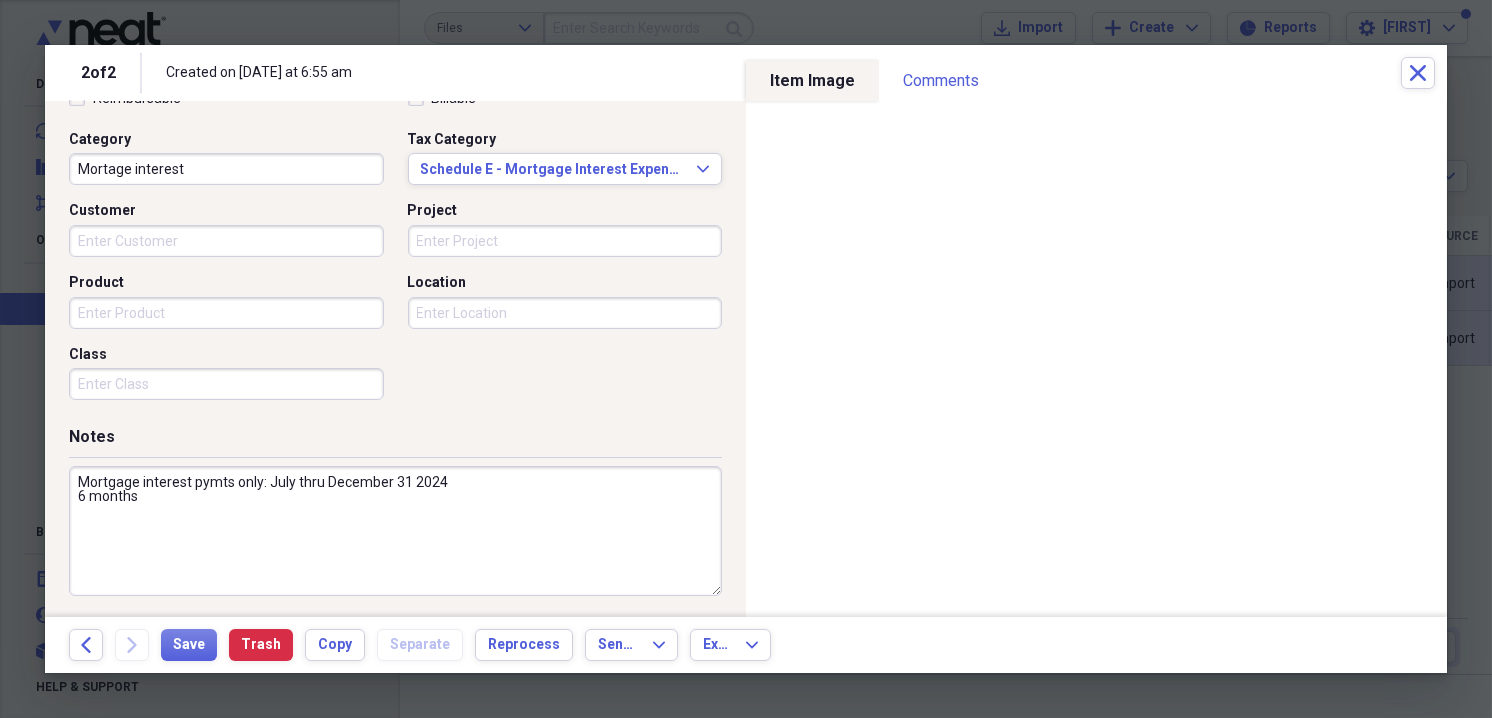 type on "Mortgage interest pymts only: July thru December 31 2024
6 months" 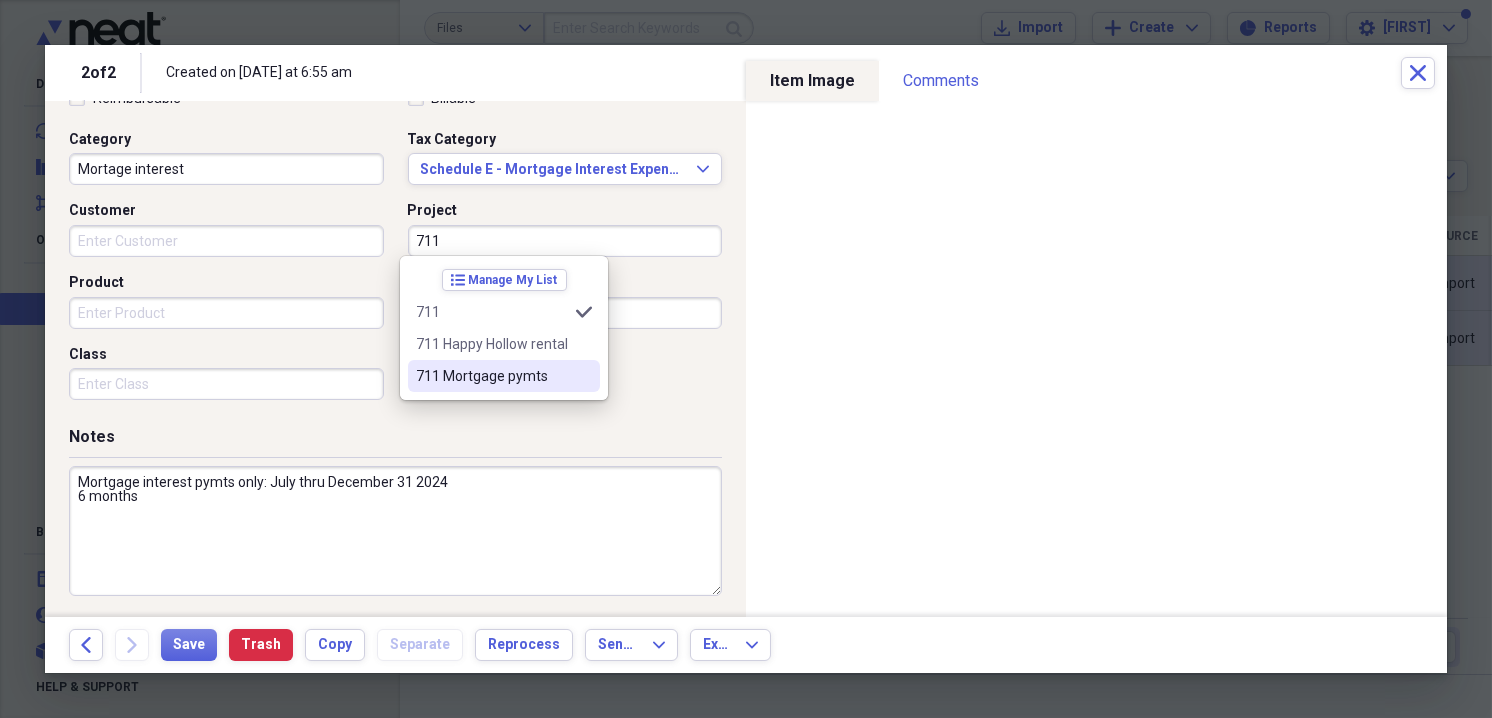 click on "[NUMBER] Mortgage pymts" at bounding box center [492, 376] 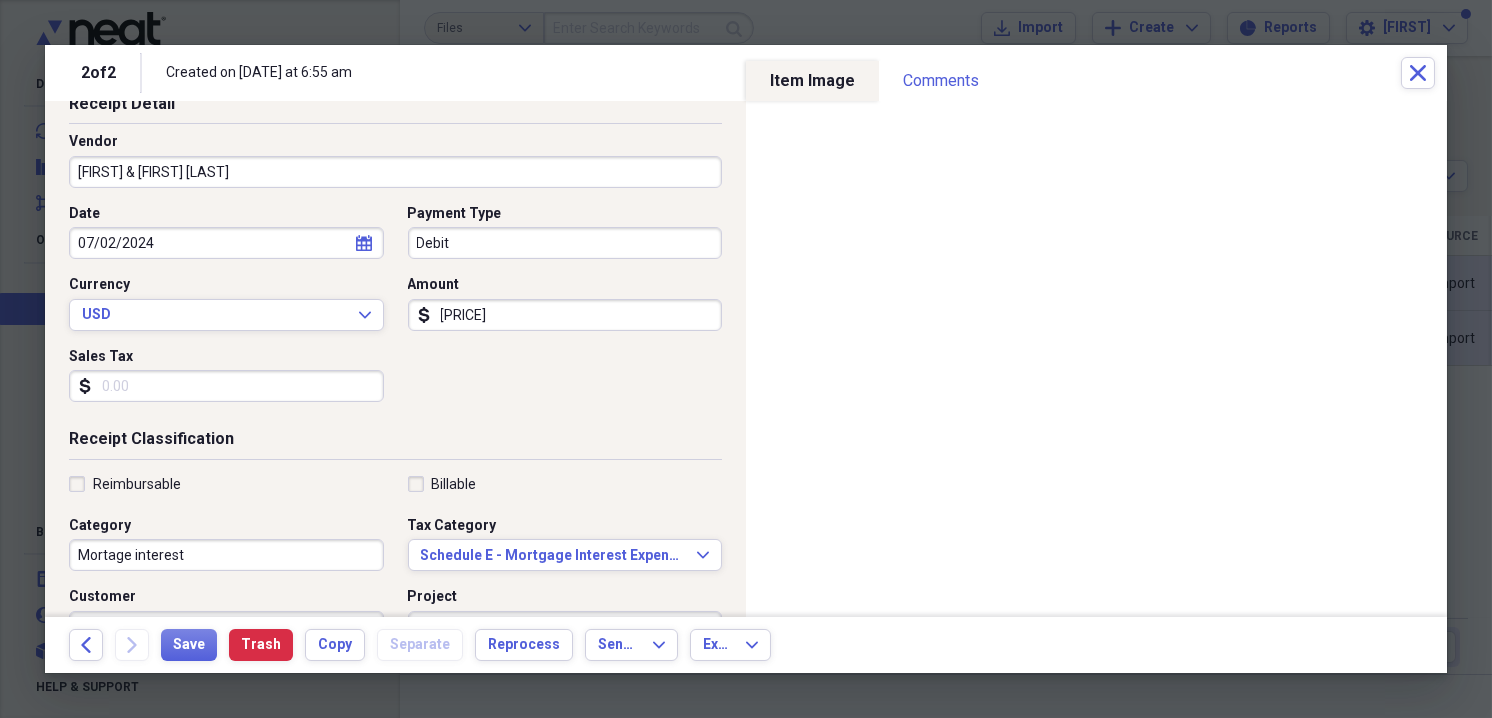 scroll, scrollTop: 0, scrollLeft: 0, axis: both 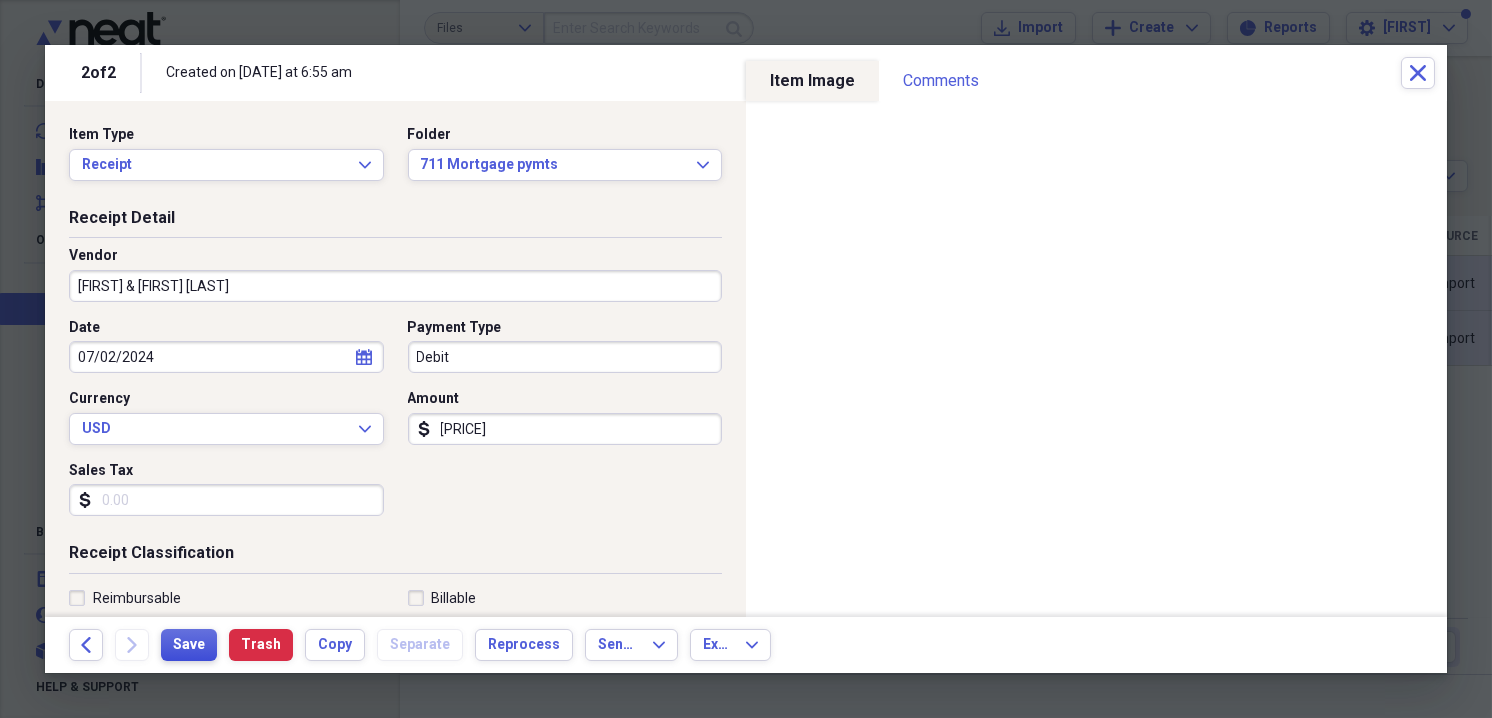 click on "Save" at bounding box center [189, 645] 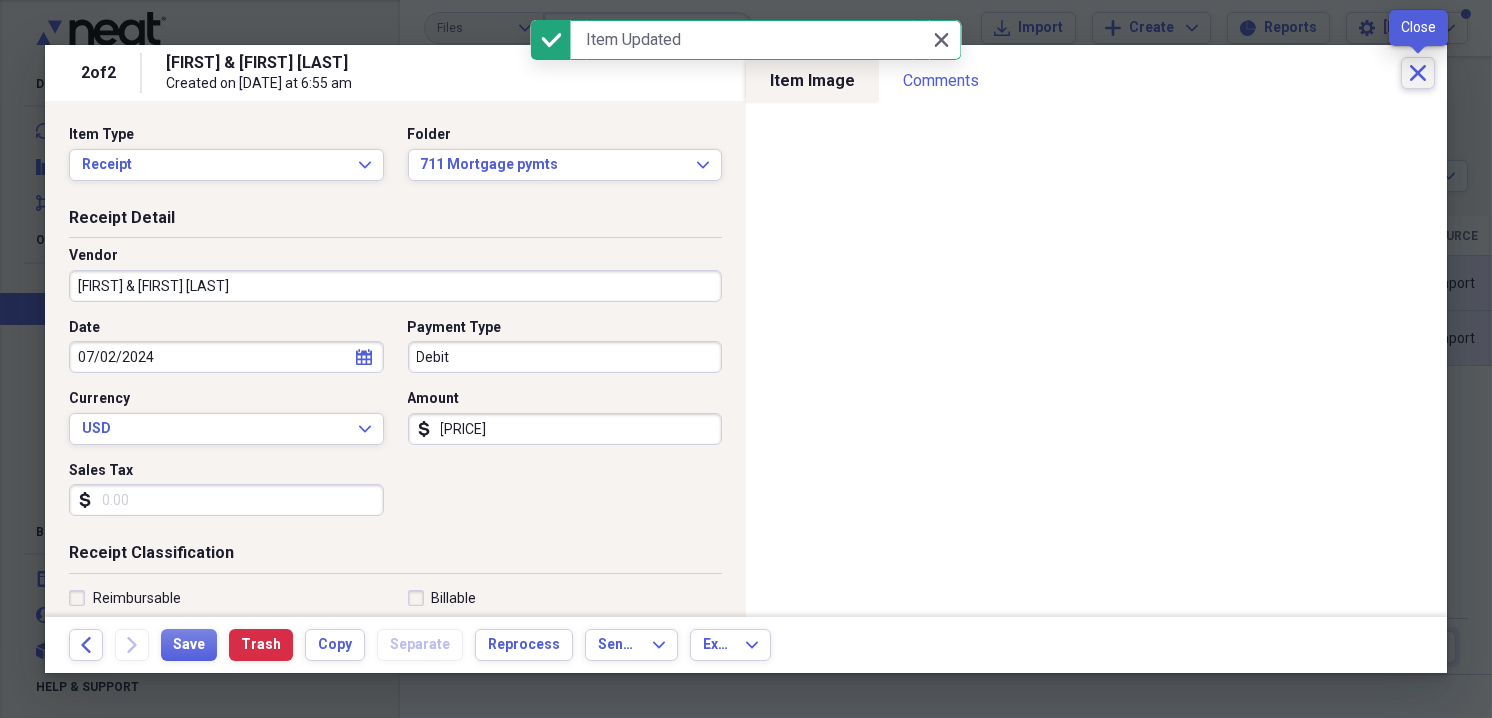click on "Close" 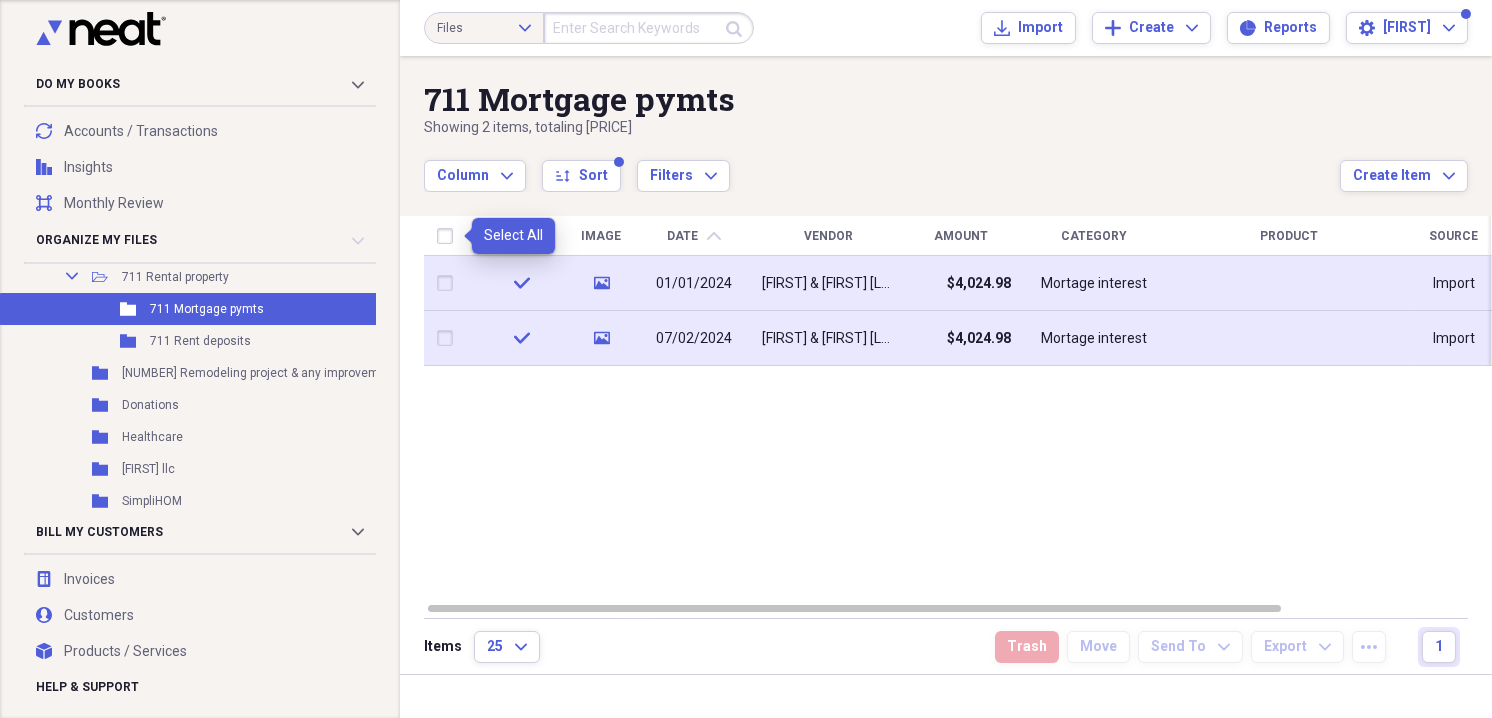 click at bounding box center (449, 236) 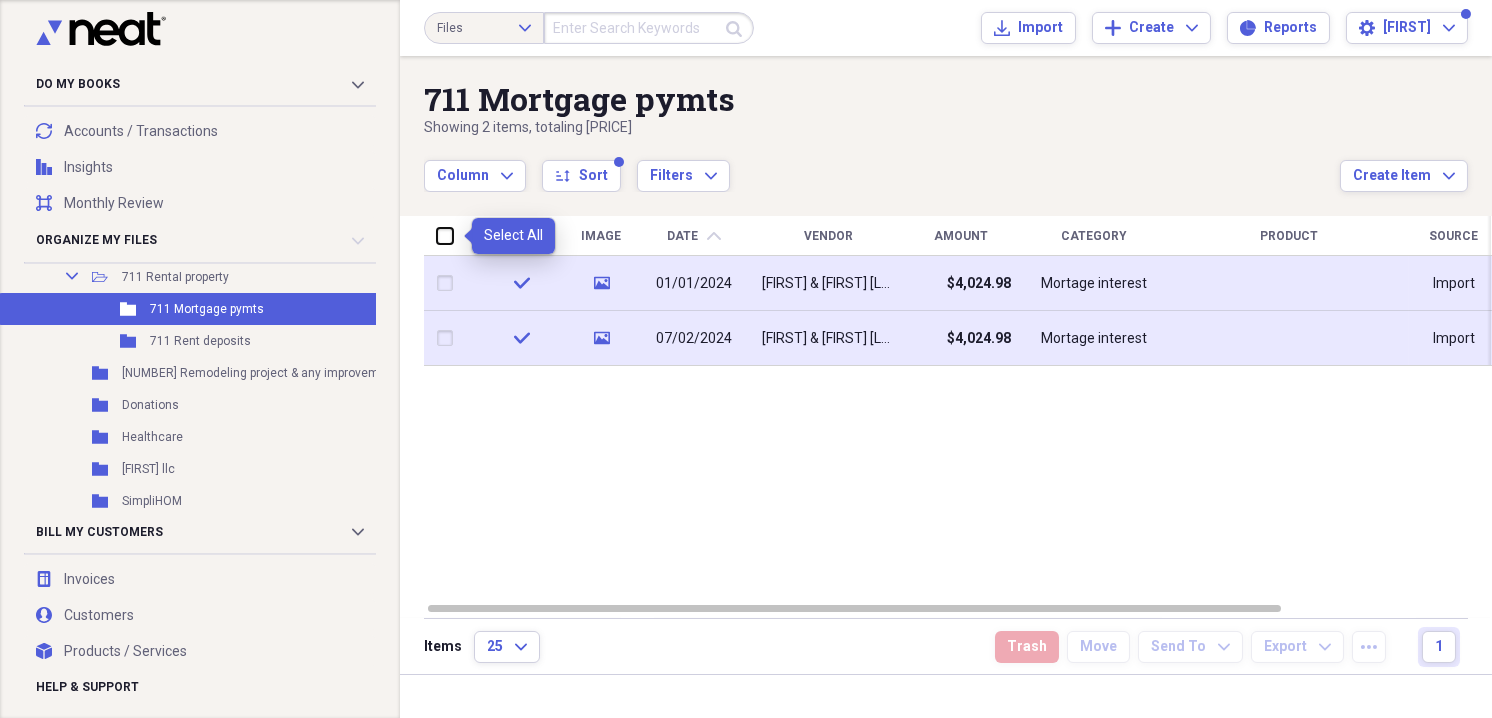 click at bounding box center [437, 235] 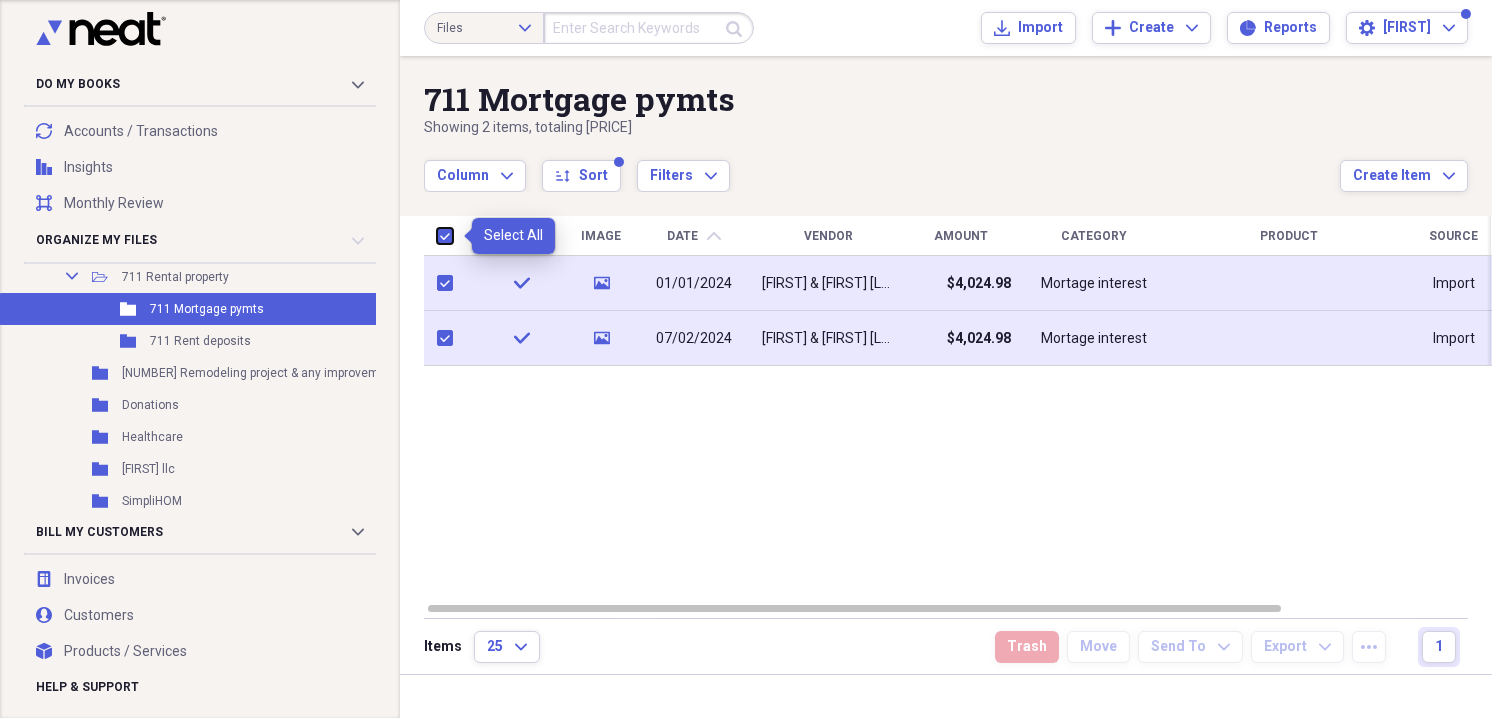 checkbox on "true" 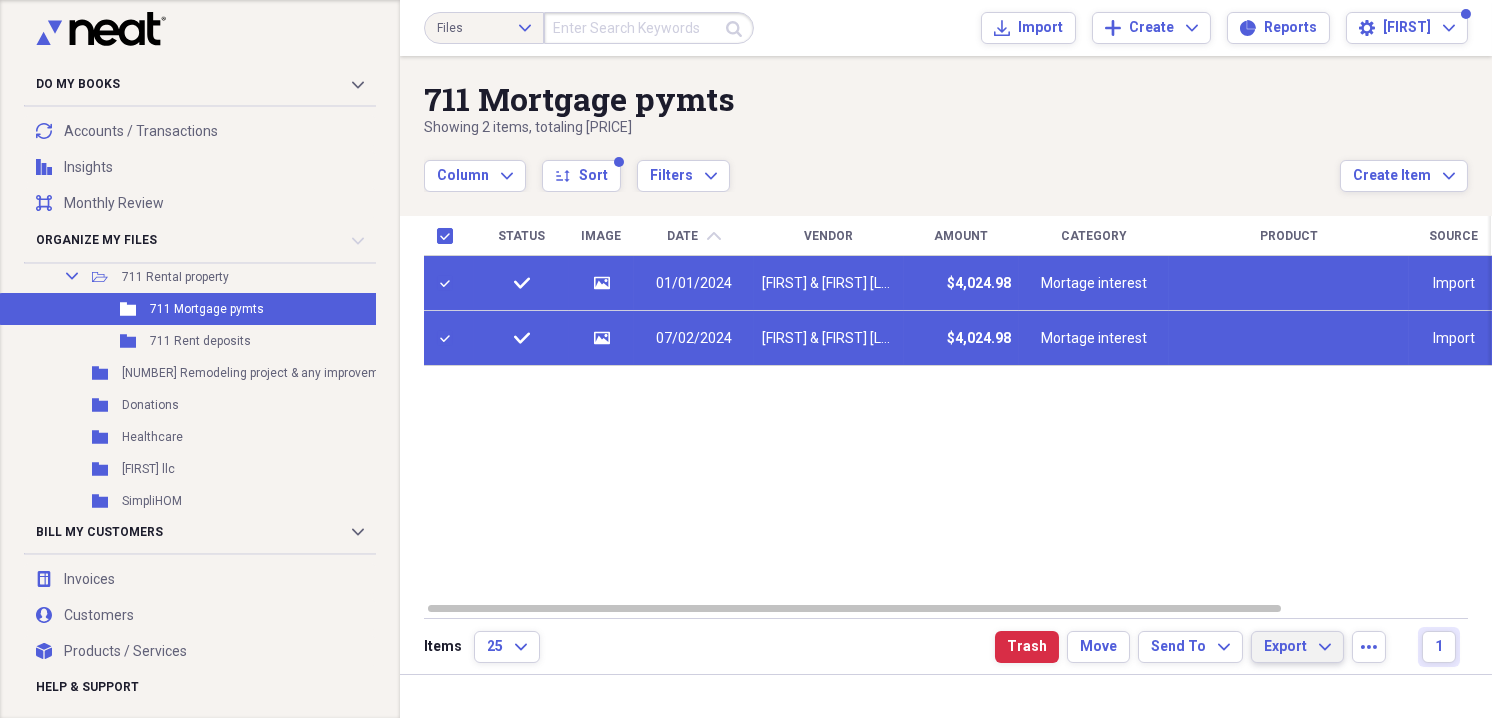 click on "Export" at bounding box center (1285, 647) 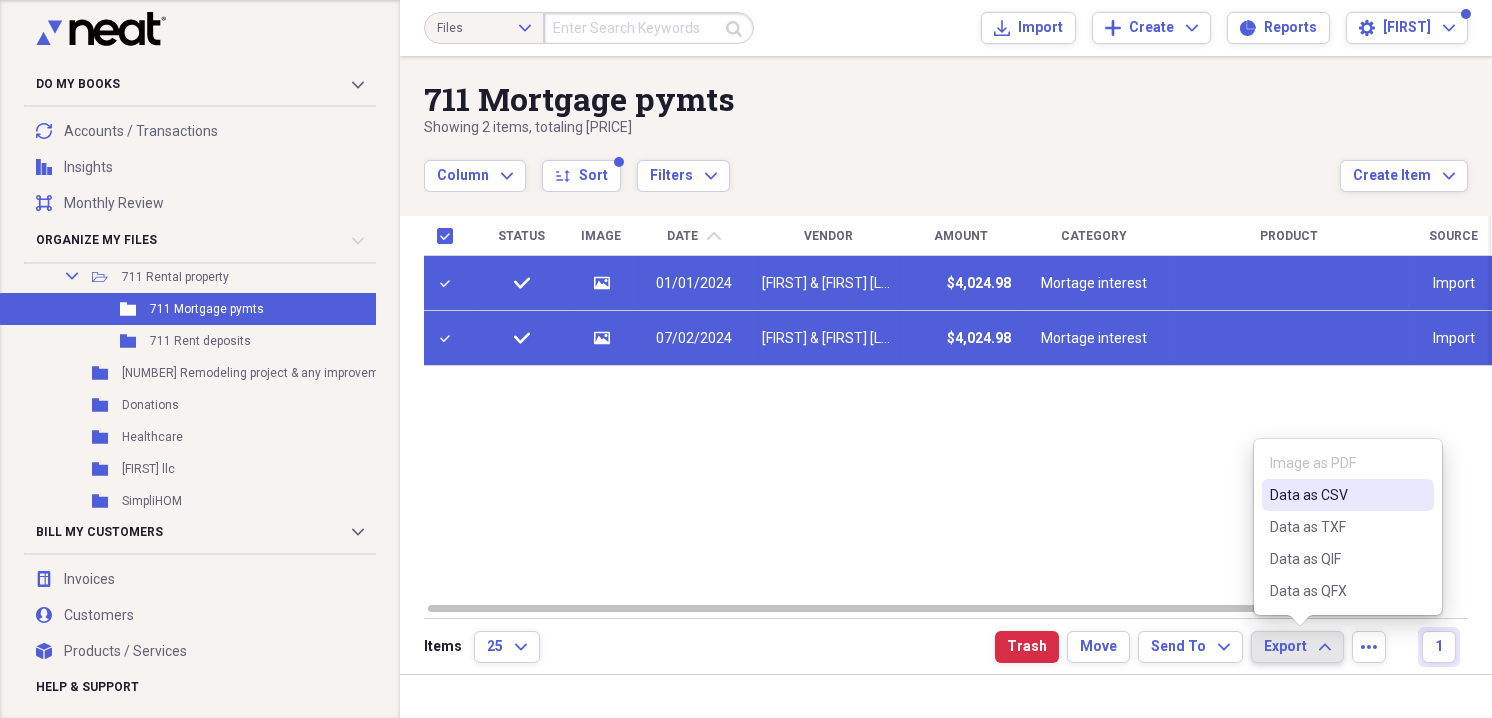 click on "Data as CSV" at bounding box center (1336, 495) 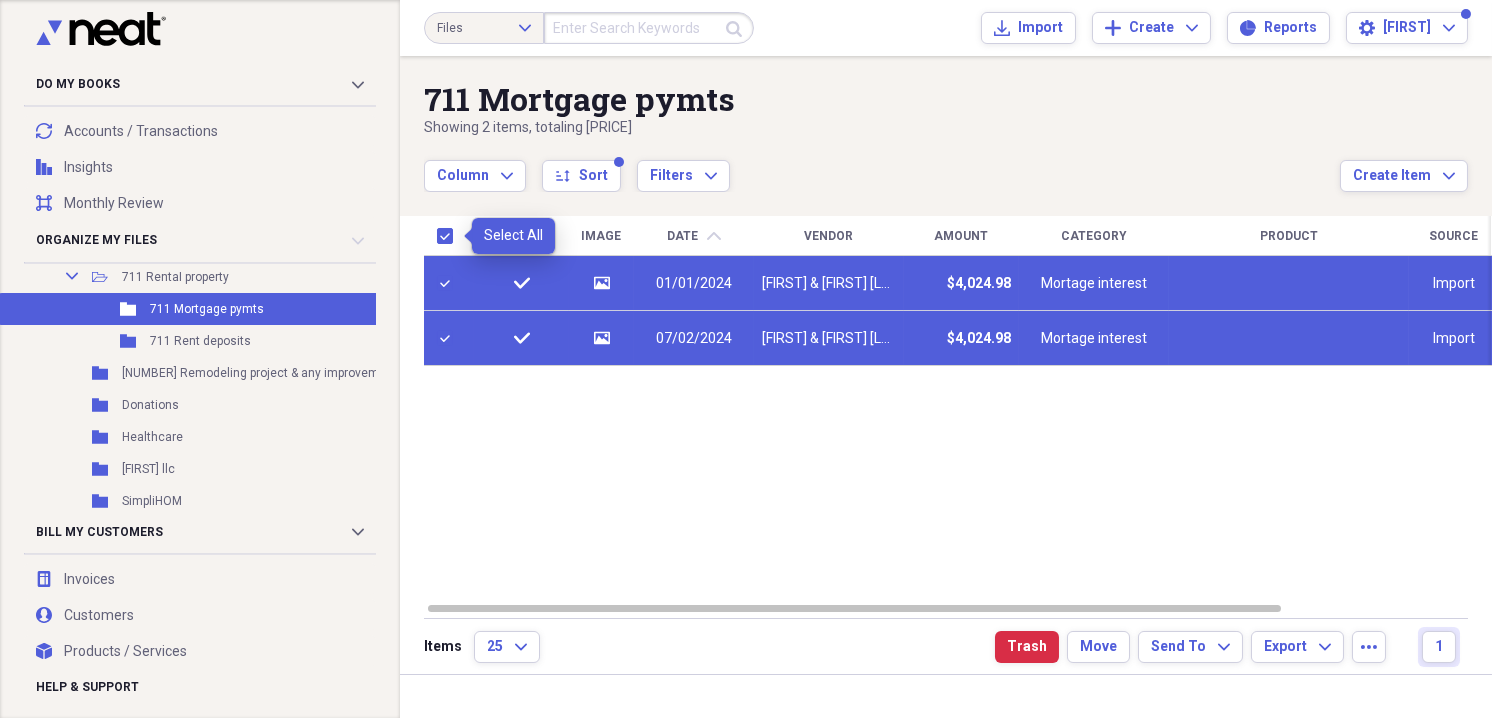 click at bounding box center [449, 236] 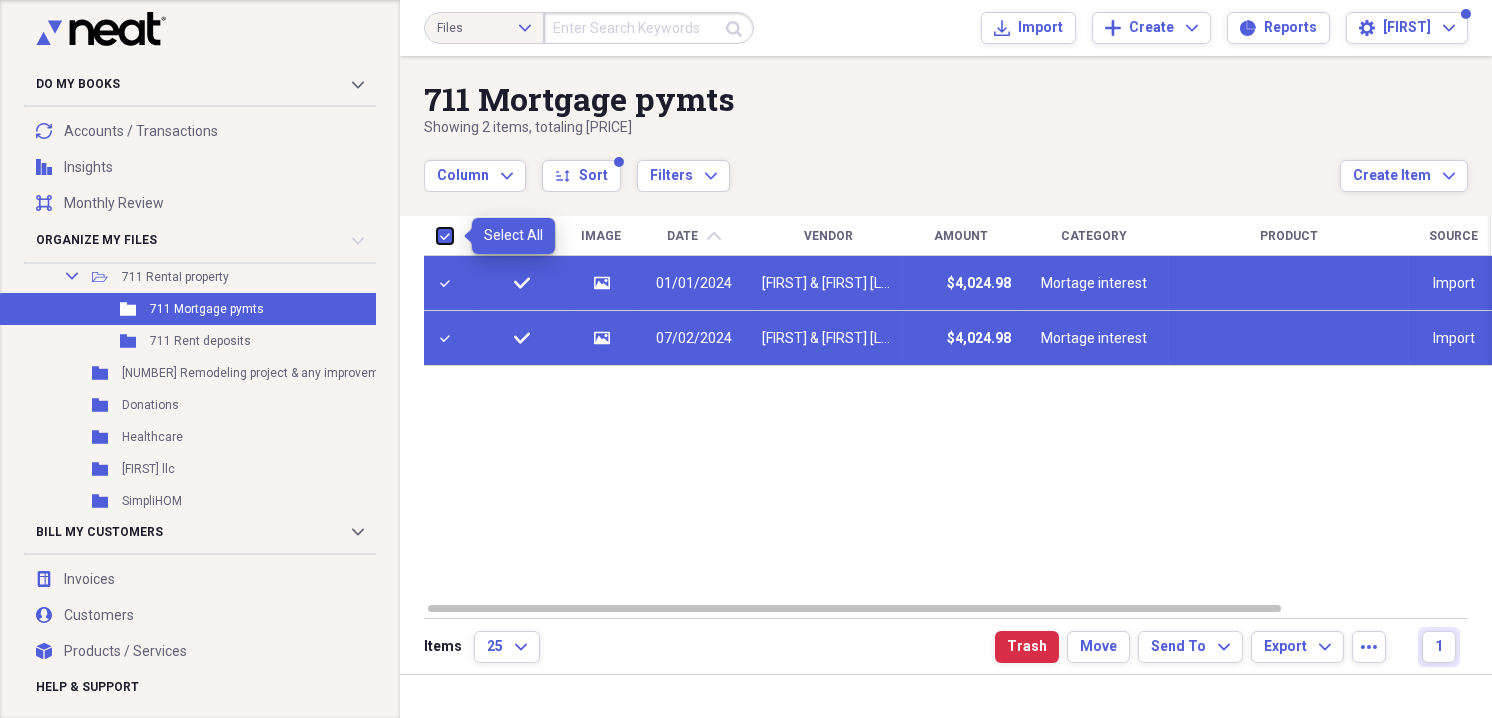 click at bounding box center (437, 235) 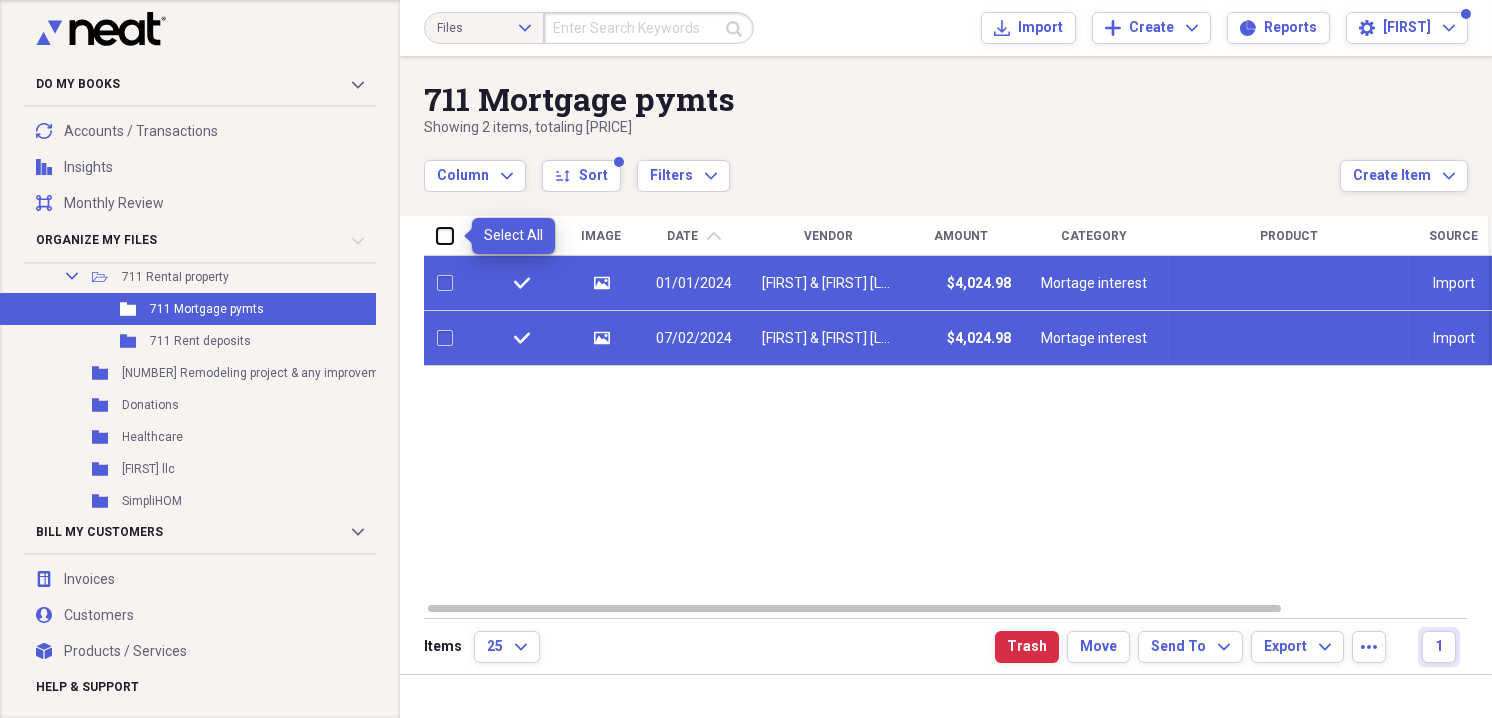 checkbox on "false" 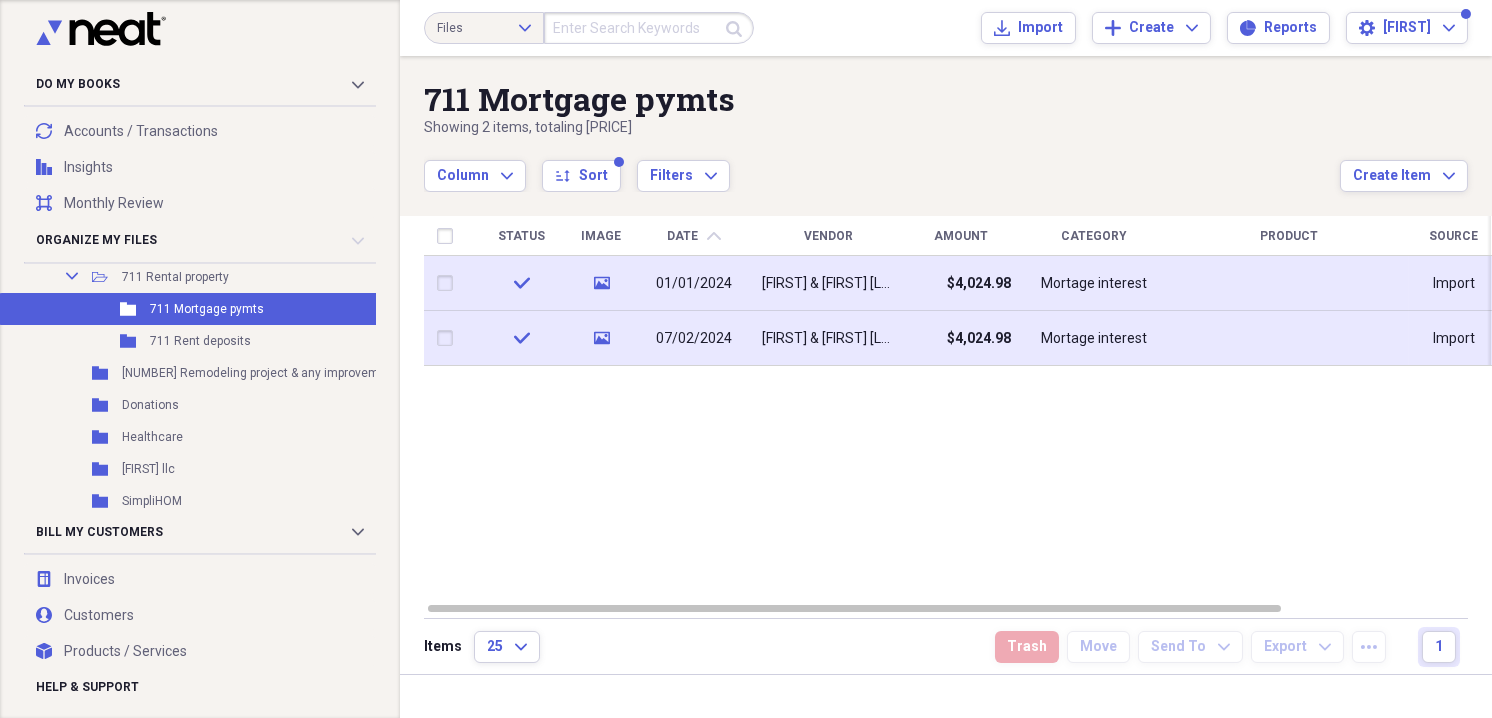 click on "Column Expand sort Sort Filters  Expand" at bounding box center (882, 165) 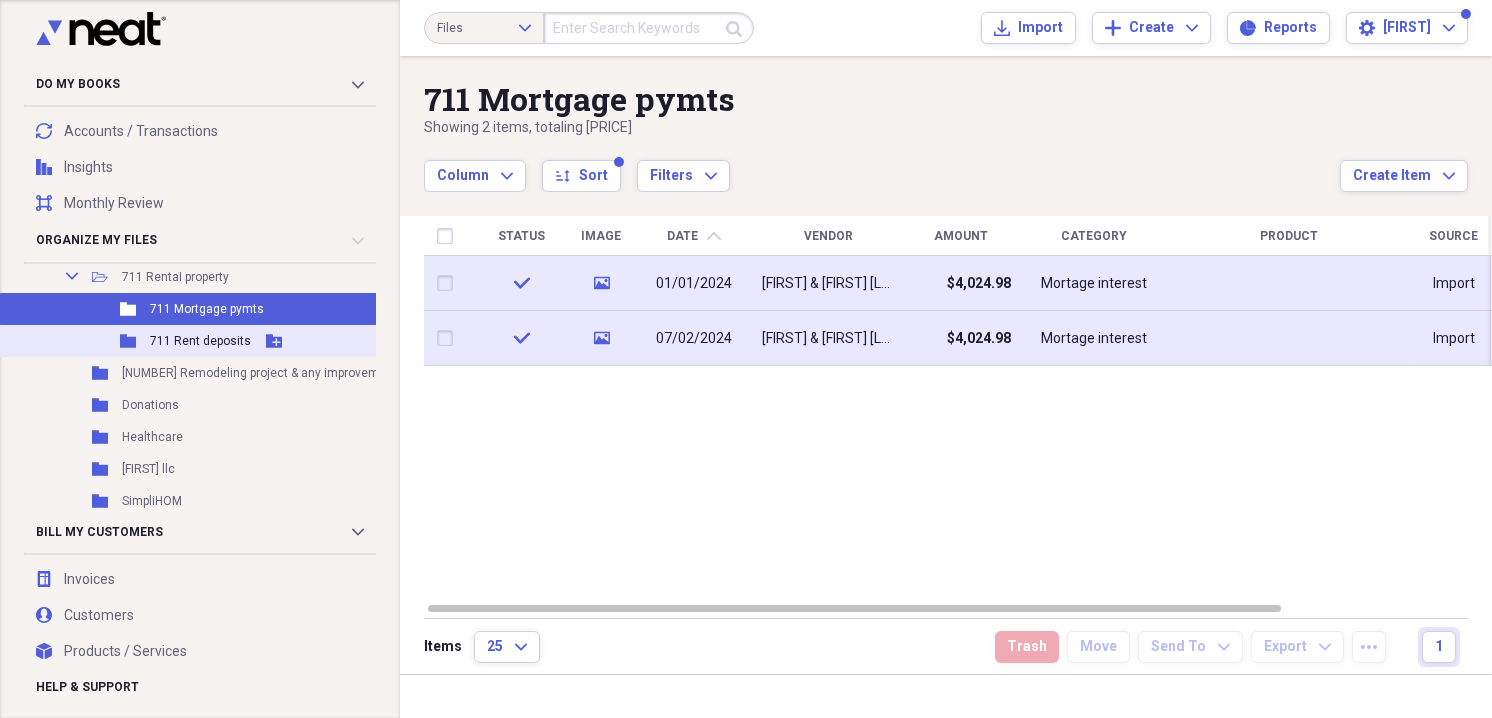 click on "[NUMBER] Rent deposits" at bounding box center (200, 341) 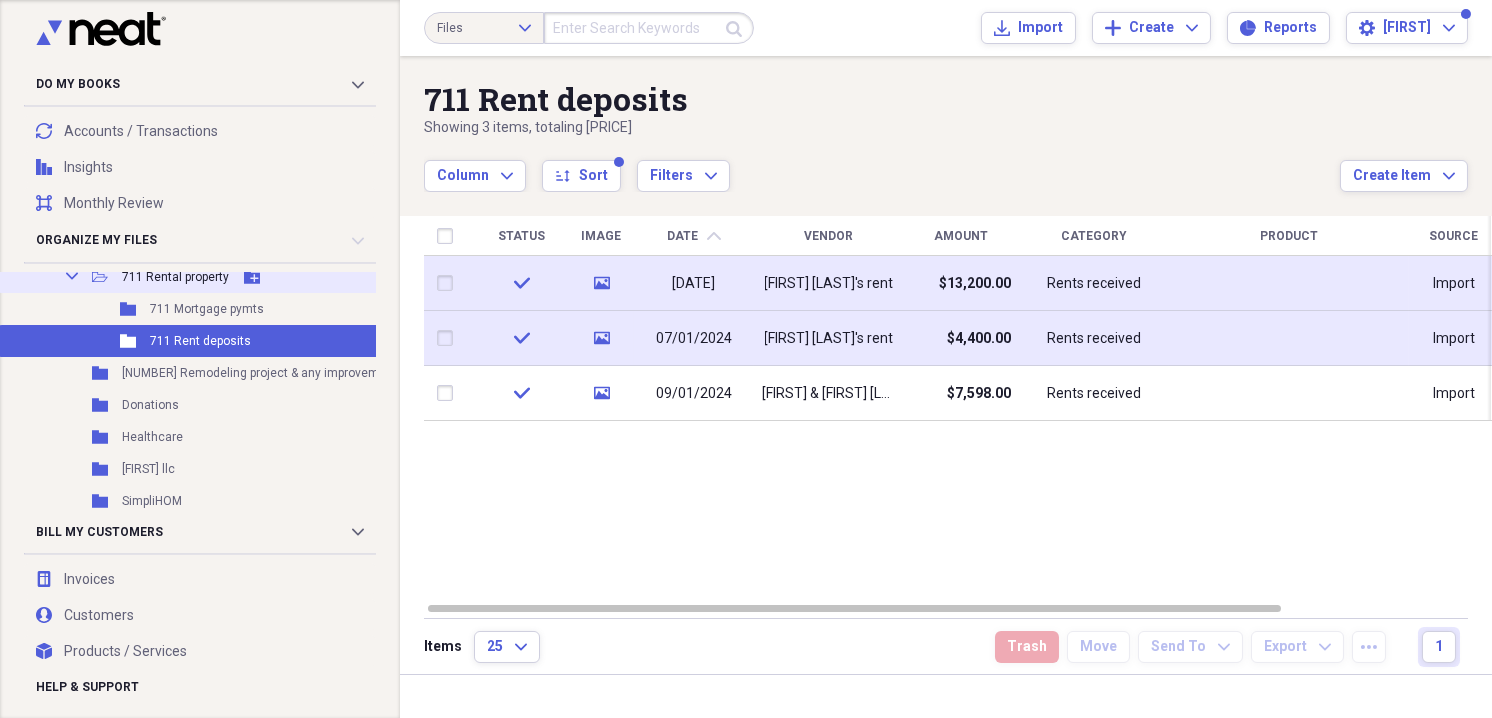 click on "[NUMBER] Rental property" at bounding box center [175, 277] 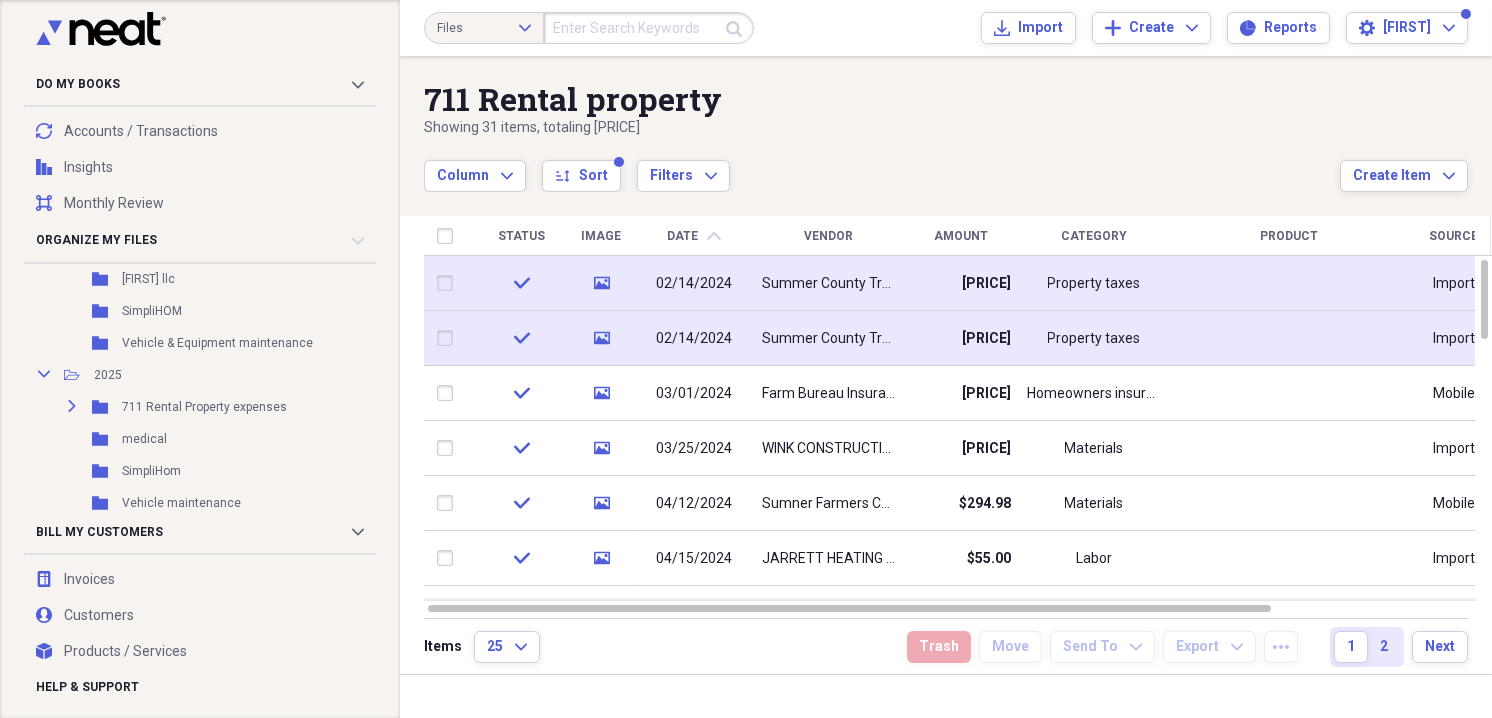 scroll, scrollTop: 500, scrollLeft: 0, axis: vertical 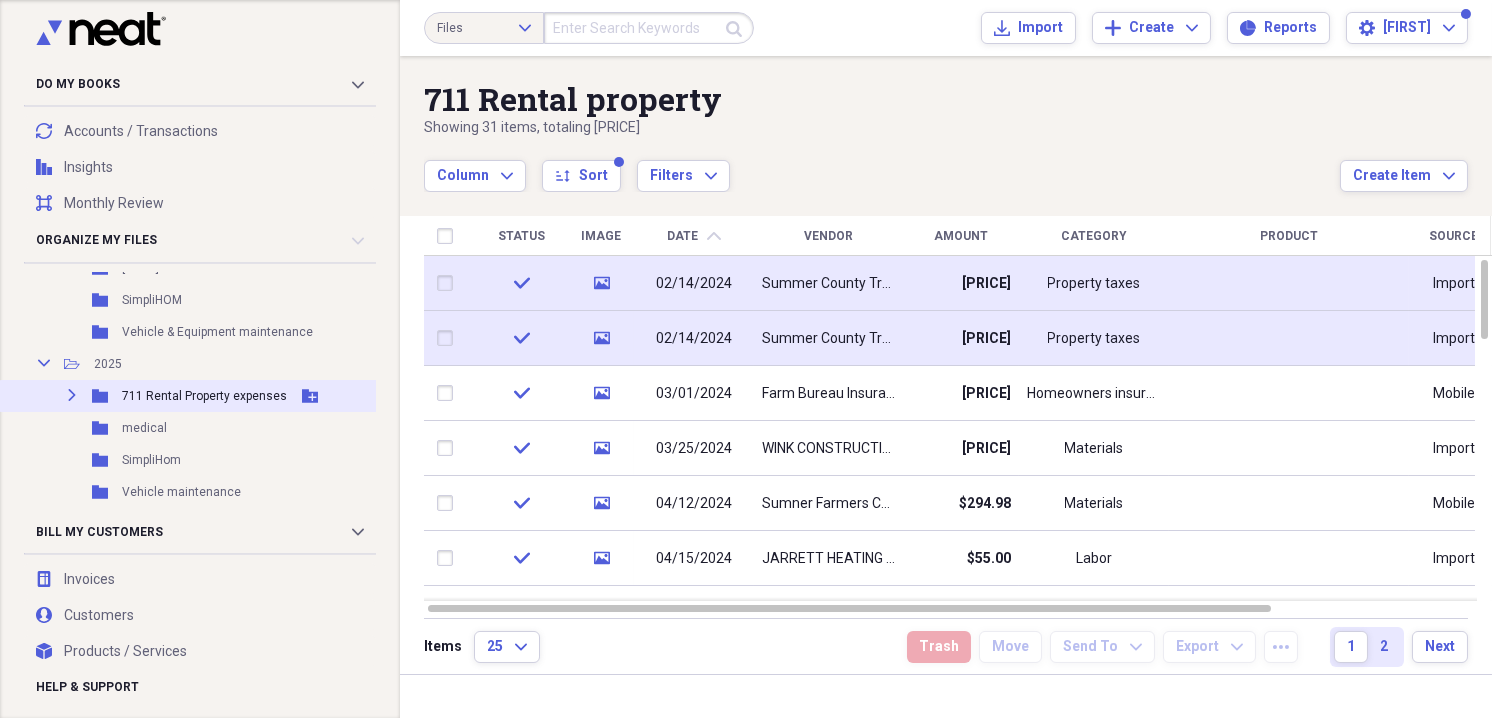 click on "711 Rental Property expenses" at bounding box center [204, 396] 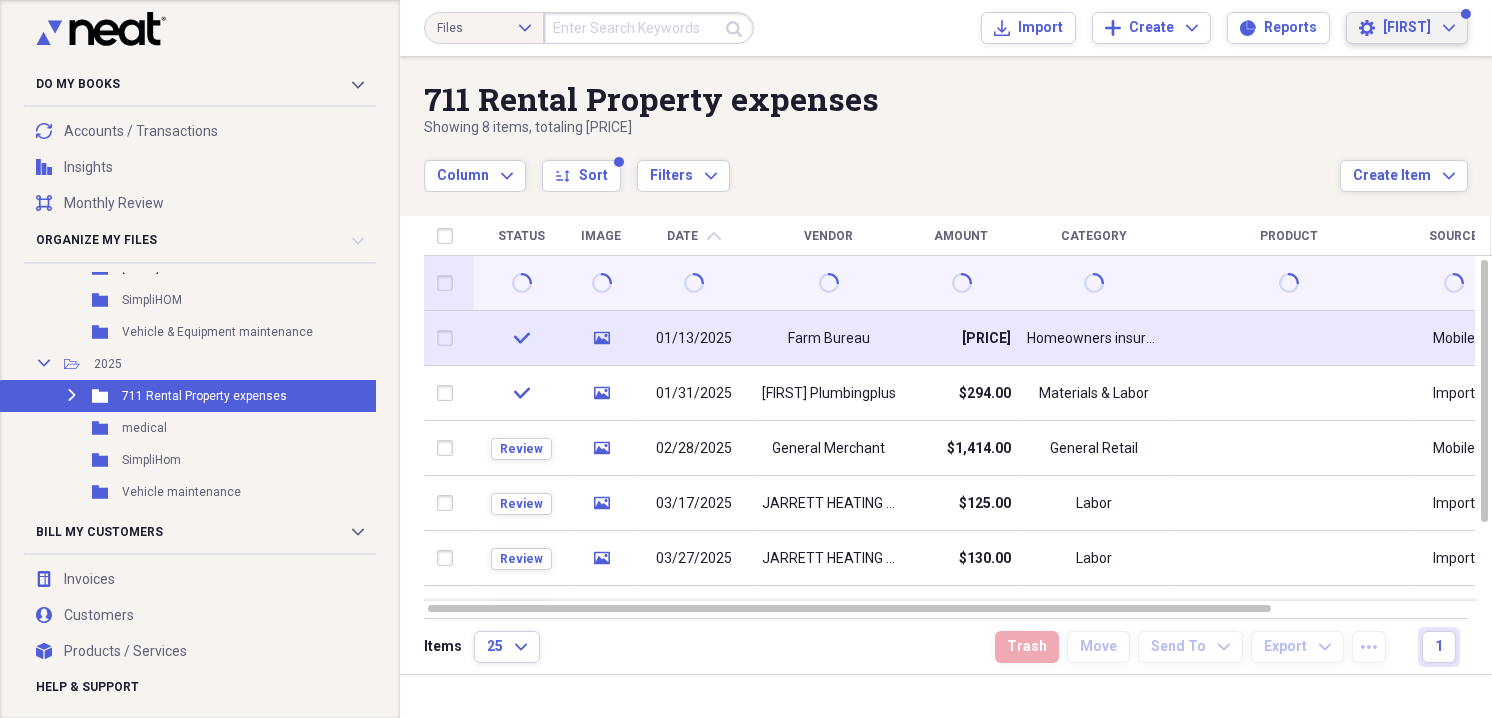 click on "[FIRST]" at bounding box center [1407, 28] 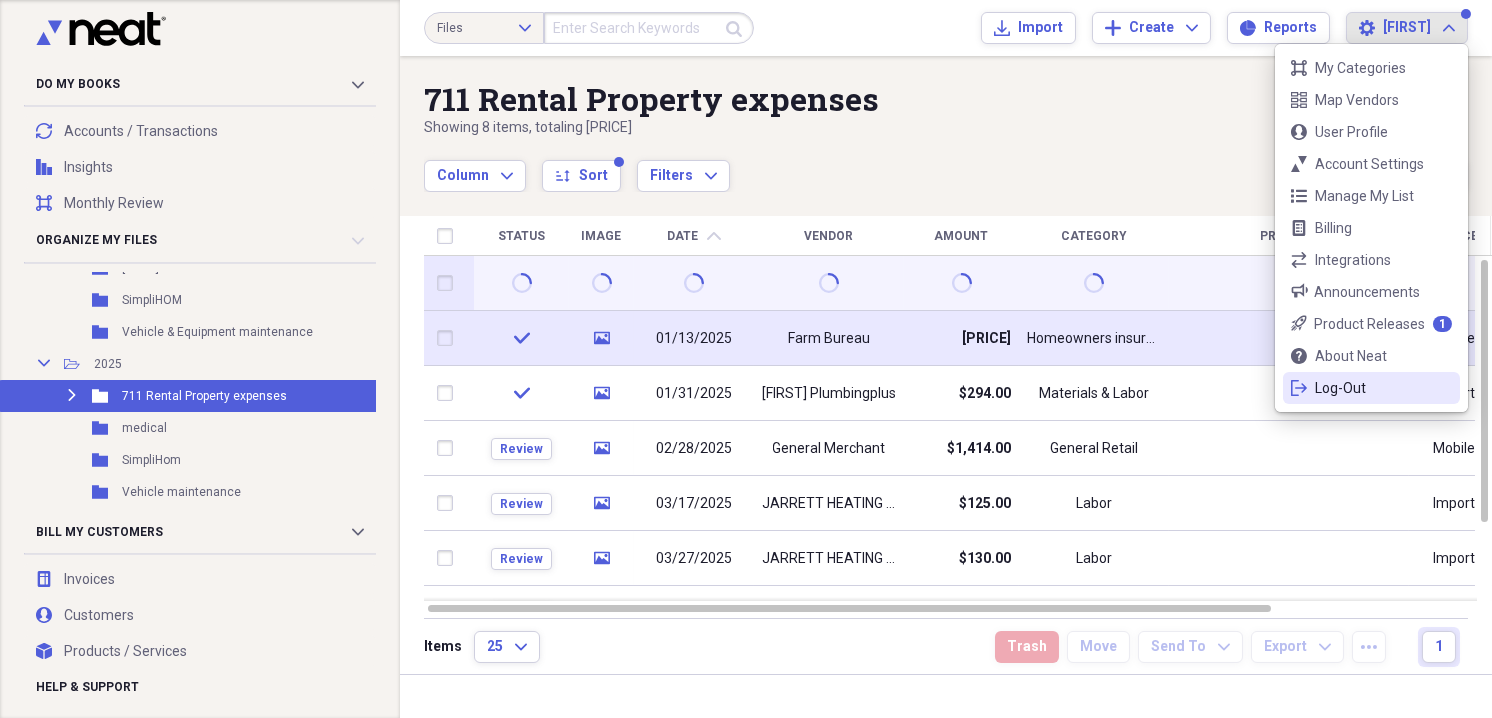 click on "Log-Out" at bounding box center (1371, 388) 